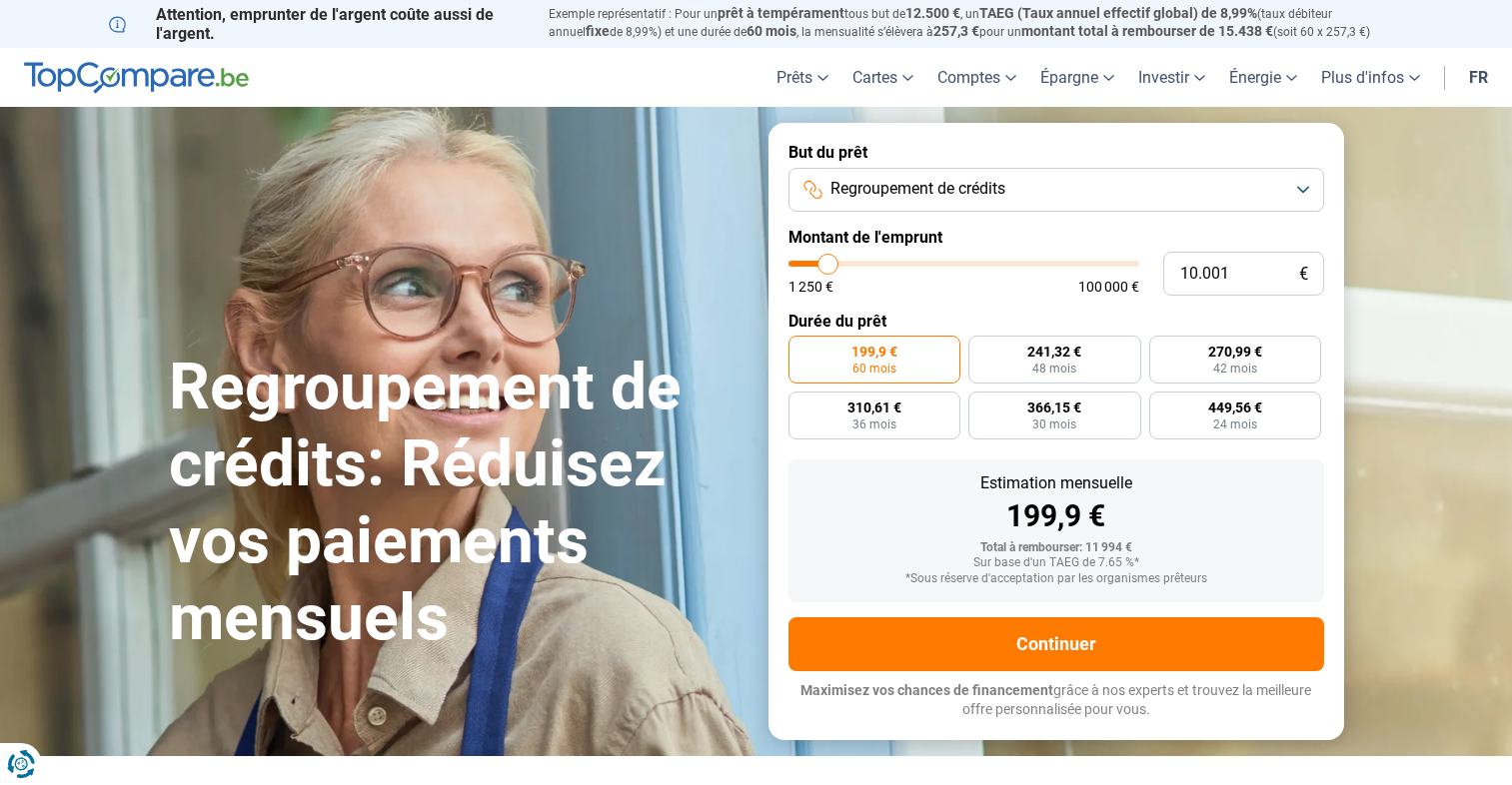 scroll, scrollTop: 0, scrollLeft: 0, axis: both 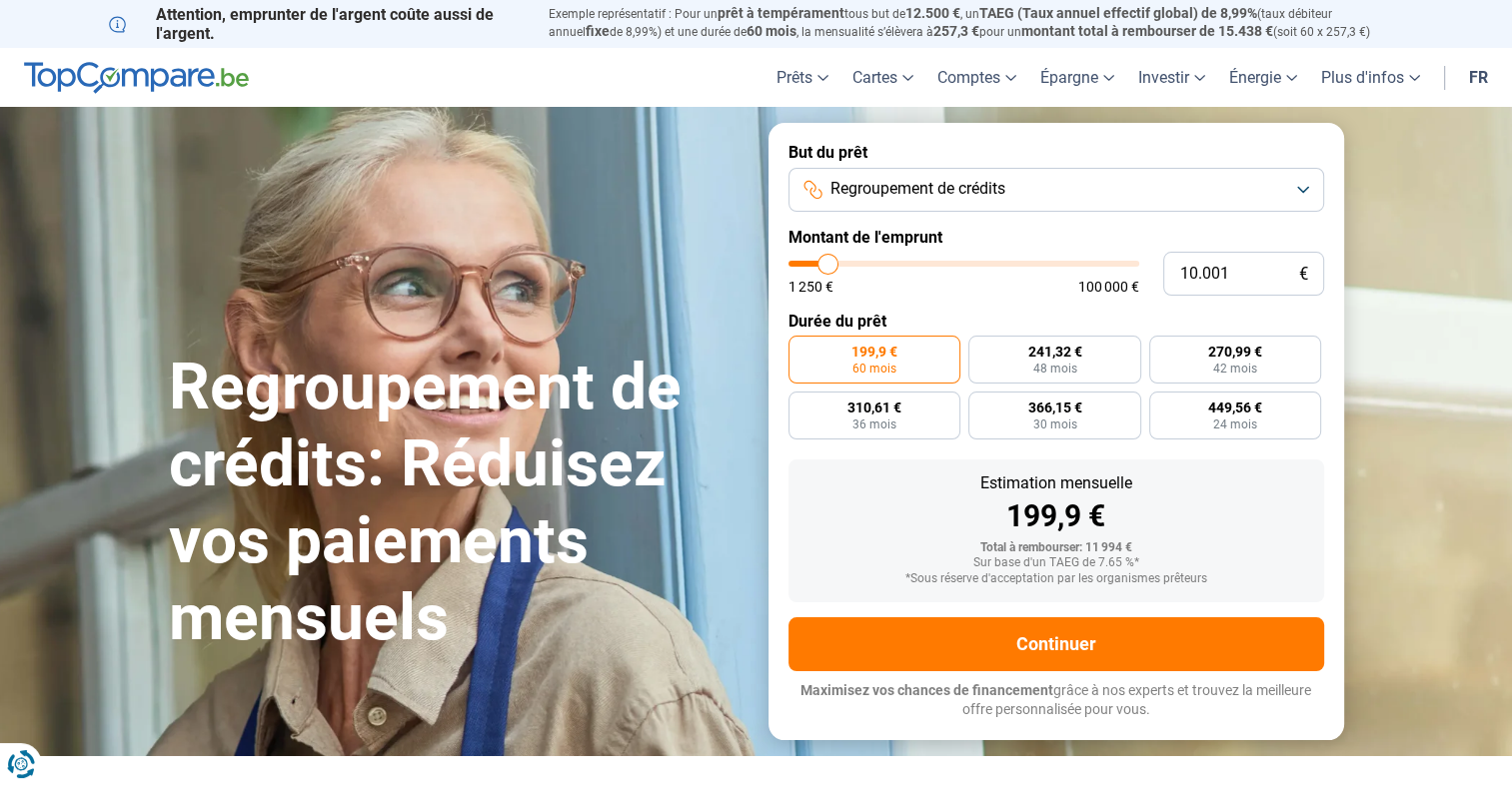 type on "12.000" 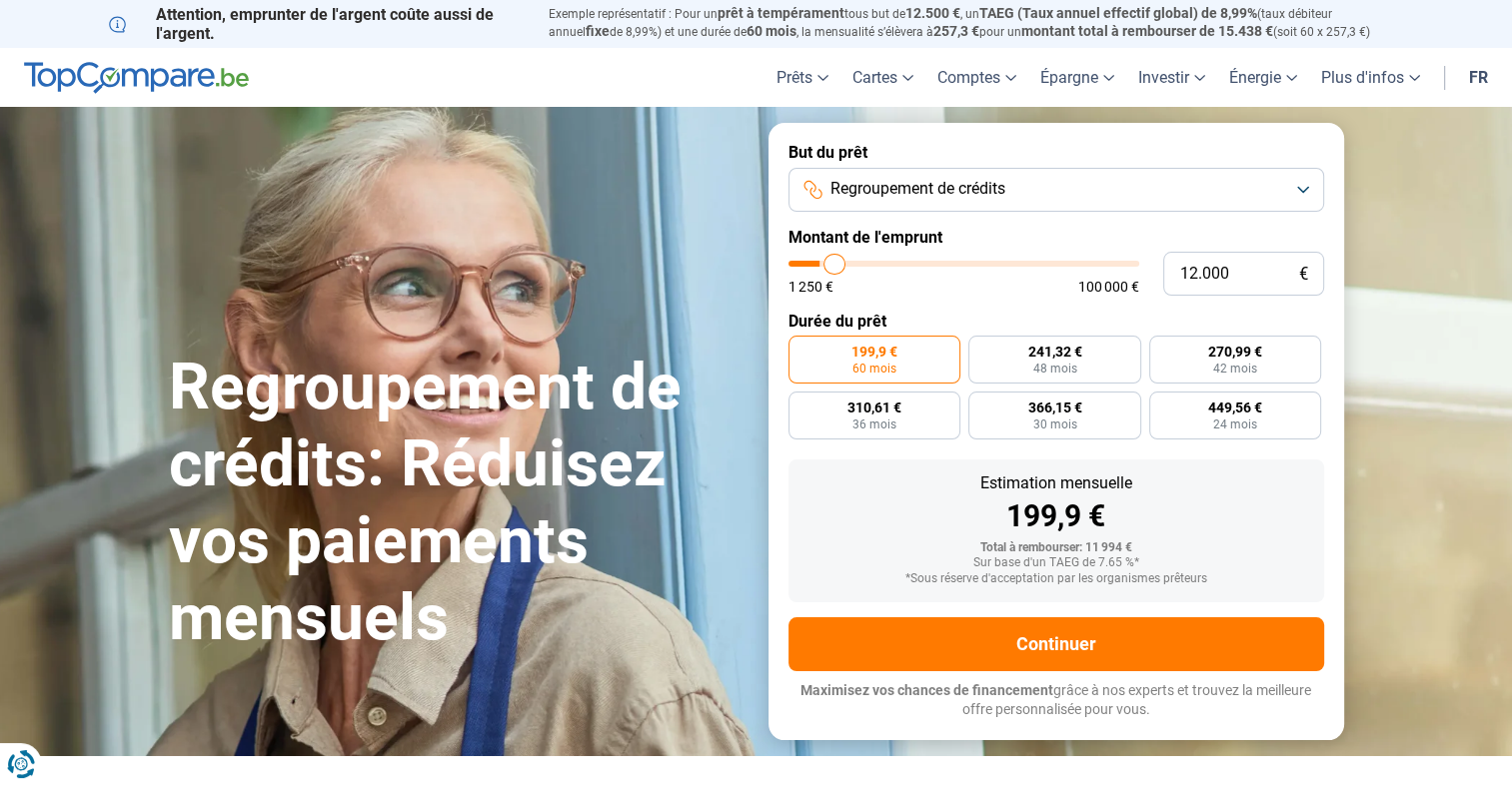 type on "12.250" 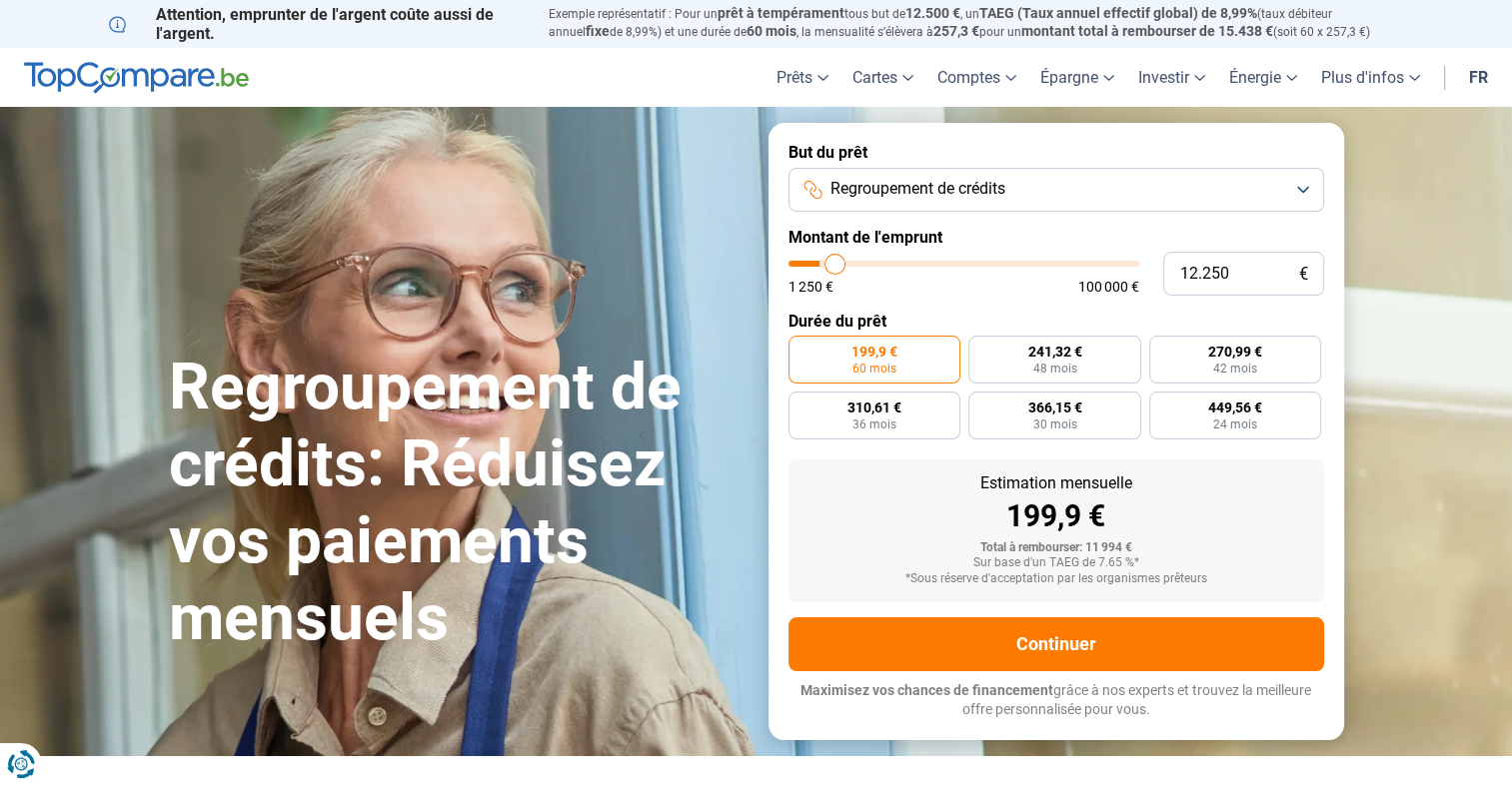 type on "12.500" 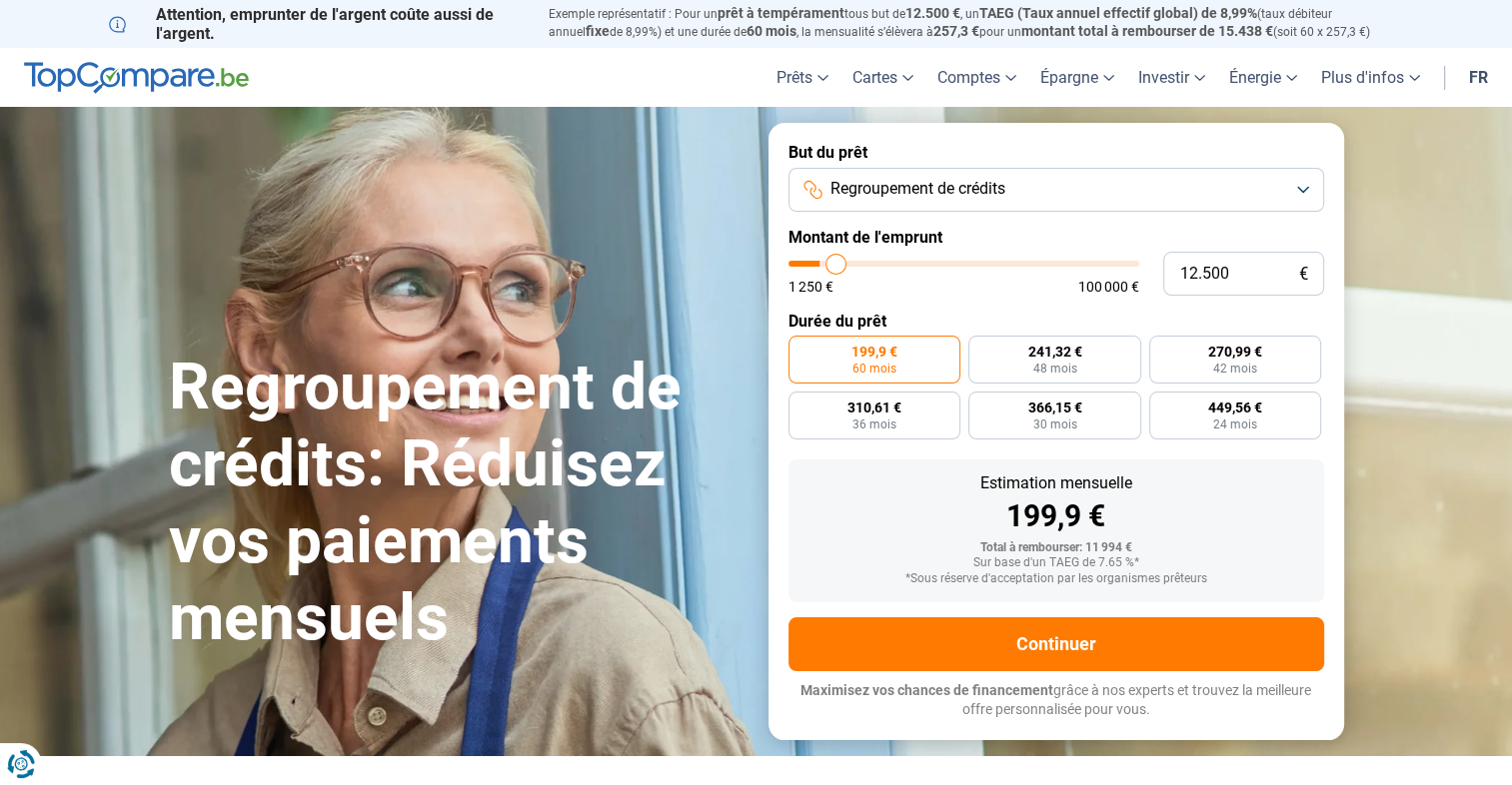 type on "12.750" 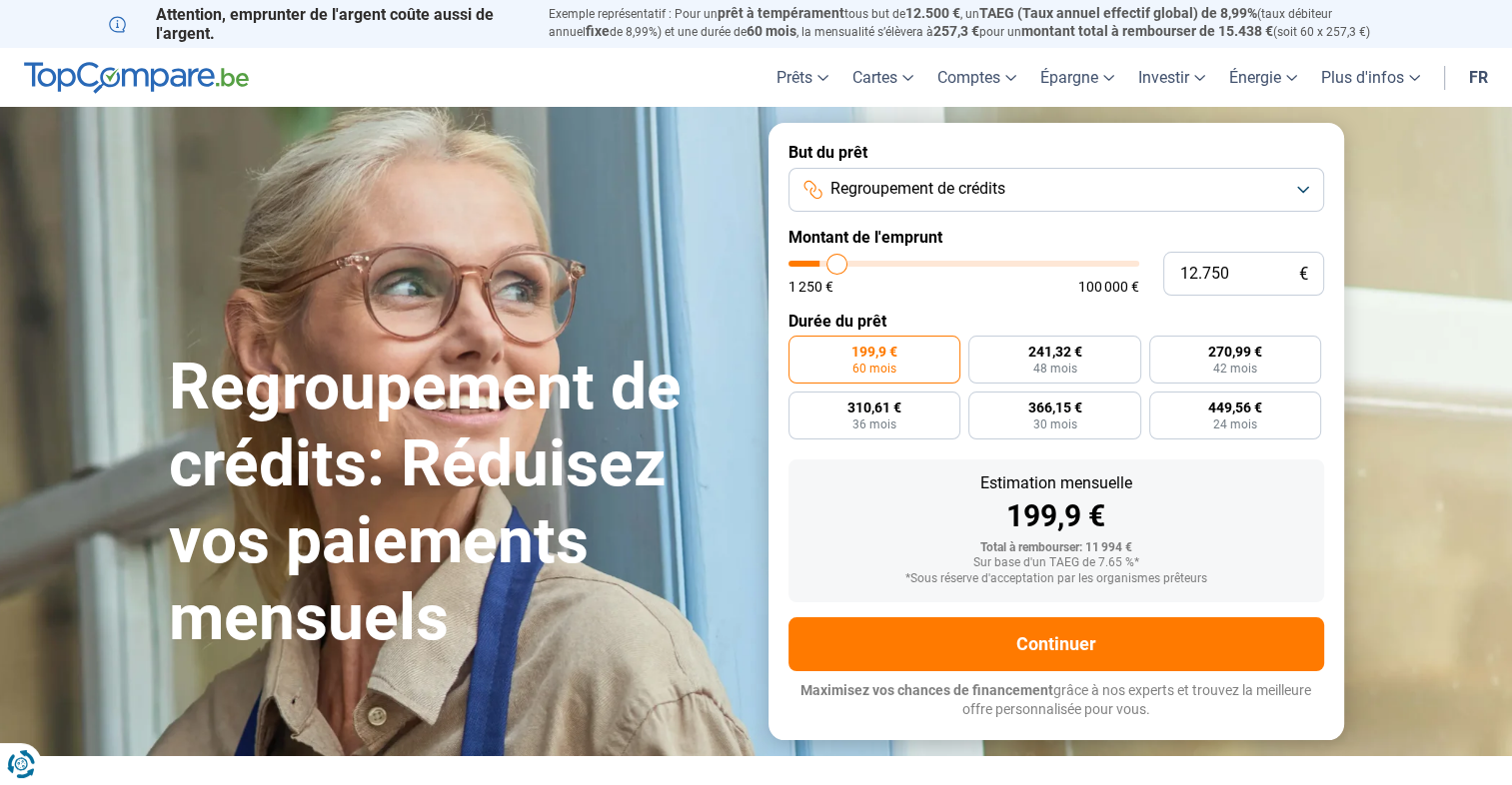 type on "13.000" 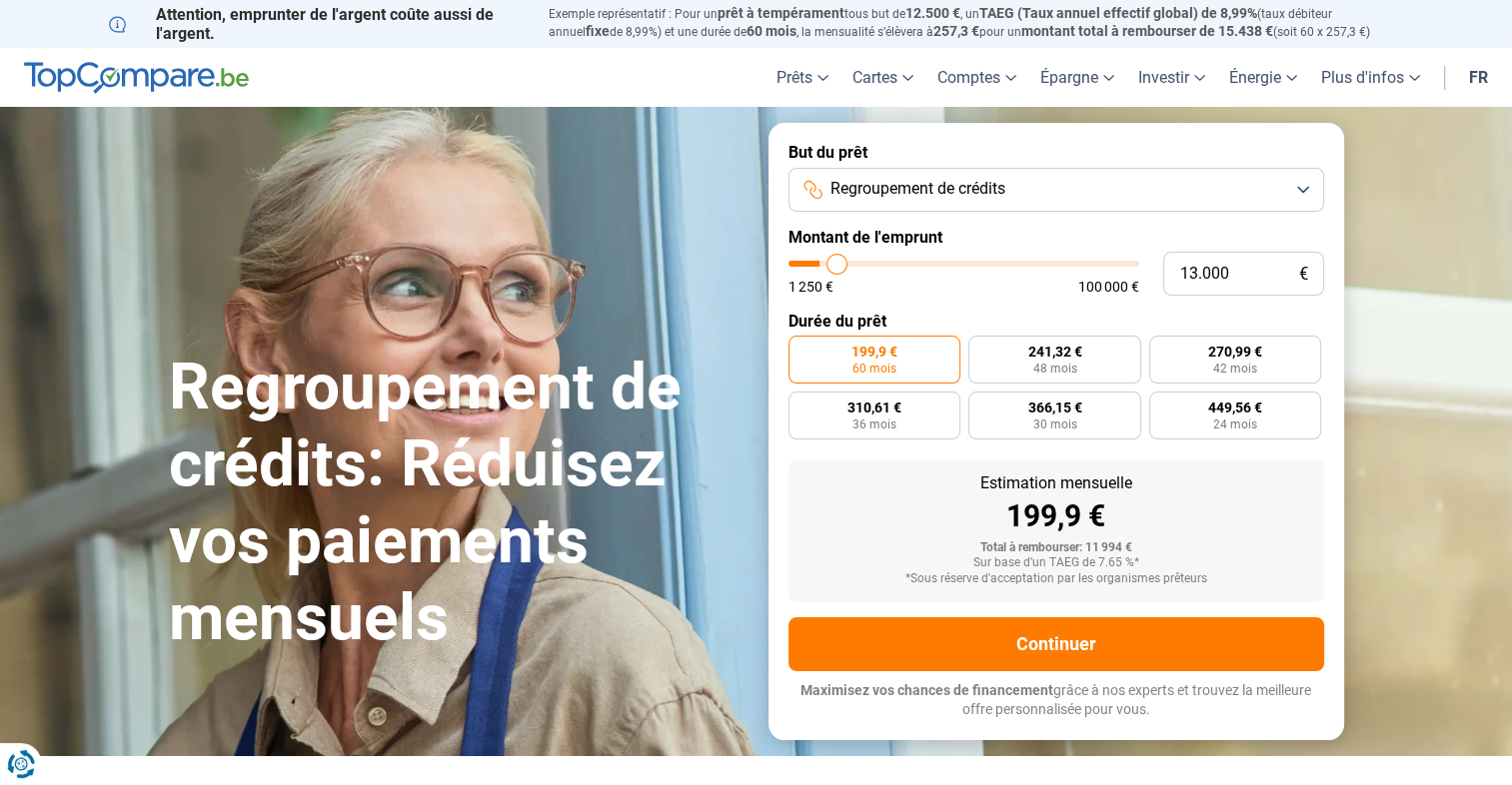 type on "13000" 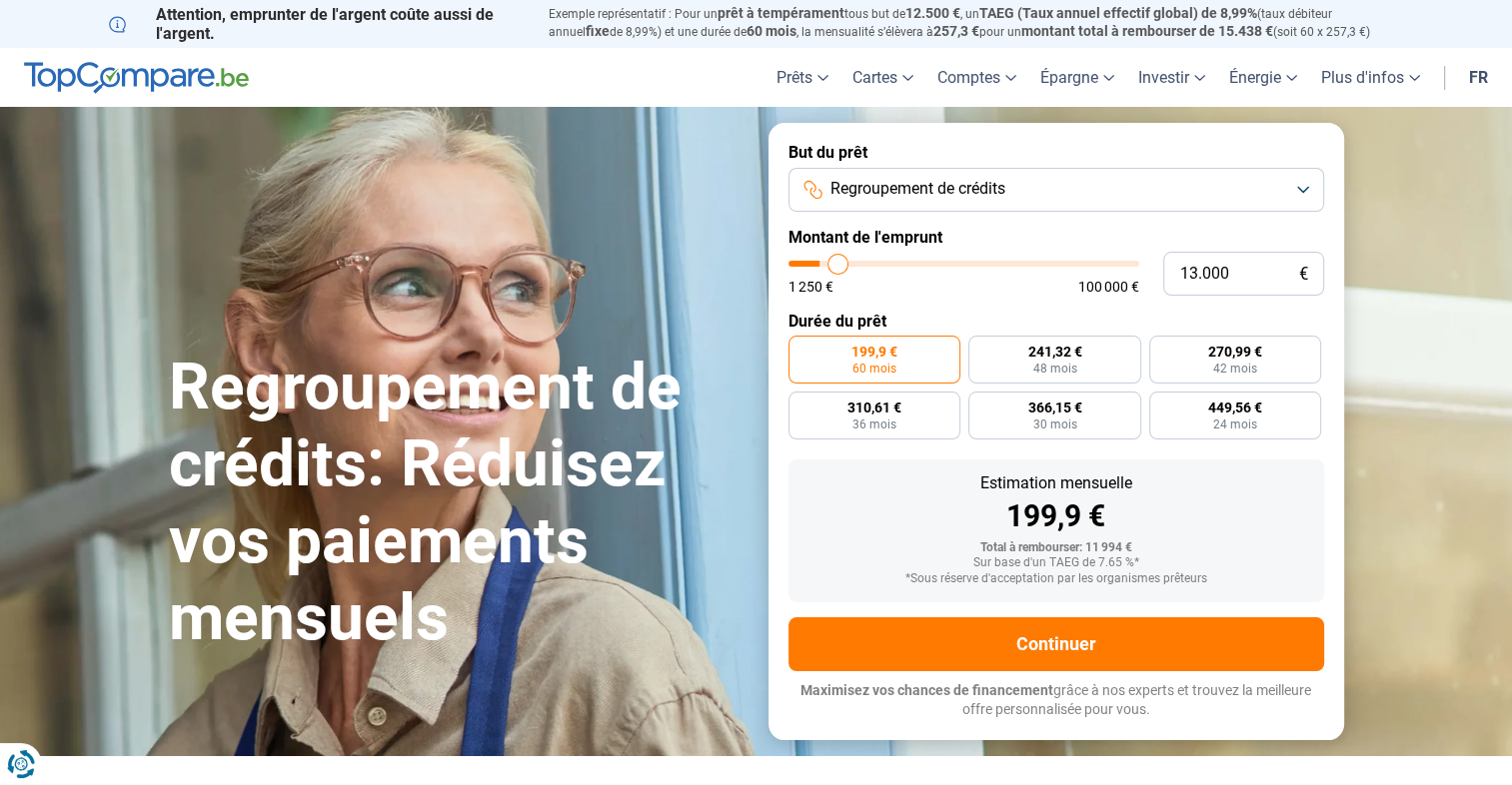 type on "13.250" 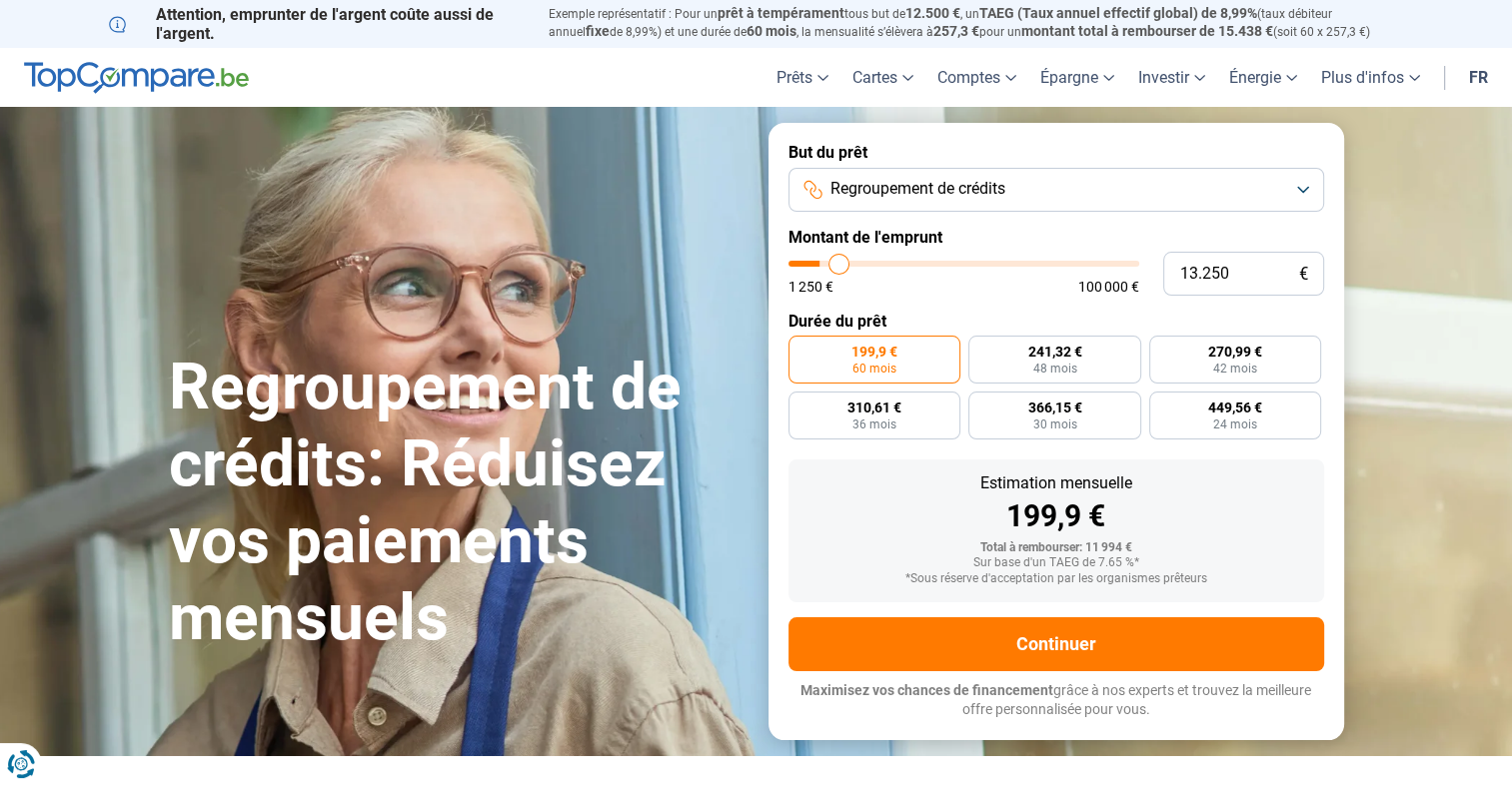 type on "13.750" 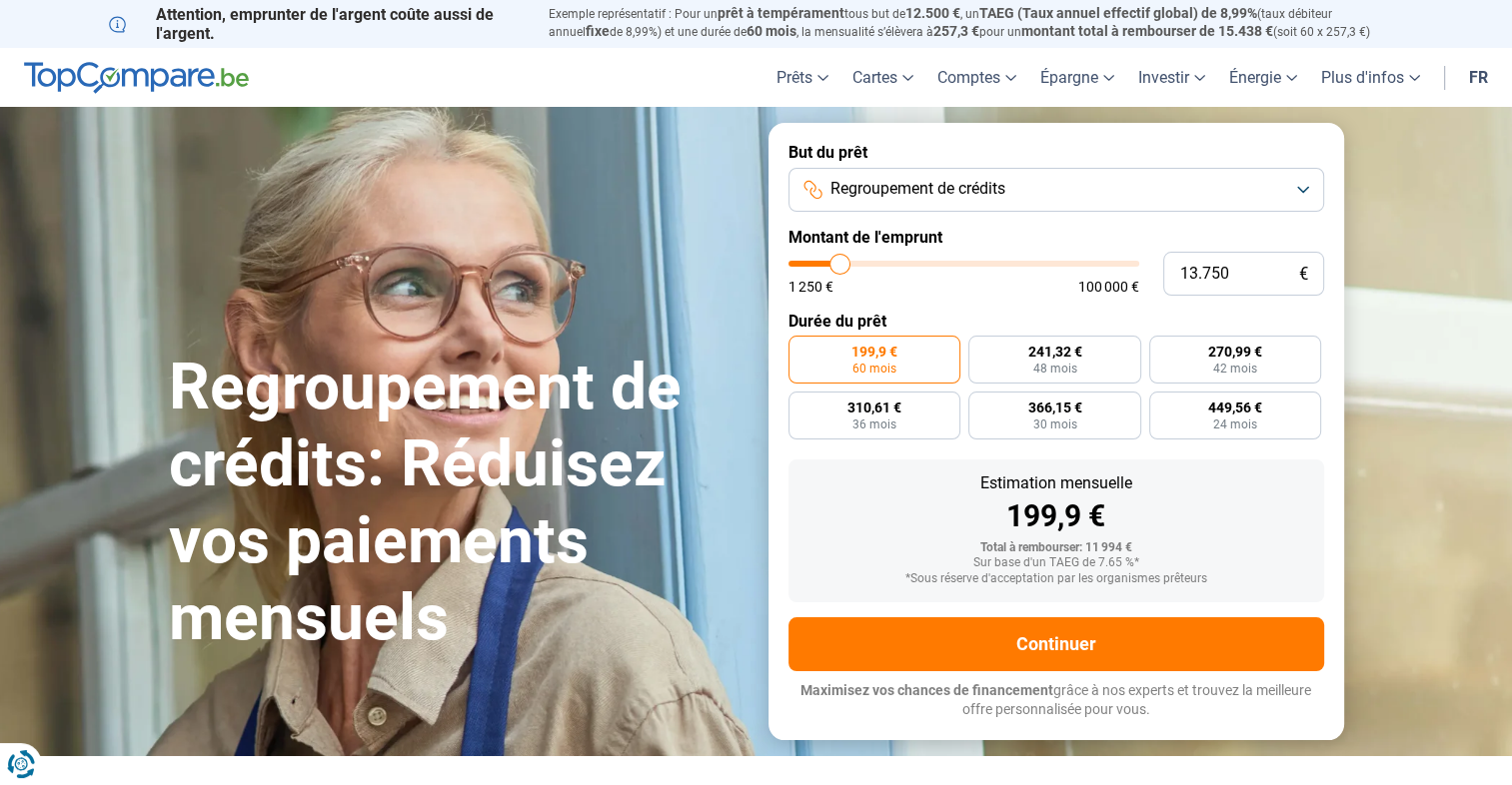 type on "14.000" 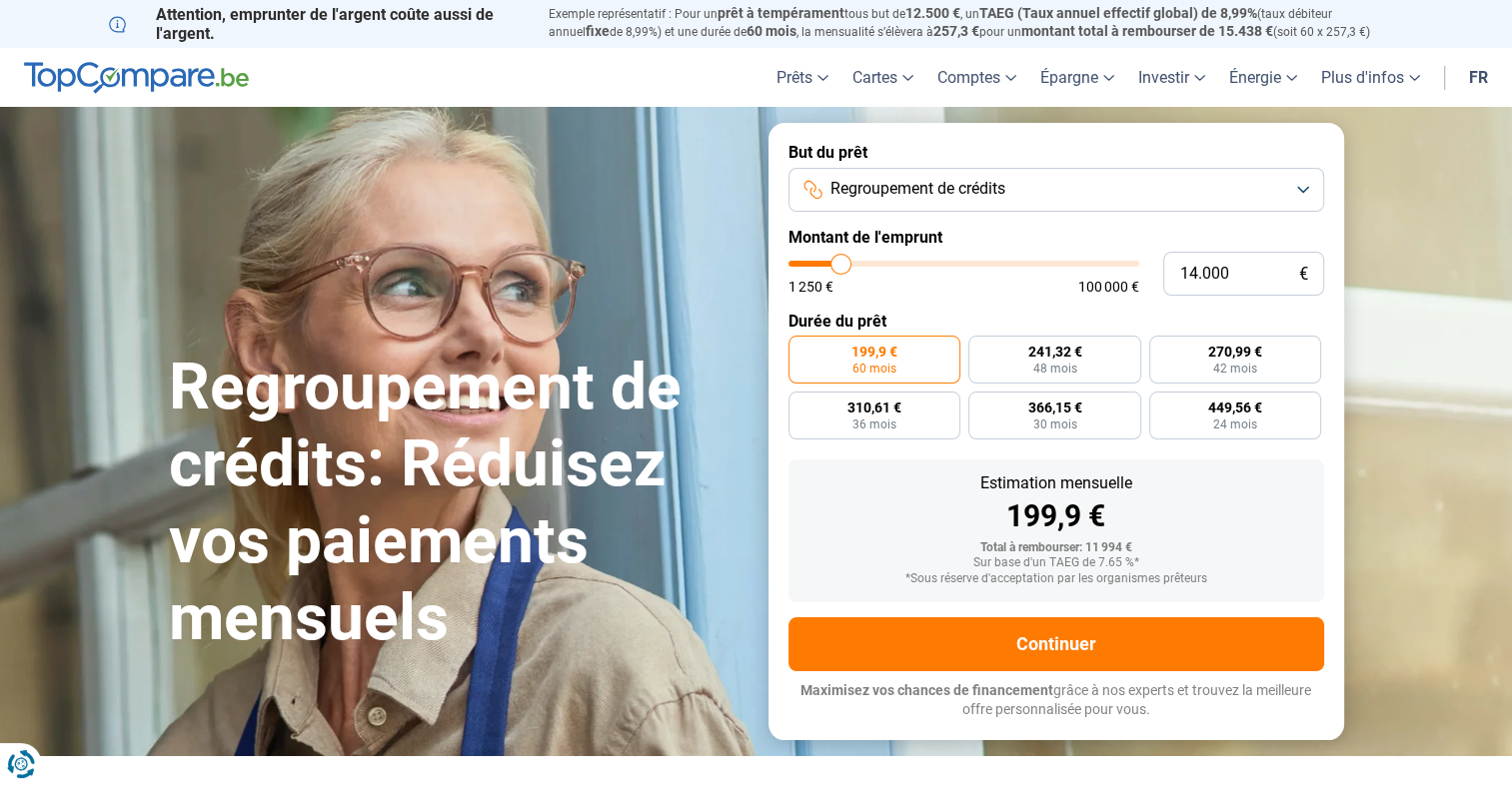 type on "15.000" 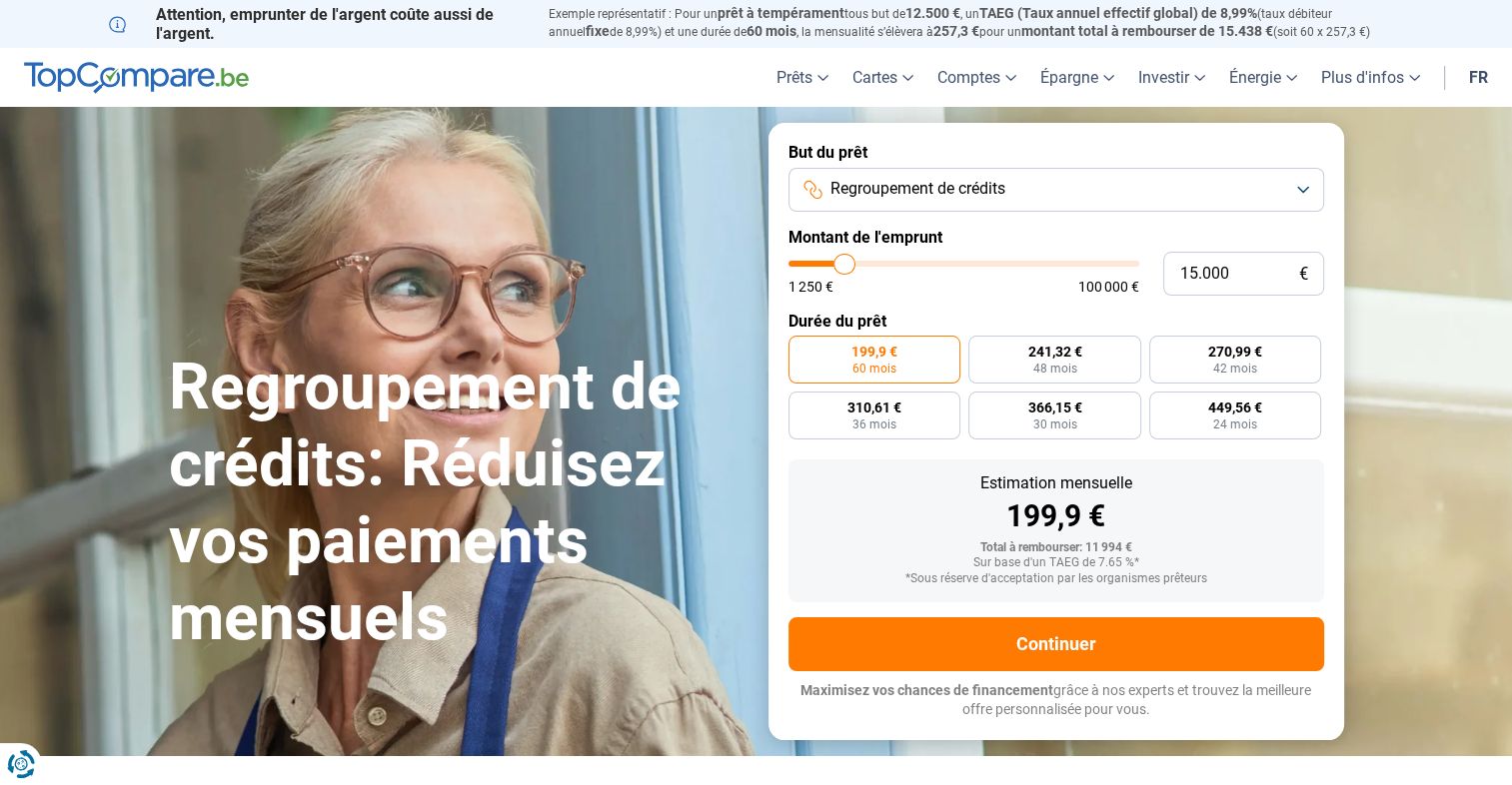 type on "15.250" 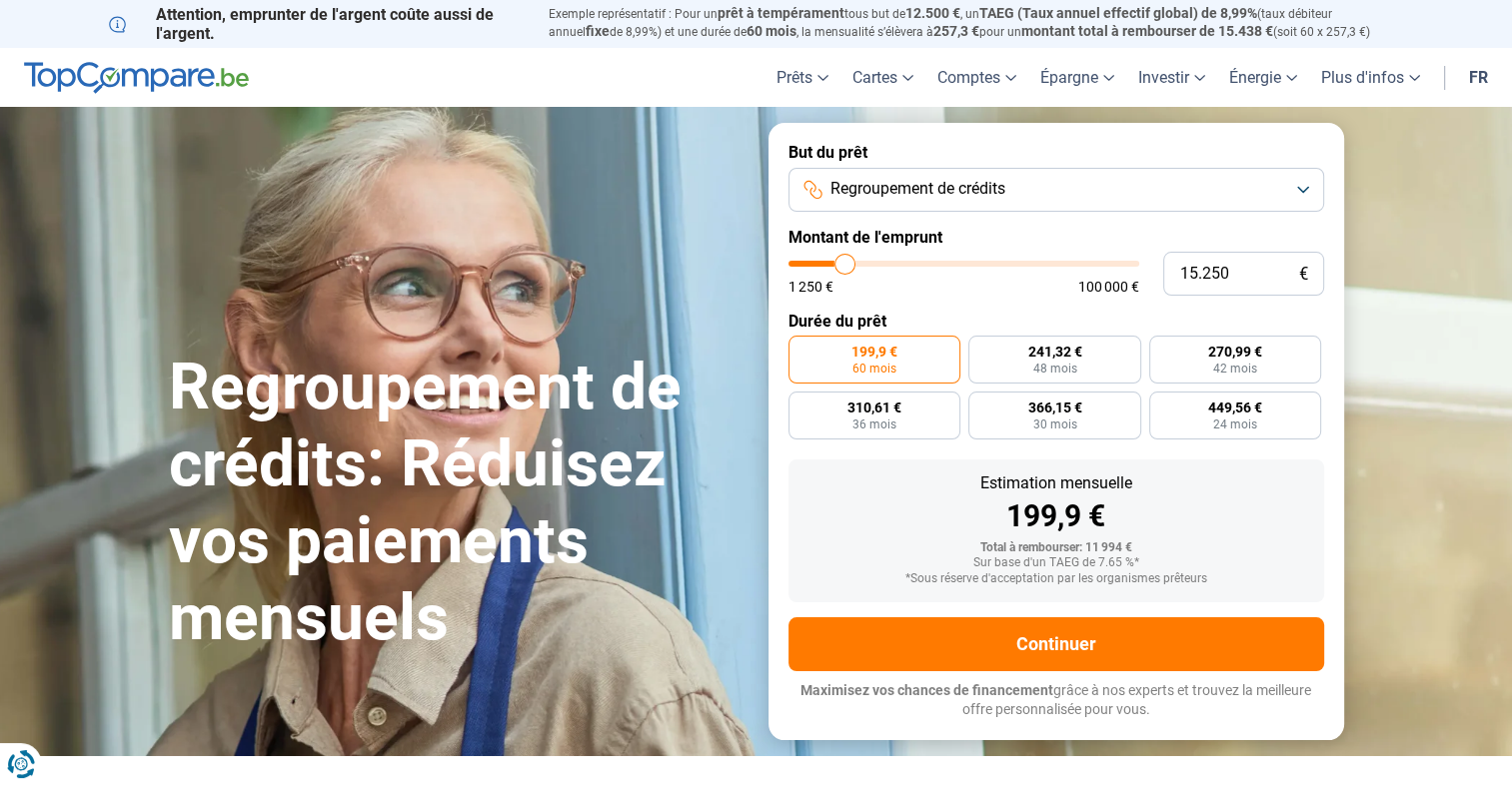 type on "16.250" 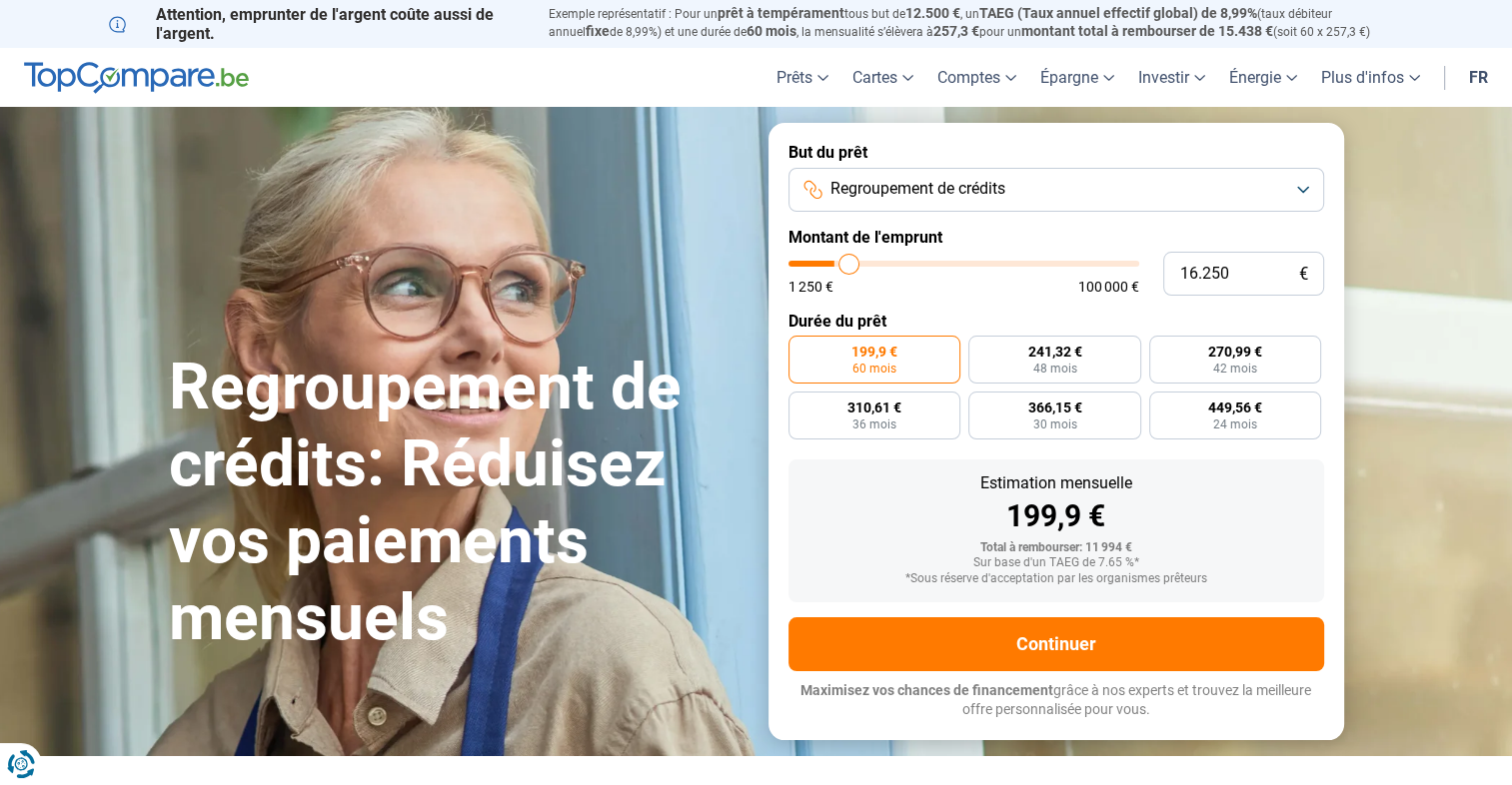 type on "16.750" 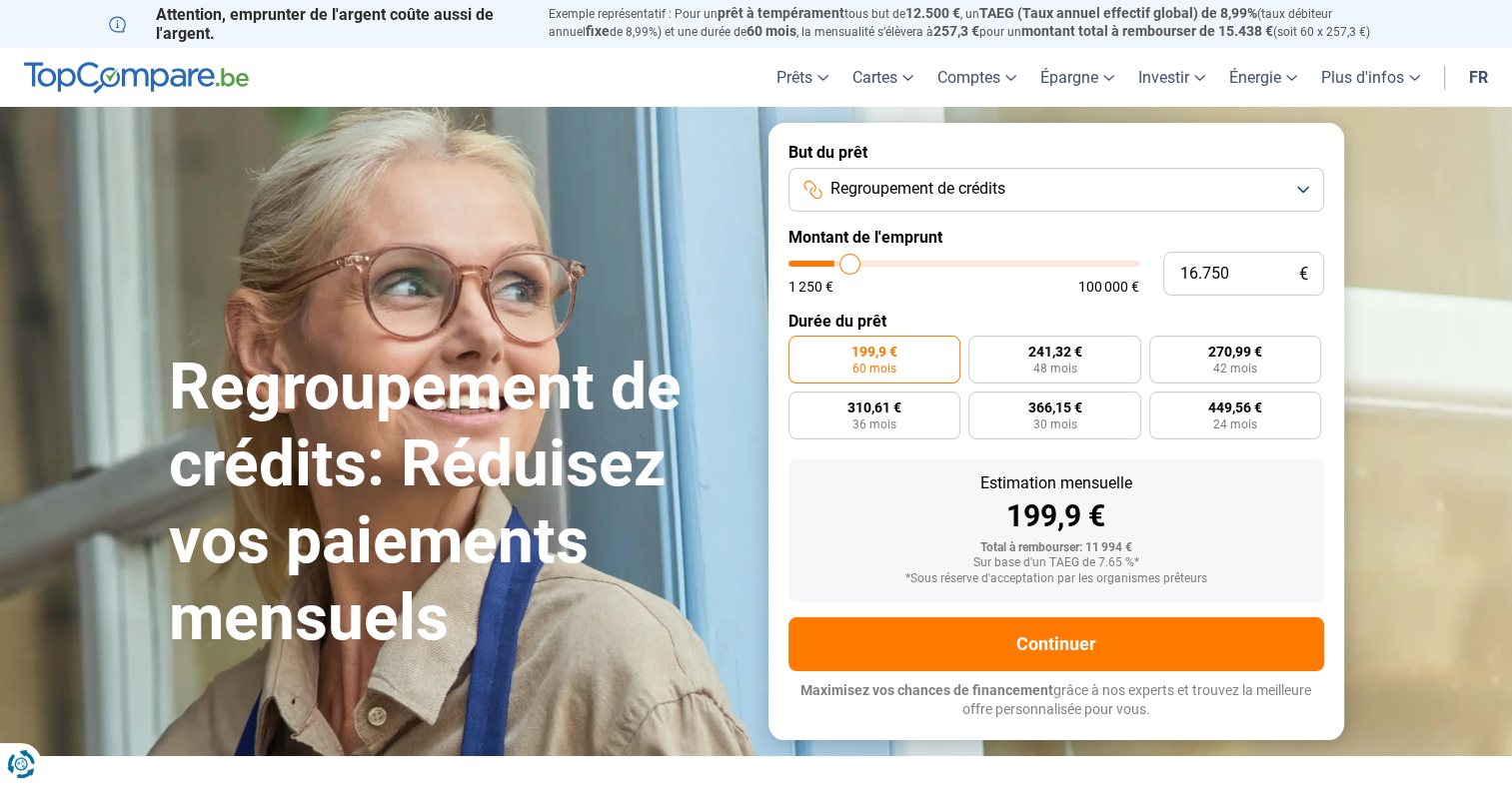 type on "17.750" 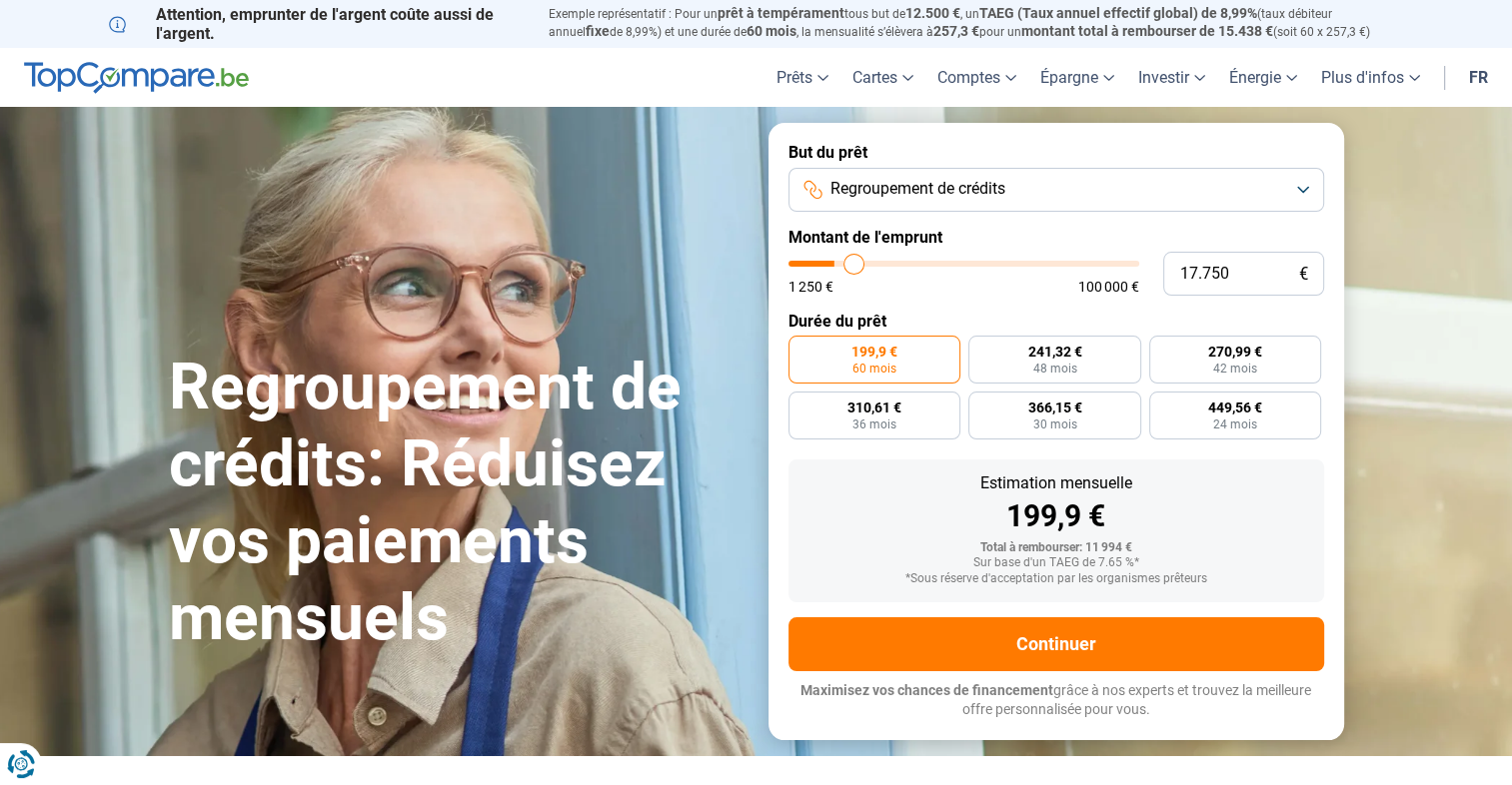 type on "18.750" 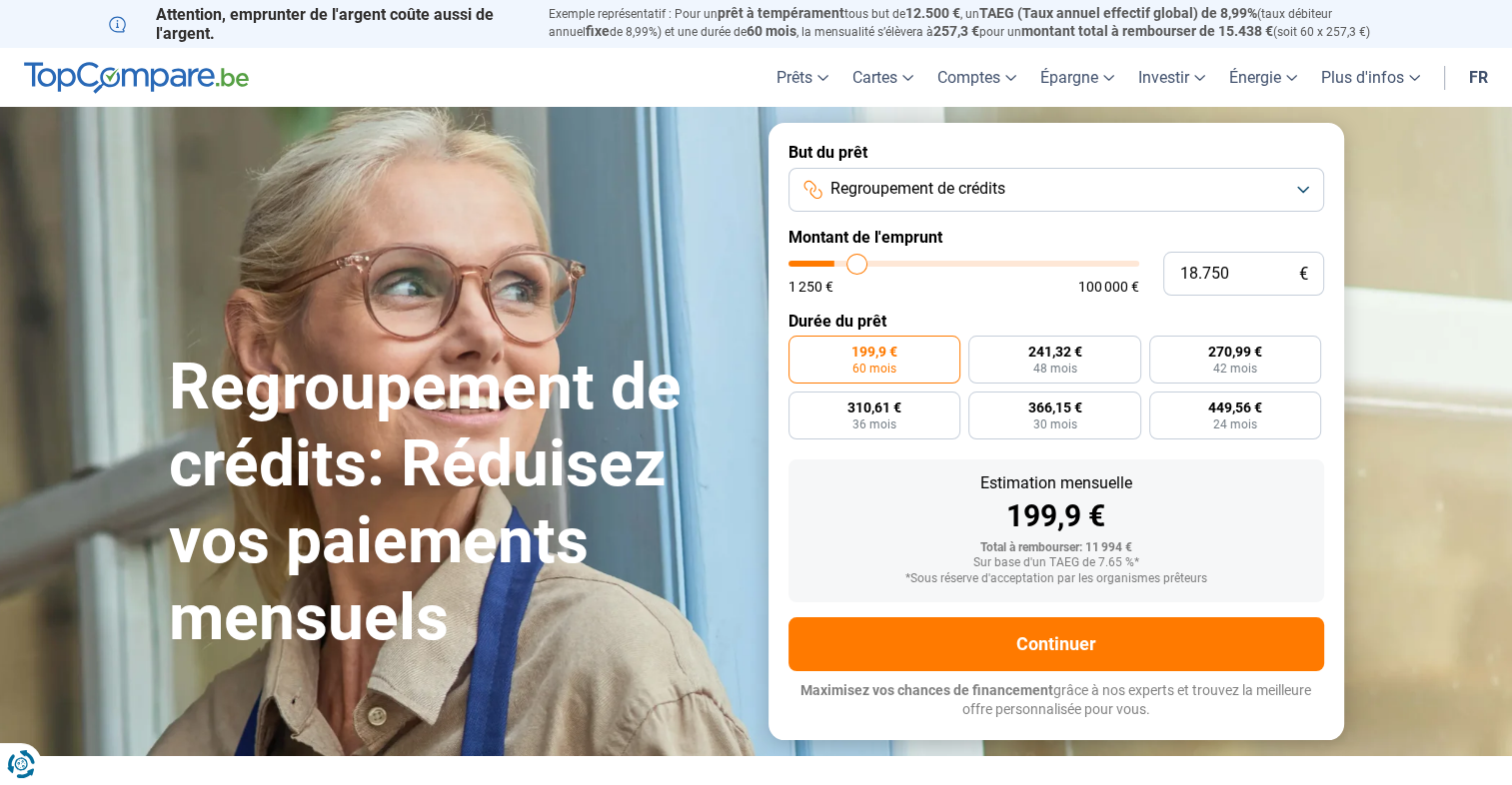 type on "19.250" 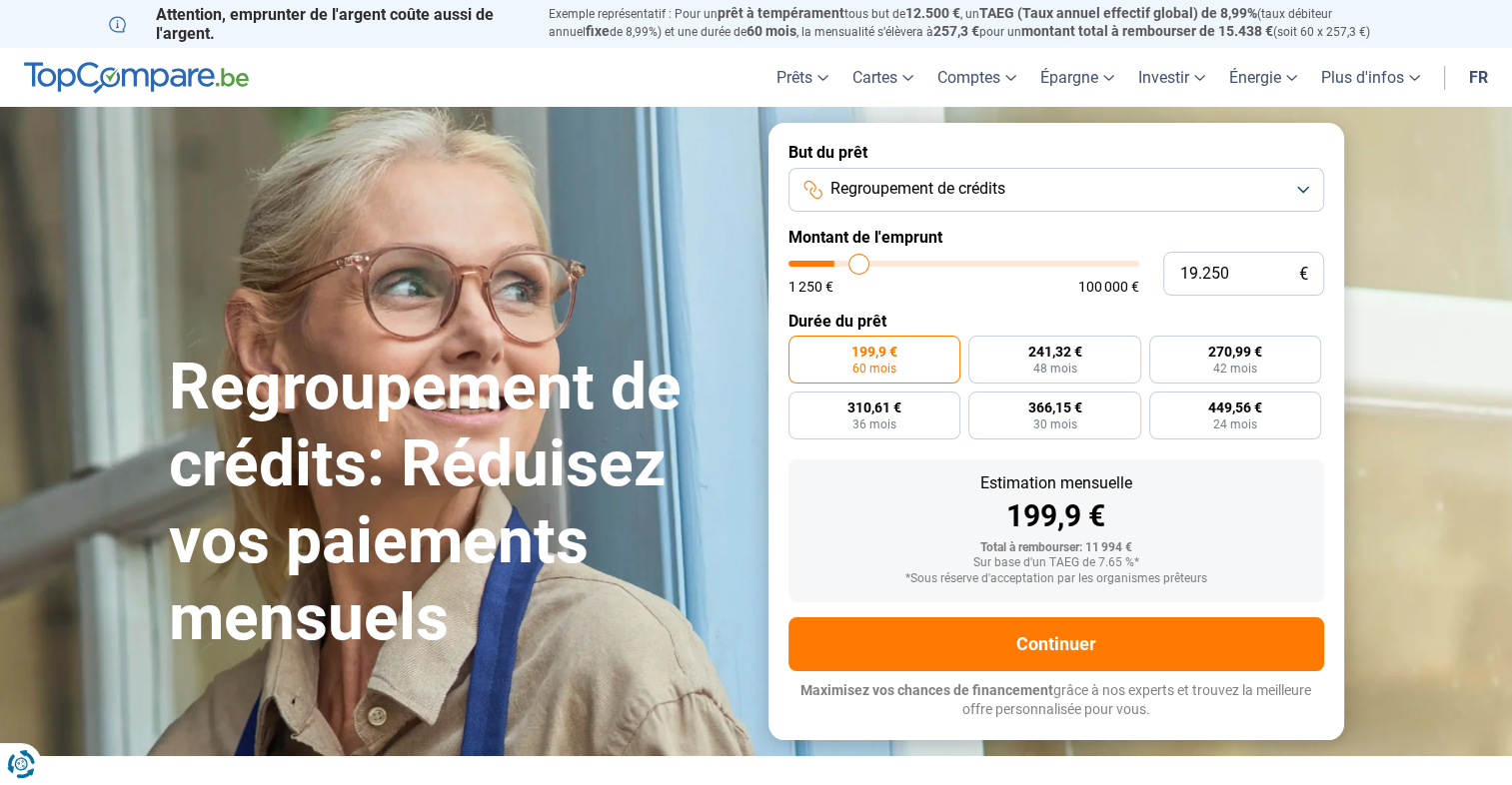 type on "21.250" 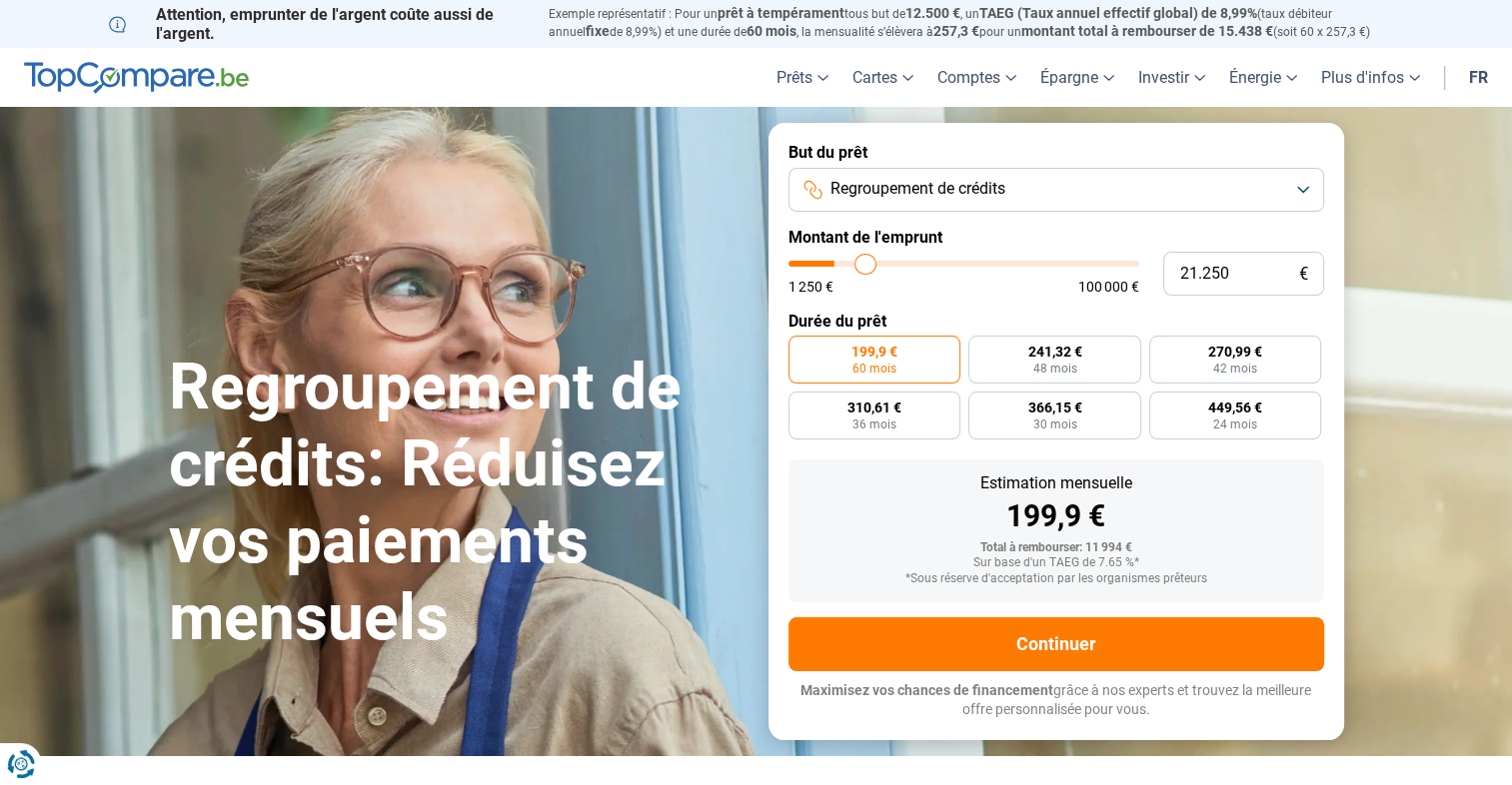 type on "22.000" 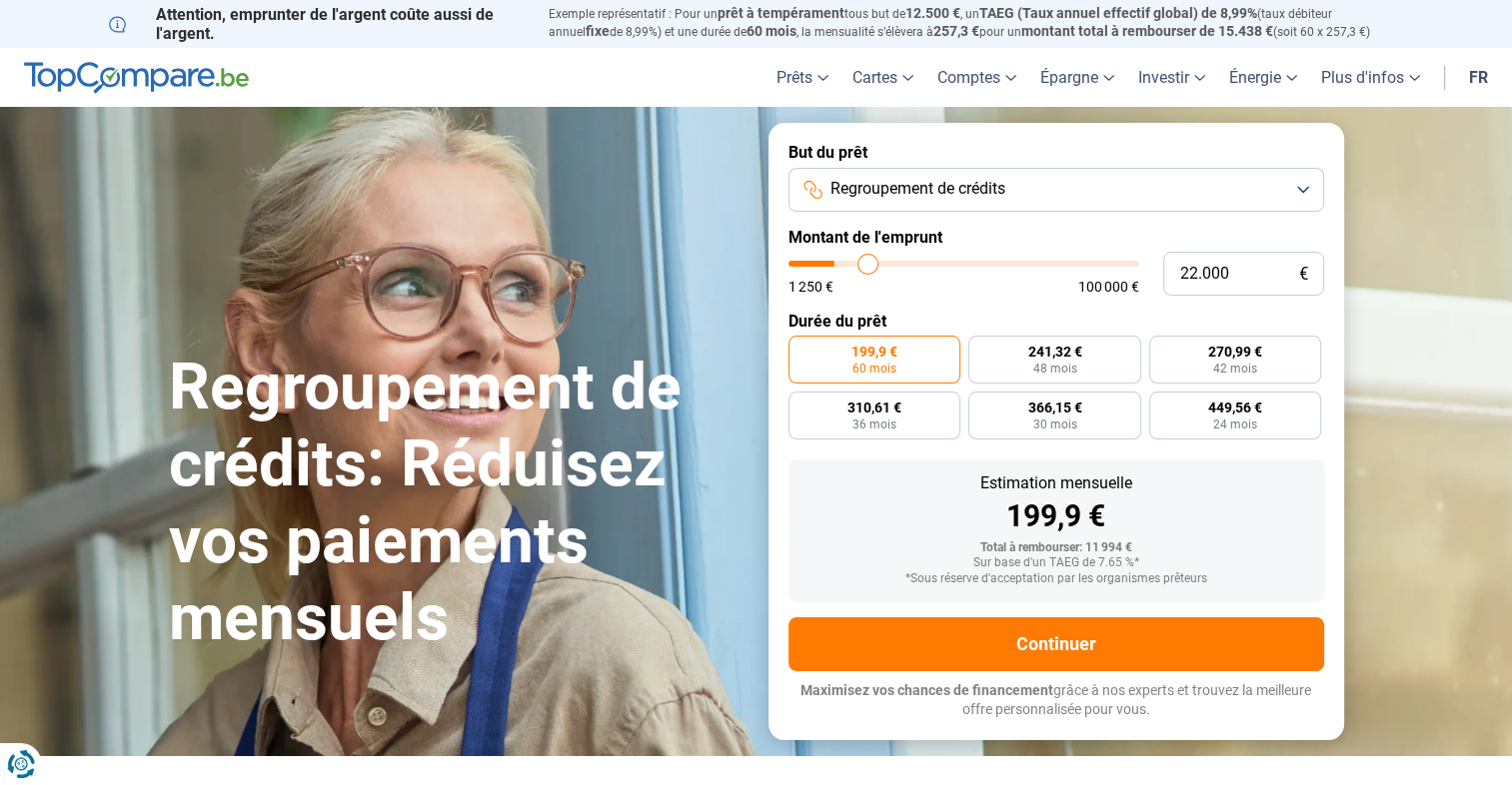type on "22.750" 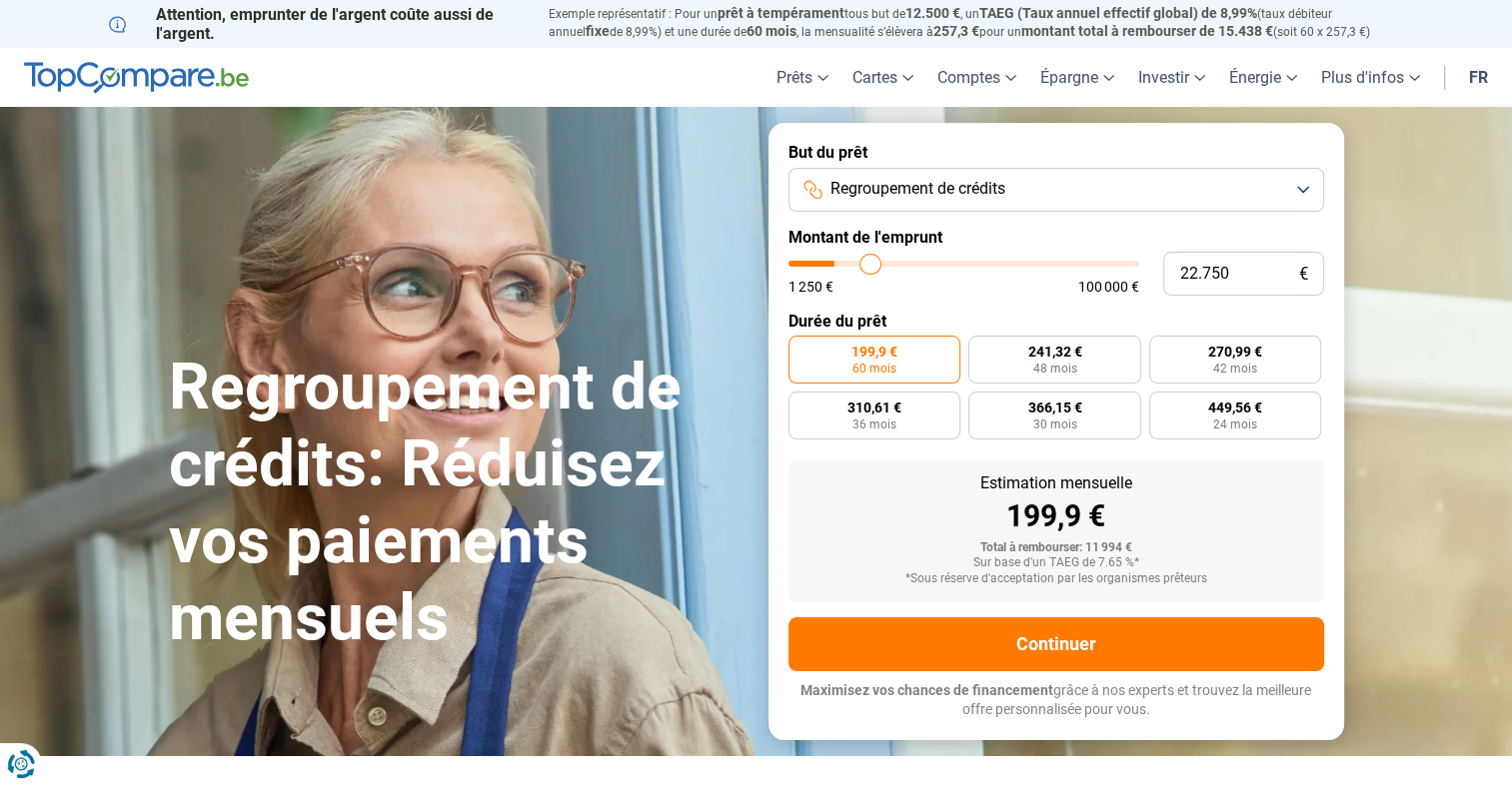 type on "23.000" 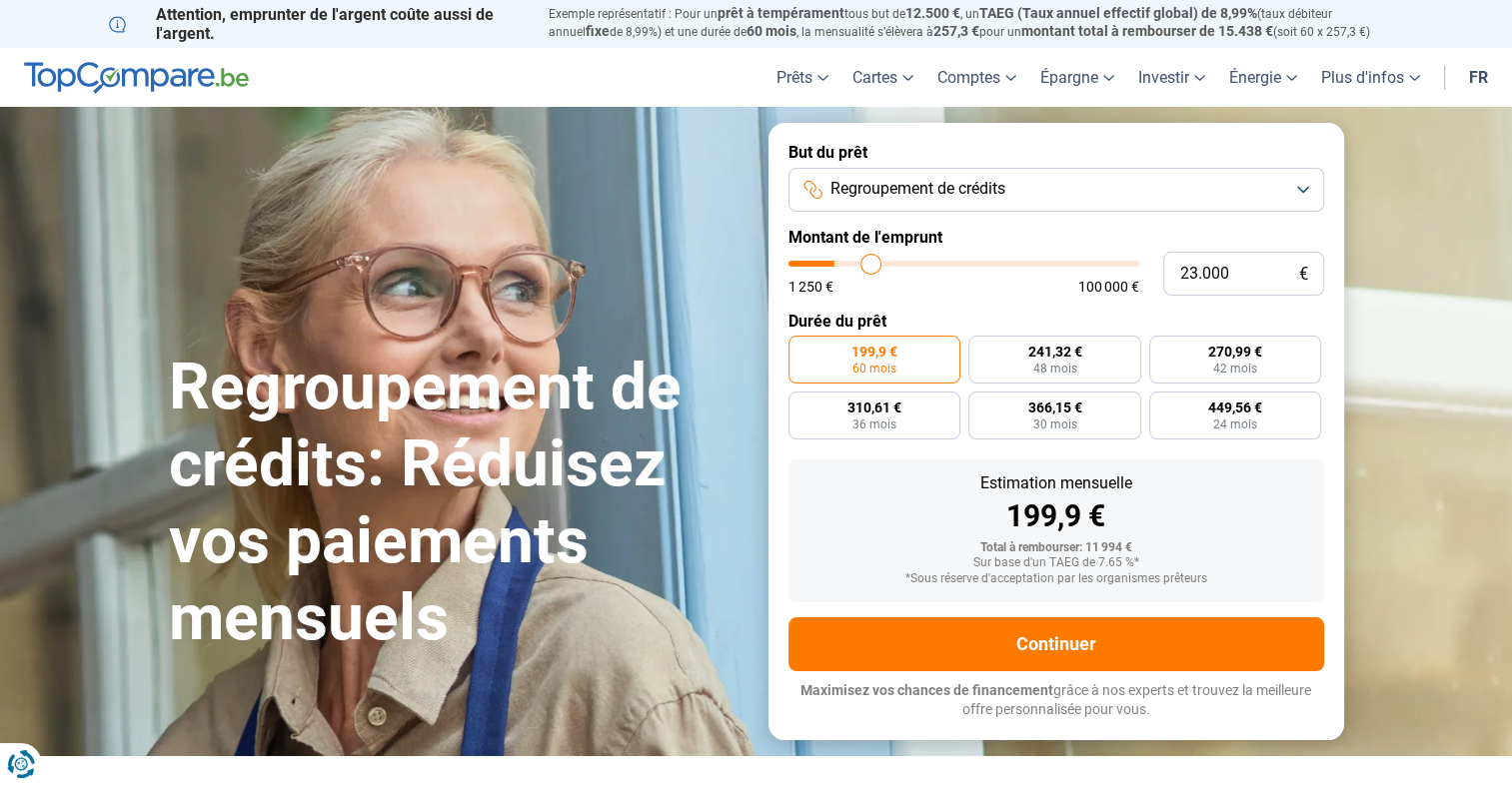 type on "23.250" 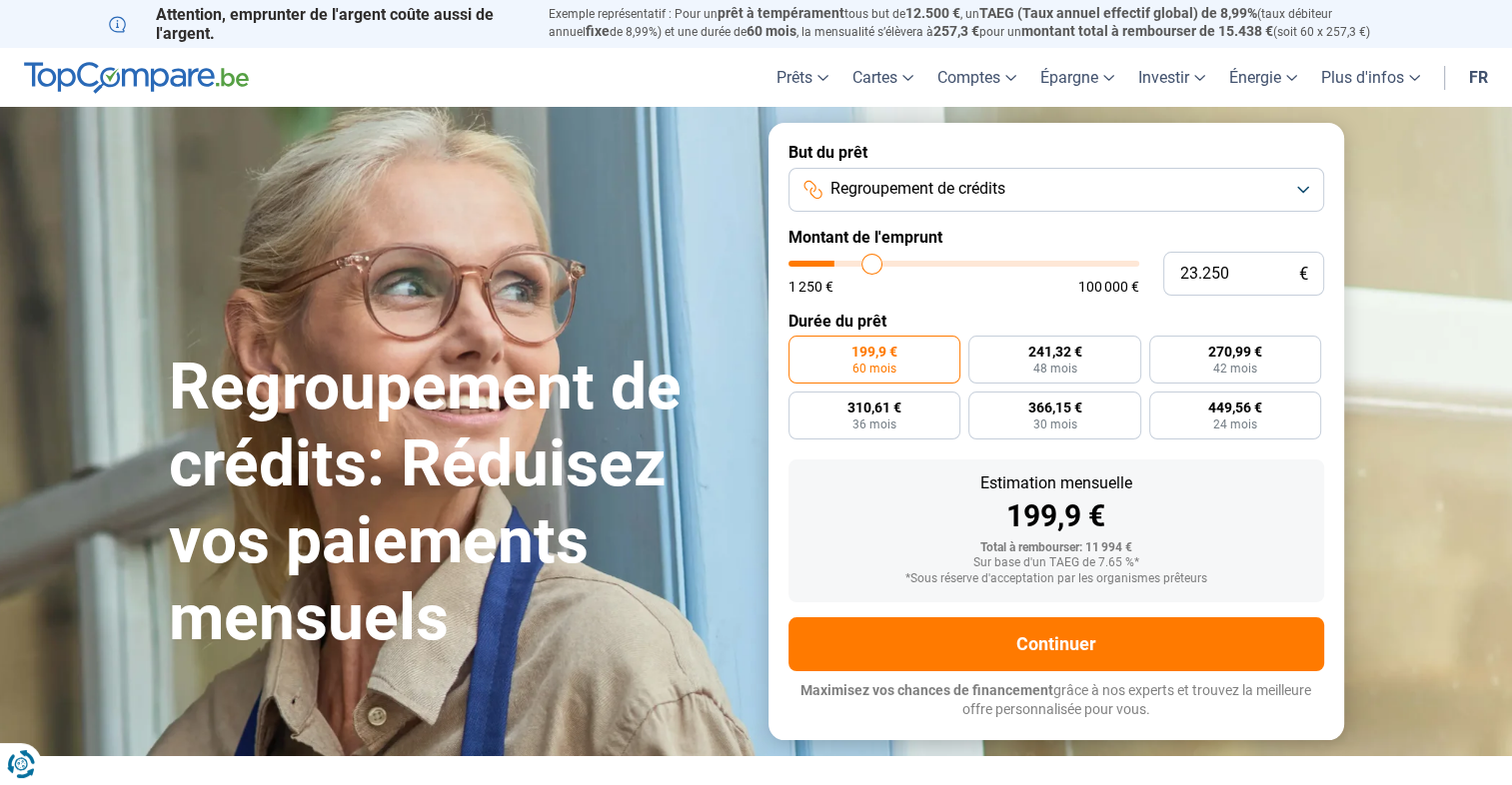 type on "23.500" 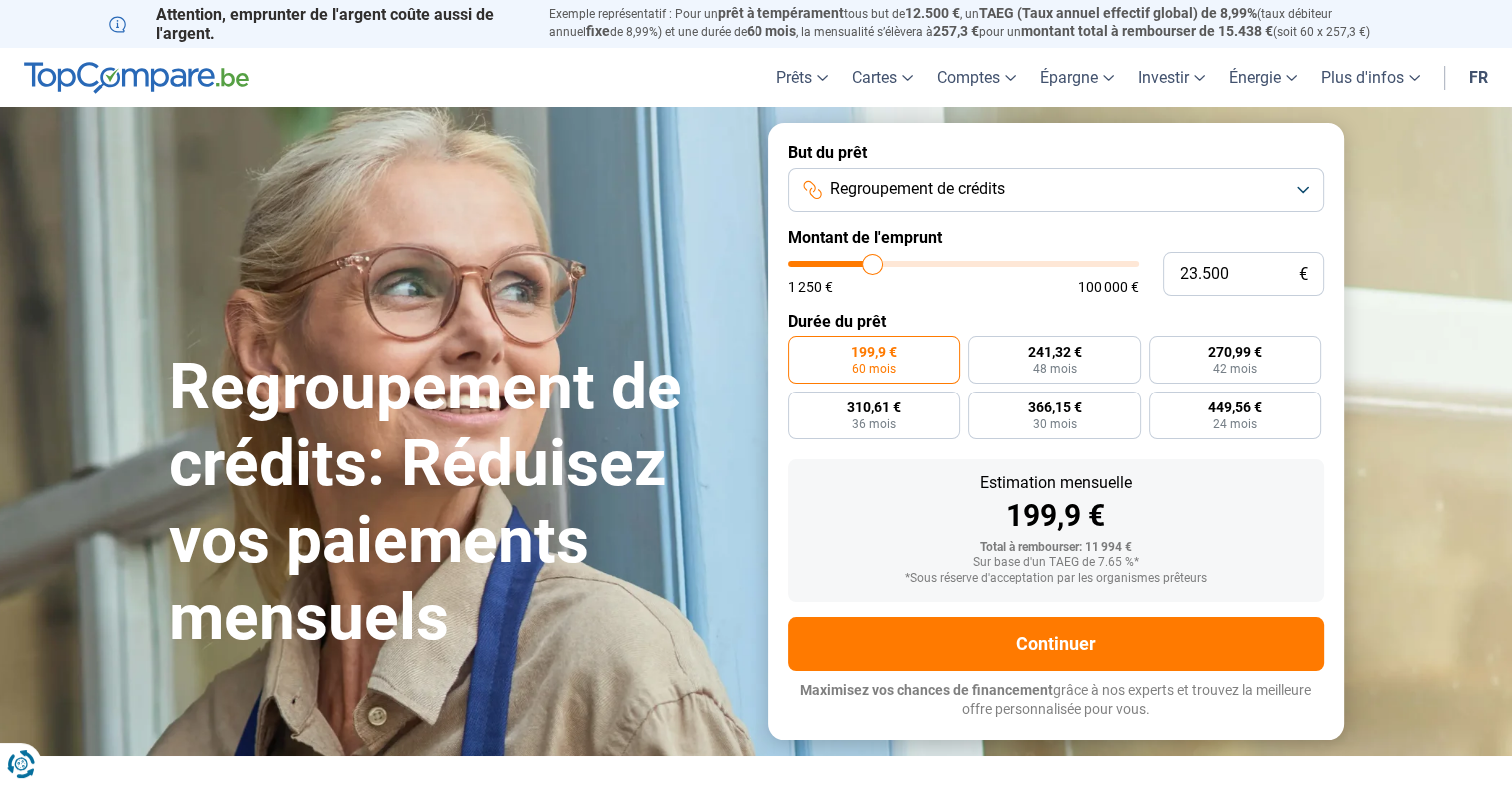 type on "24.000" 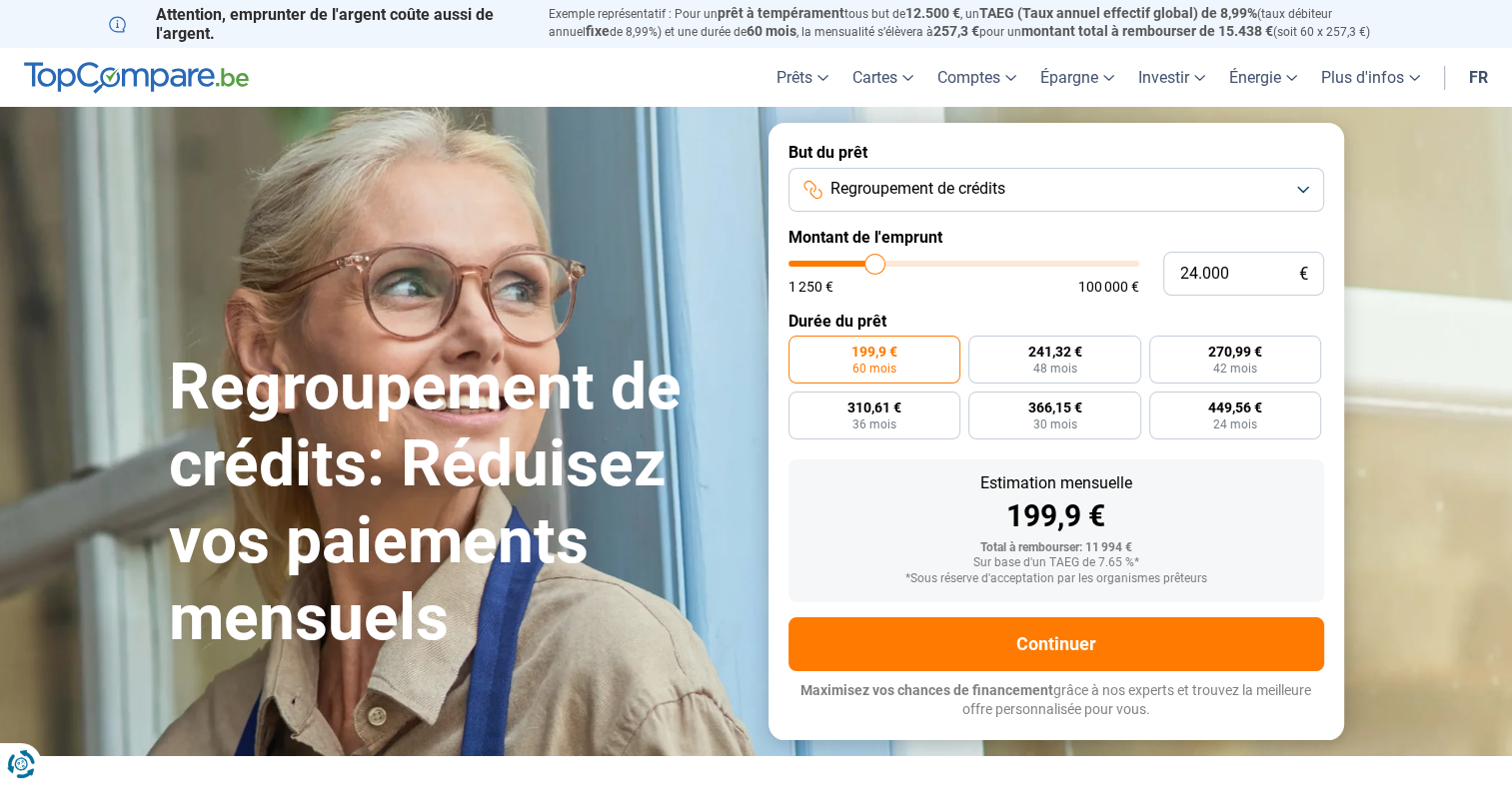 type on "24.500" 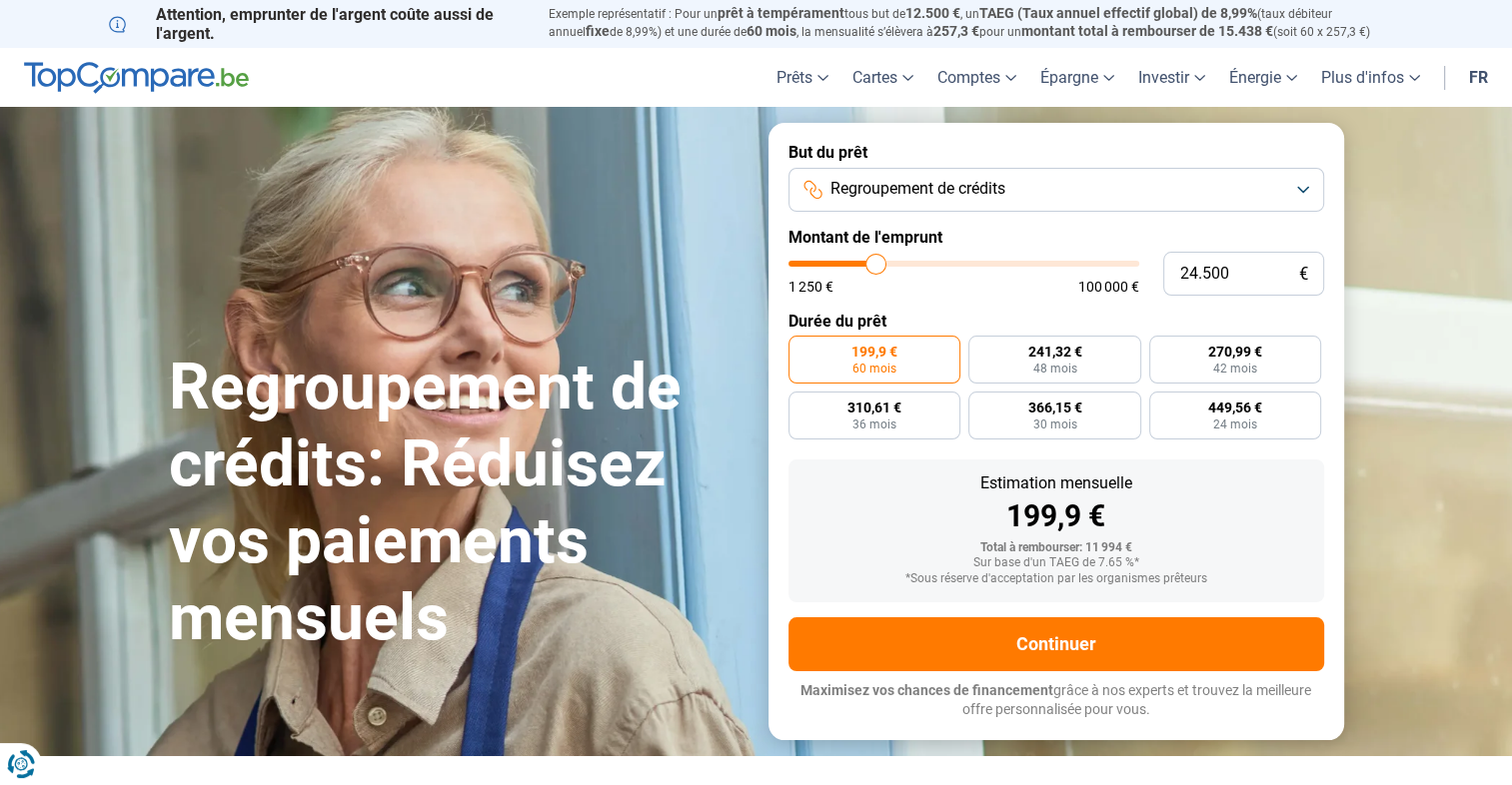 type on "25.750" 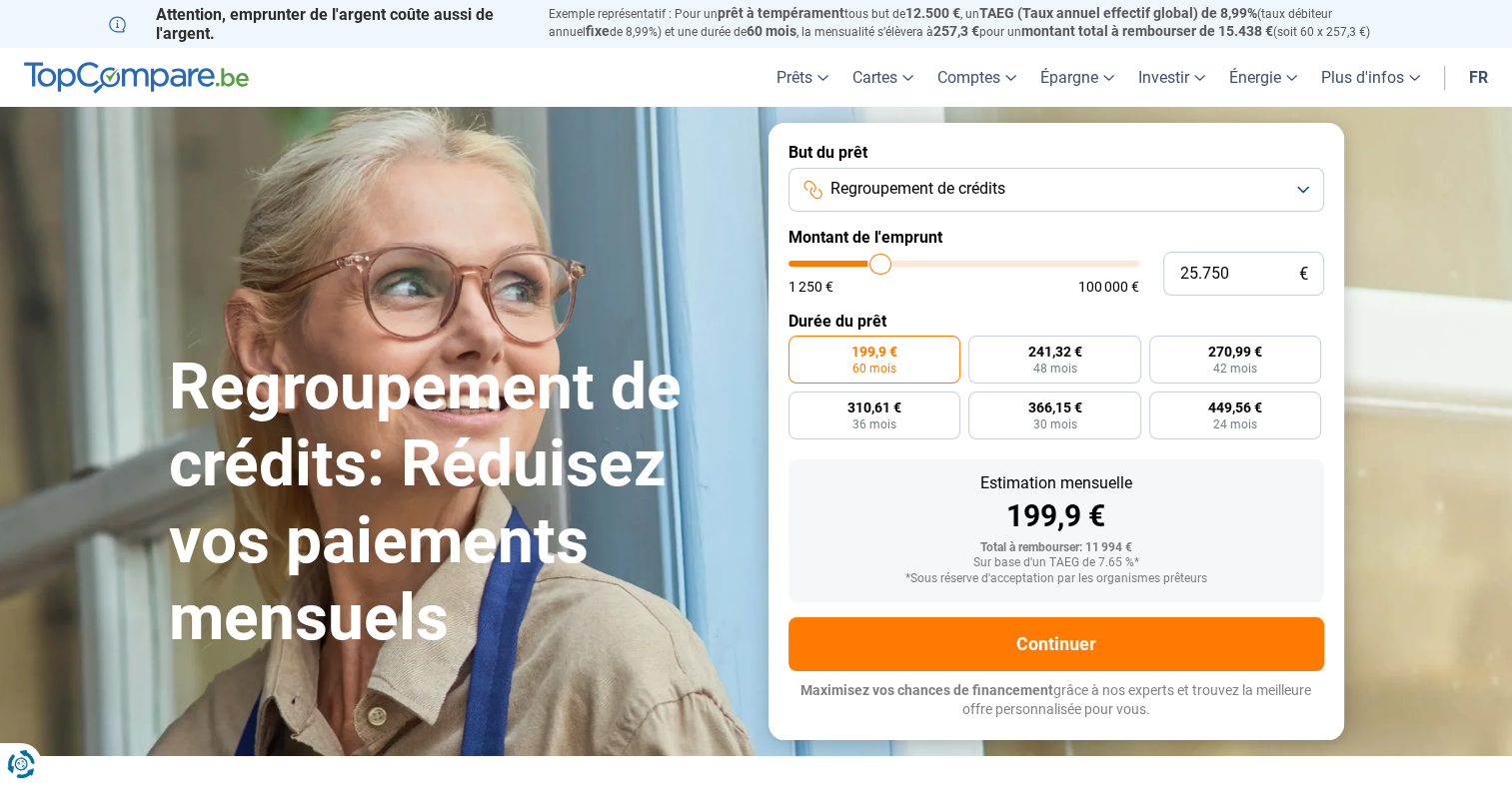 type on "27.000" 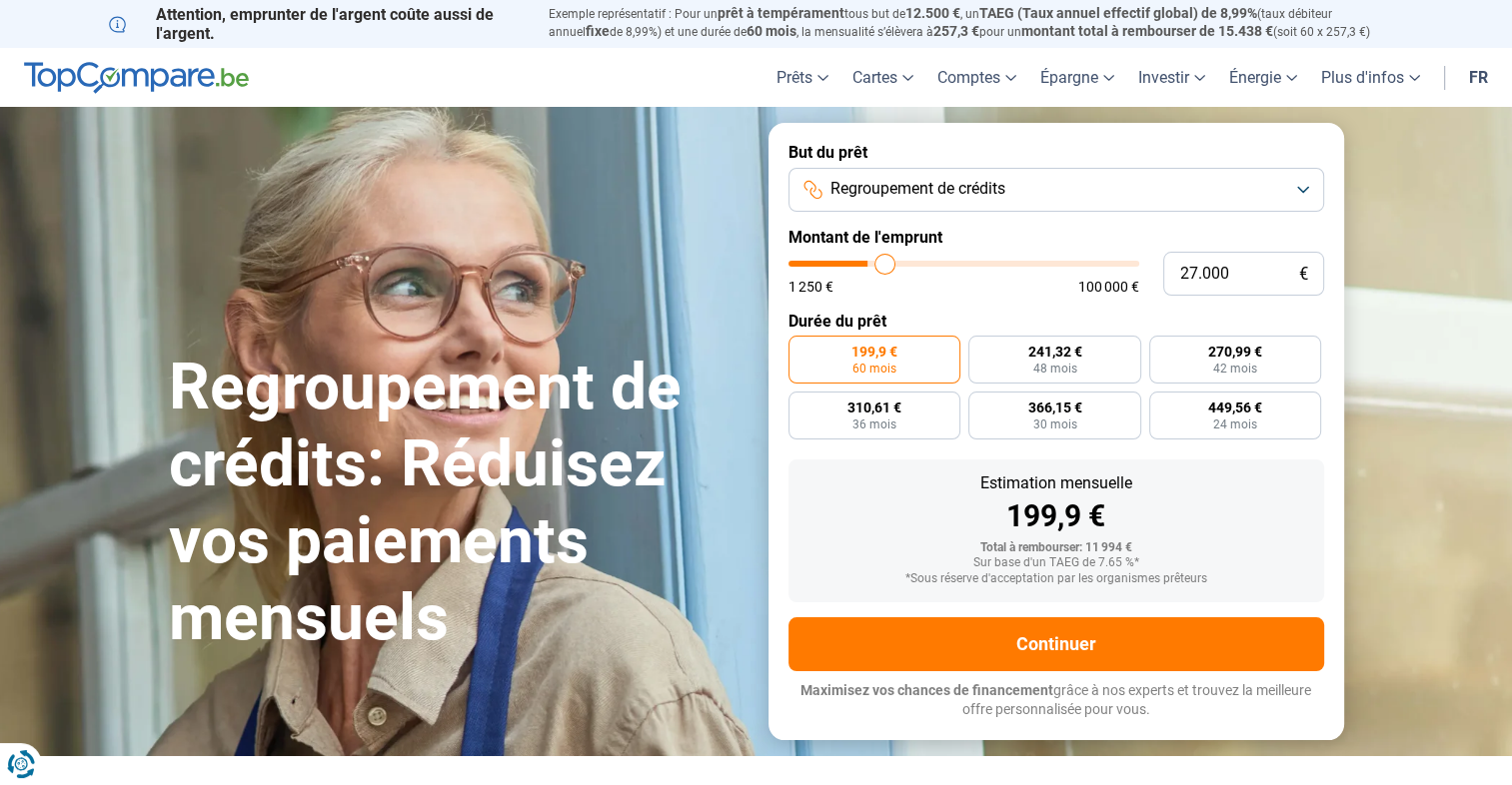 type on "28.000" 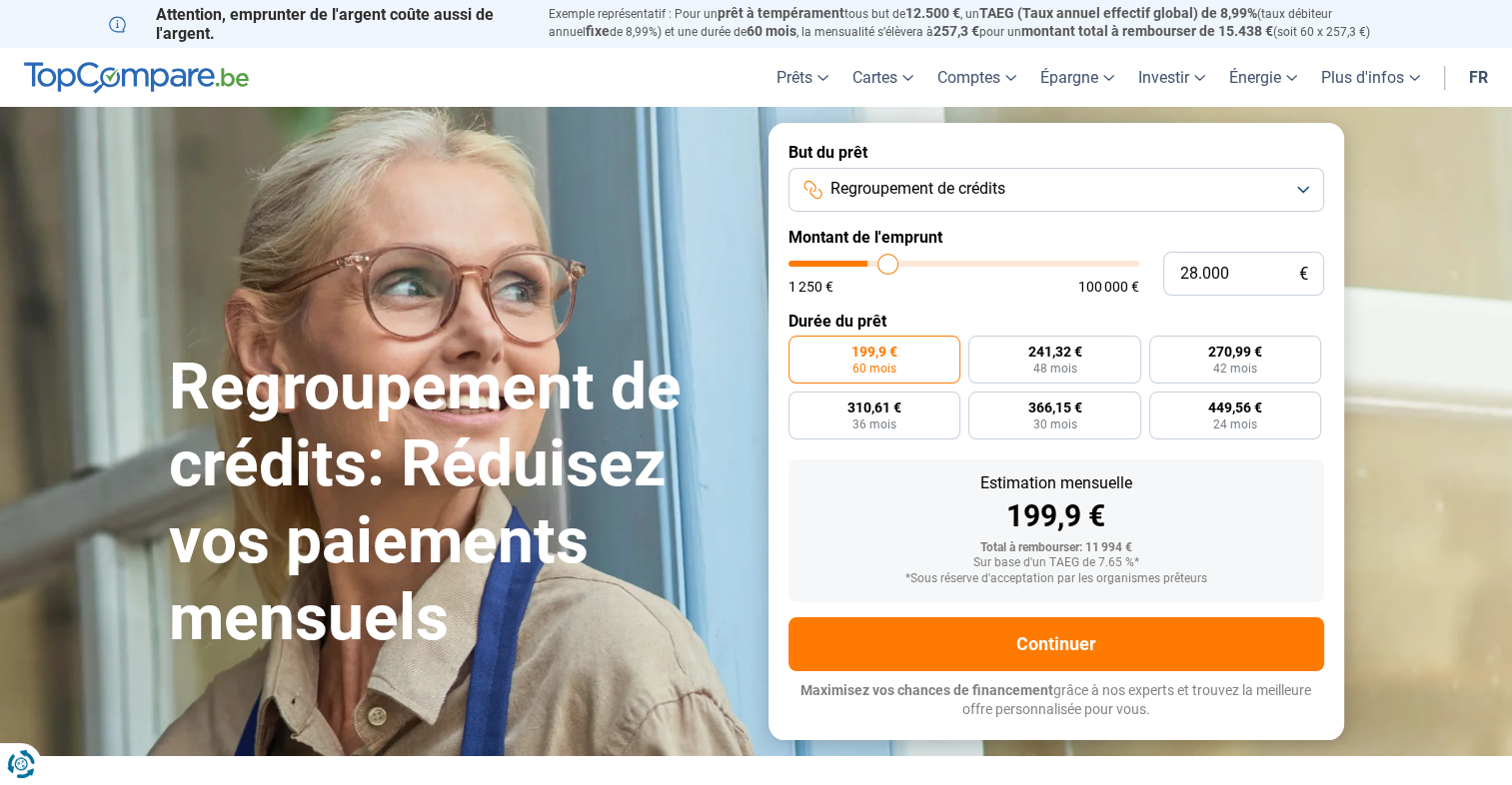 type on "29.500" 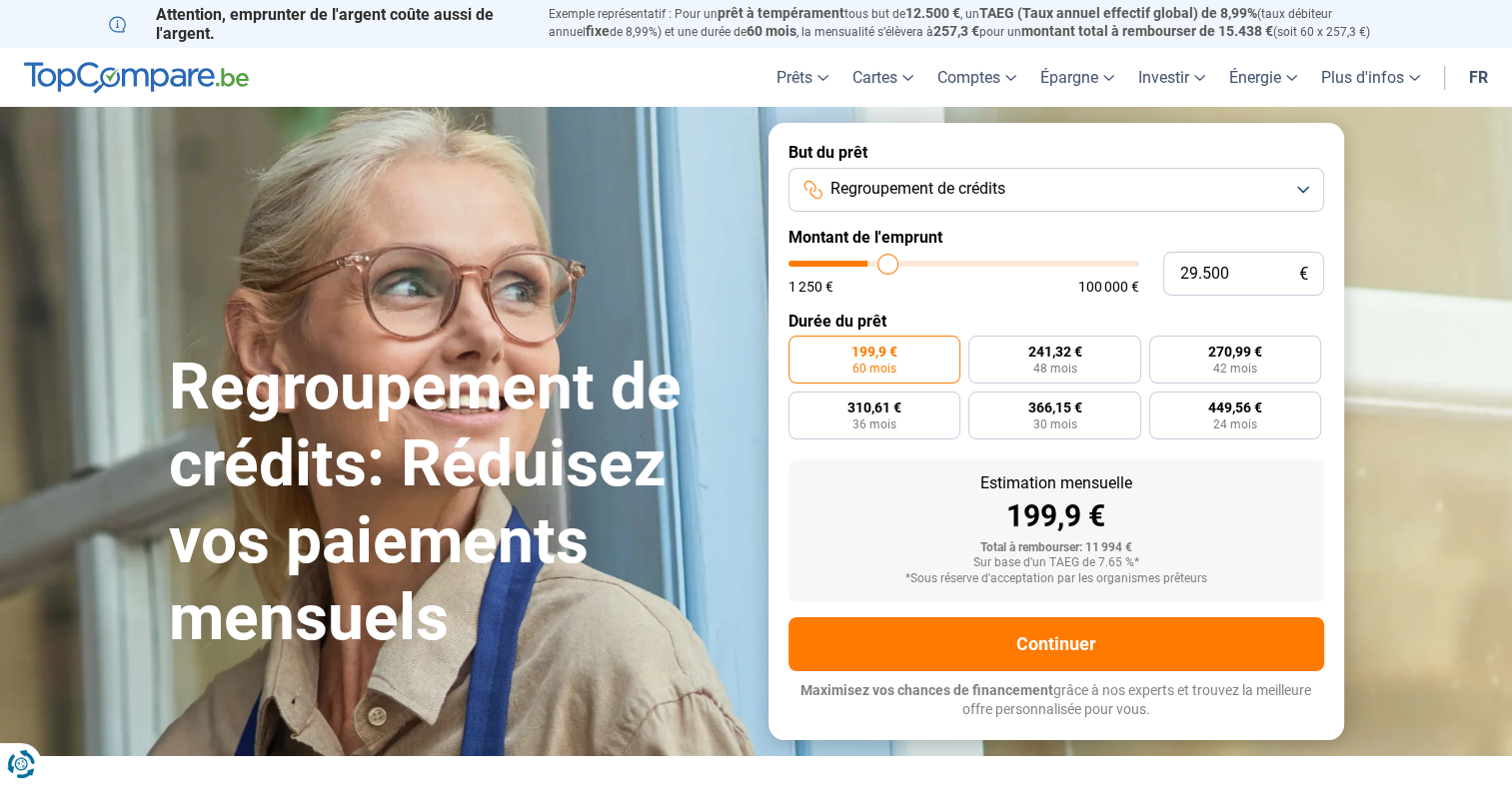 type on "29500" 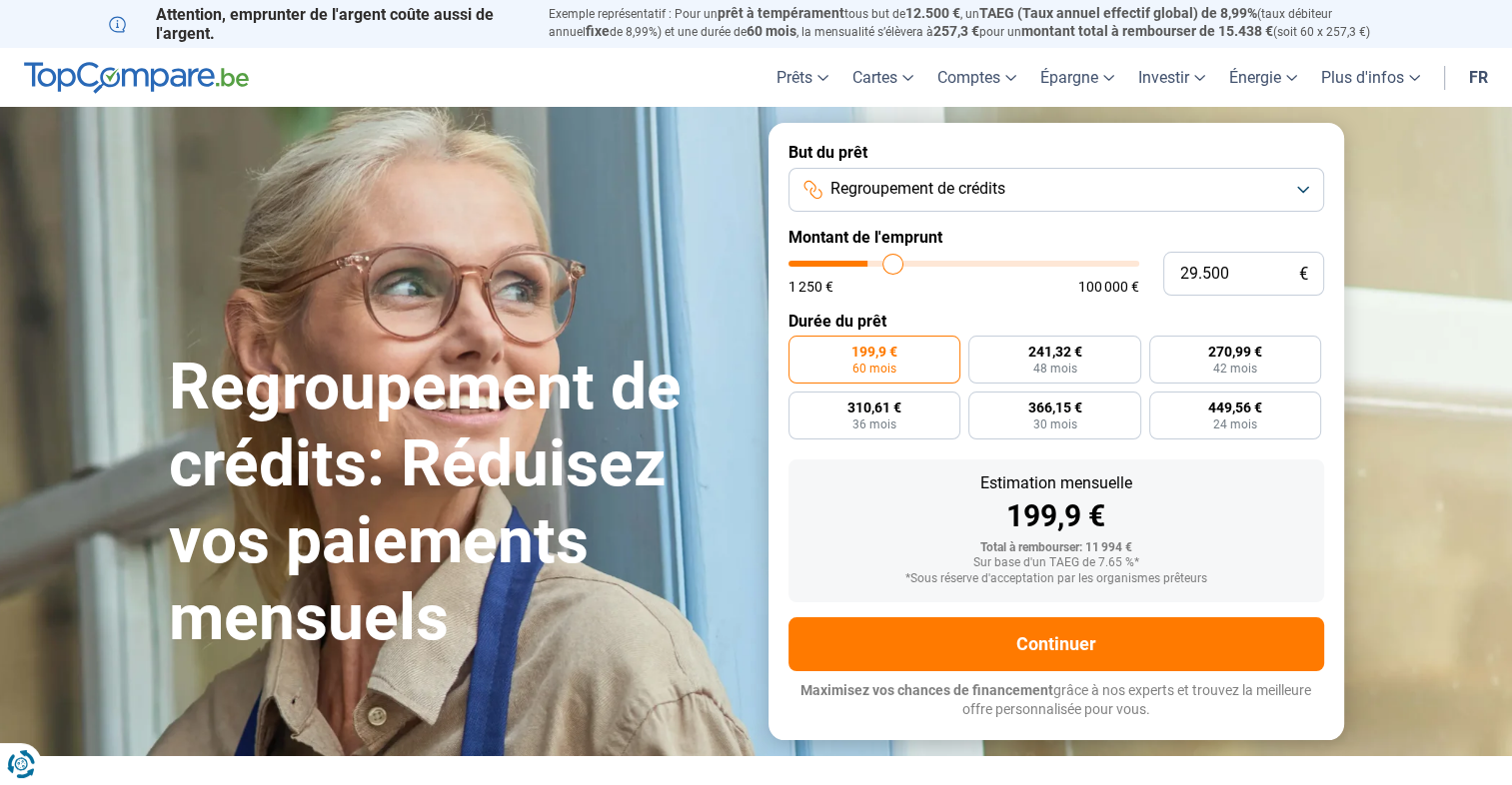 type on "30.750" 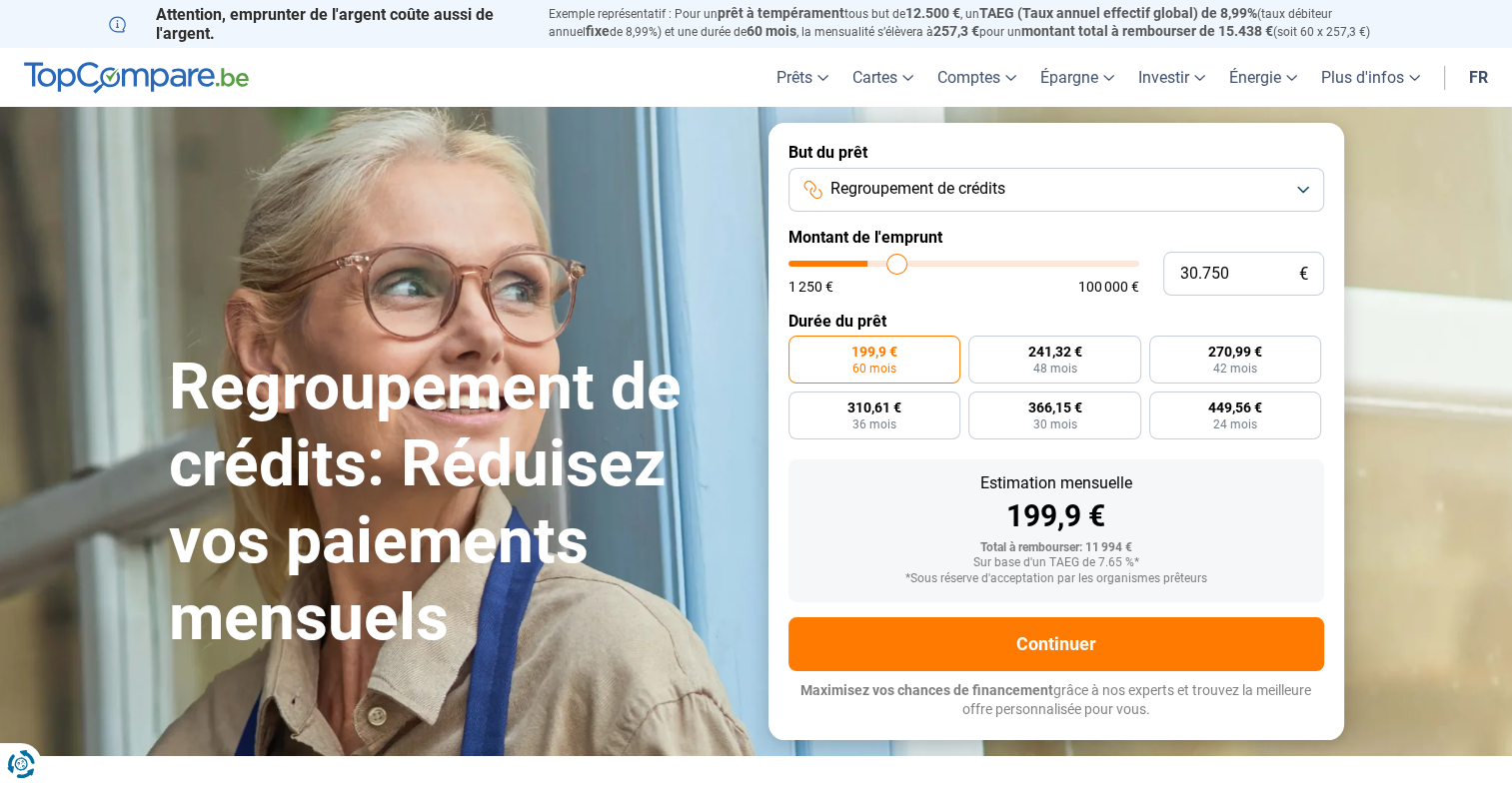 type on "32.500" 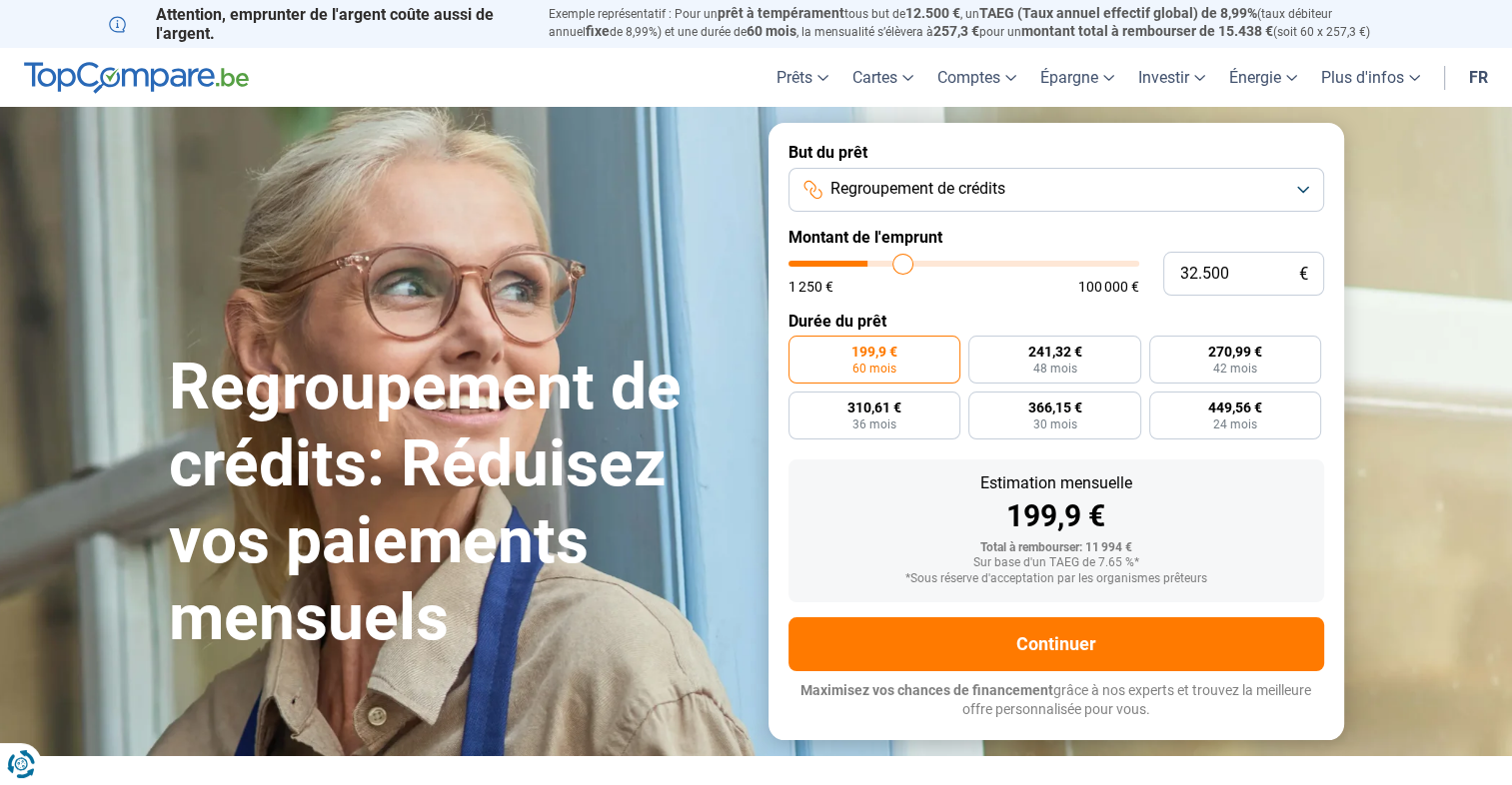 type on "33.500" 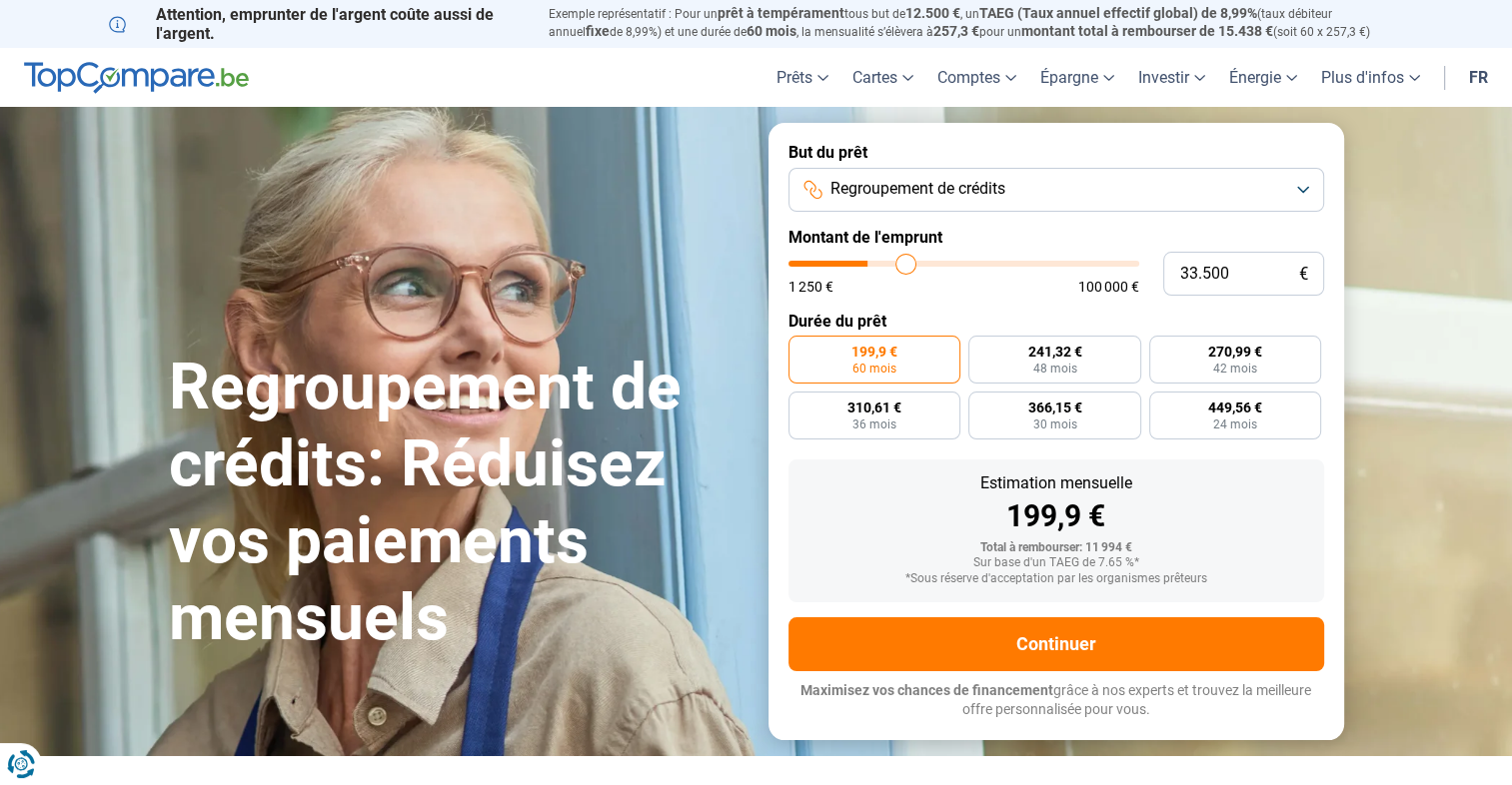type on "34.000" 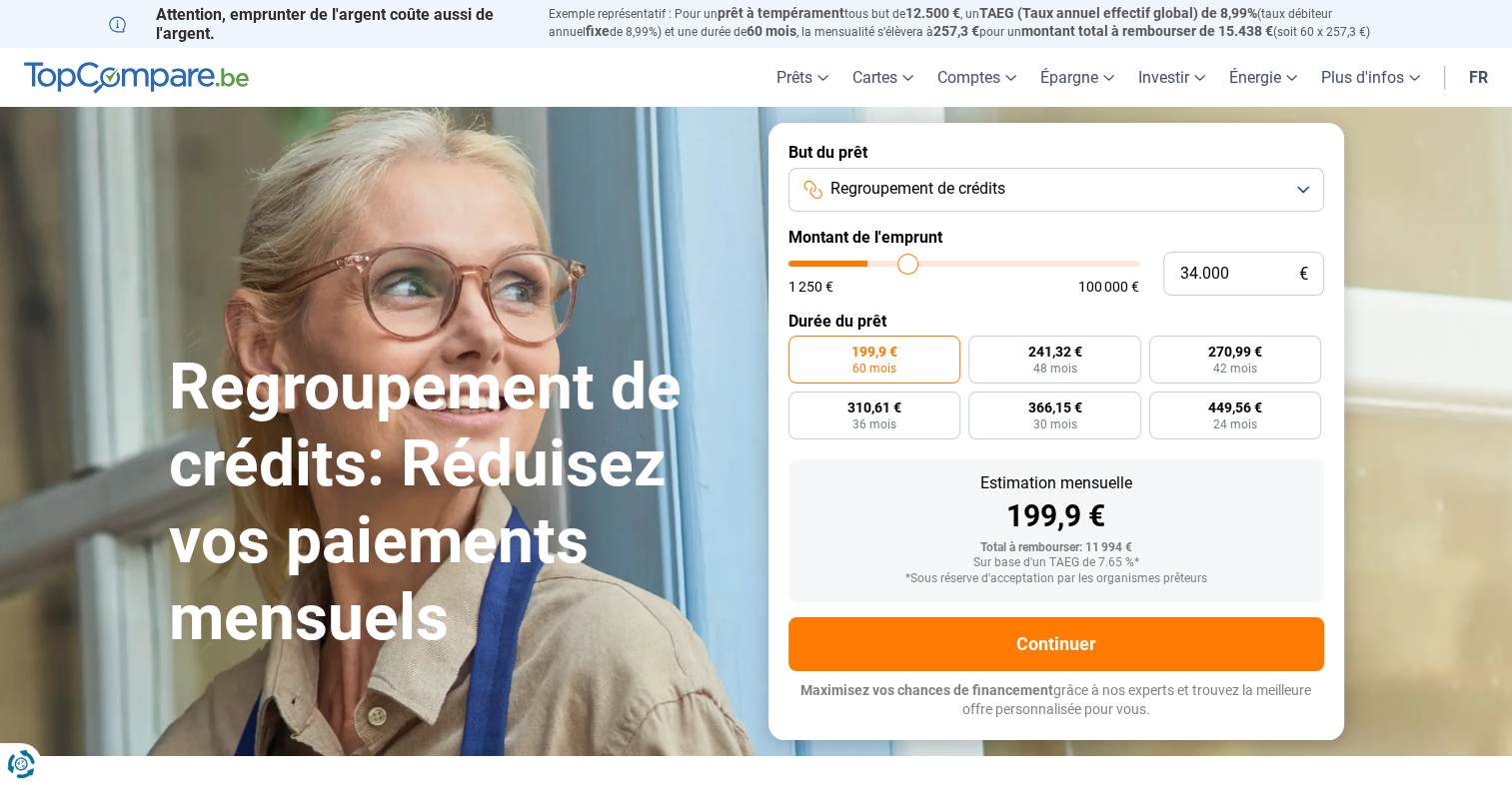 type on "34.250" 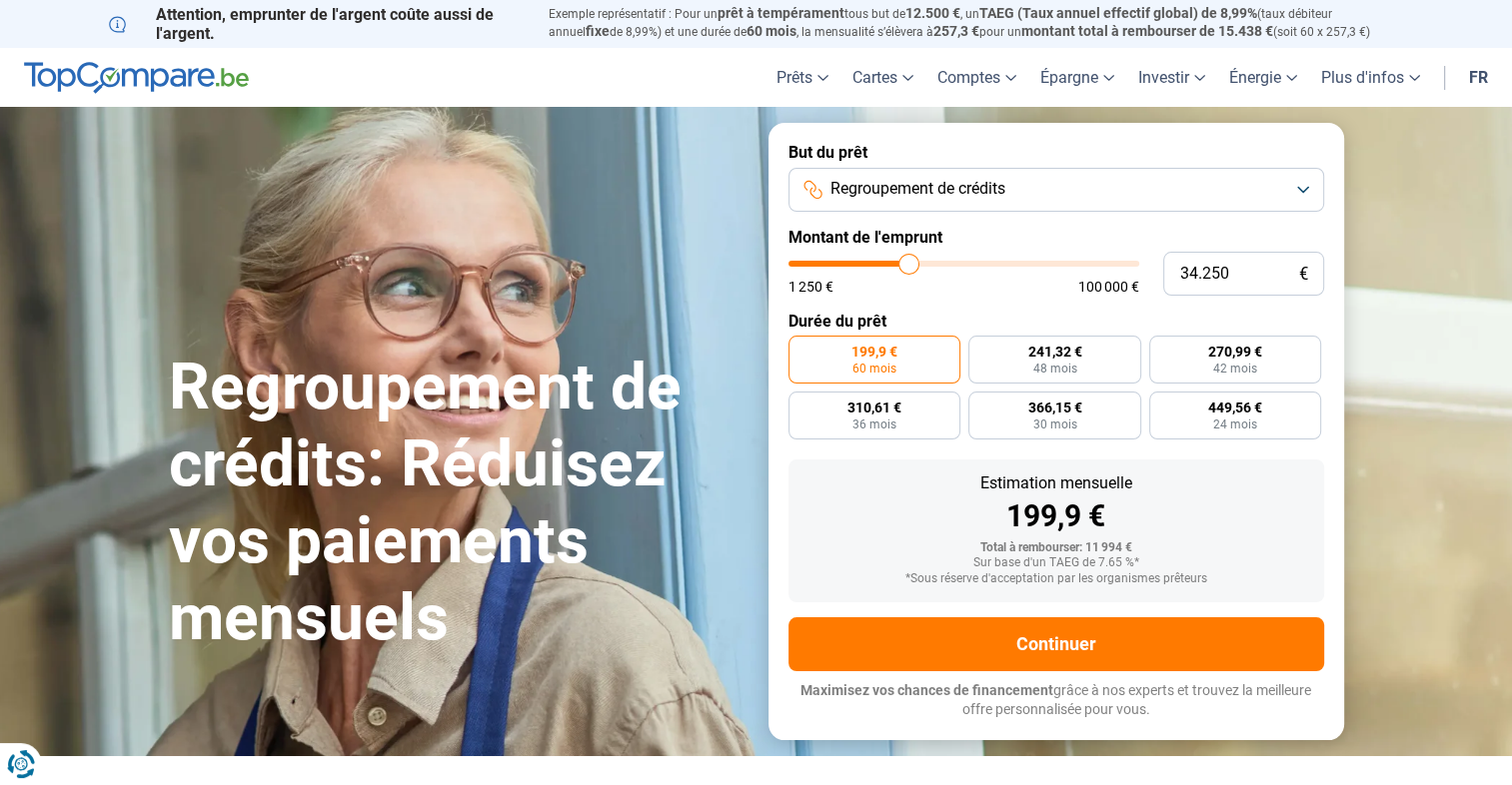 type on "34.750" 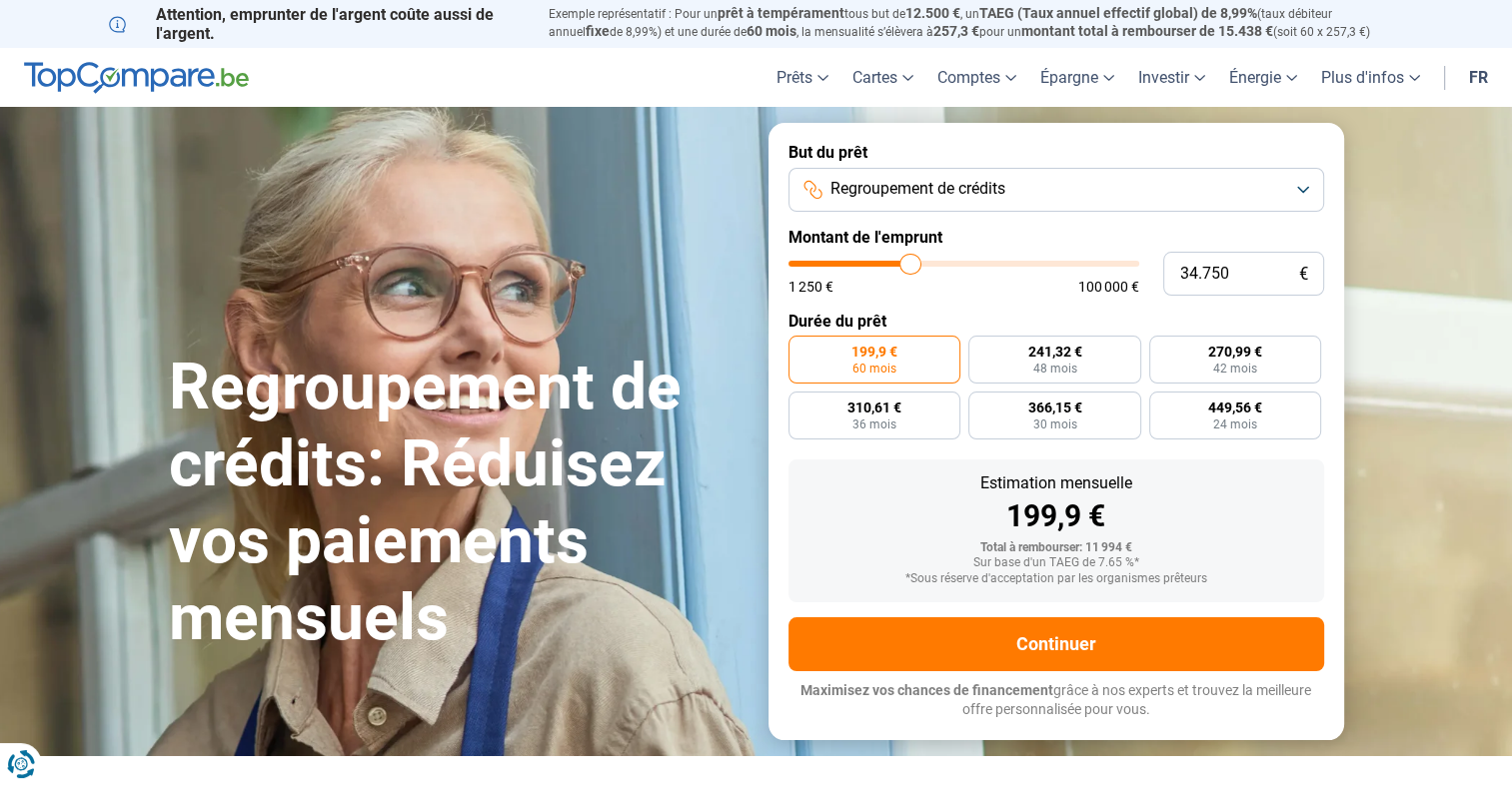 type on "35.000" 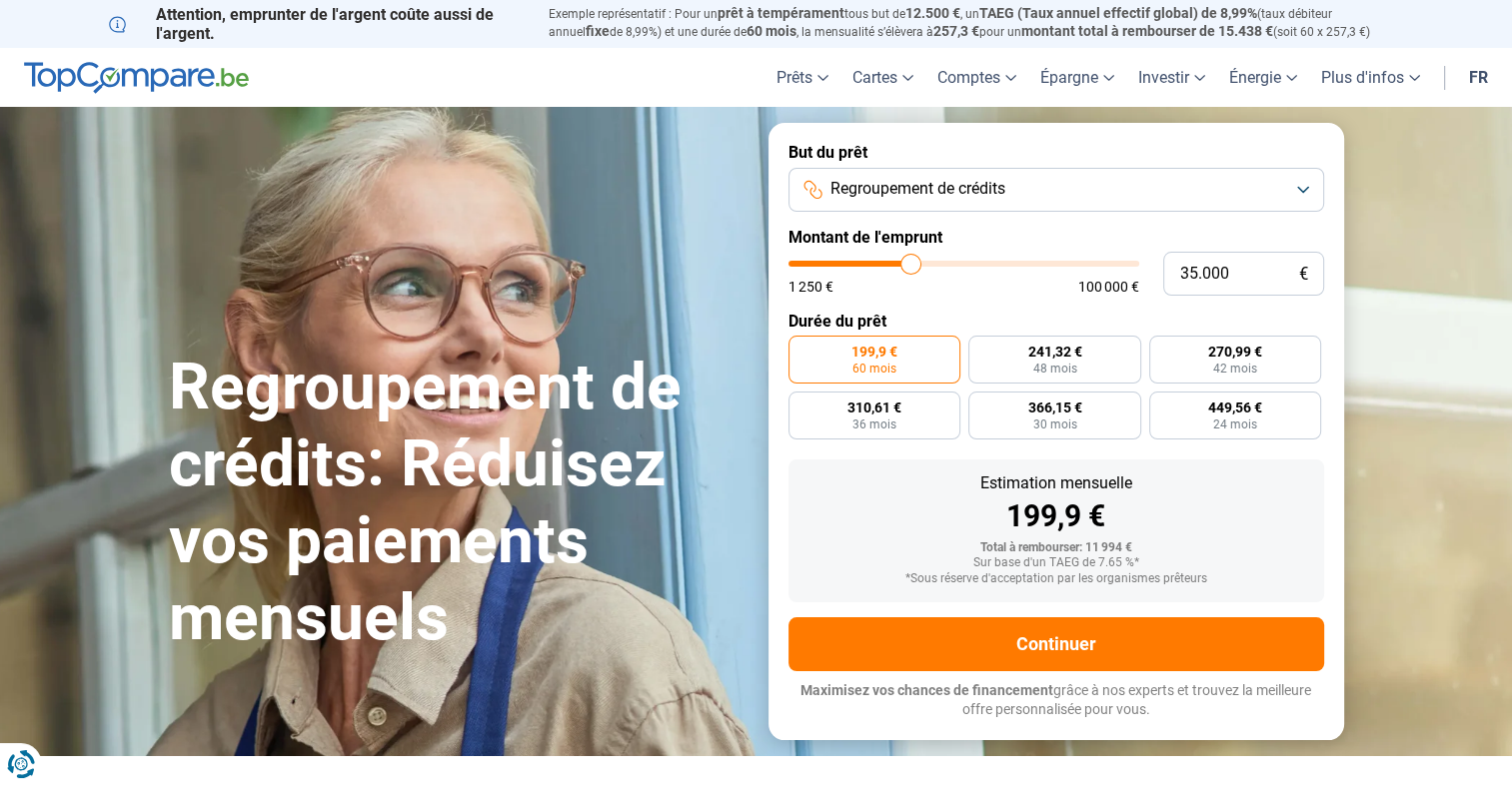 type on "34.750" 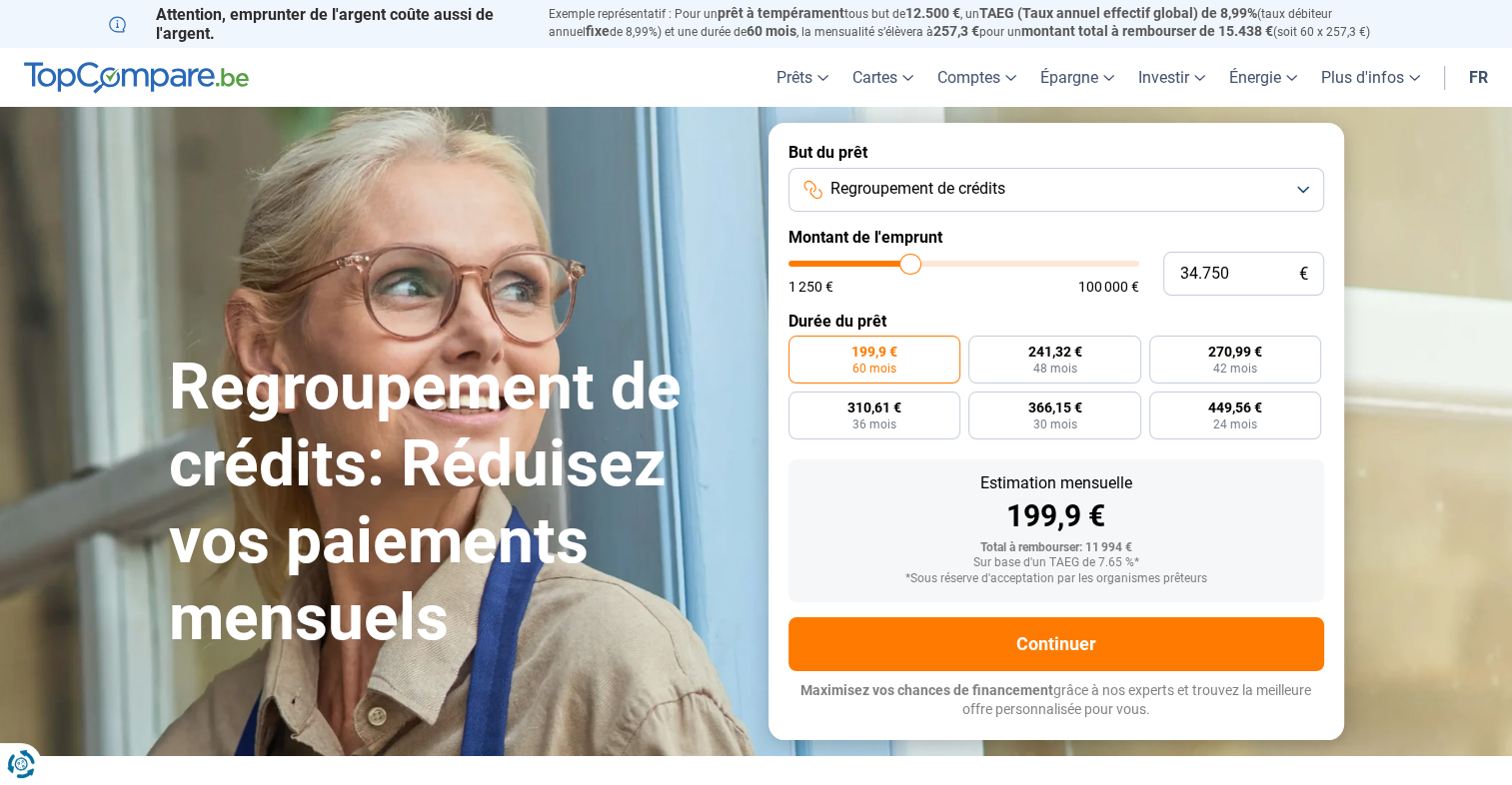 type on "34.500" 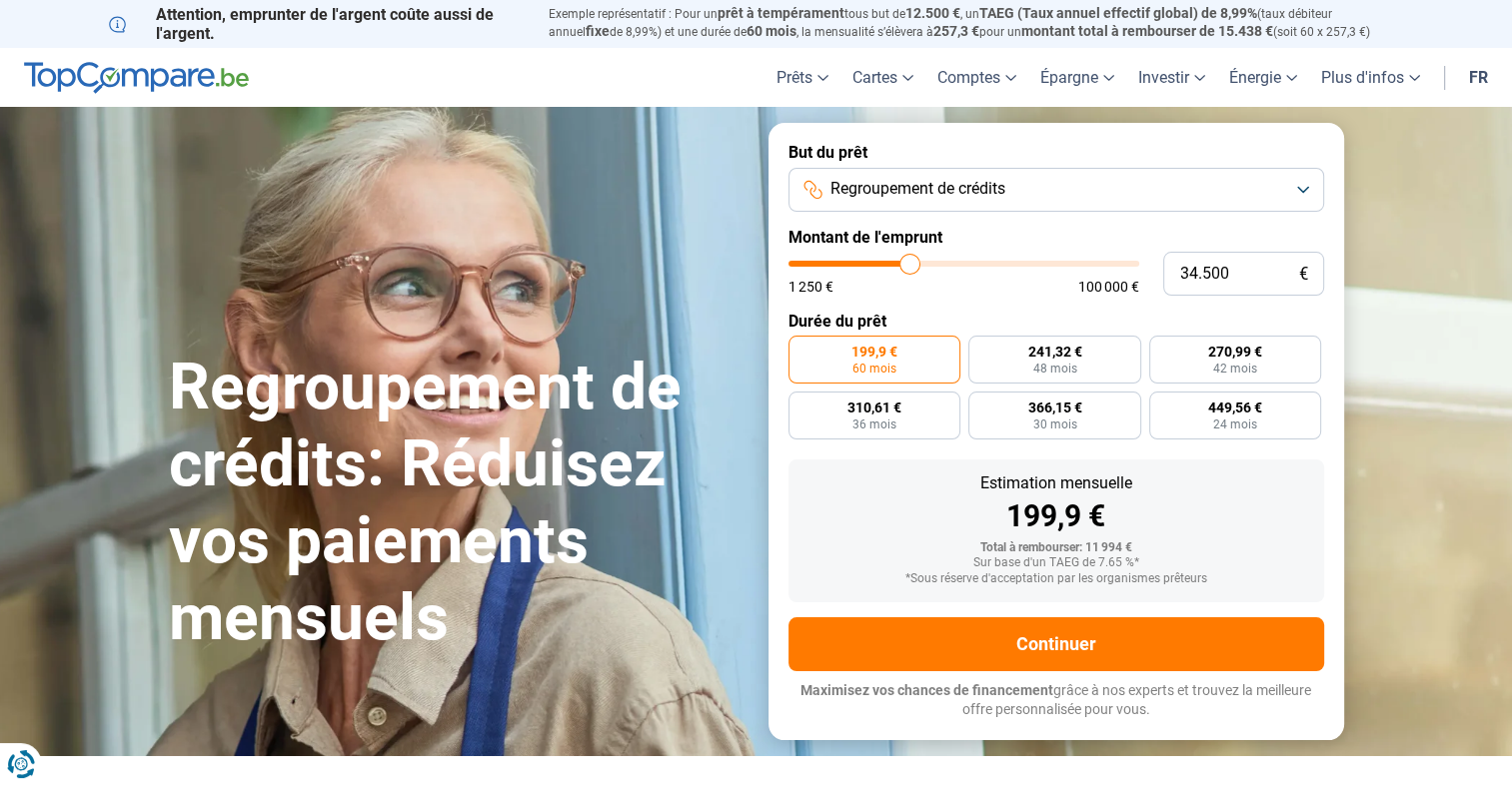 type on "34.250" 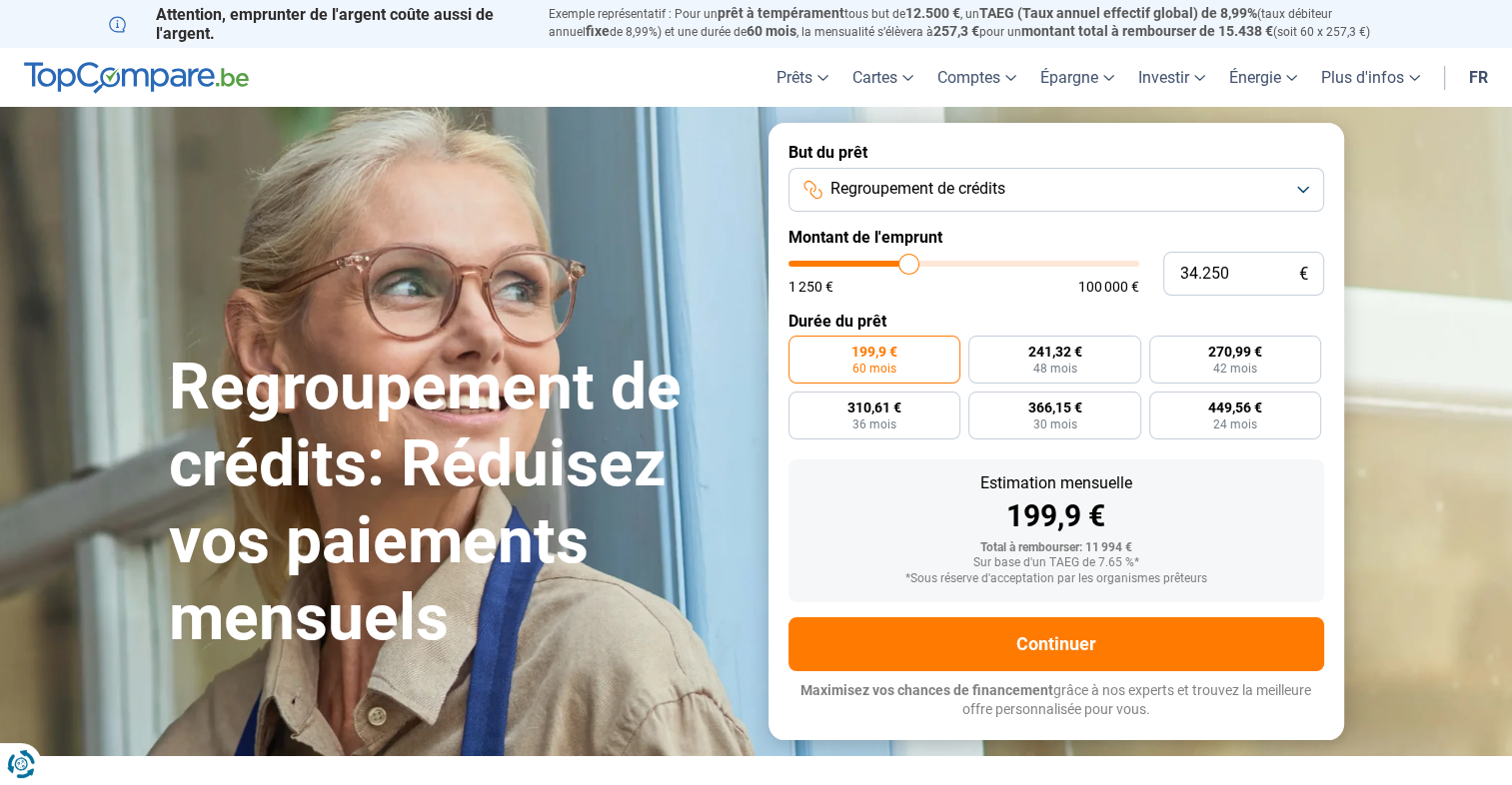 type on "34.000" 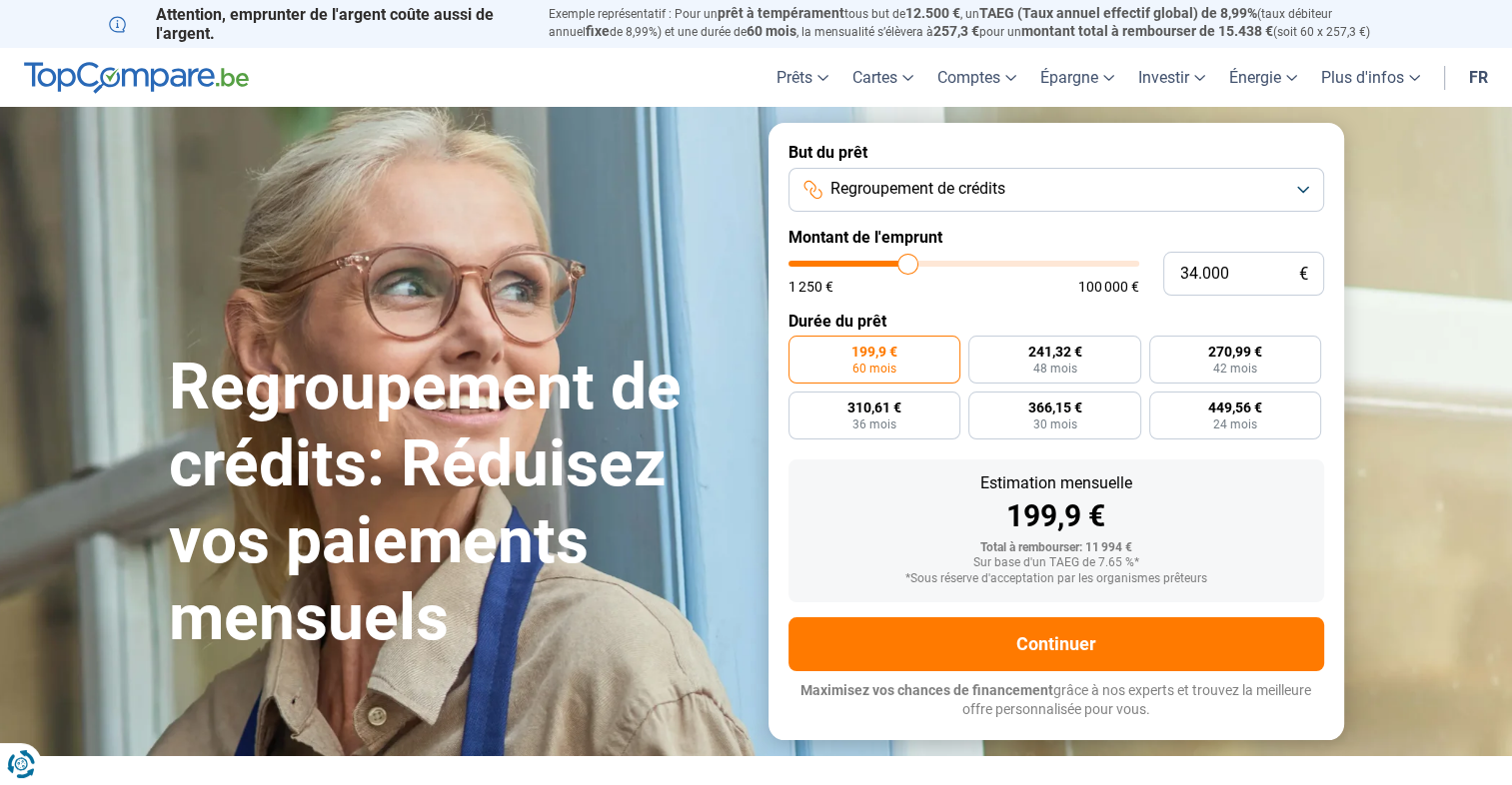 type on "33.500" 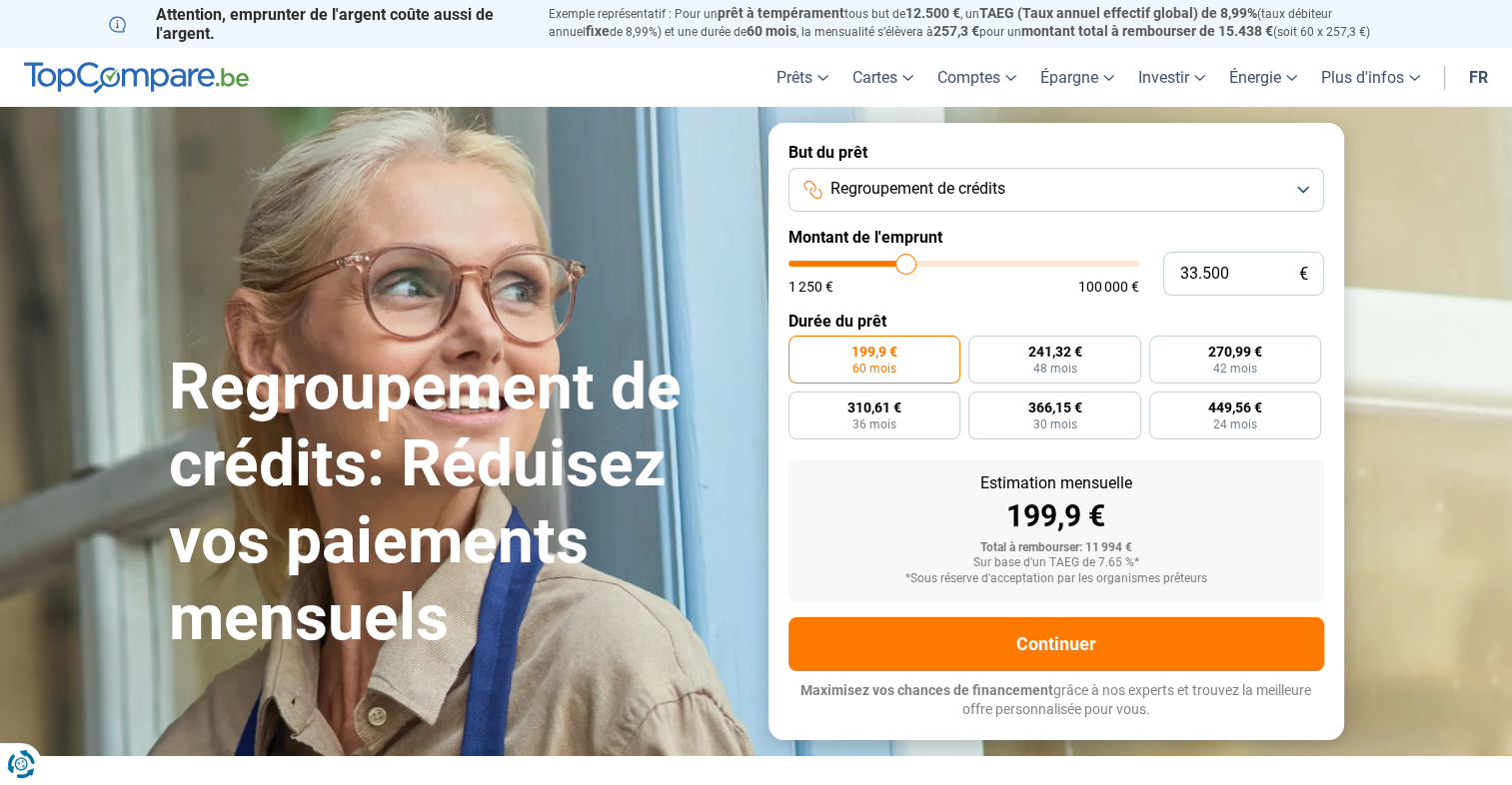 type on "33.000" 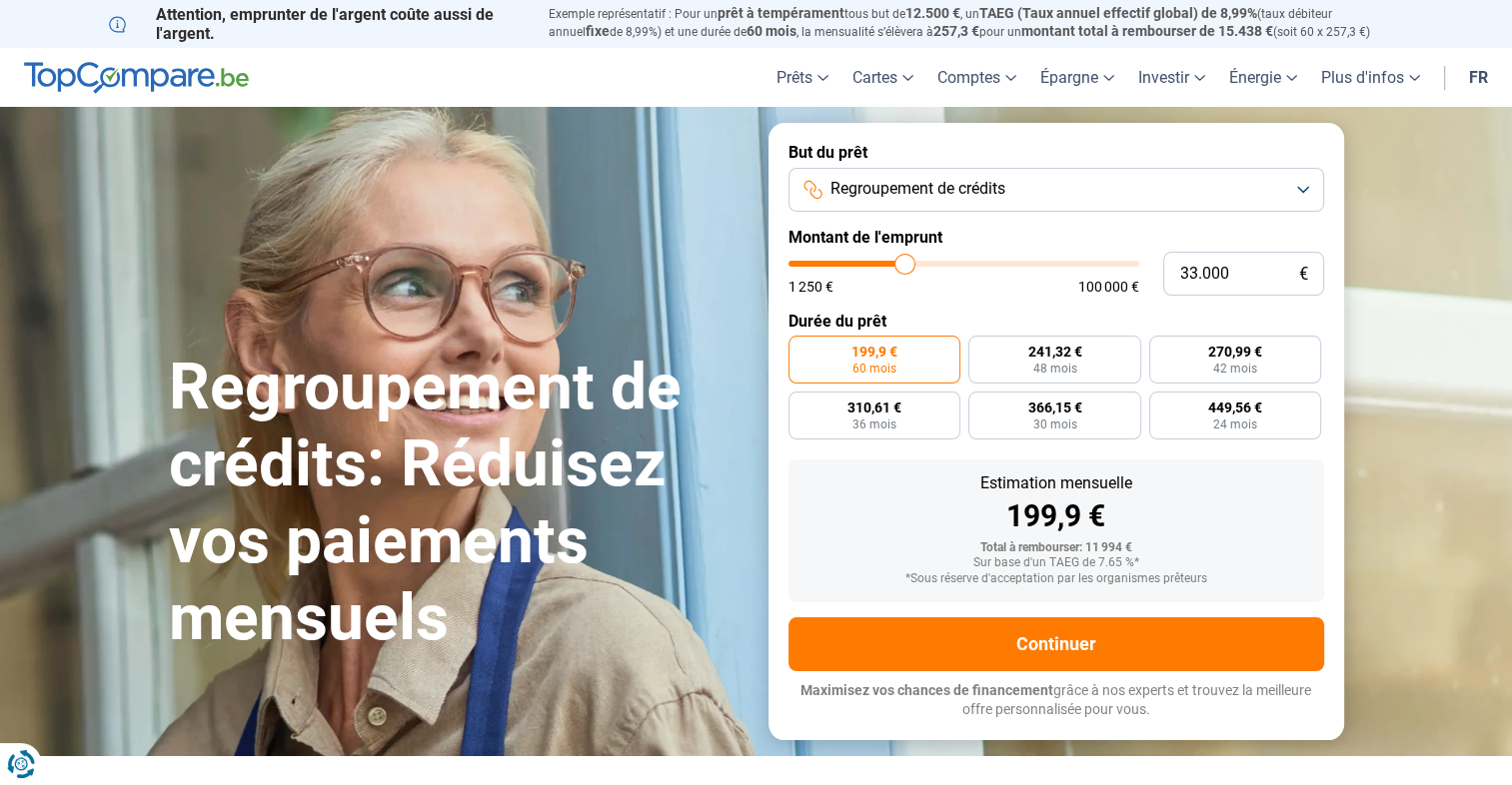 type on "32.500" 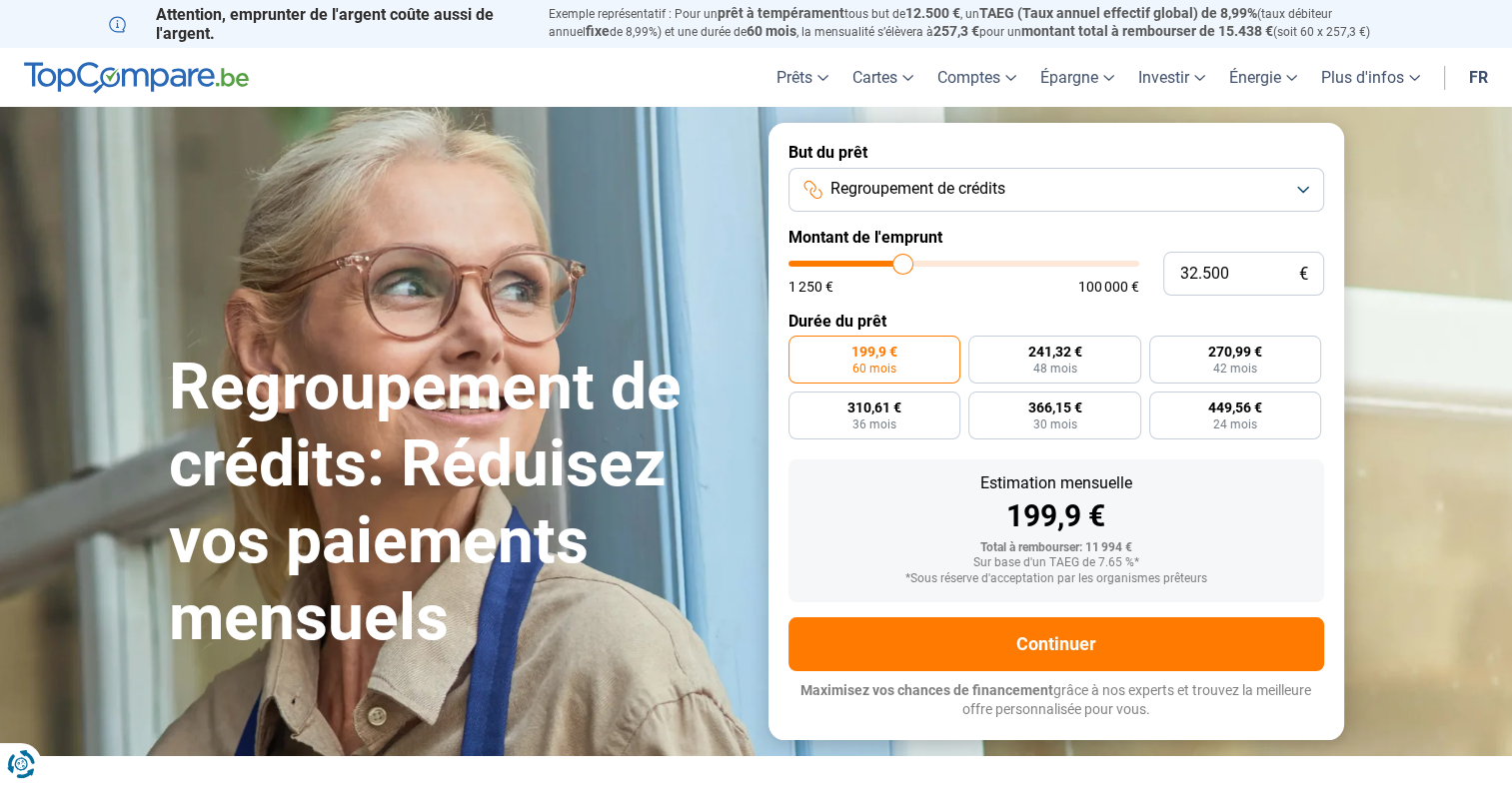 type on "31.750" 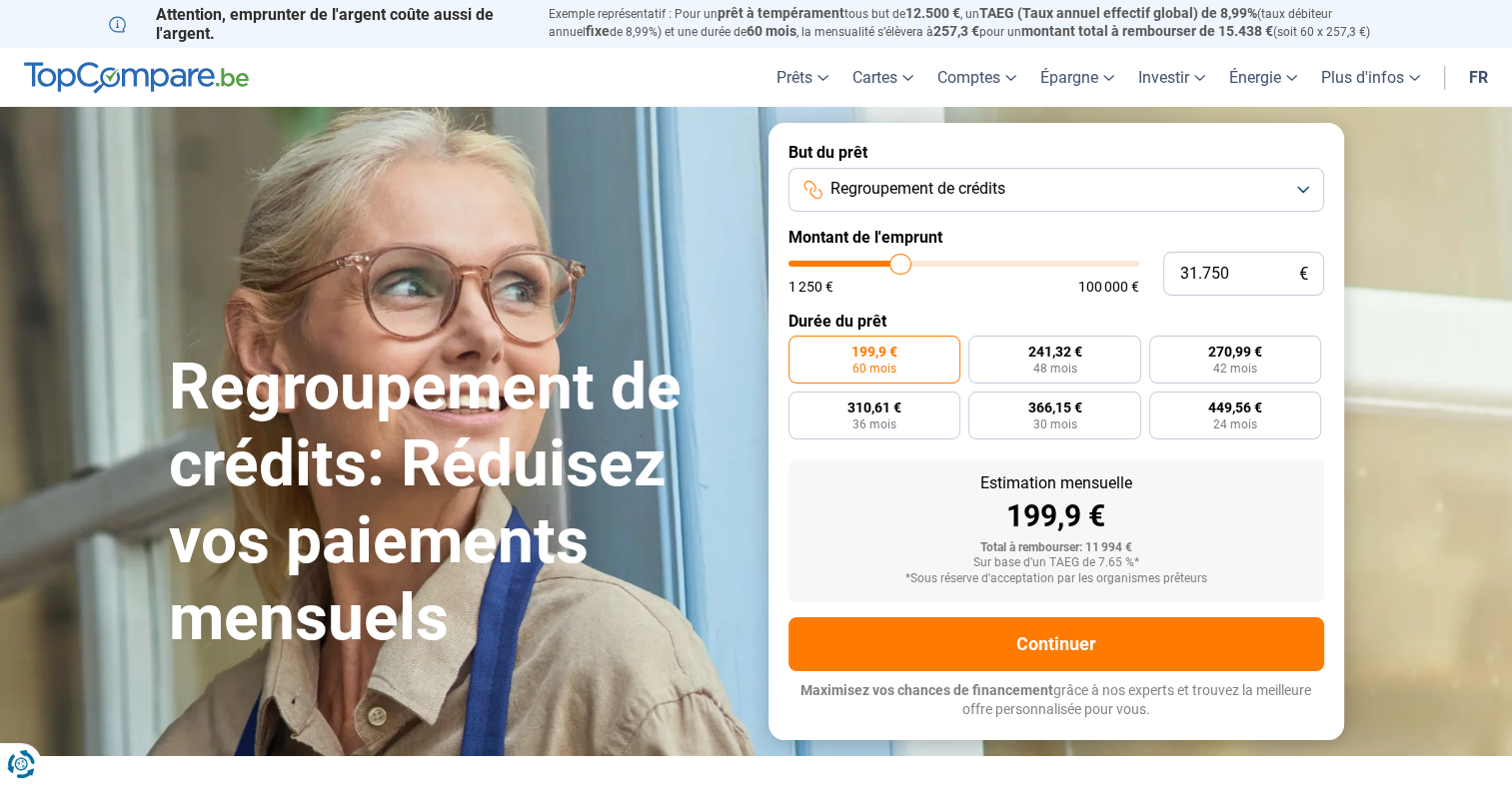 type on "31.500" 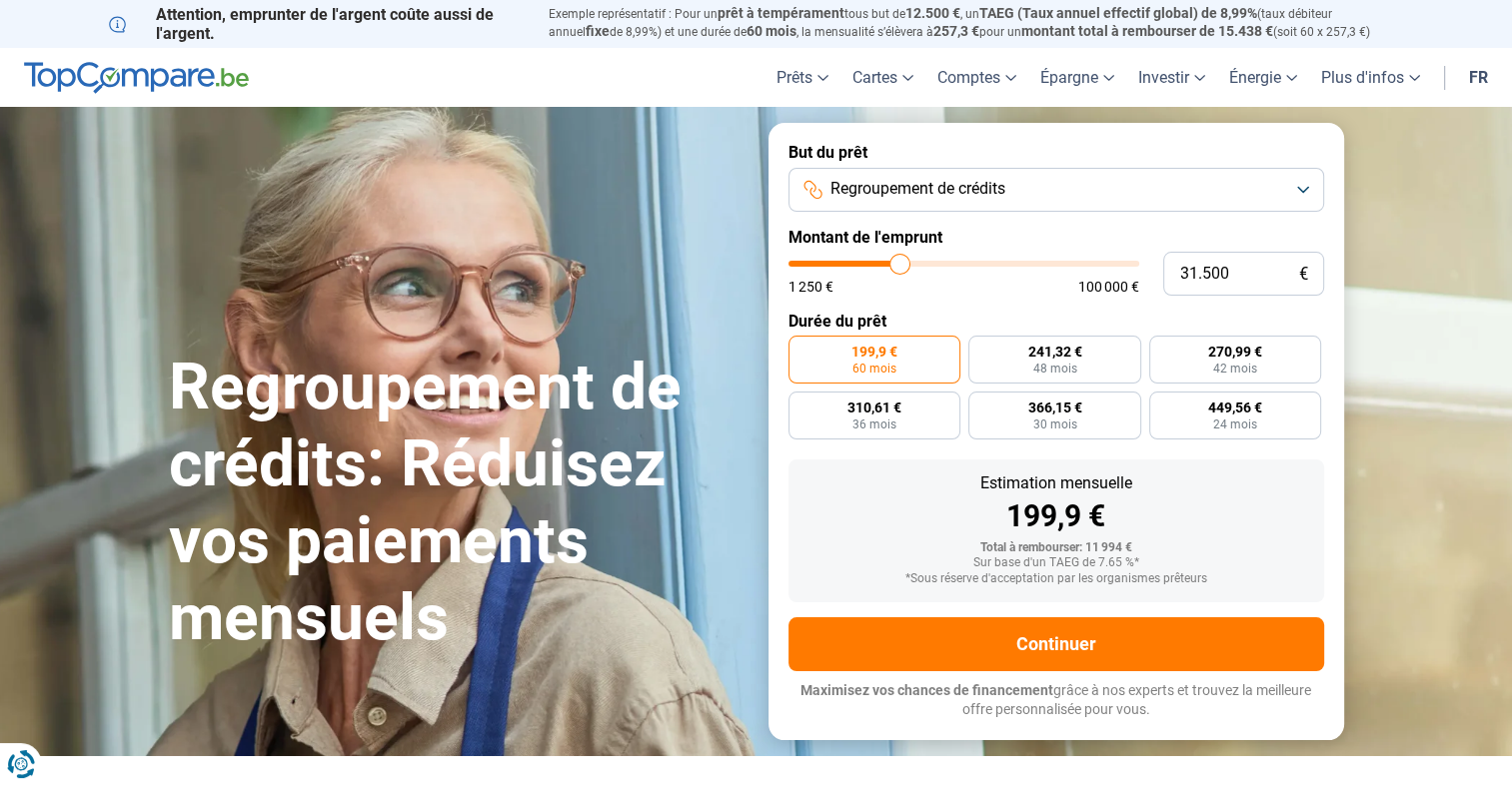 type on "31.250" 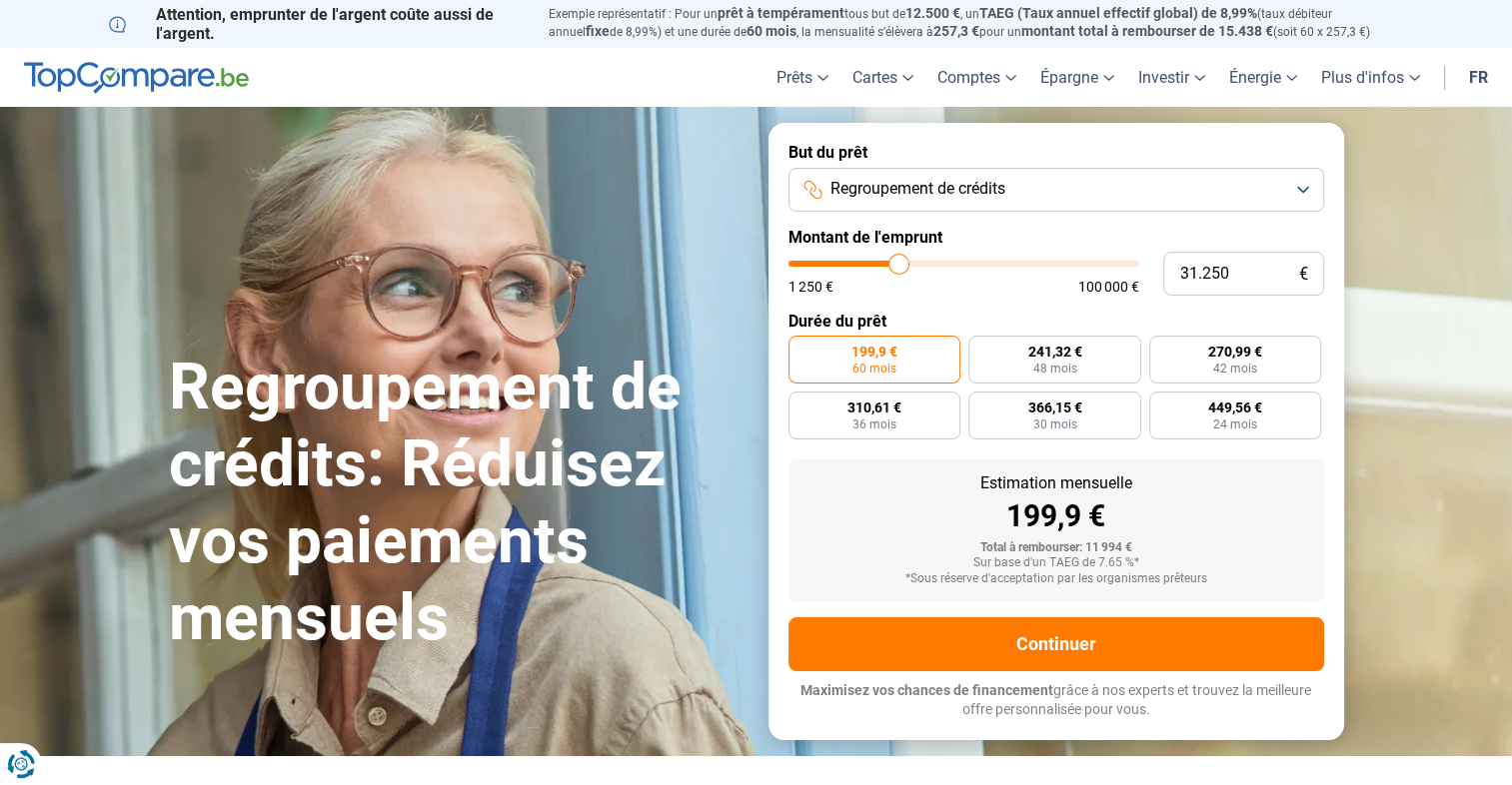 type on "31.000" 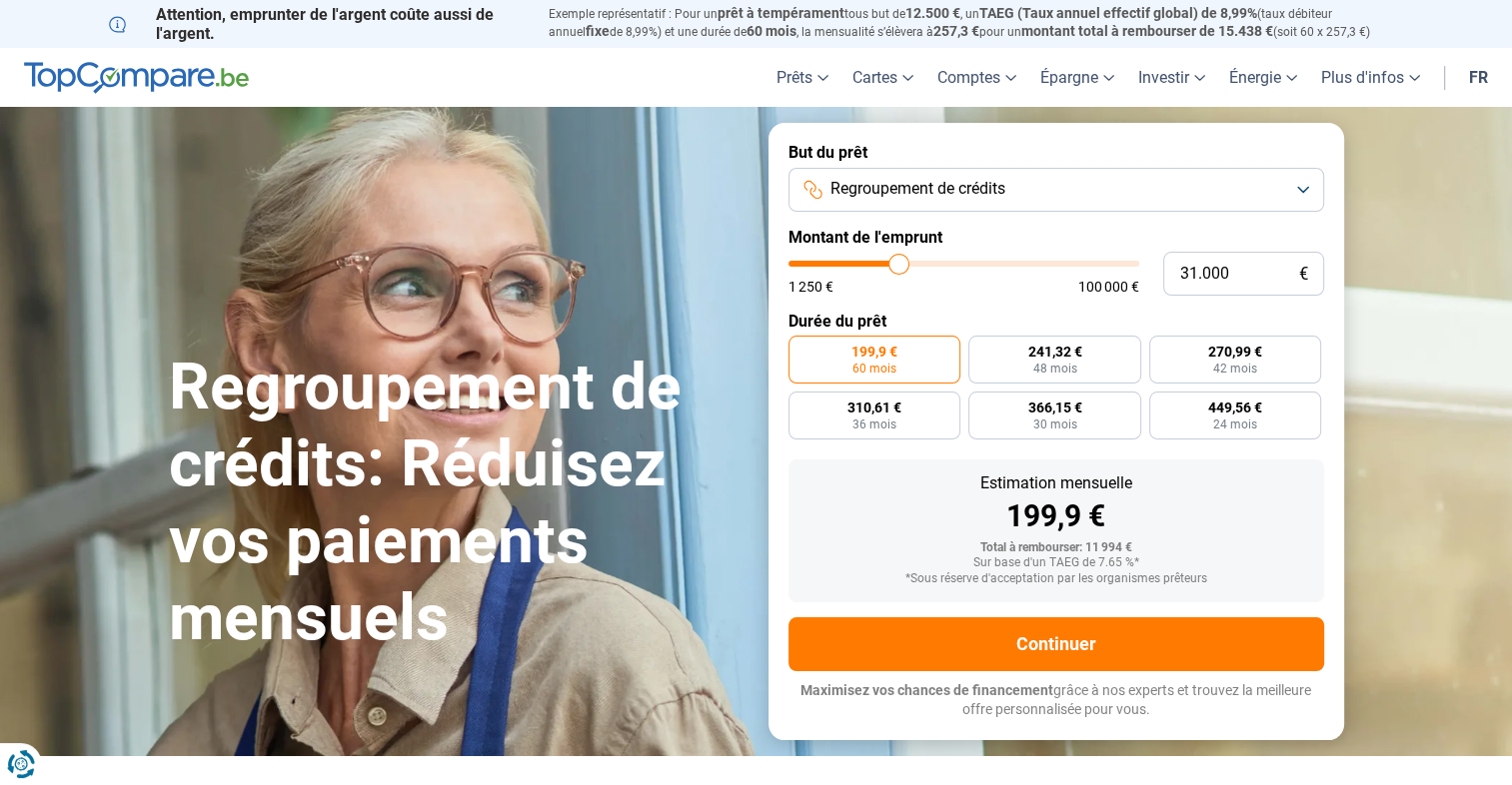 type on "31000" 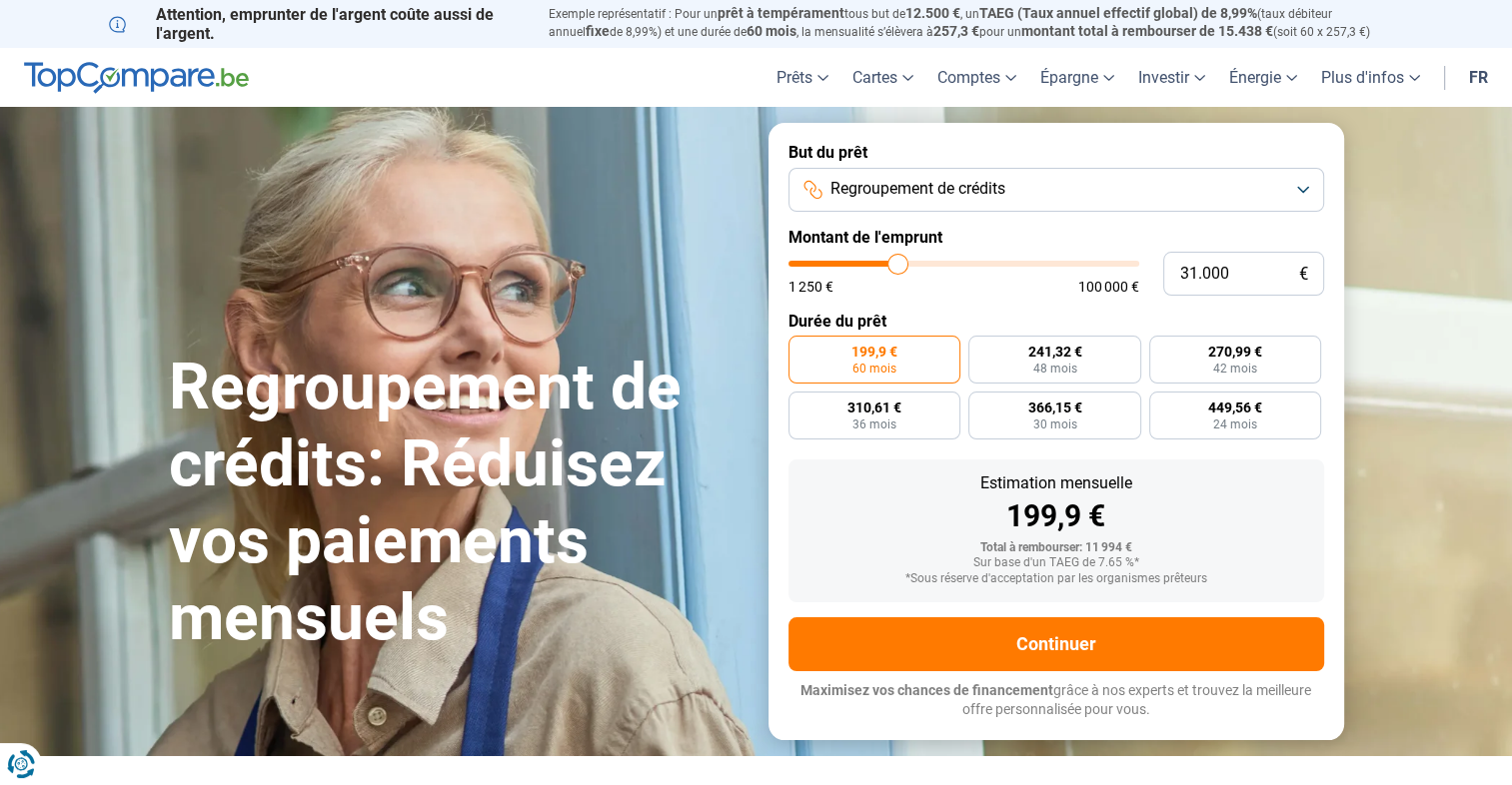 type on "30.750" 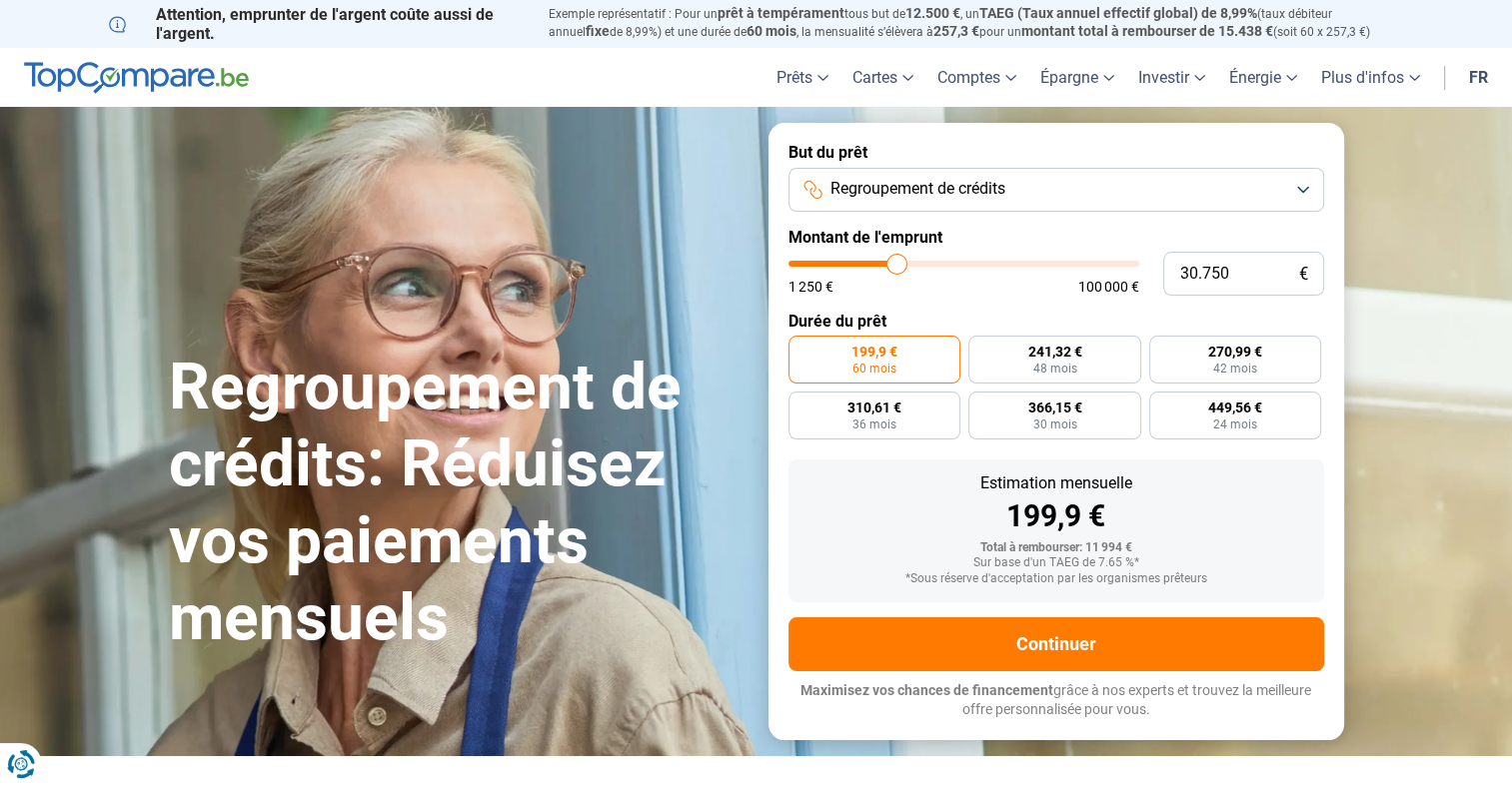 type on "30.250" 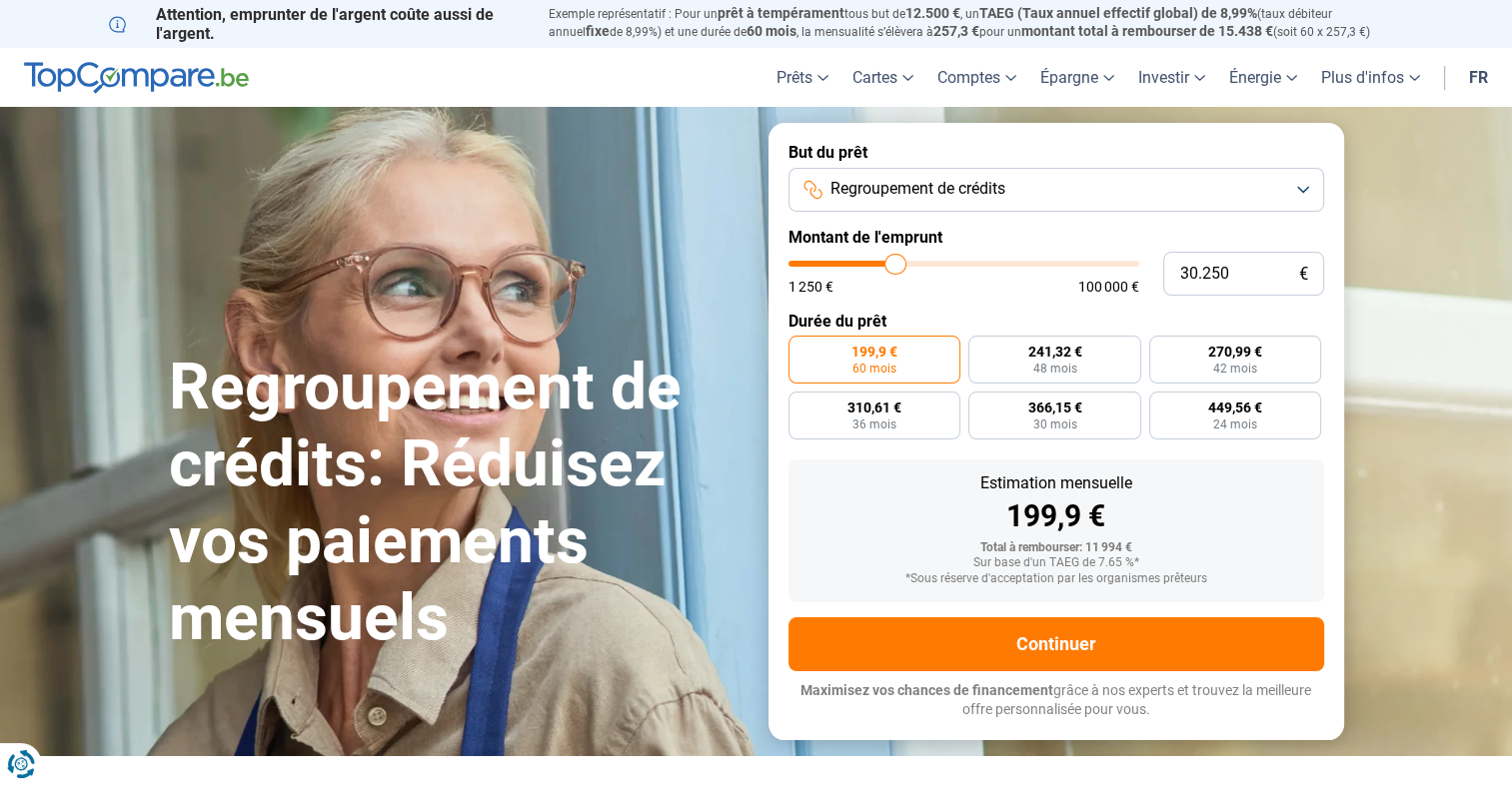 type on "30.000" 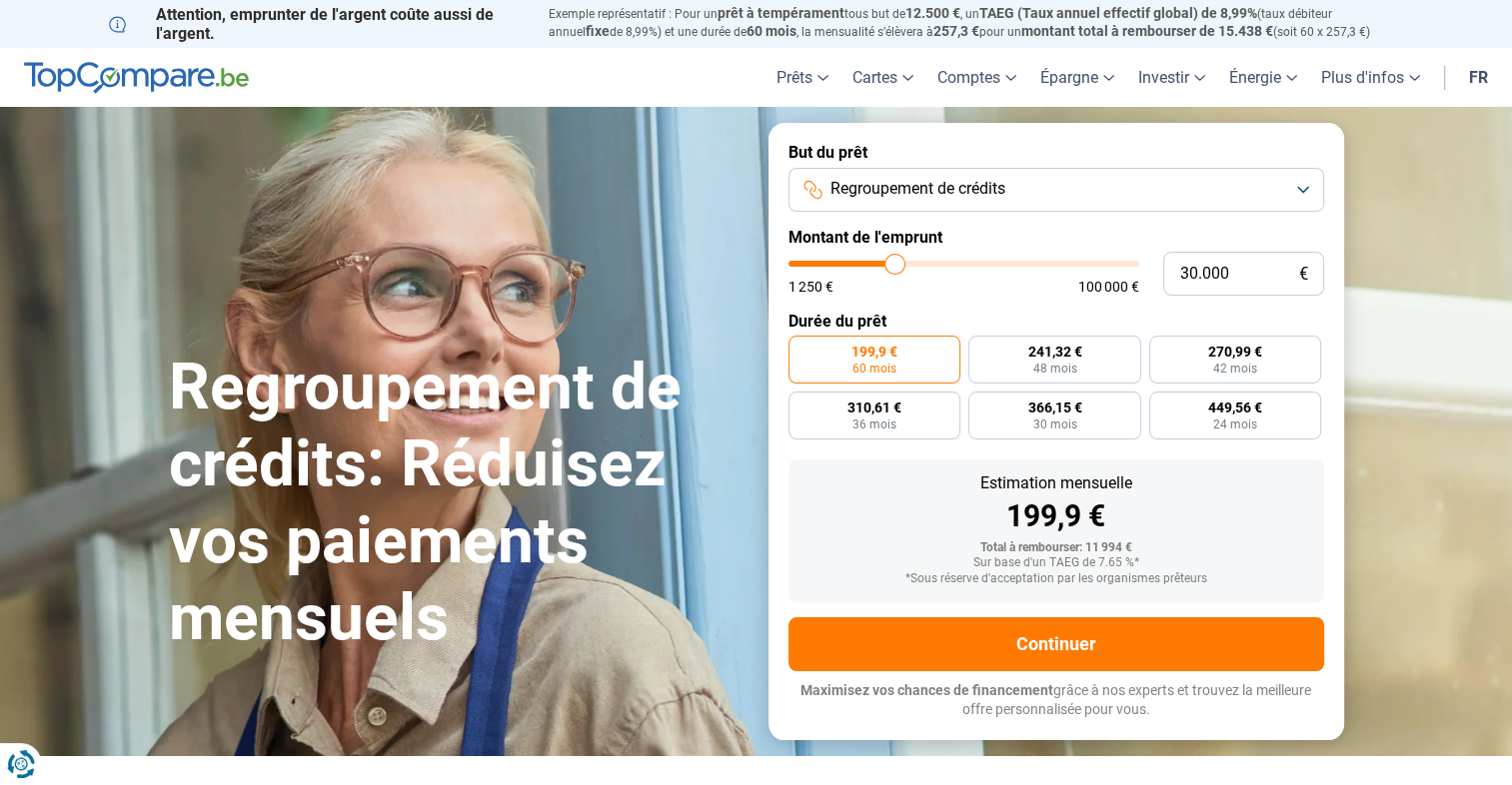 type on "29.750" 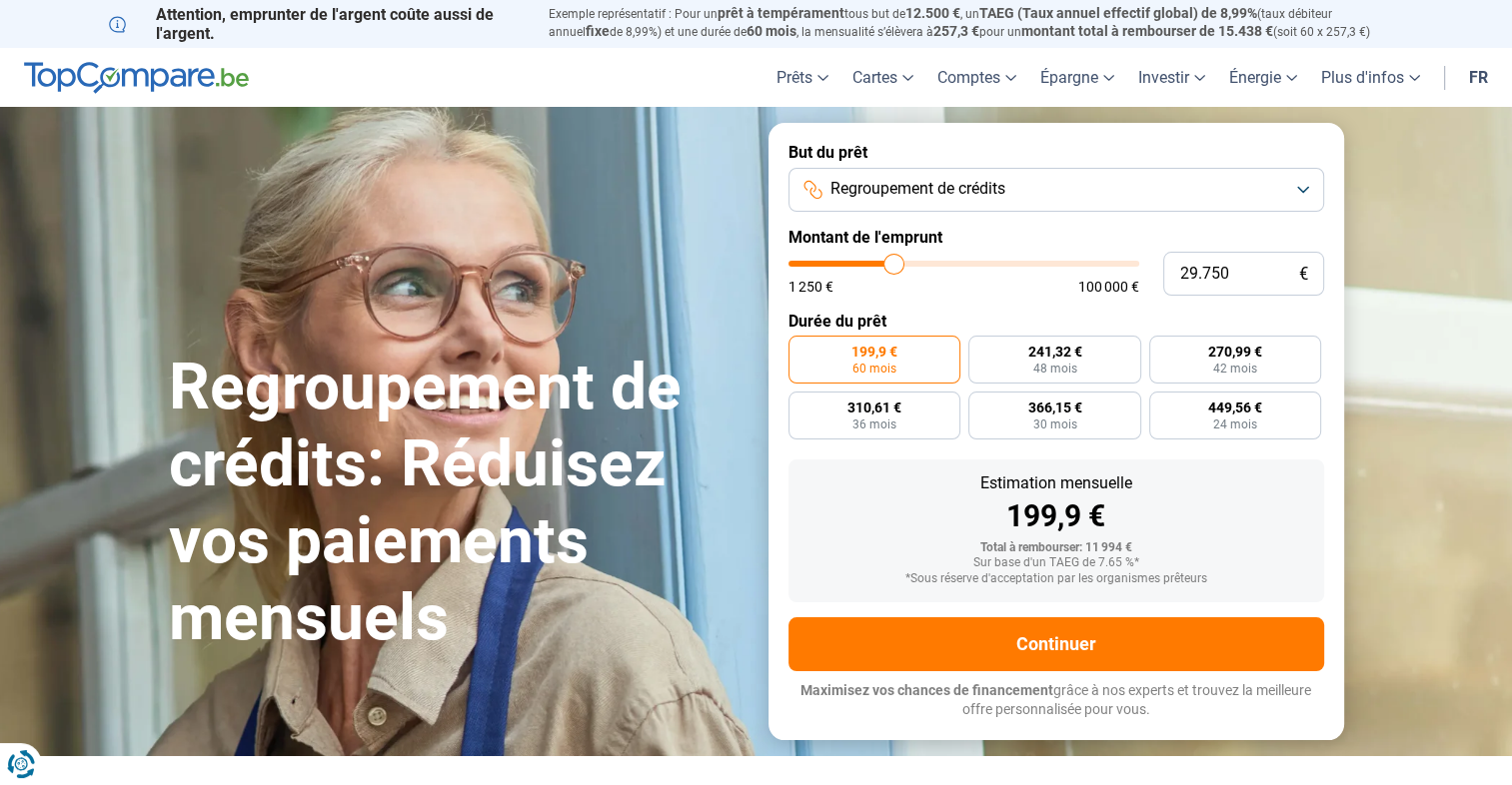type on "29.500" 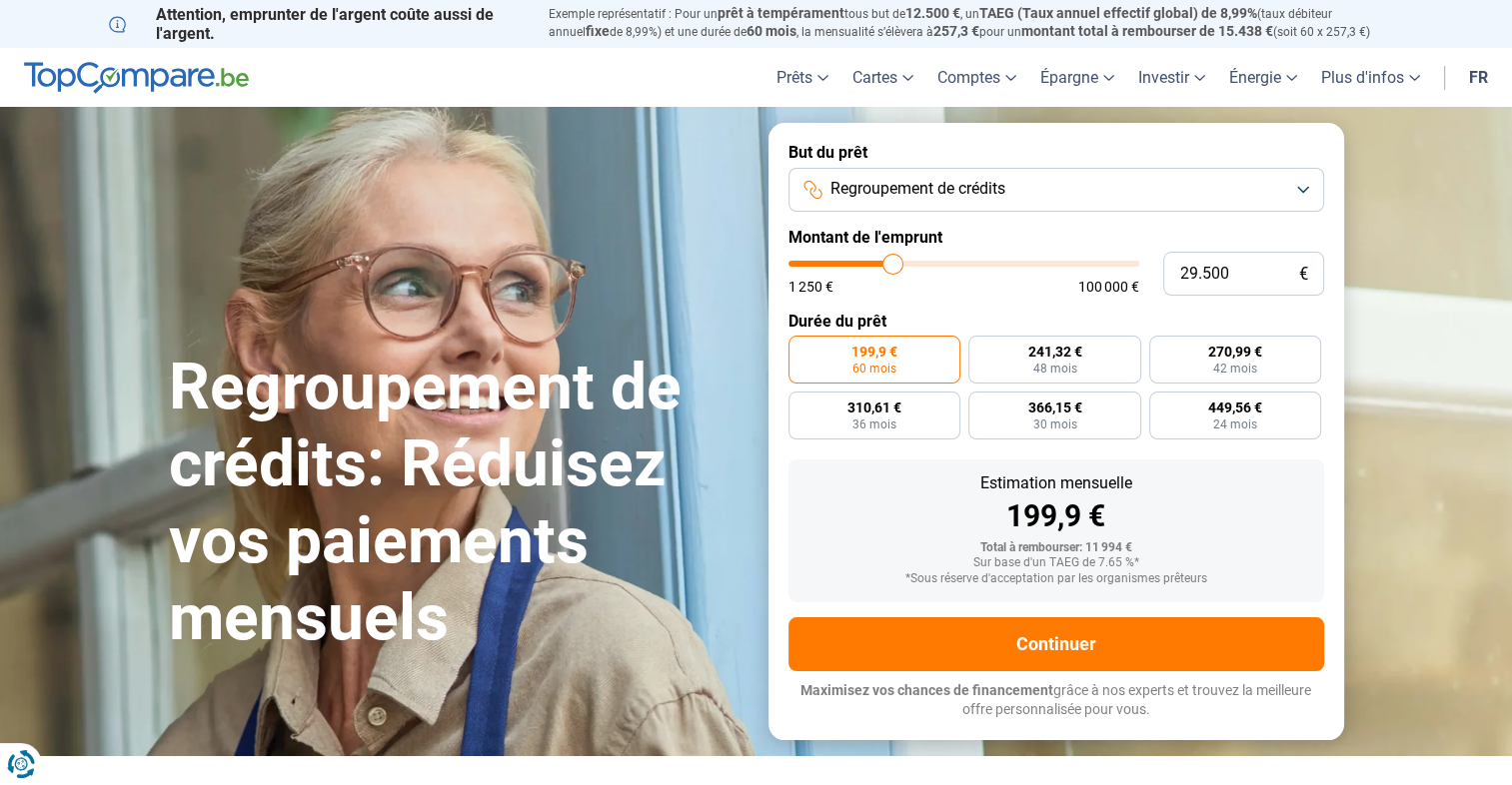 type on "29.250" 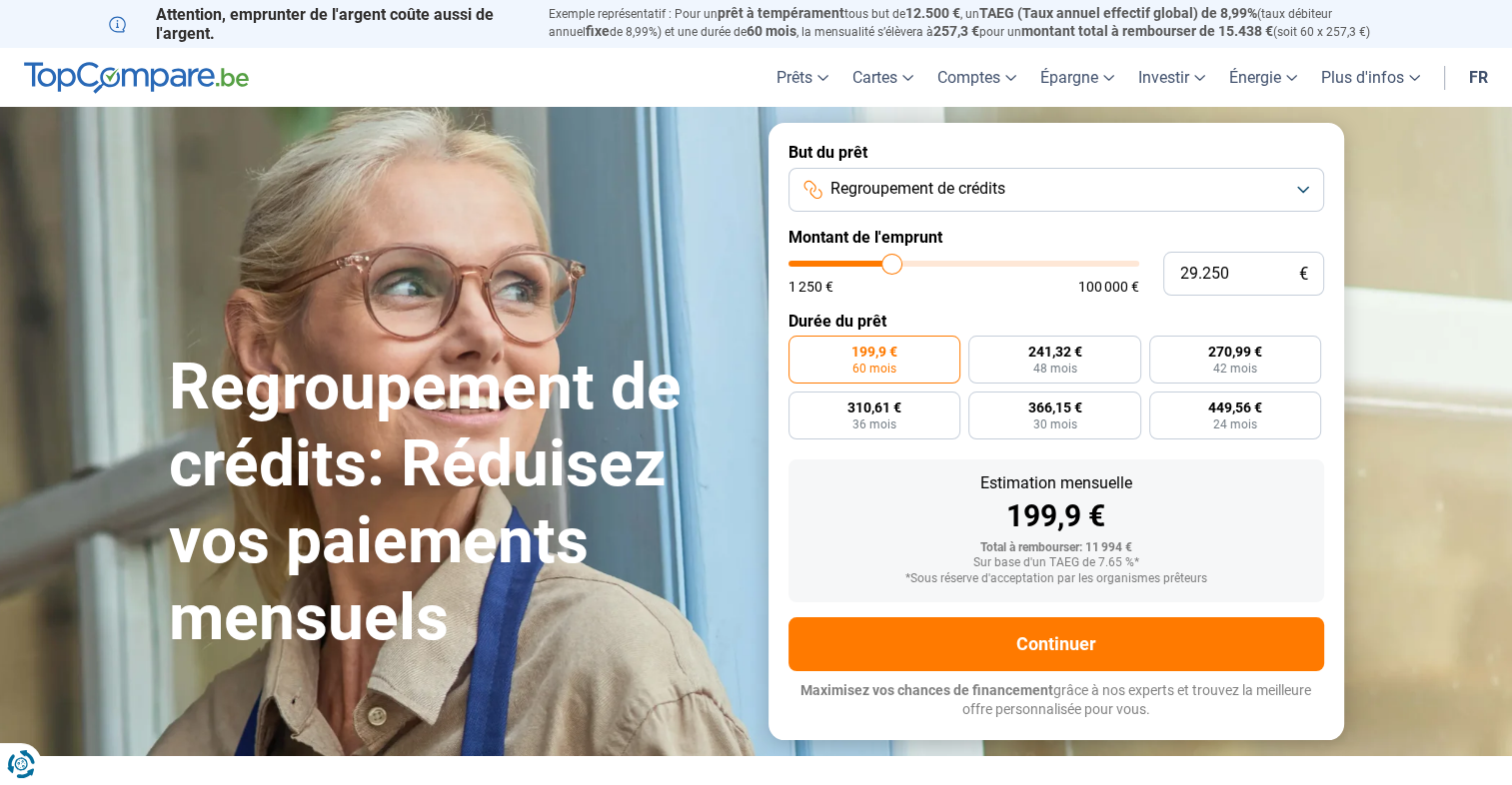 type on "29.000" 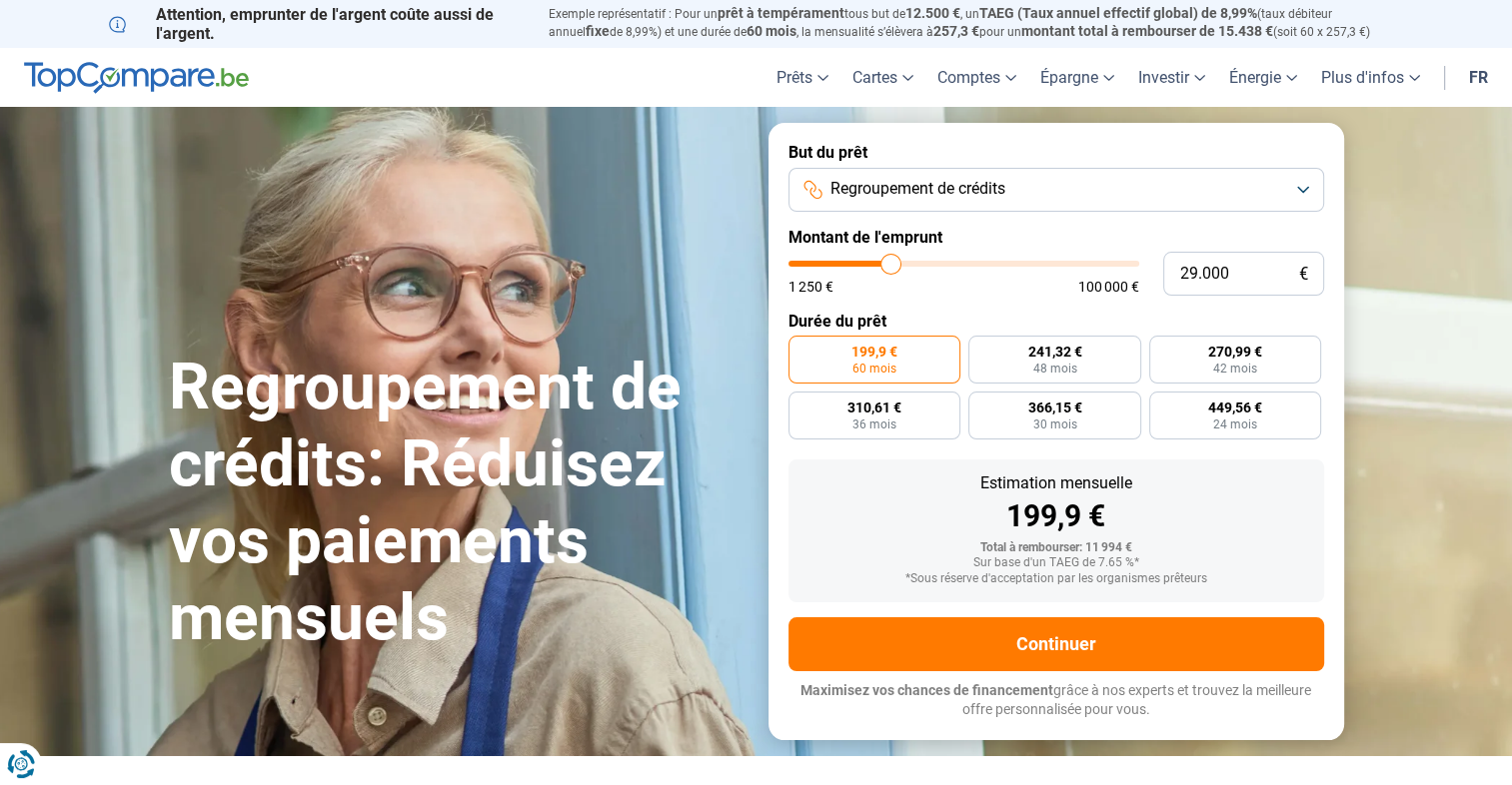 type on "28.750" 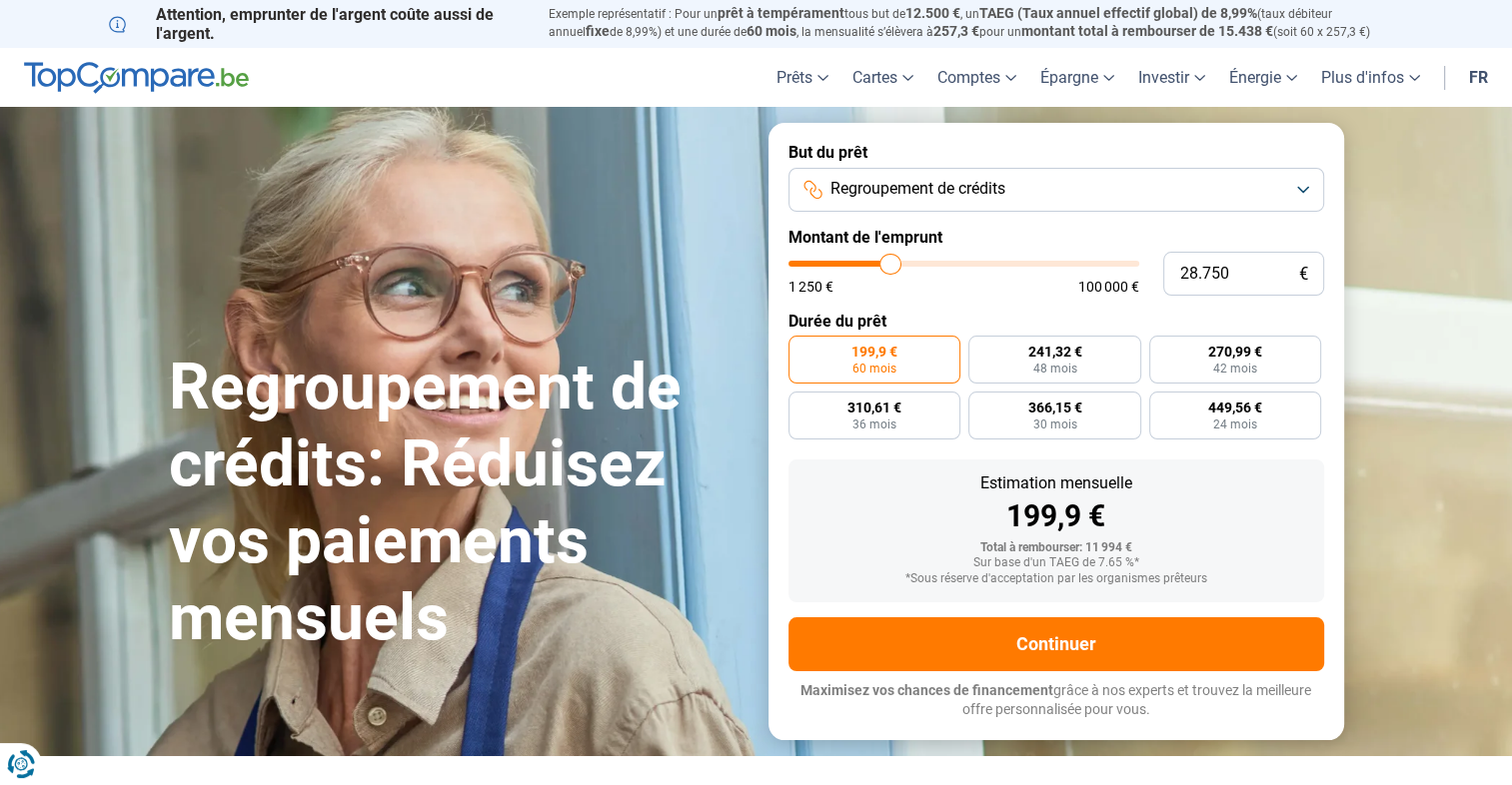 type on "28.500" 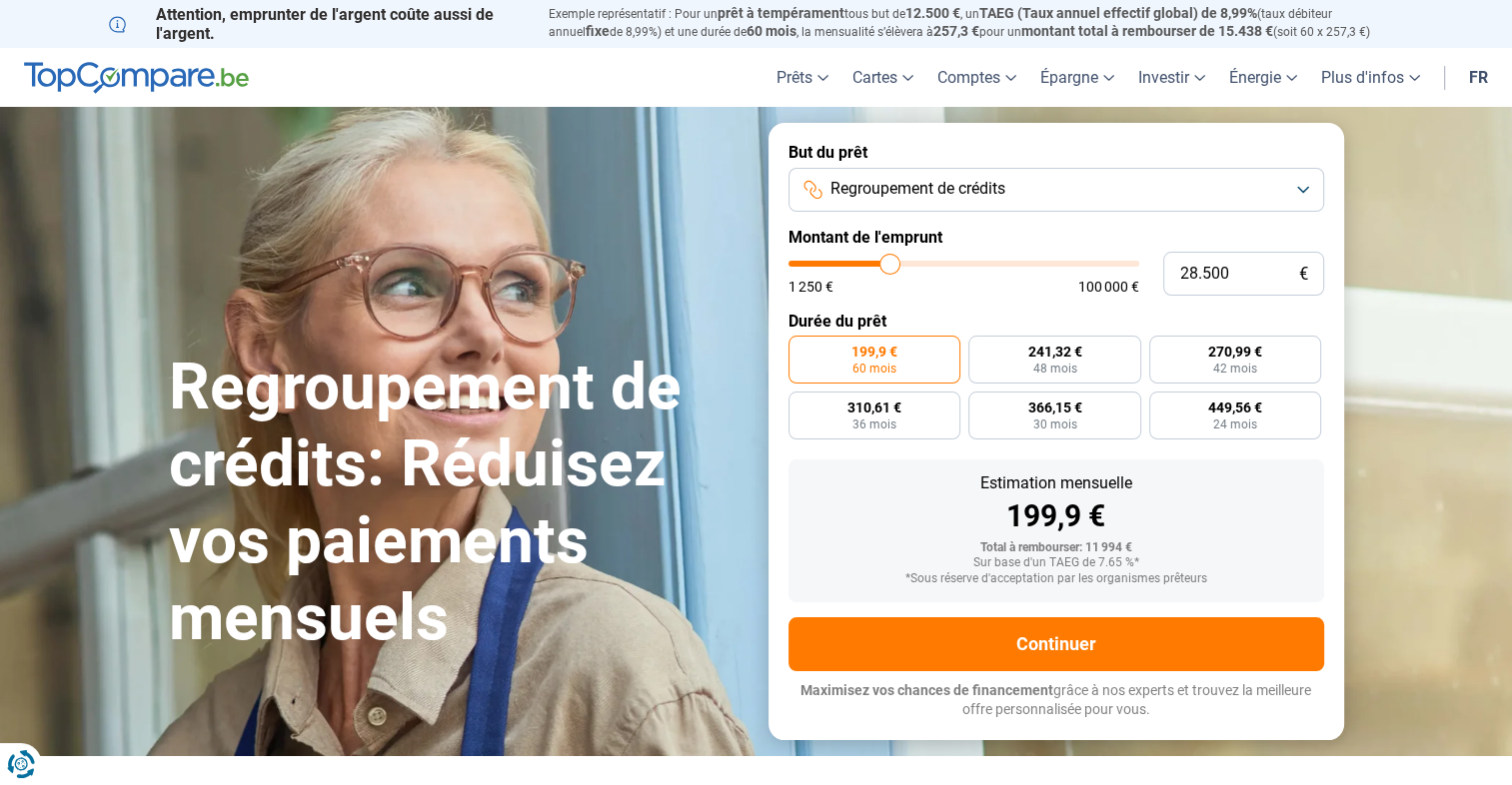 type on "28.250" 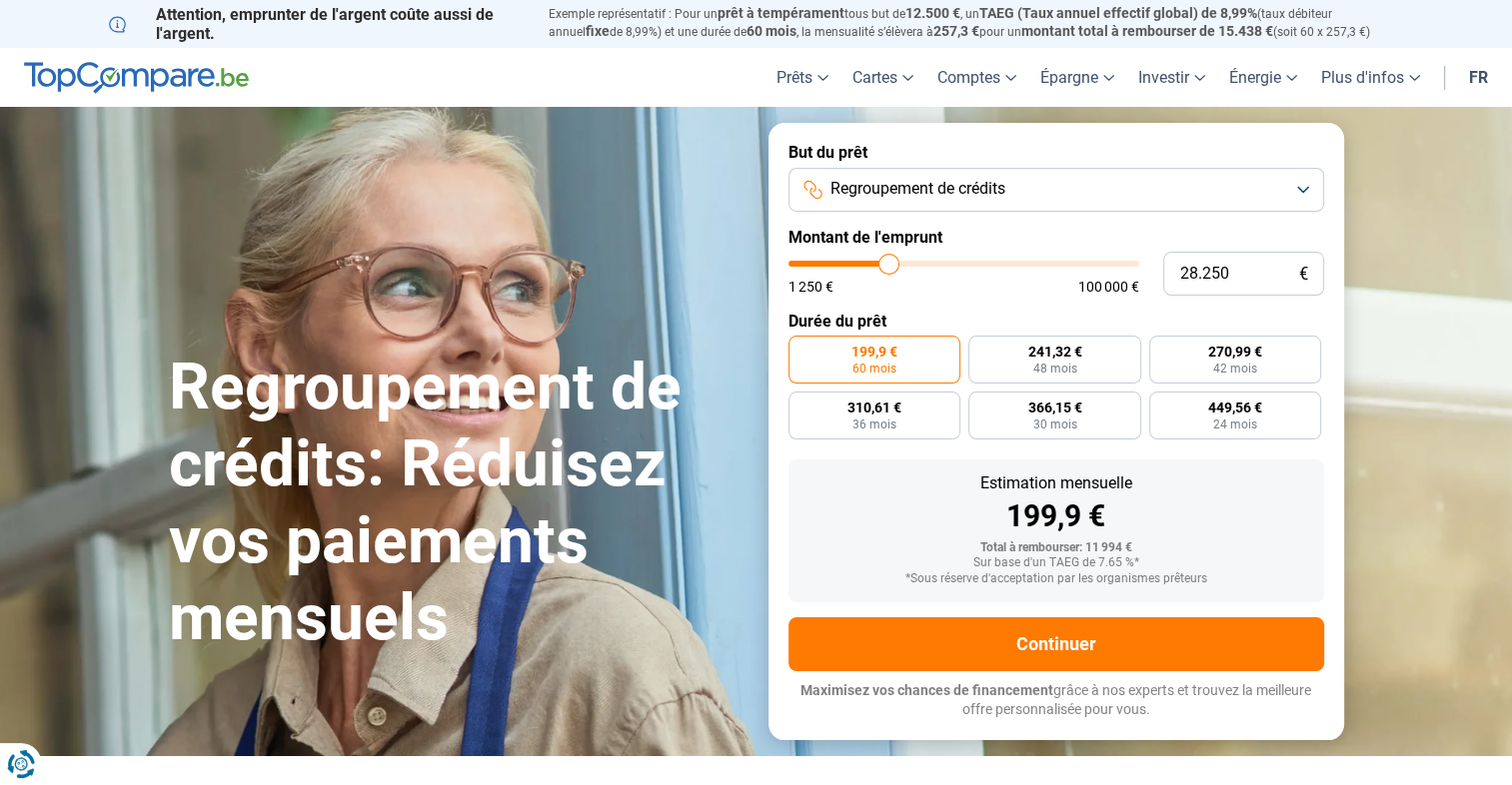 type on "28.000" 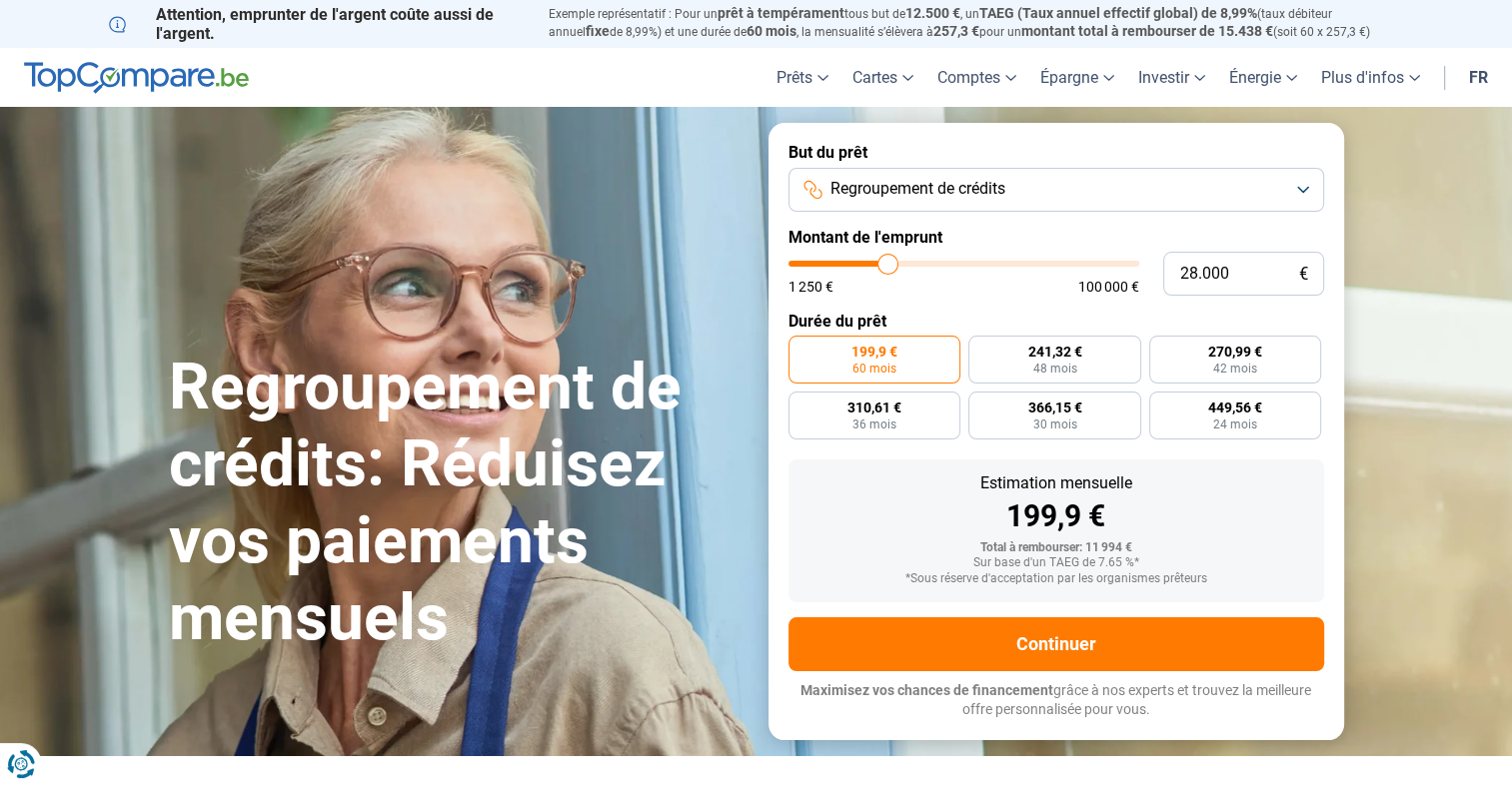 type on "27.750" 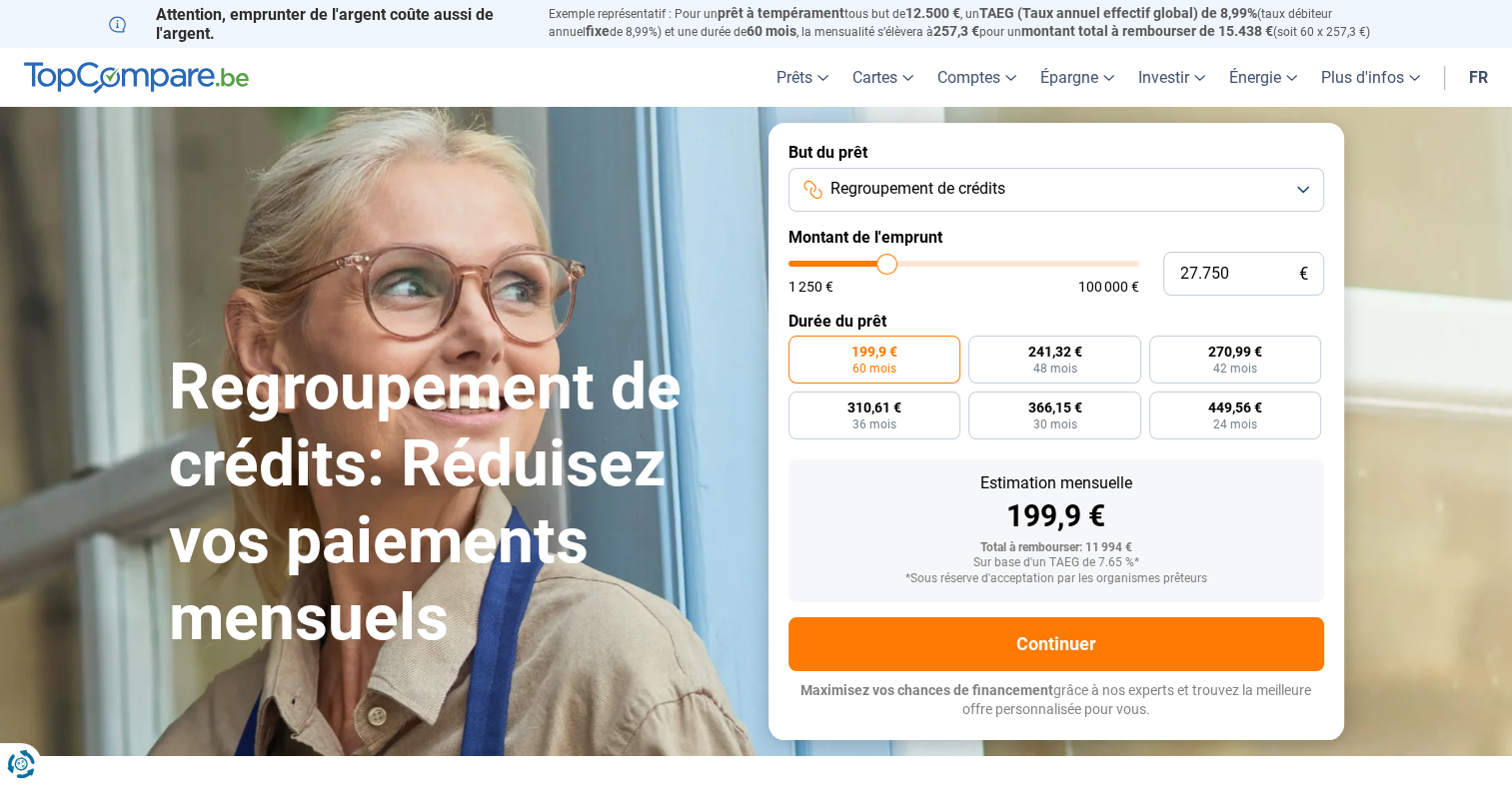 type on "27.500" 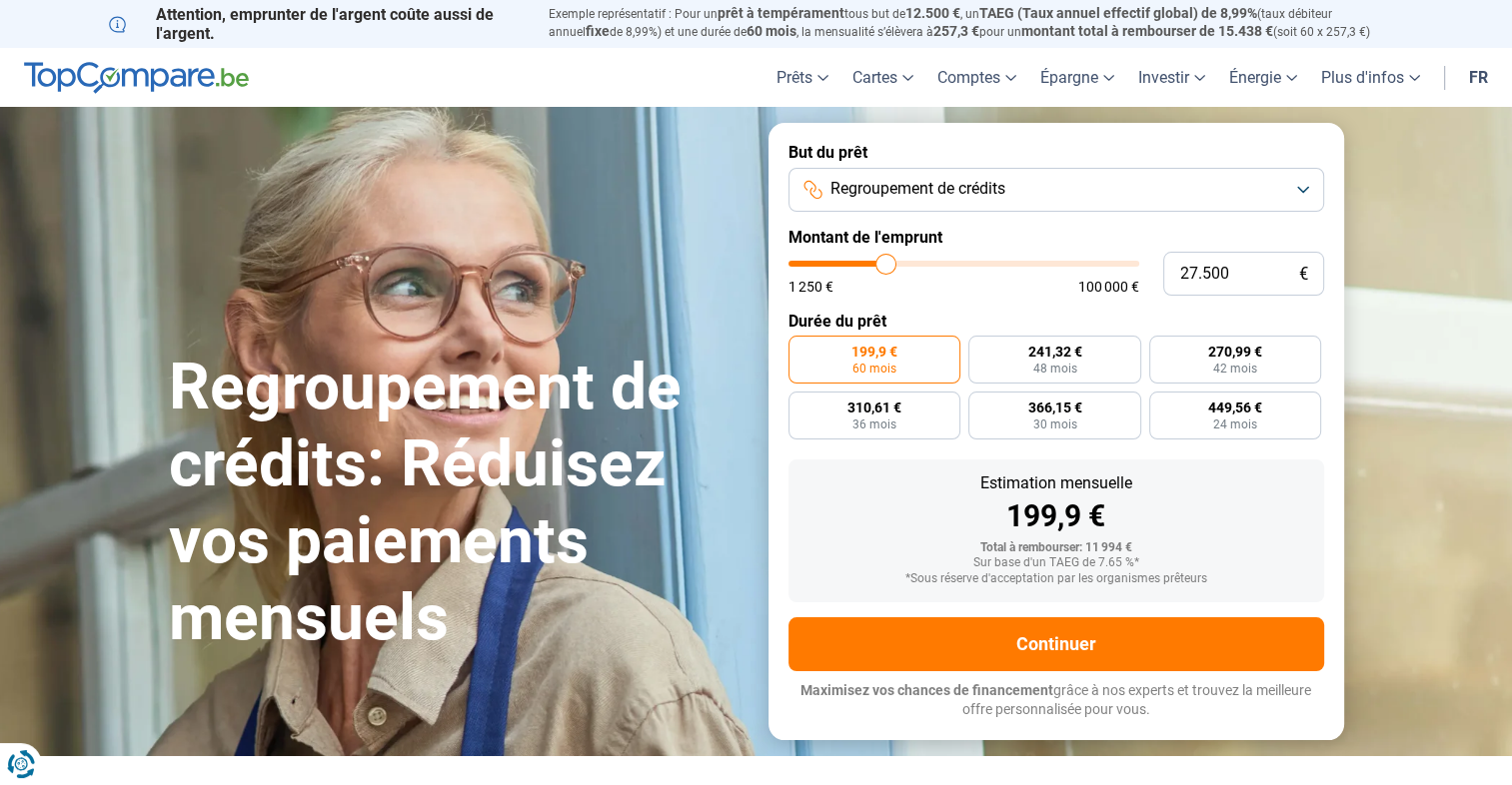type on "27.250" 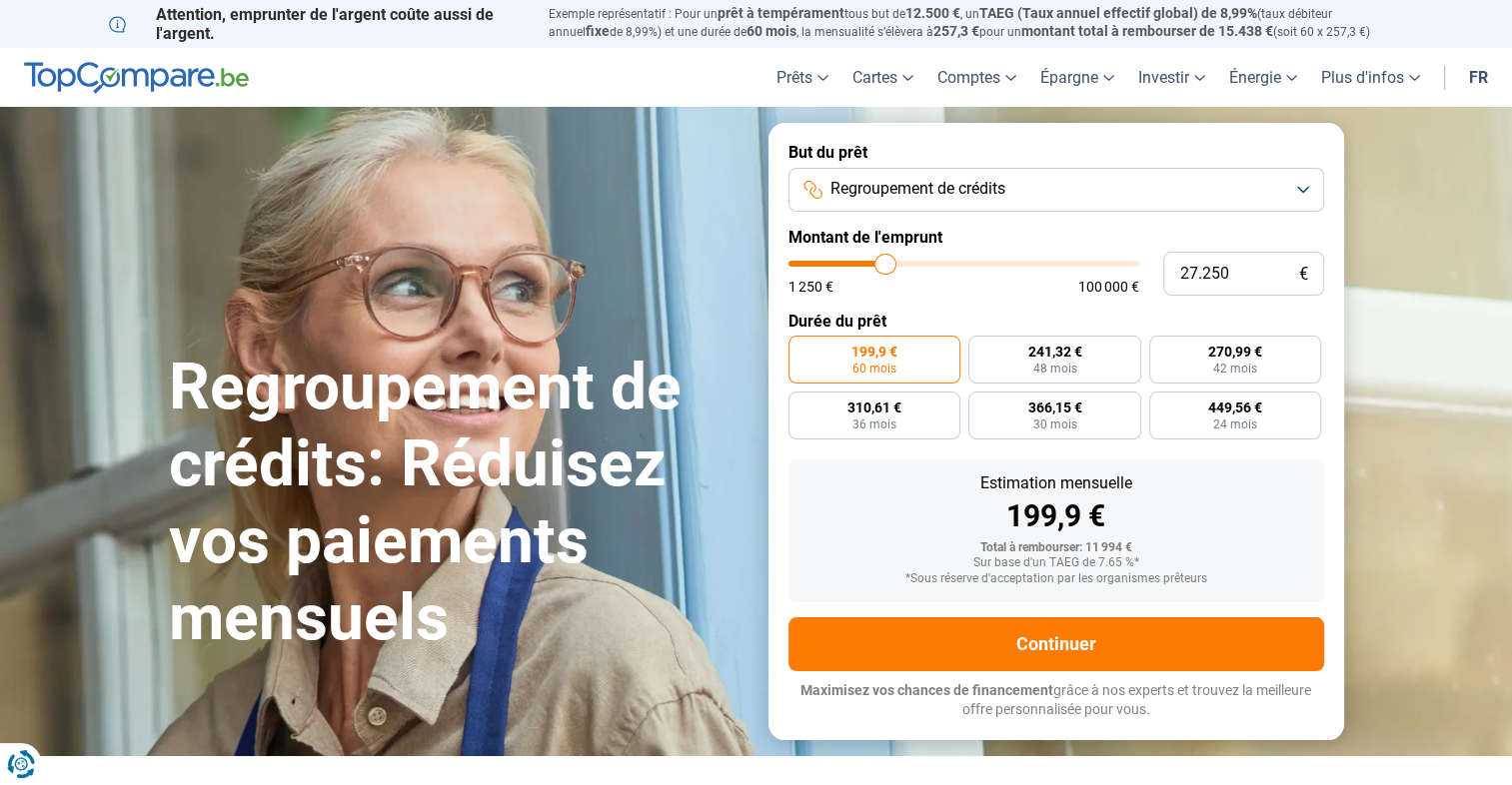 type on "27.000" 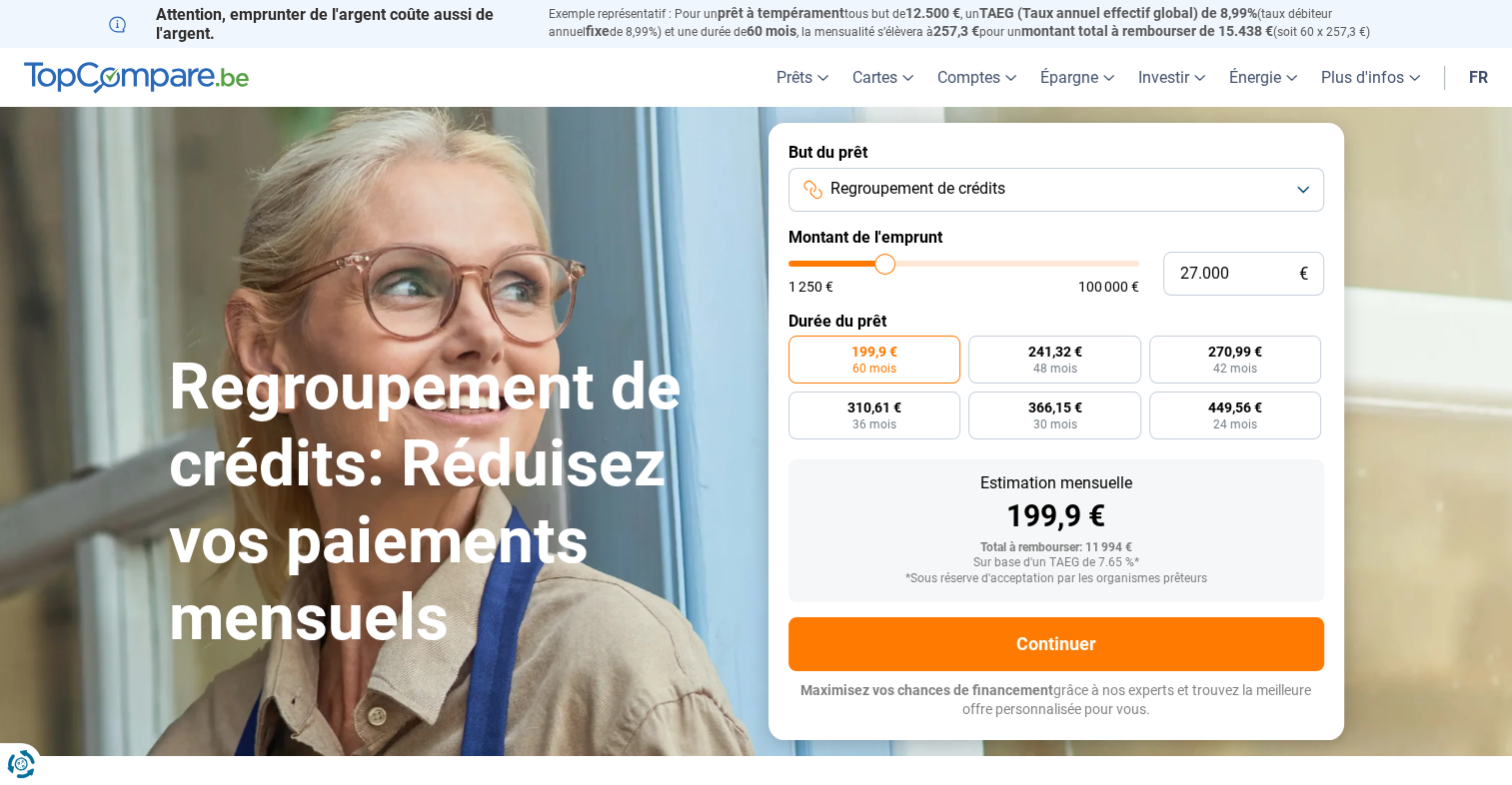 type on "26.750" 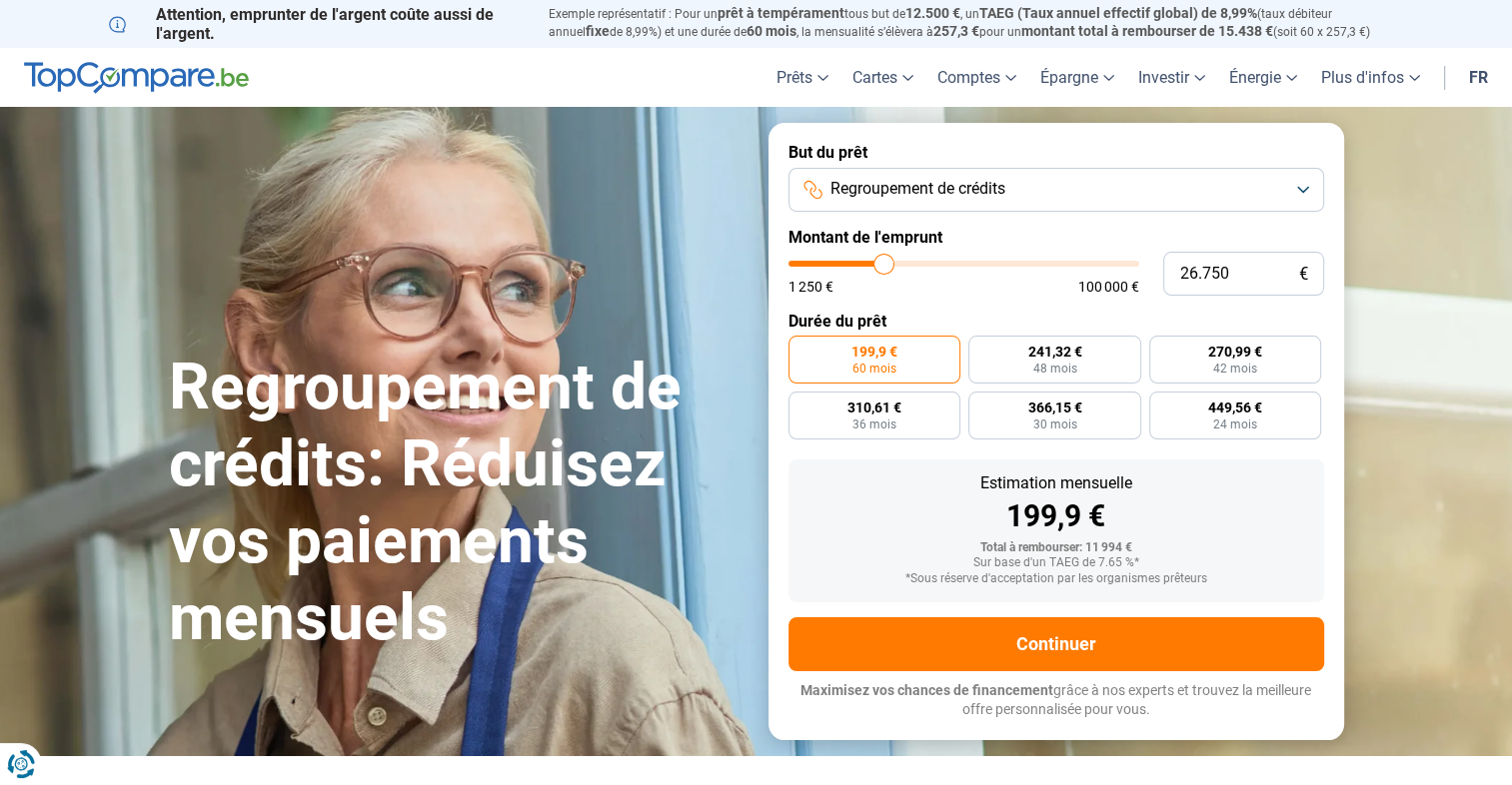 type on "26.500" 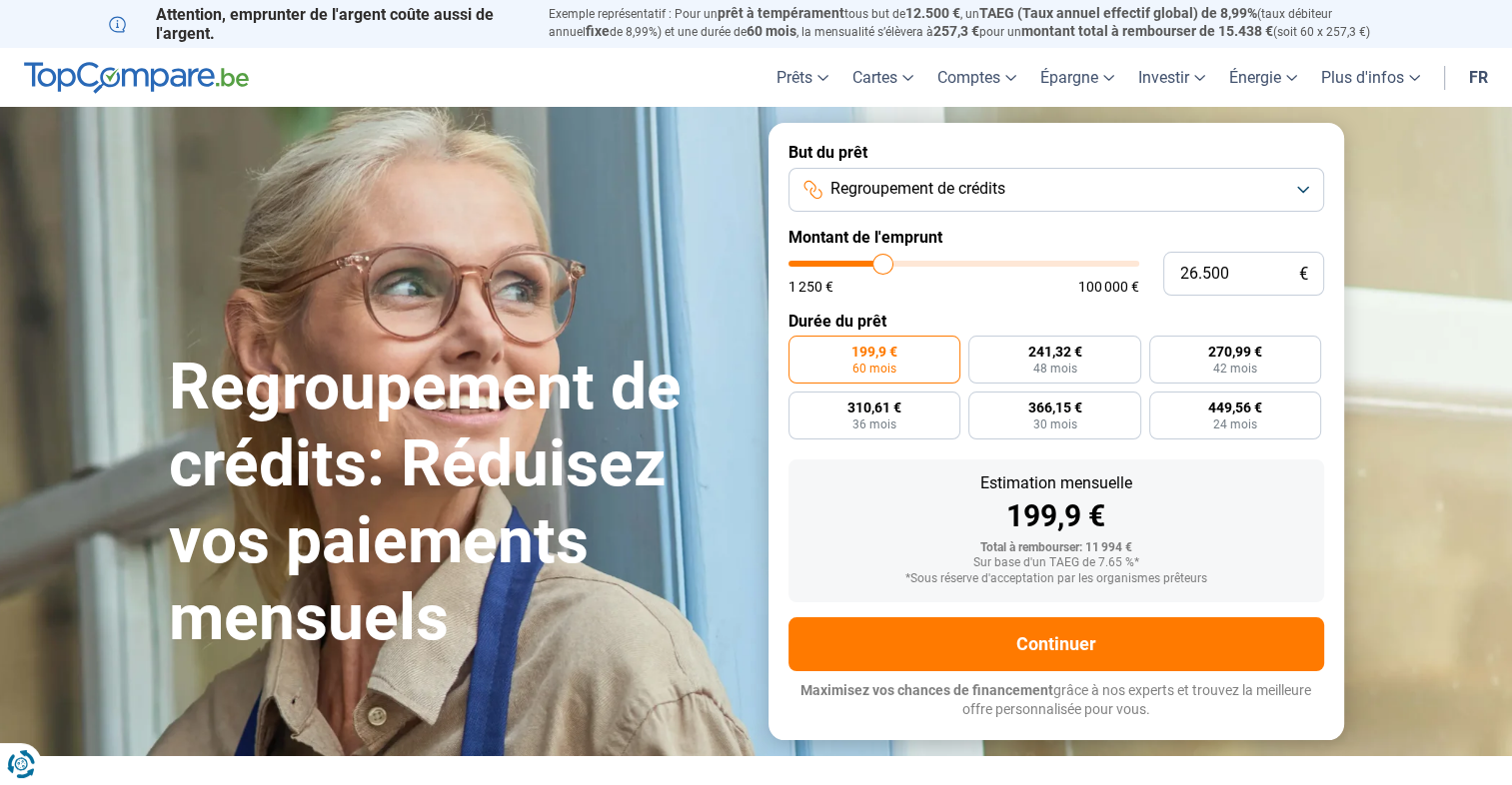 type on "26.250" 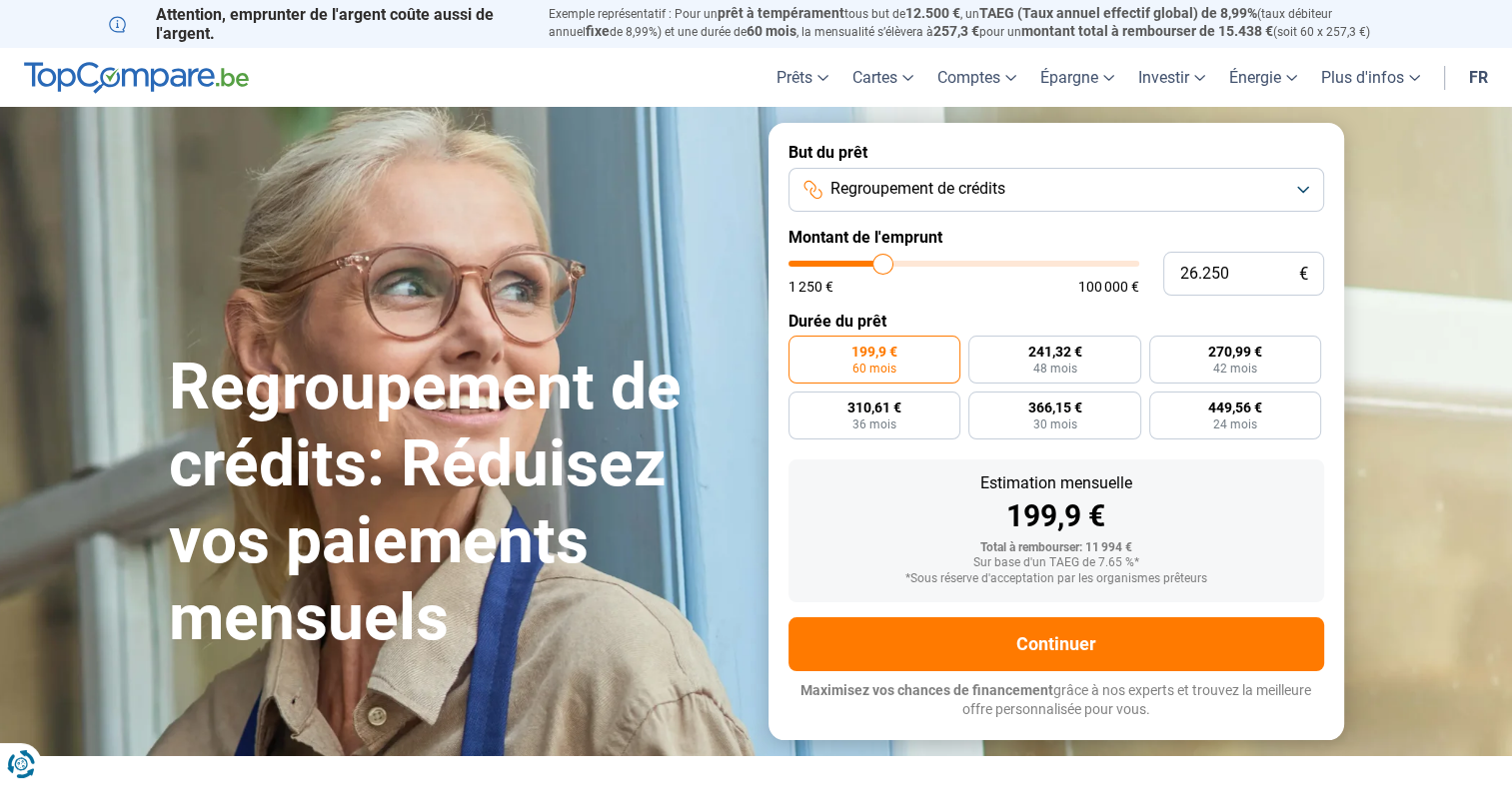 type on "26250" 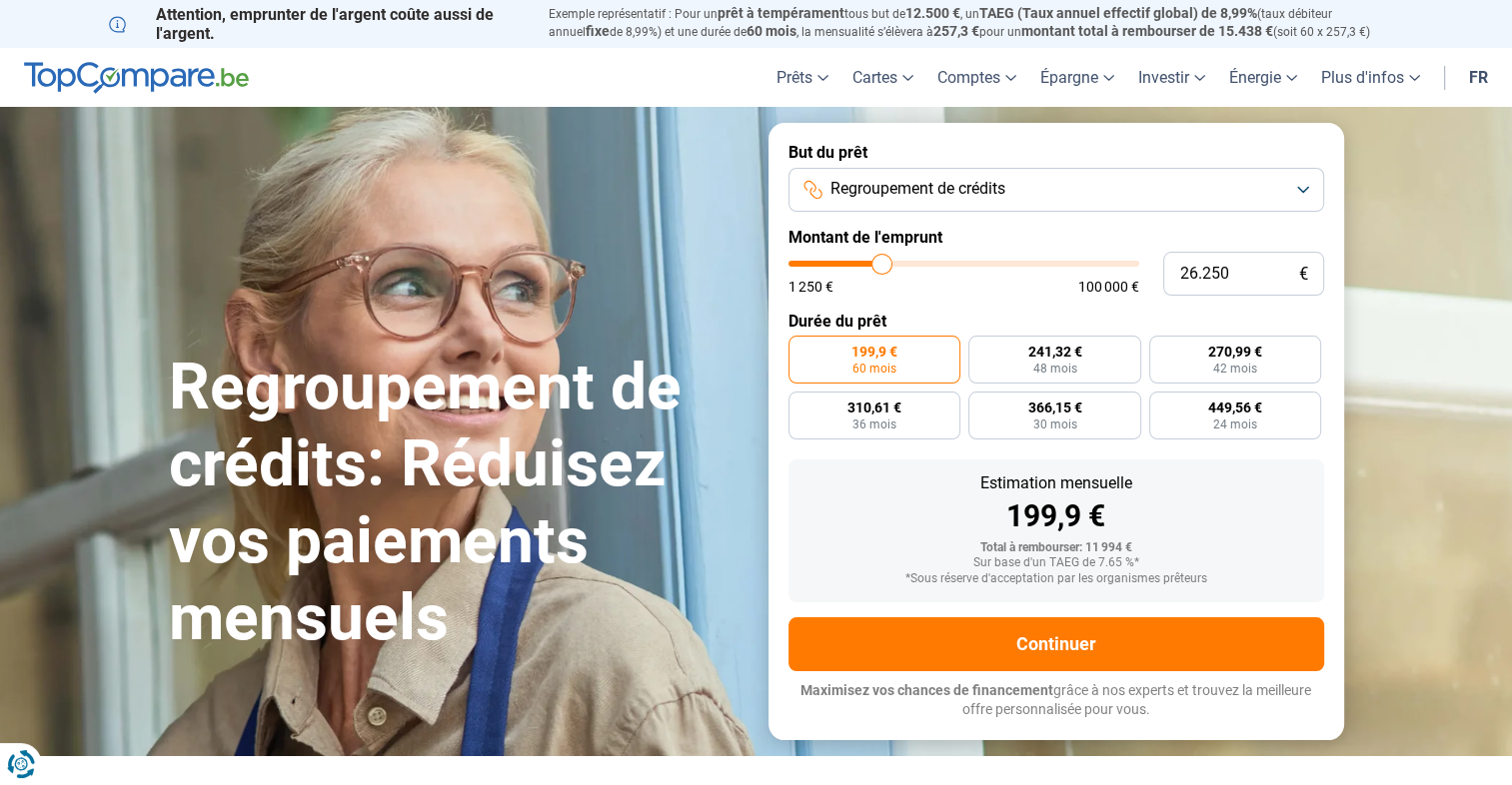 type on "26.000" 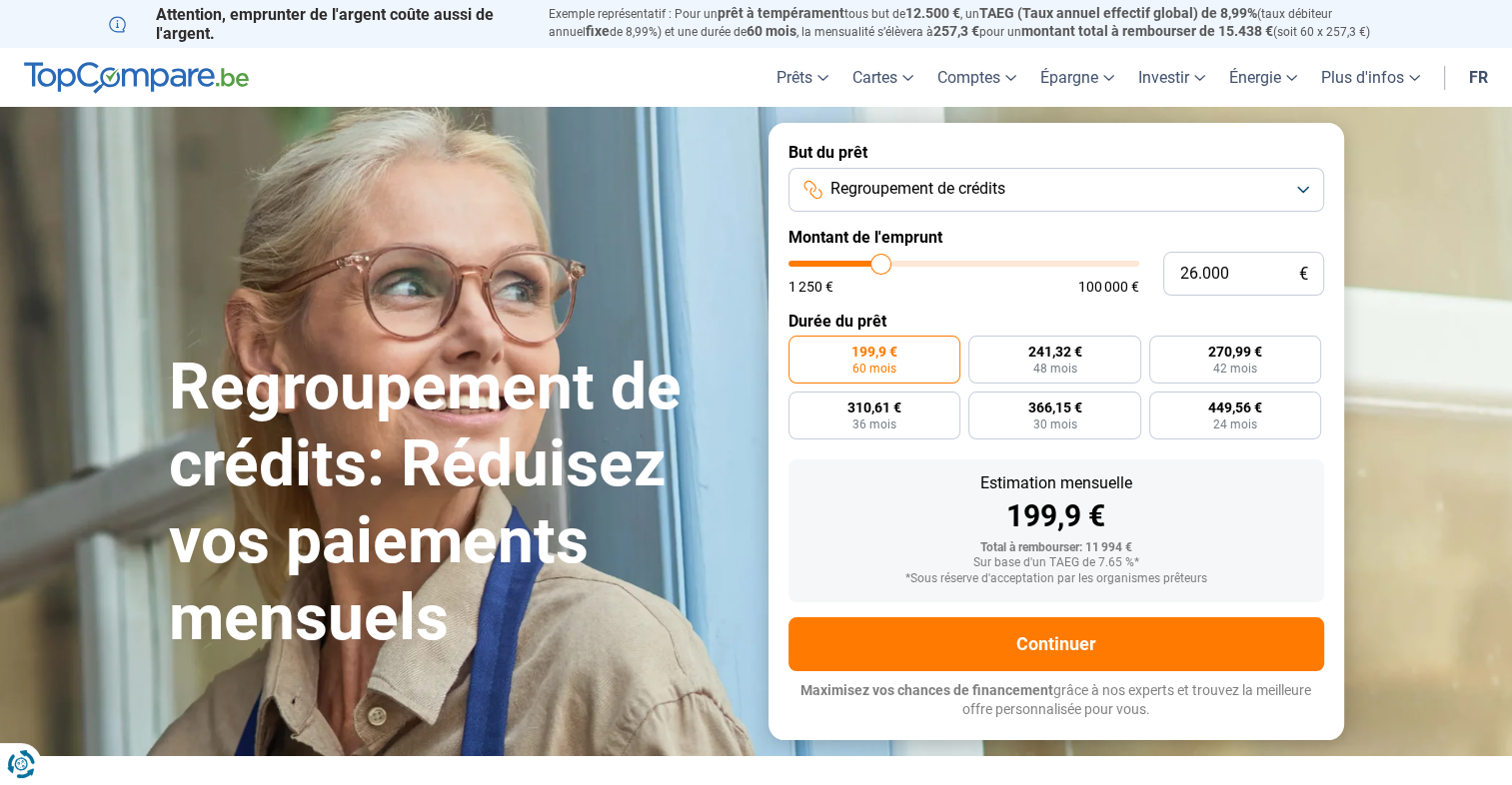 type on "25.750" 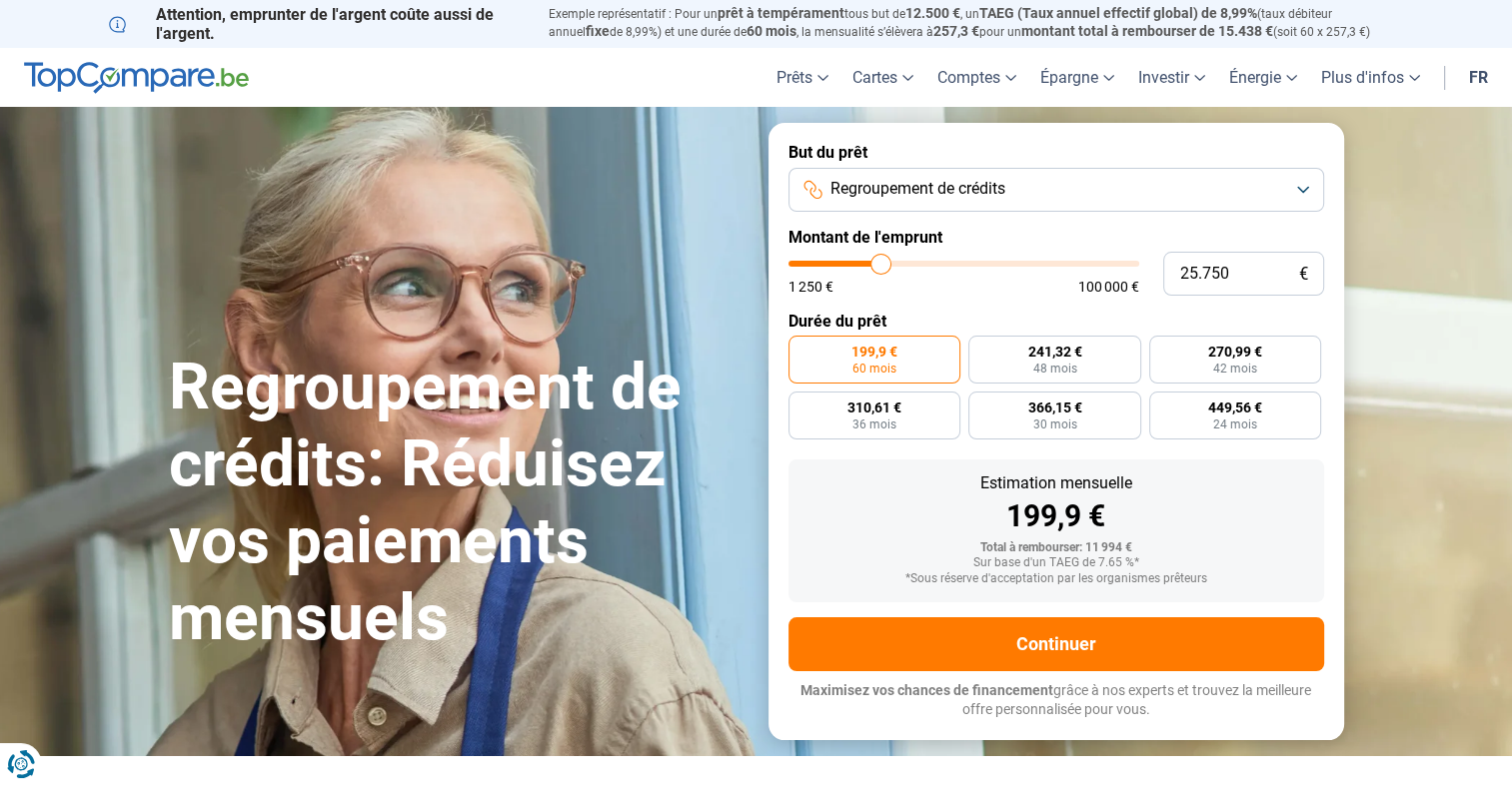 type on "25750" 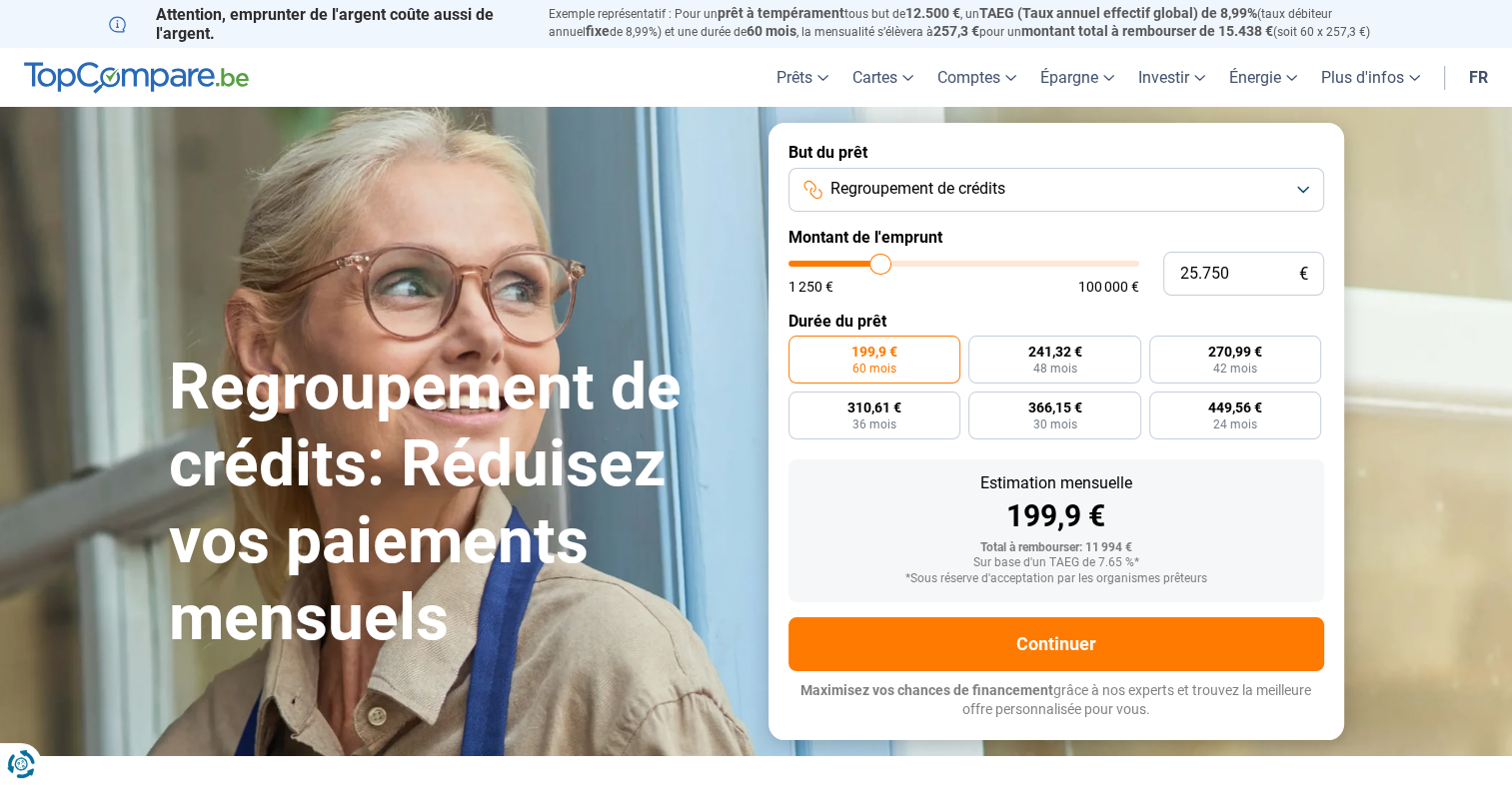 type on "25.500" 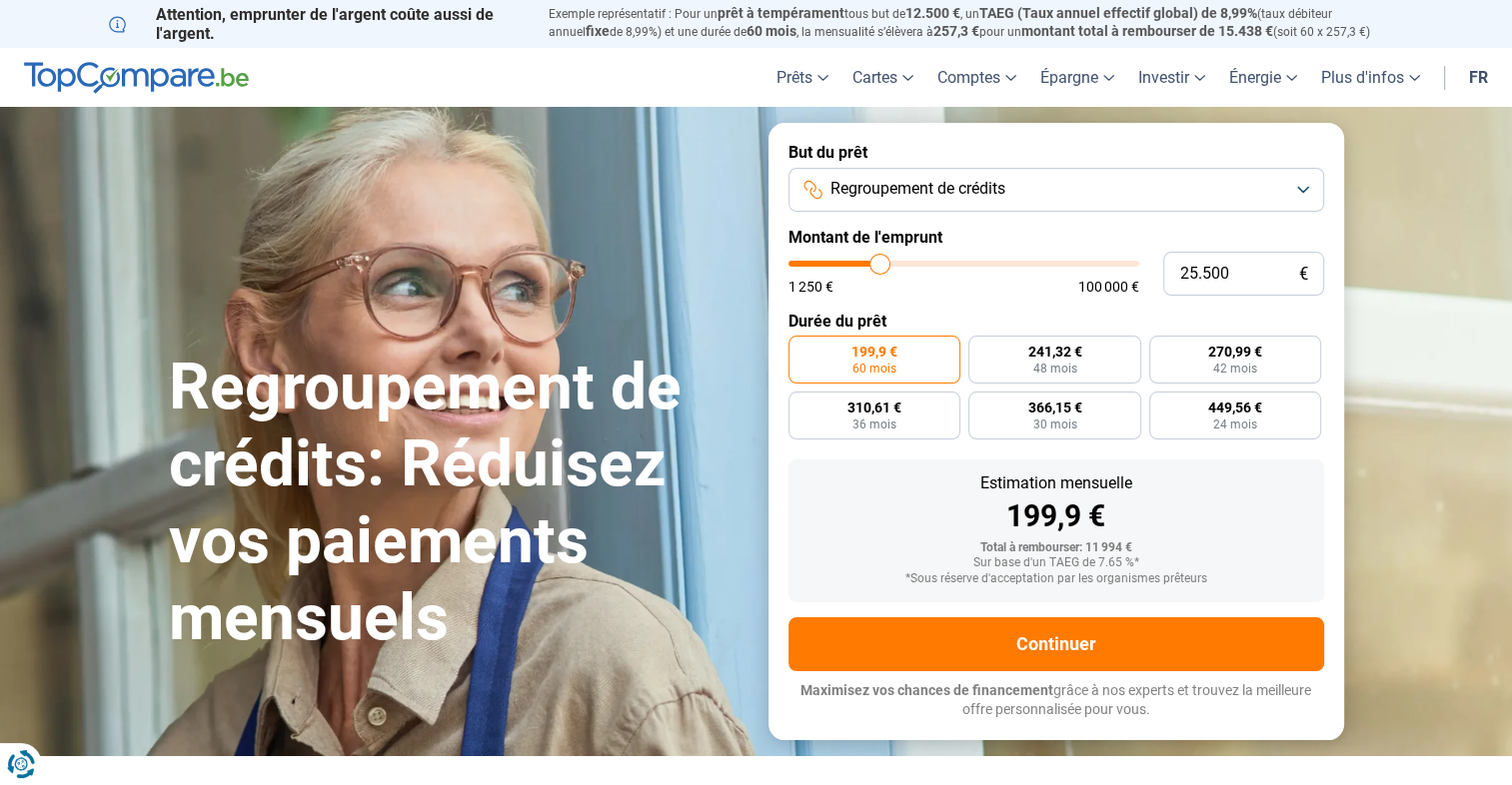 type on "25.250" 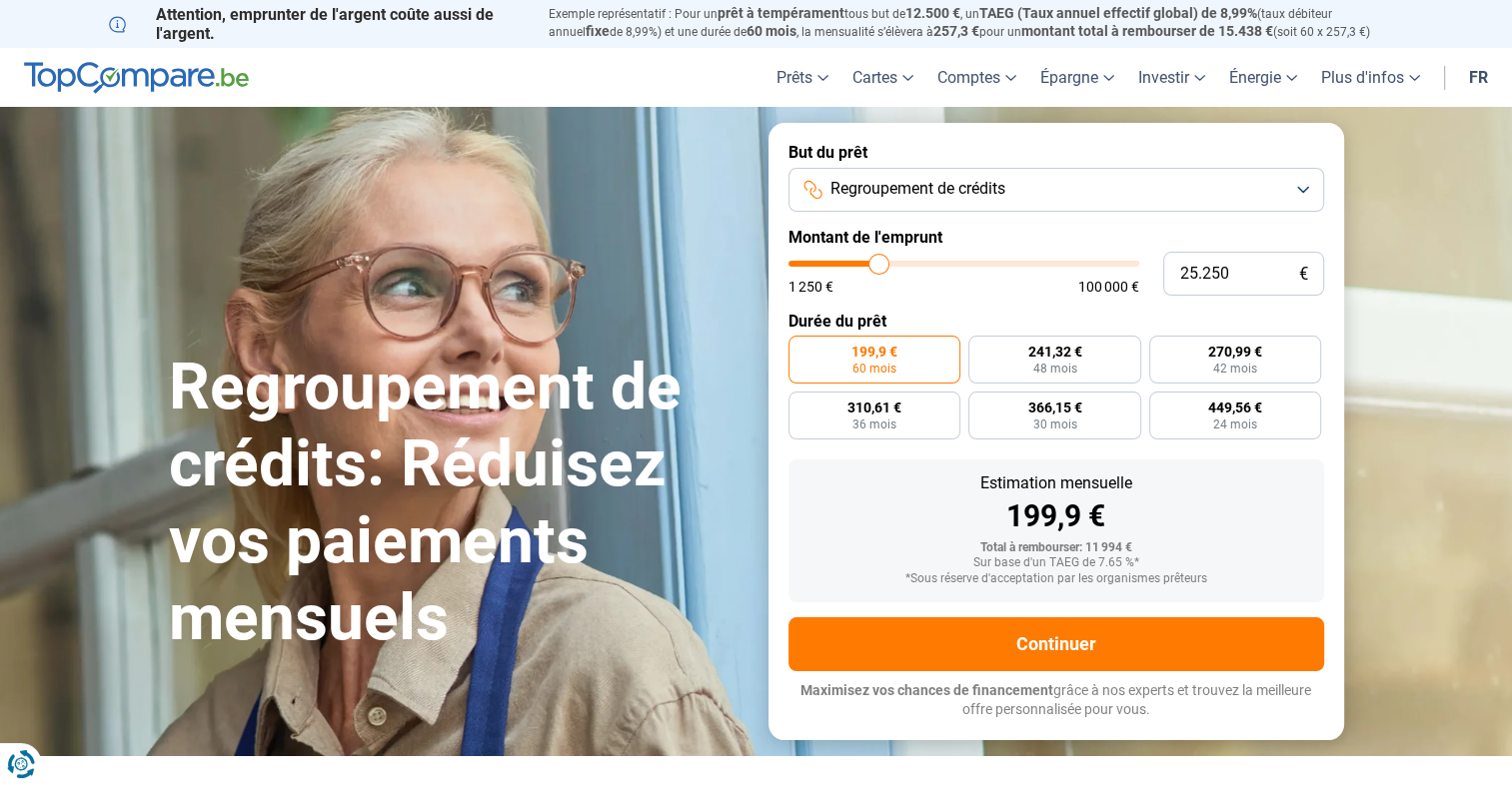 type on "25.000" 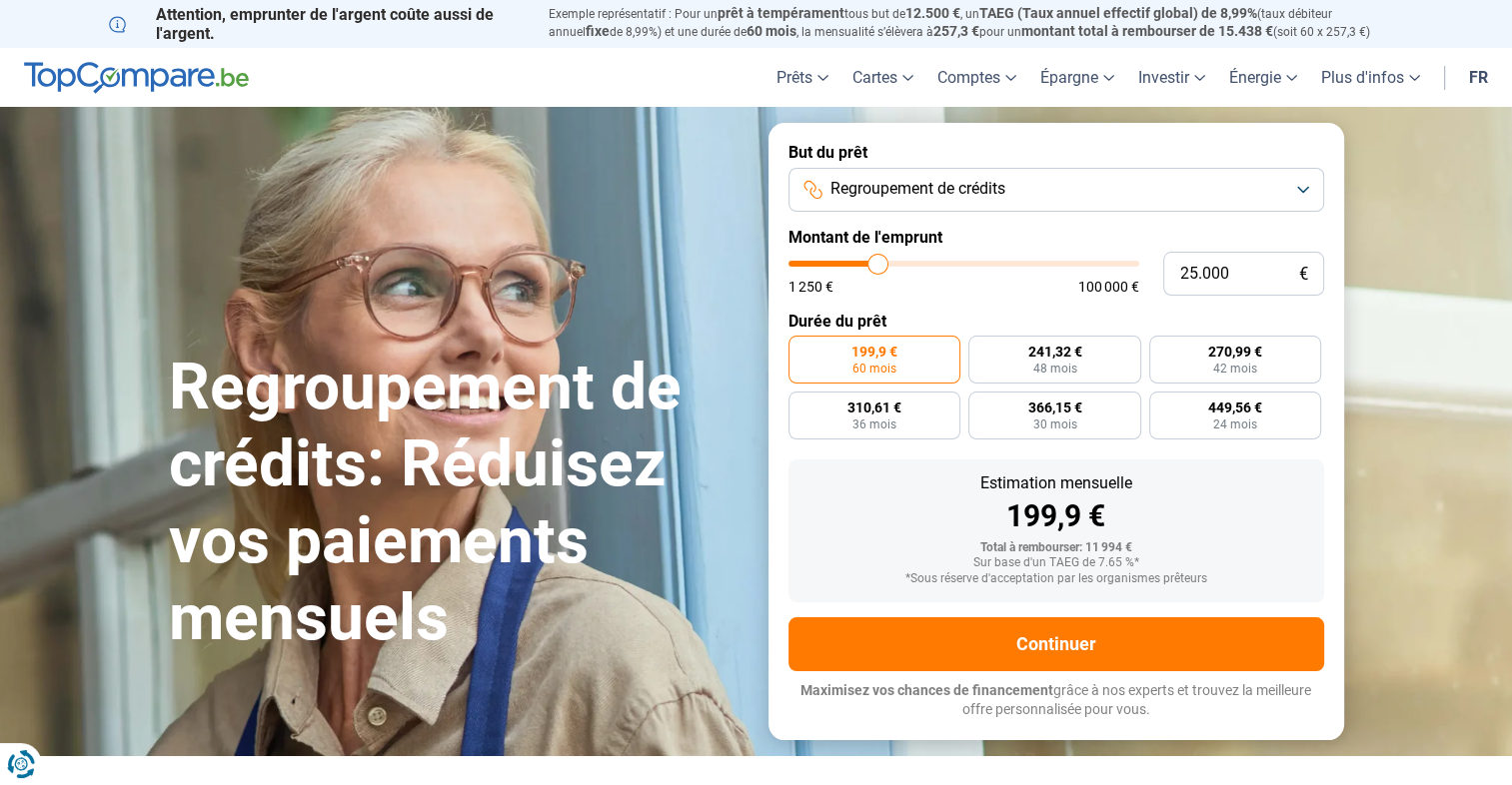 type on "24.750" 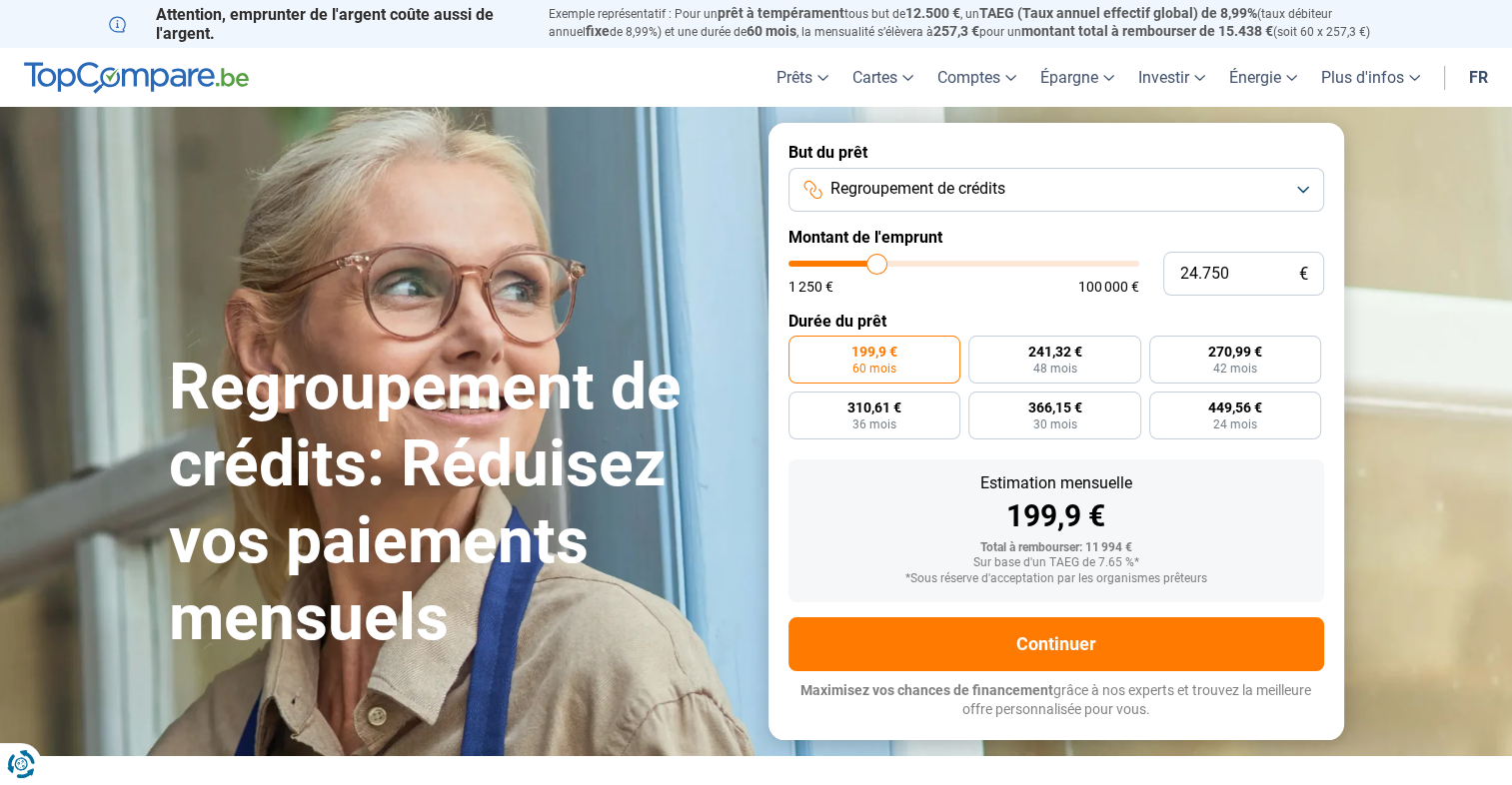 type on "24.500" 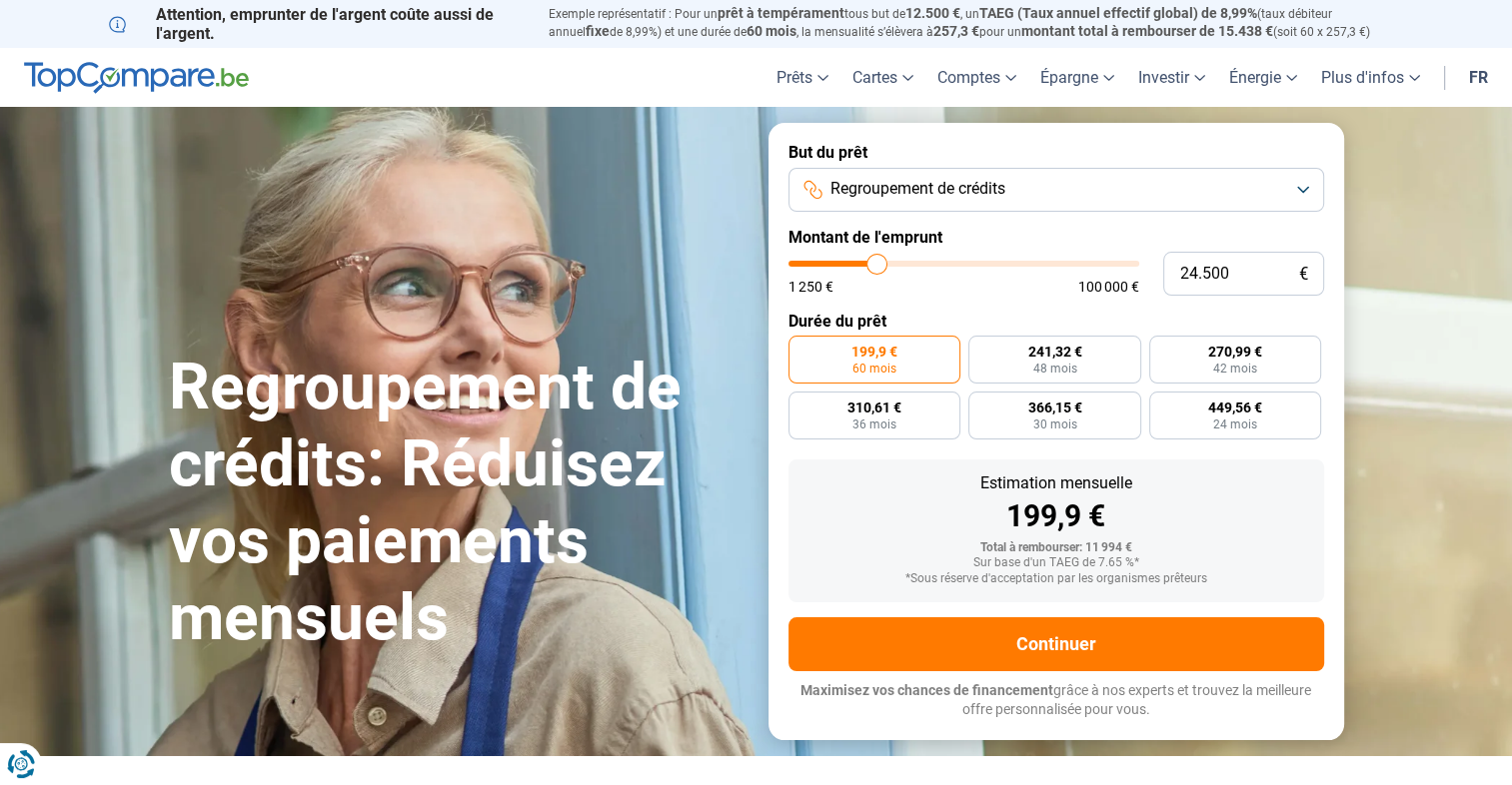 type on "24500" 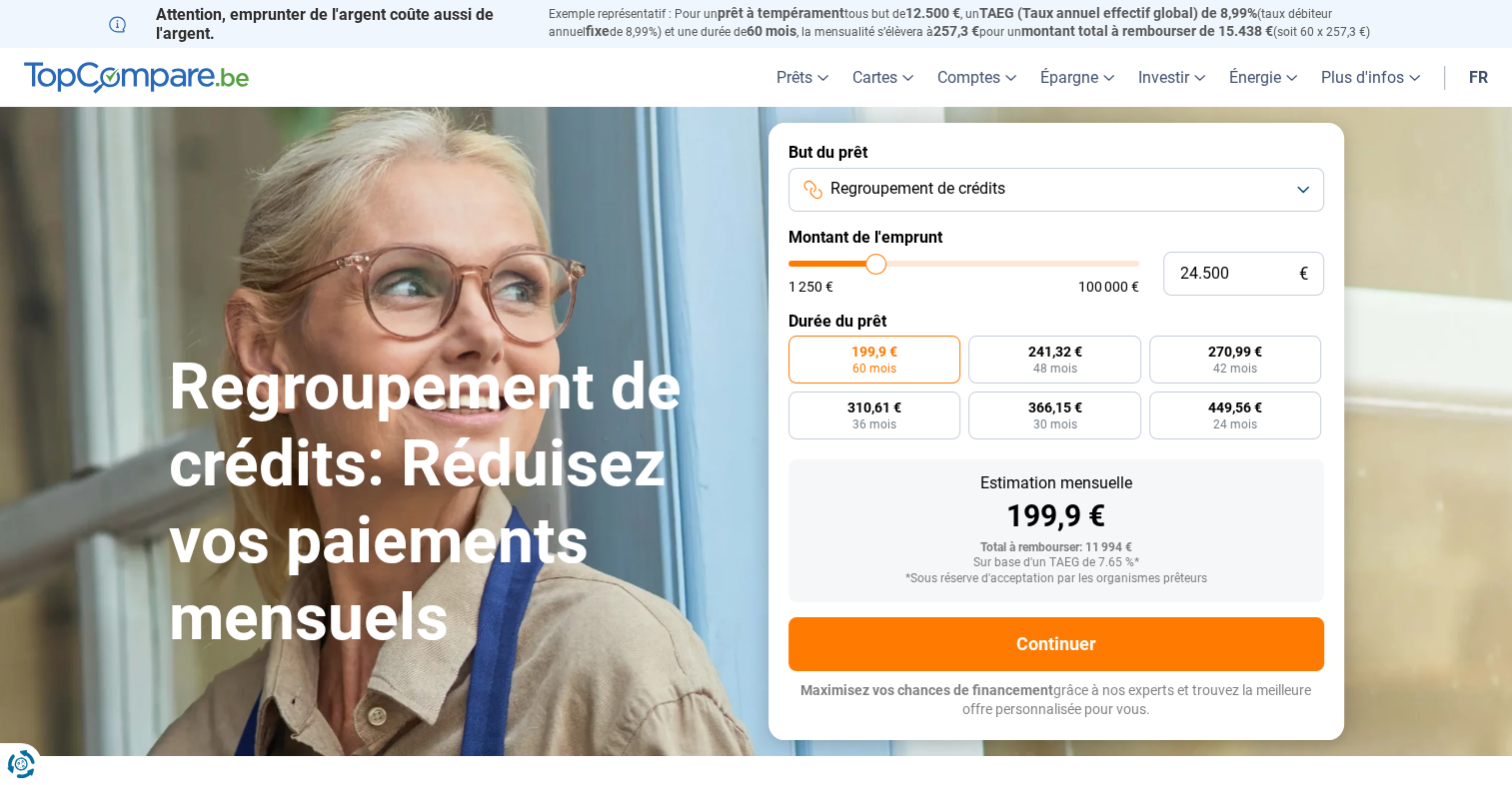 type on "24.250" 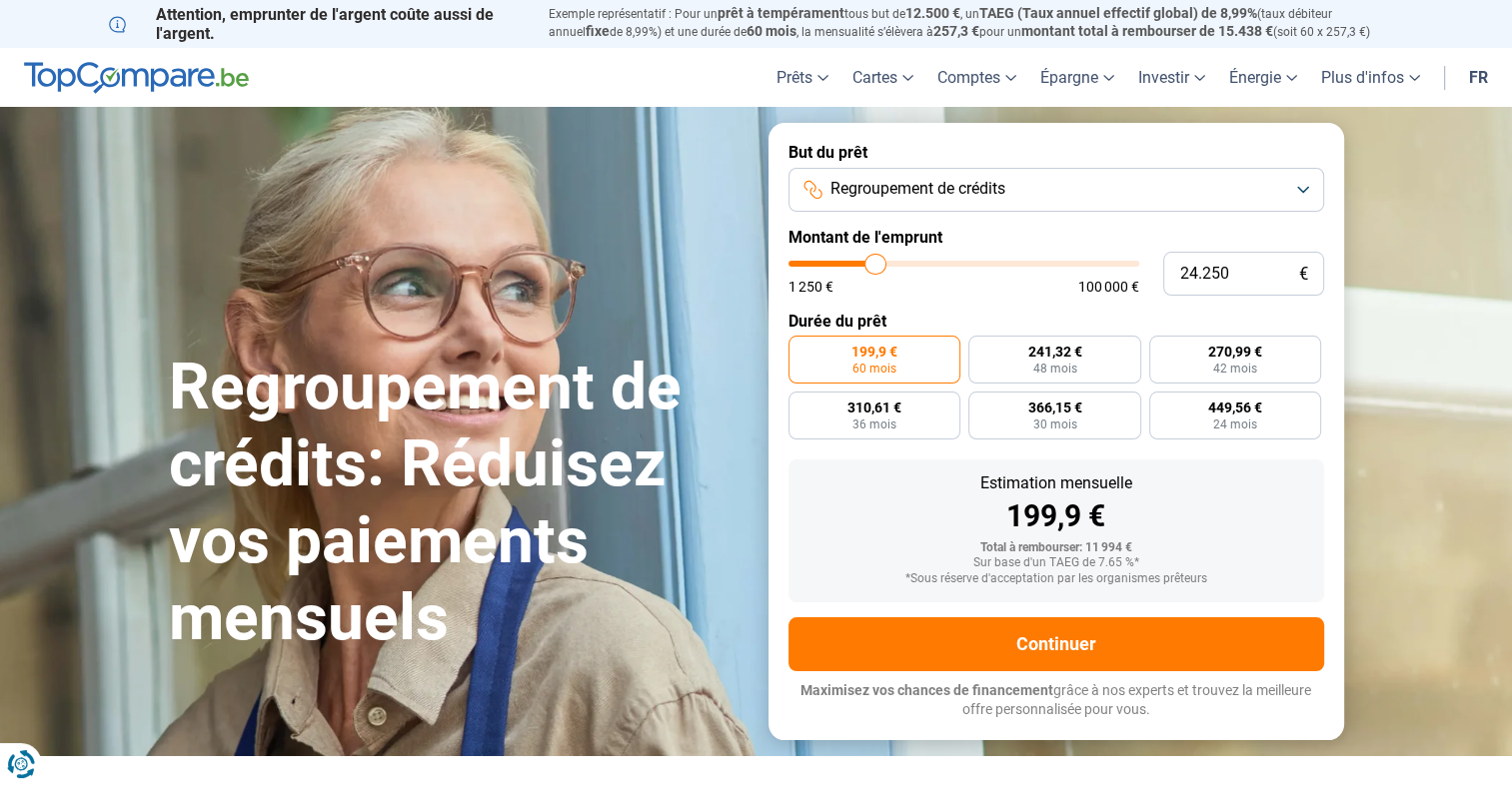 type on "24.000" 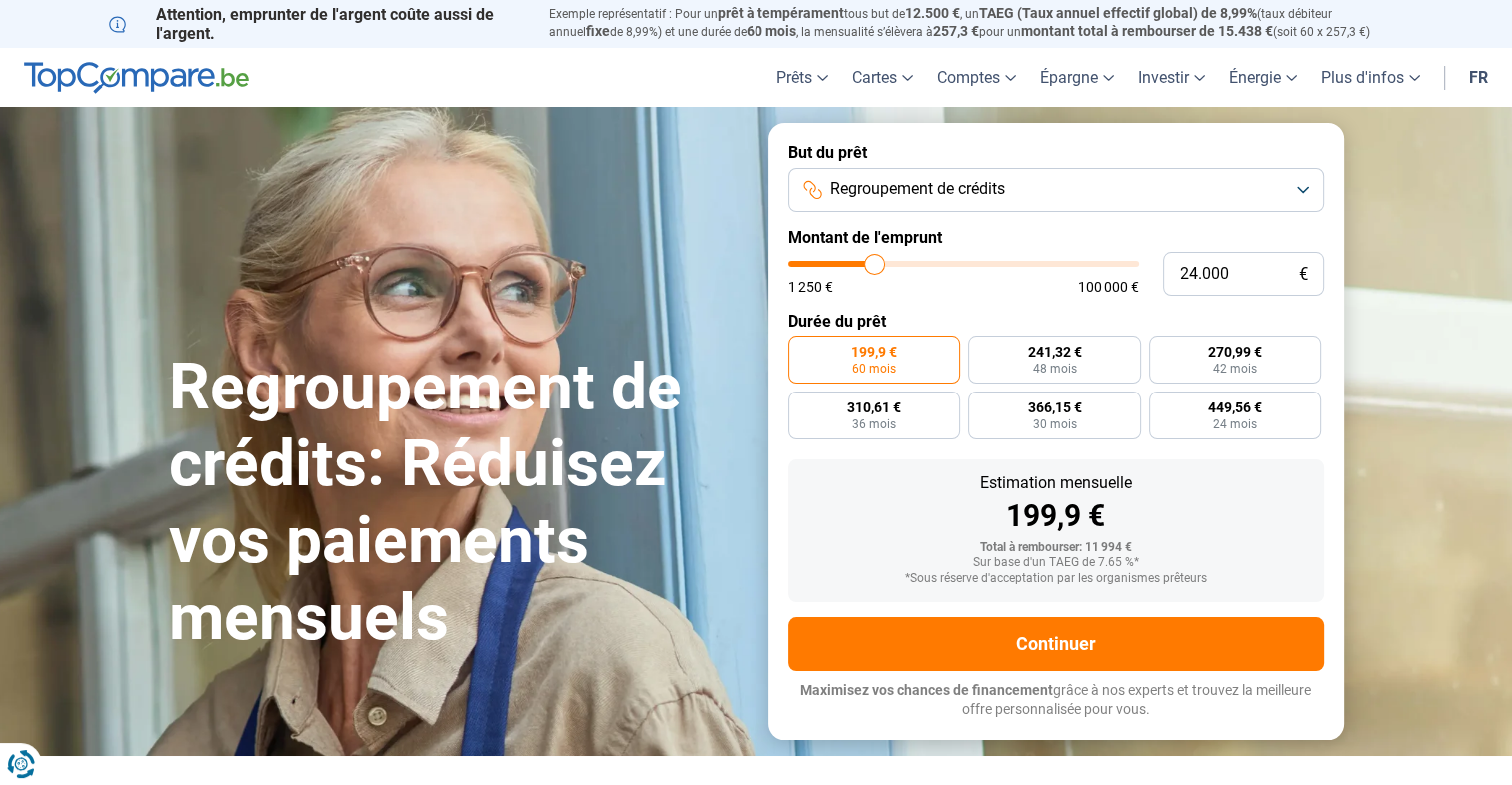 type on "23.750" 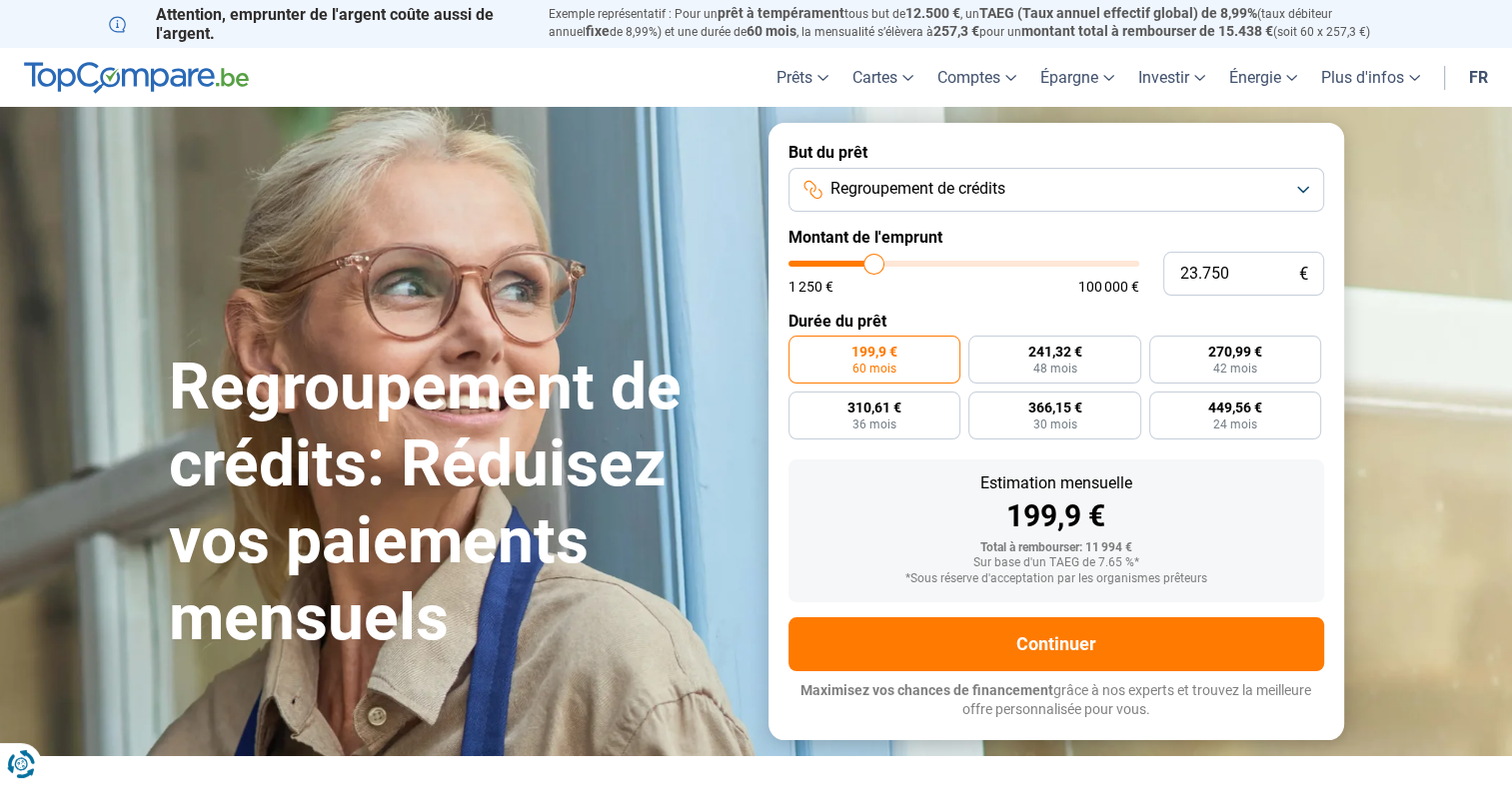 type on "23.500" 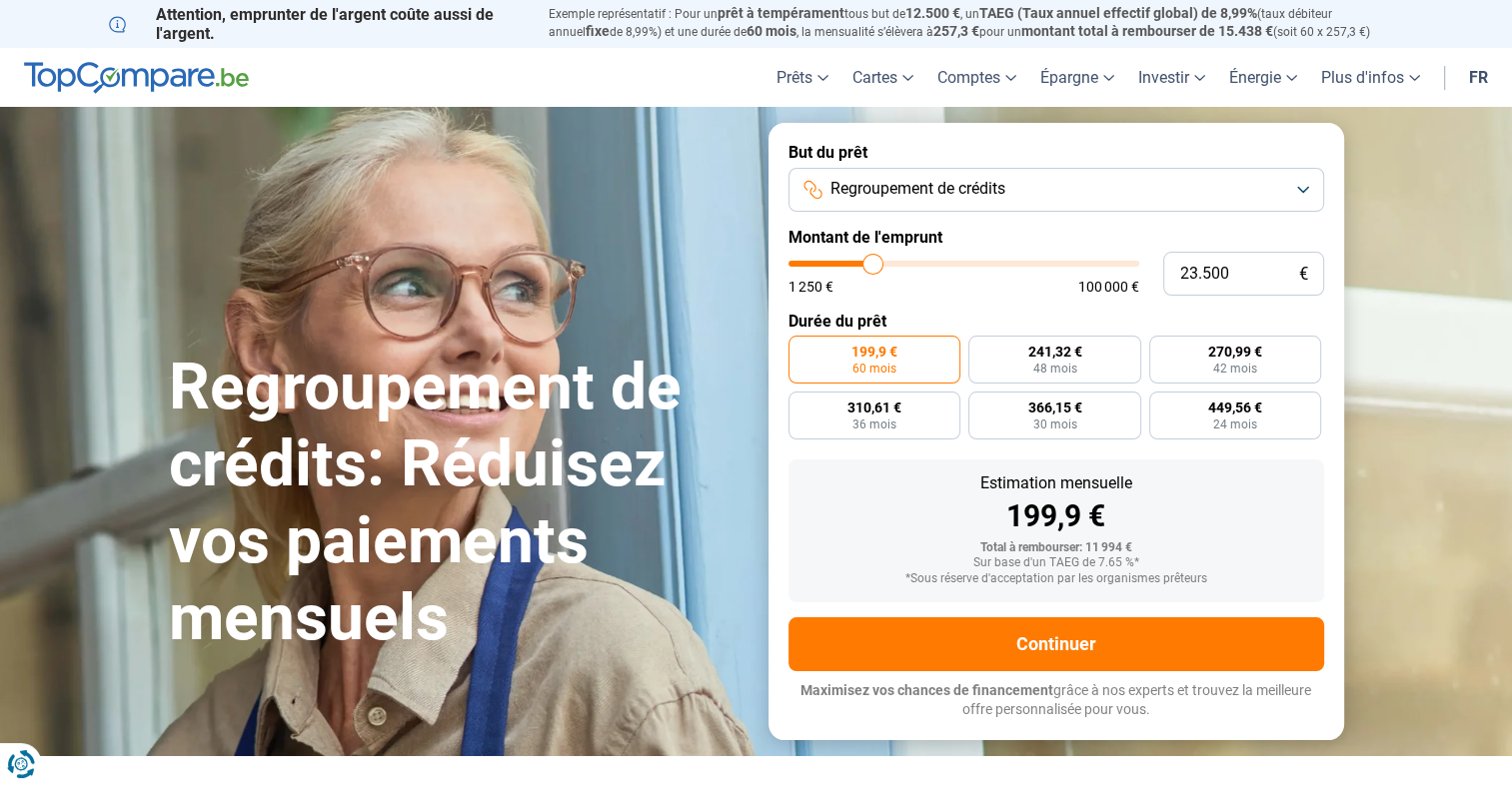 type on "23.250" 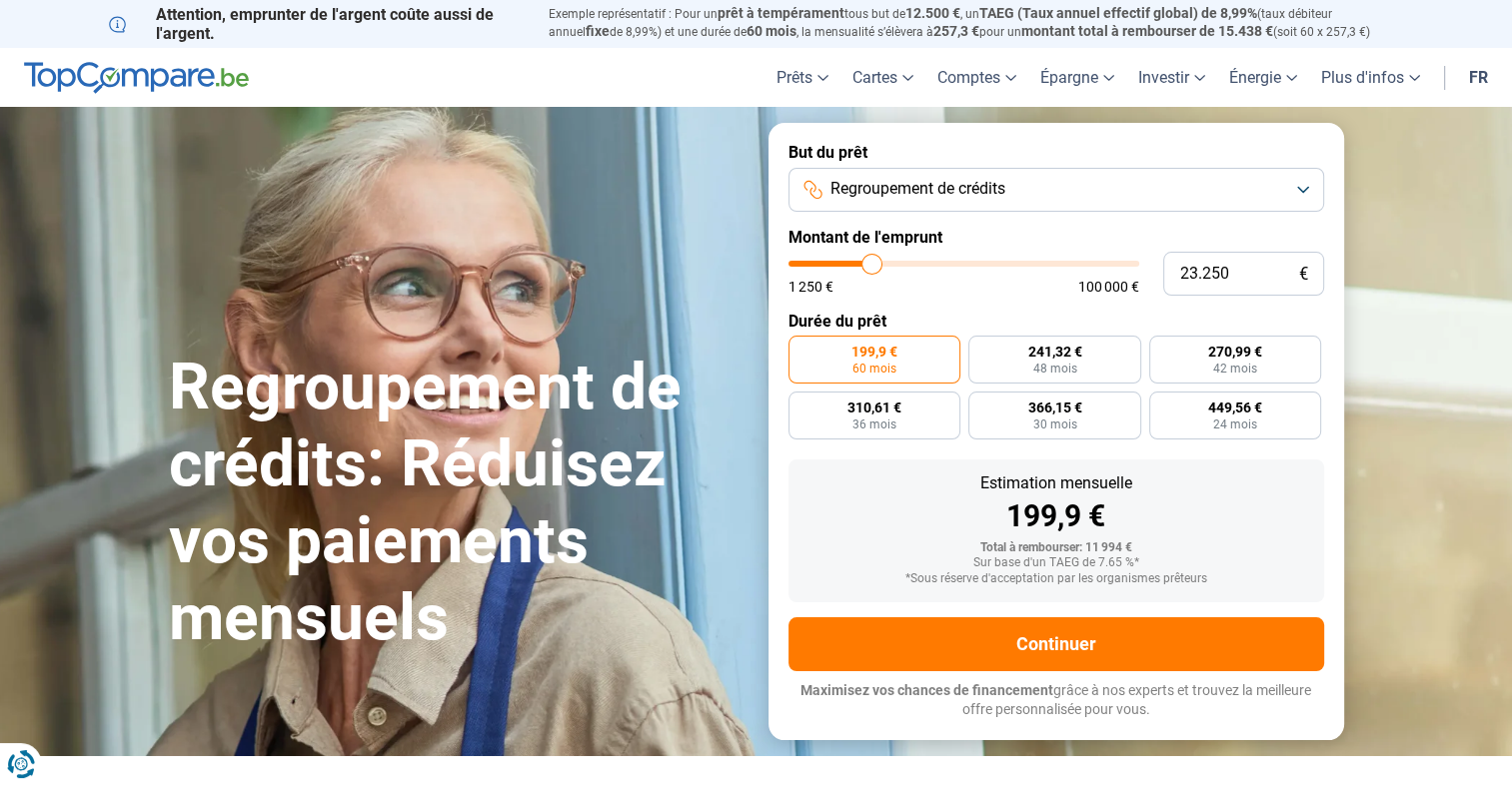 type on "23.000" 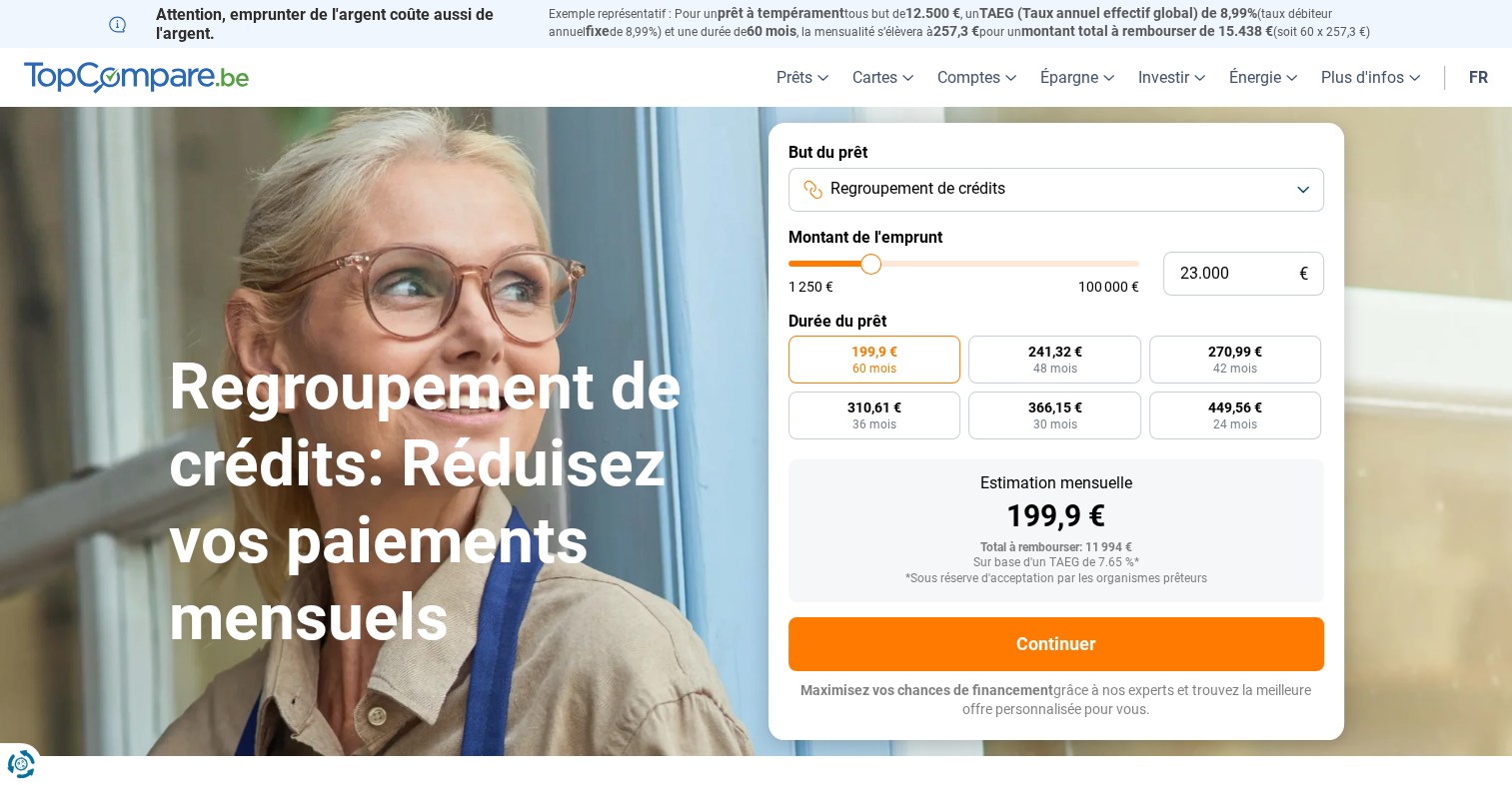 type on "22.750" 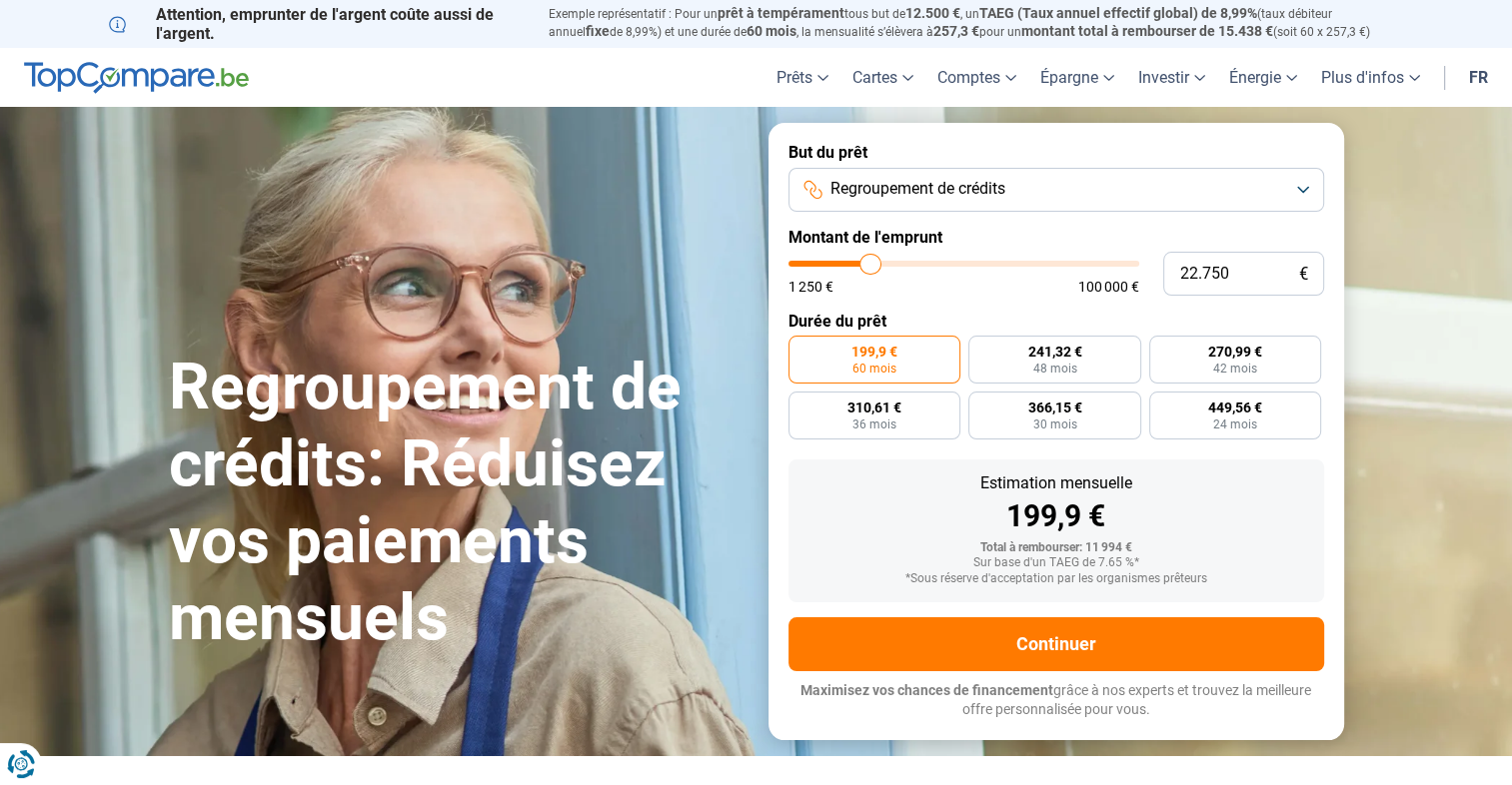 type on "22.500" 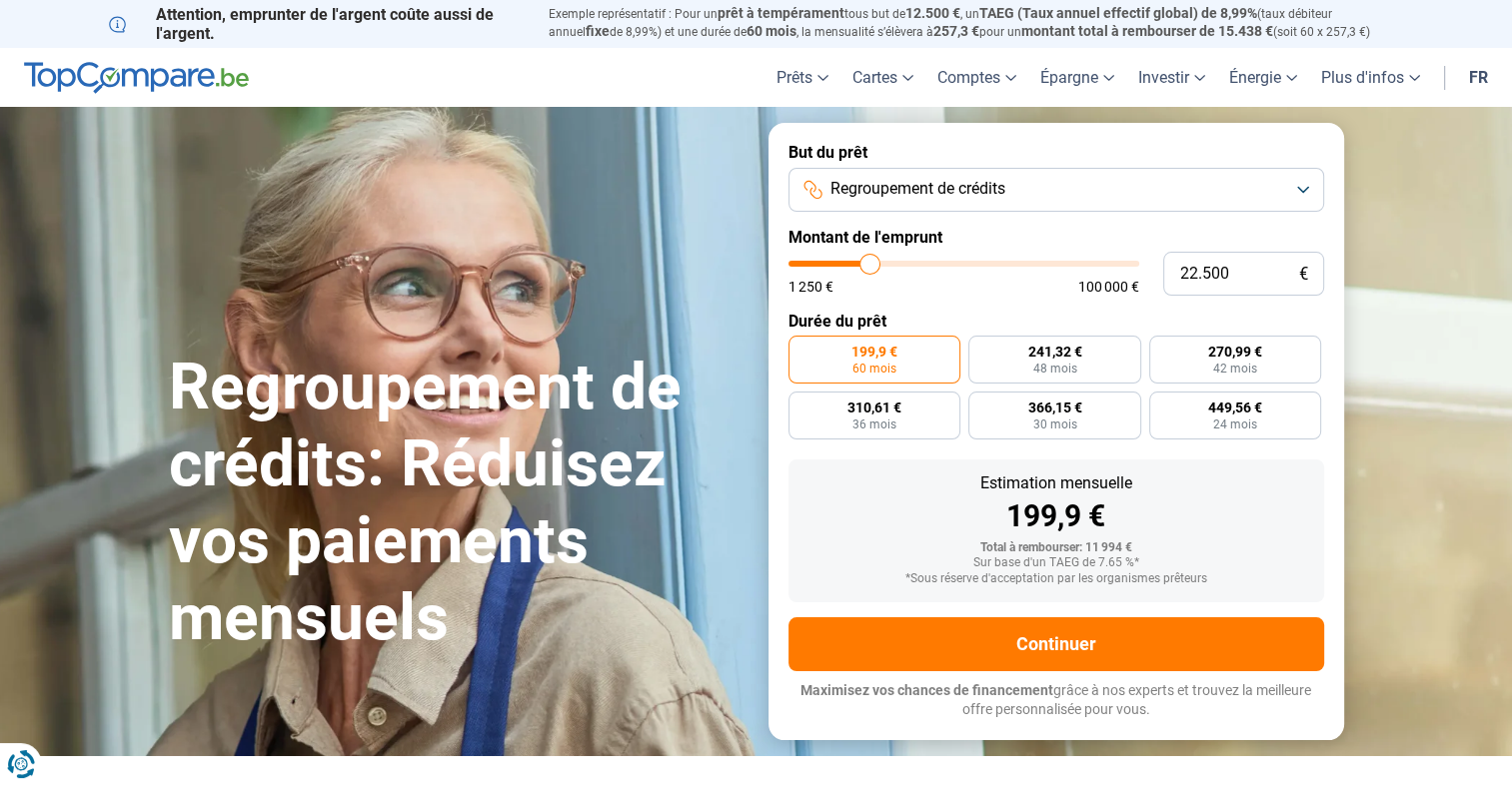type on "22.250" 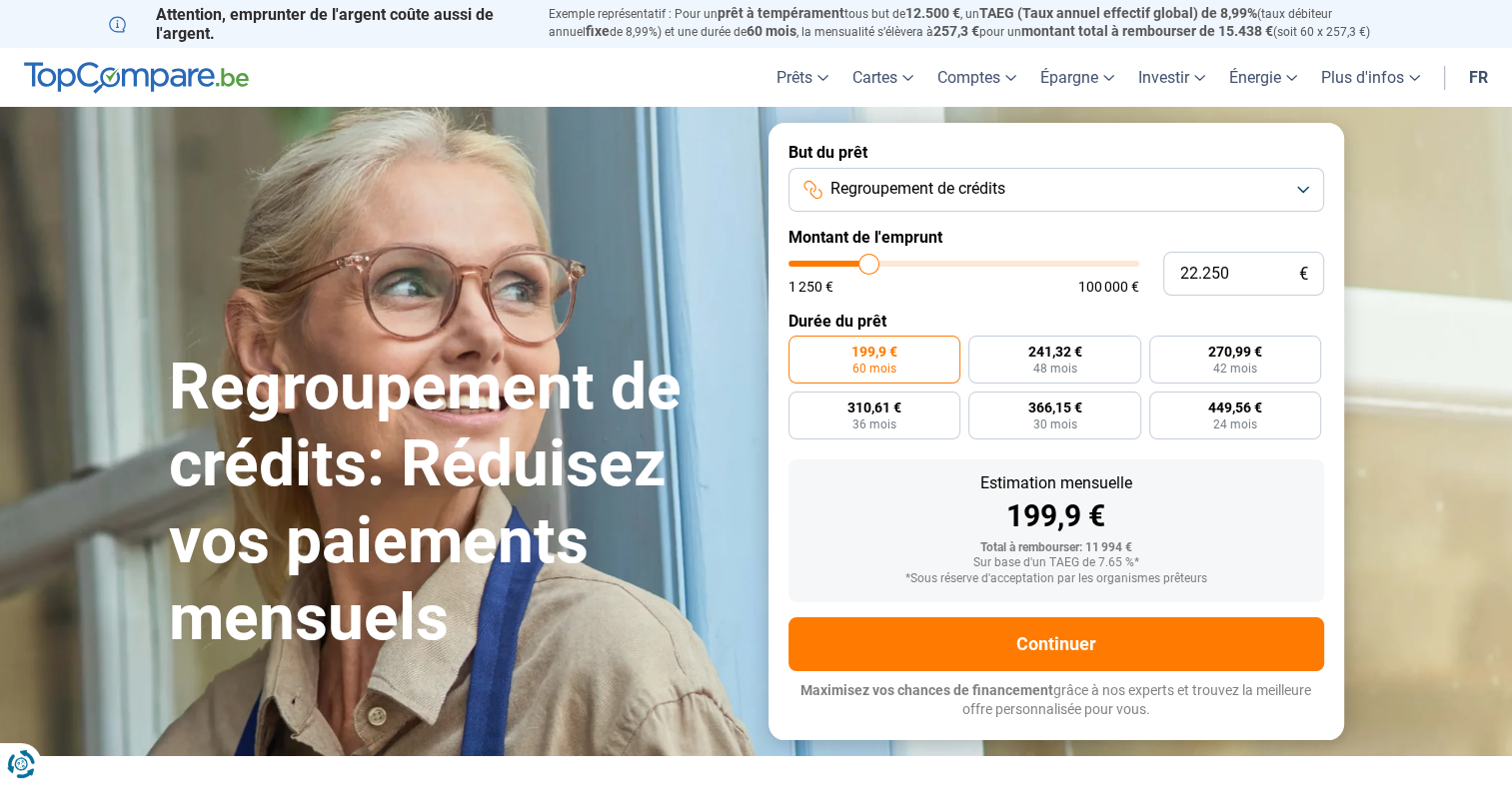 type on "22.000" 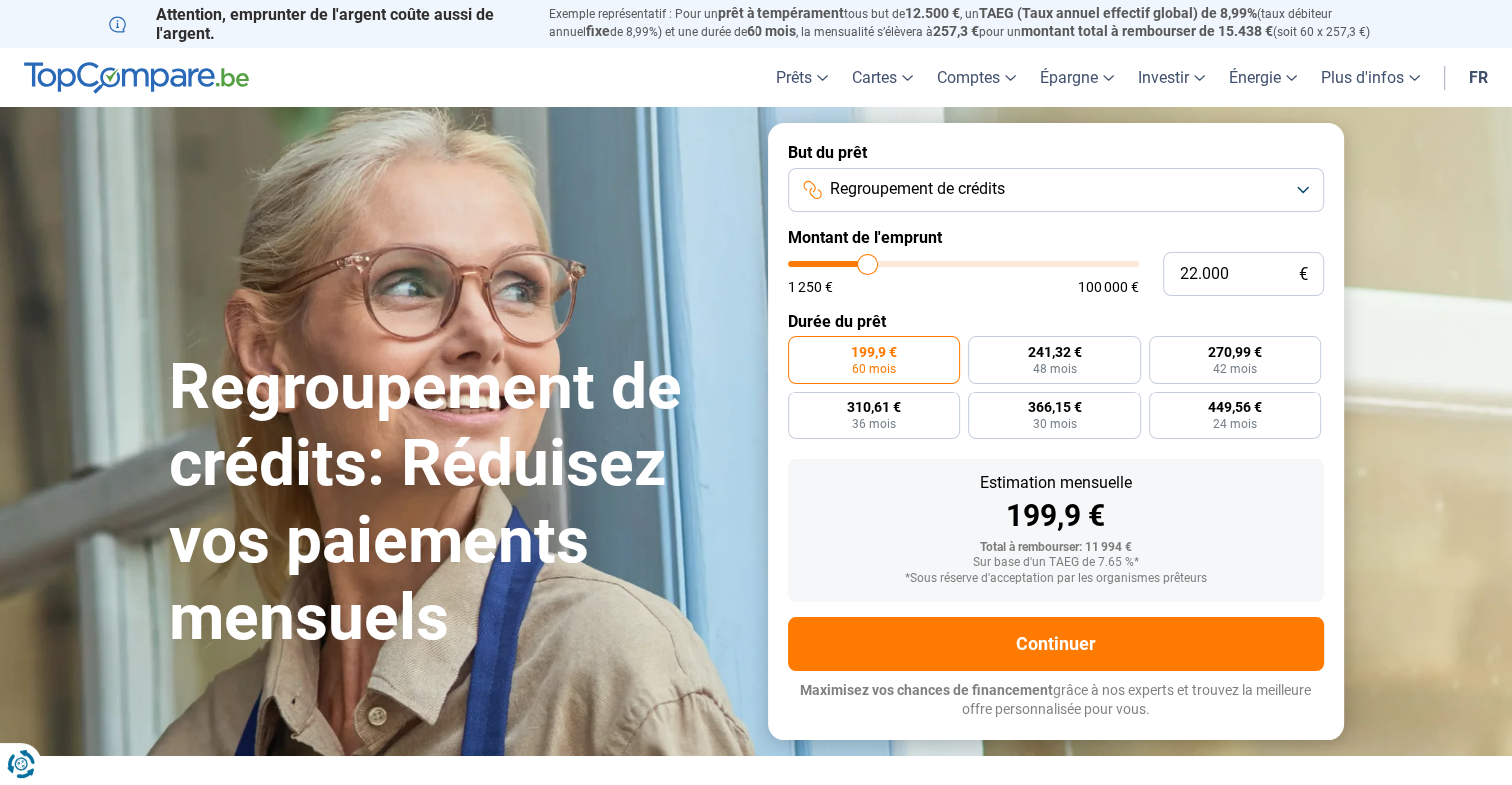 type on "21.750" 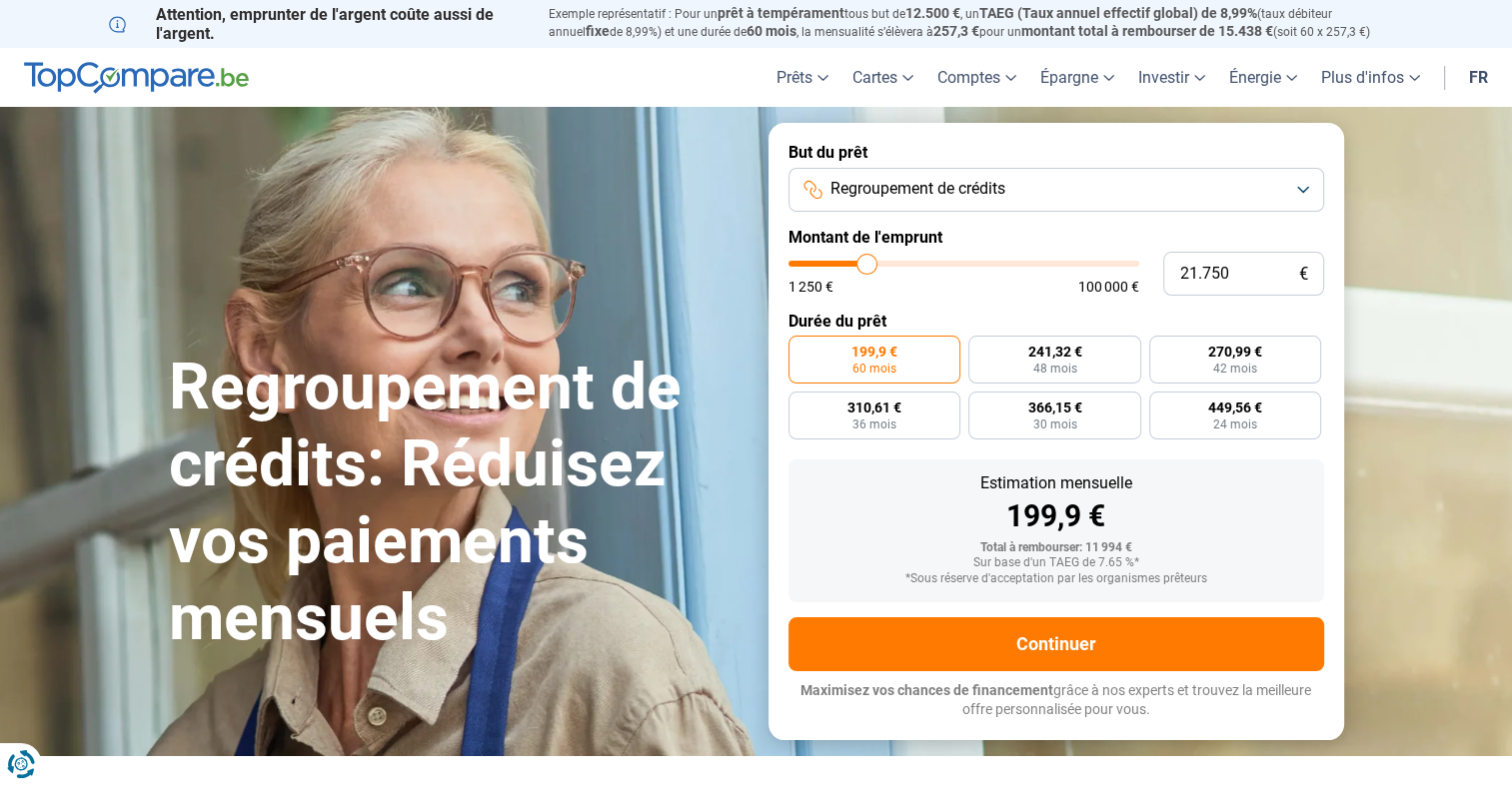 type on "21.500" 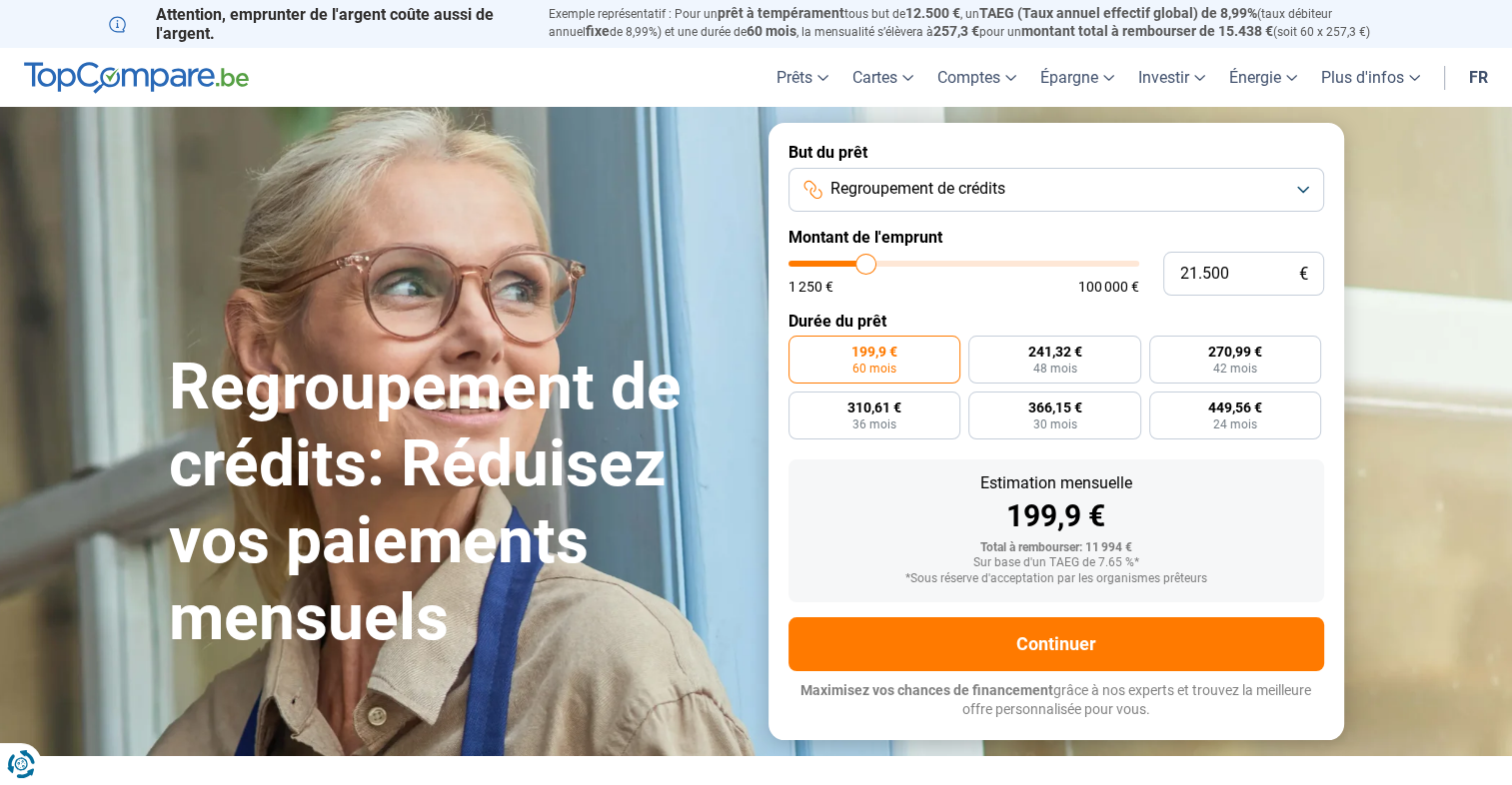 type on "21.250" 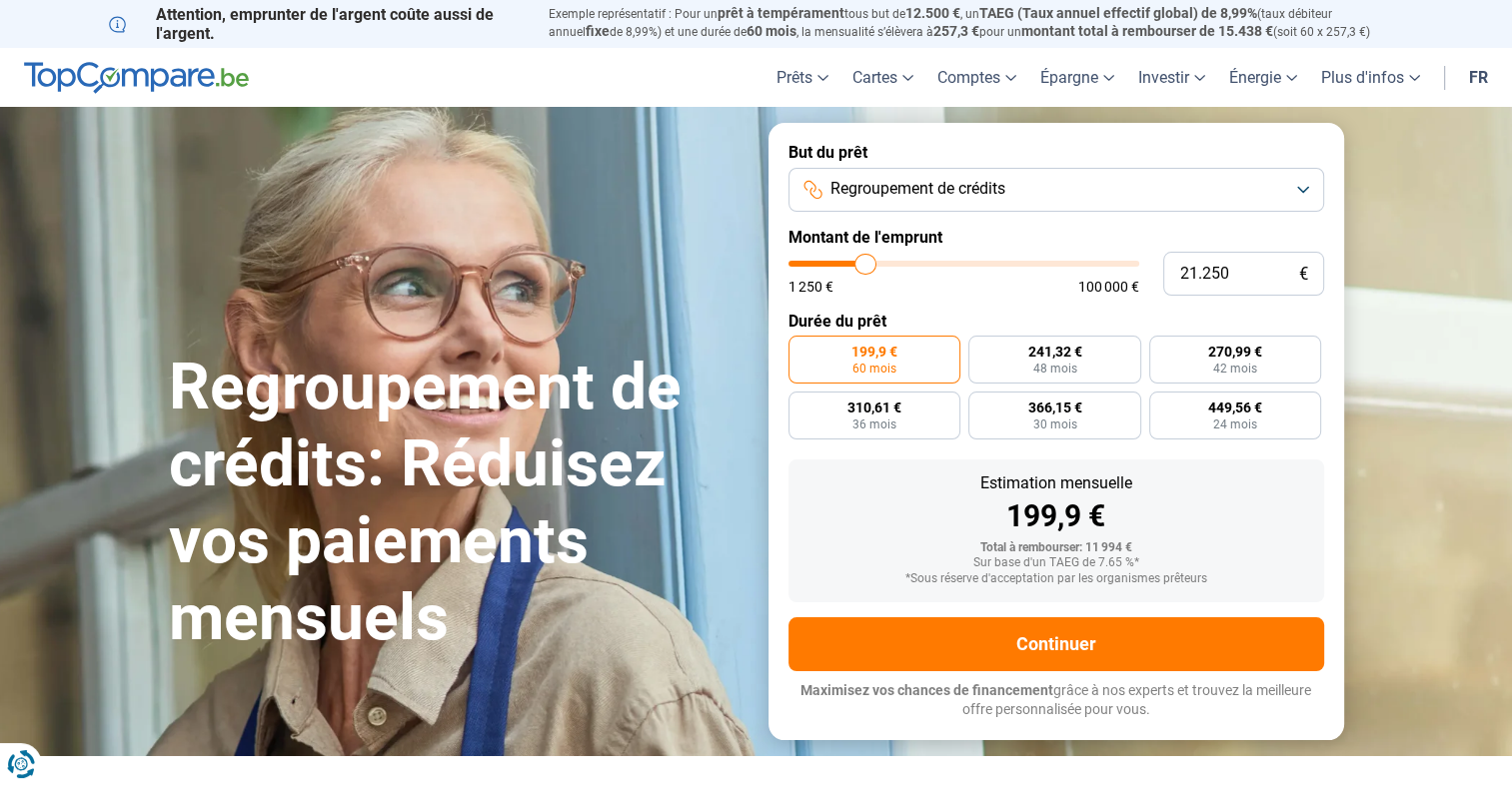 type on "21.000" 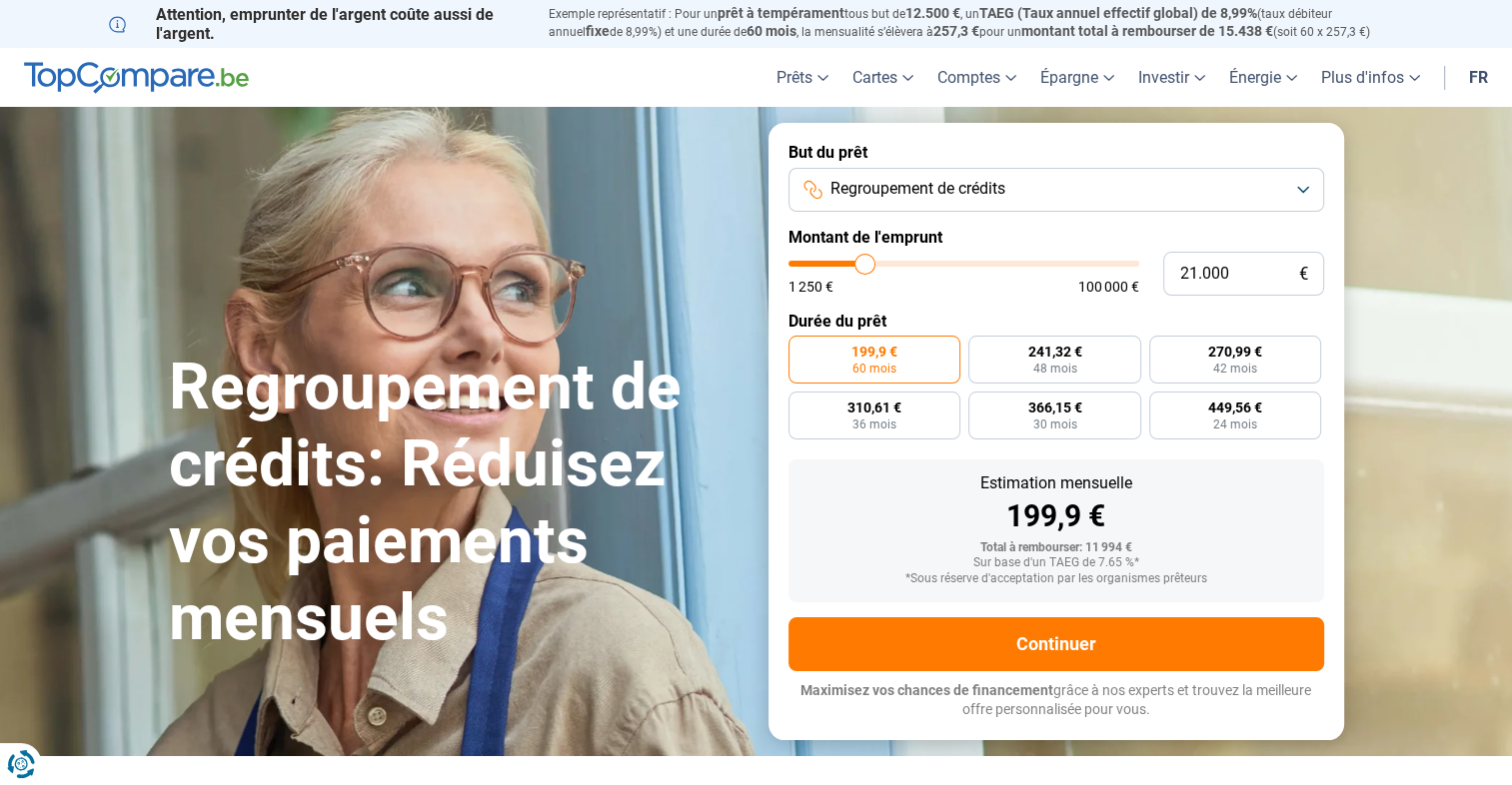 type on "20.750" 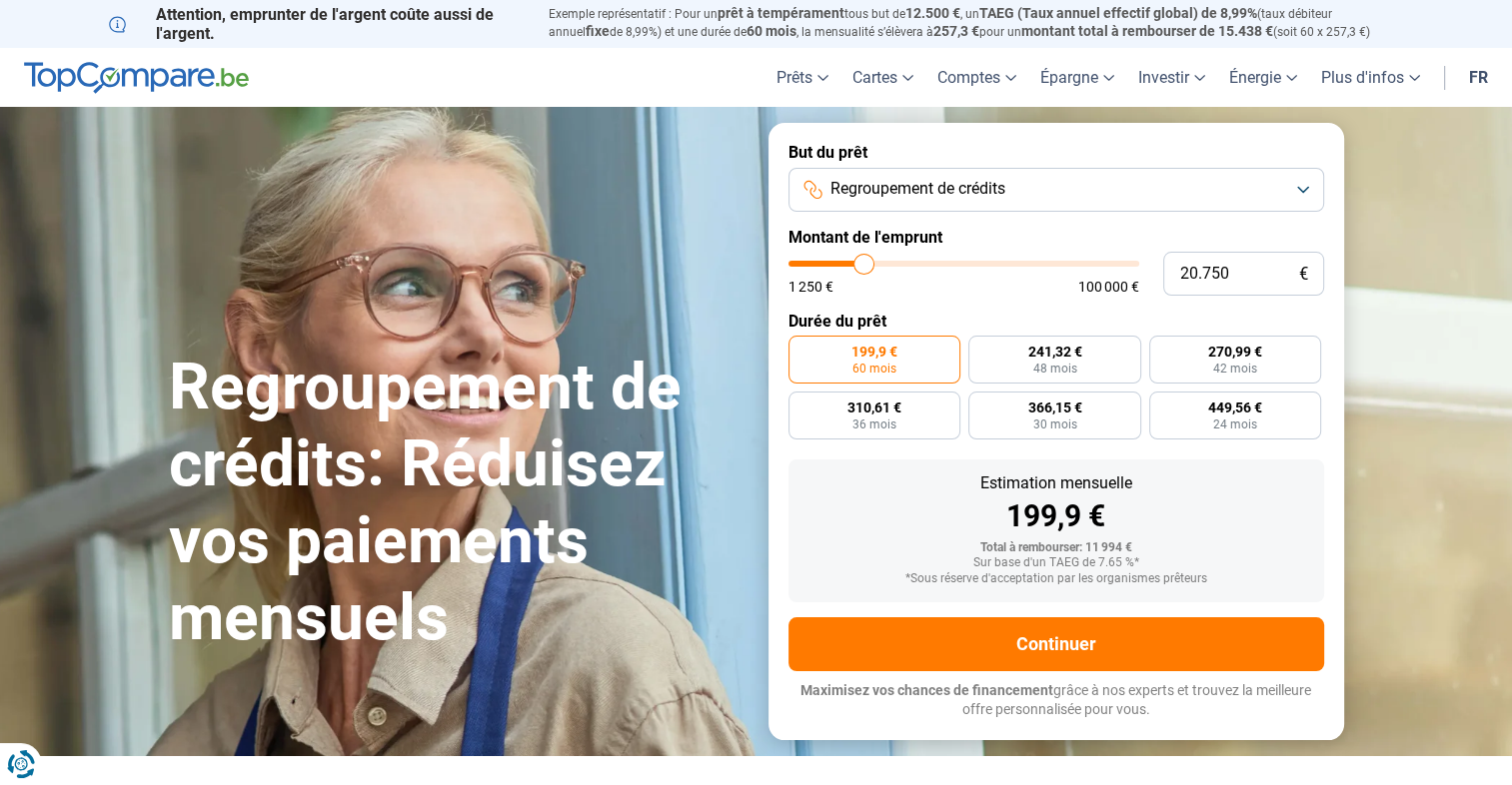 type on "20.500" 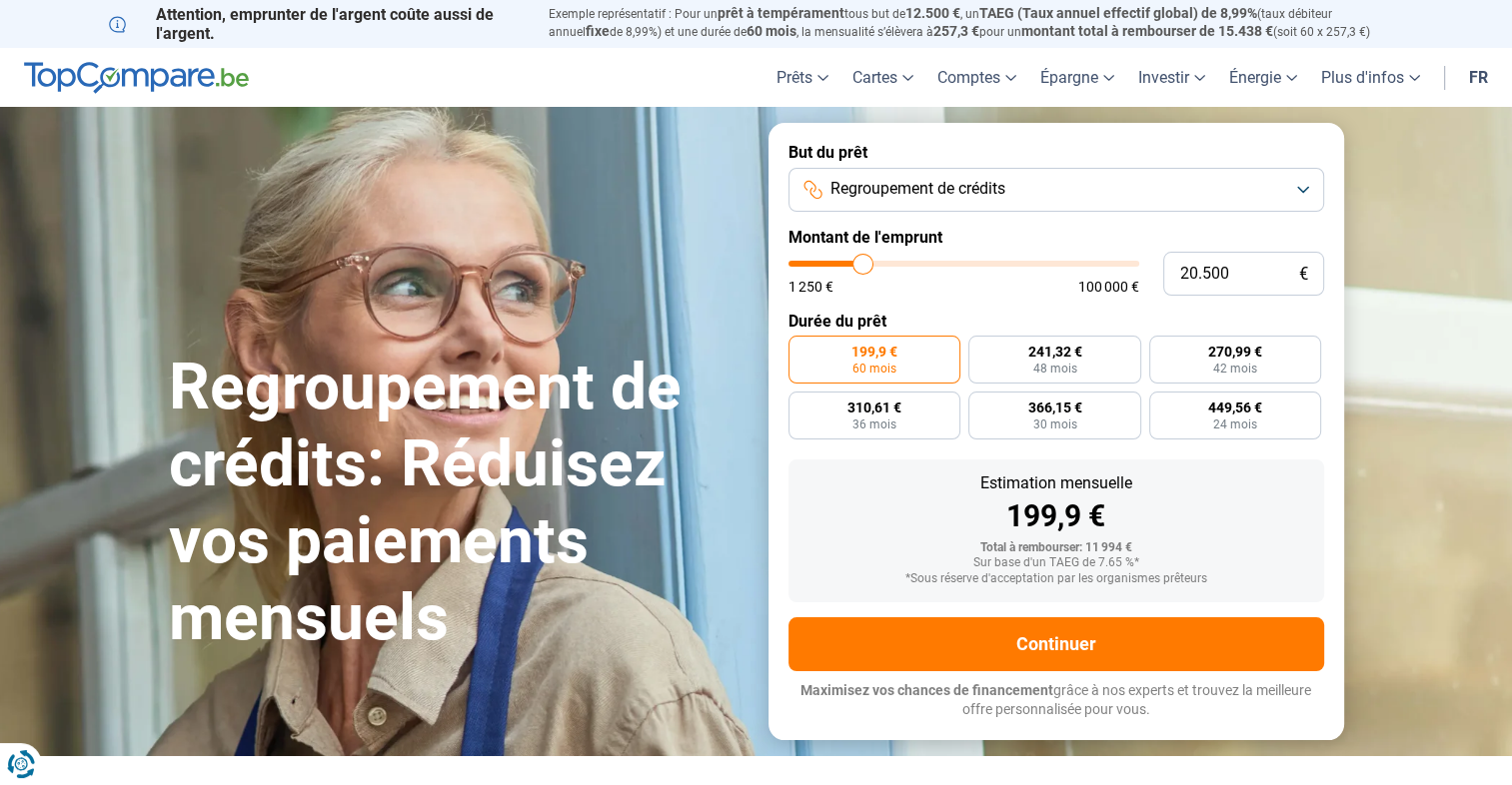 type on "20.750" 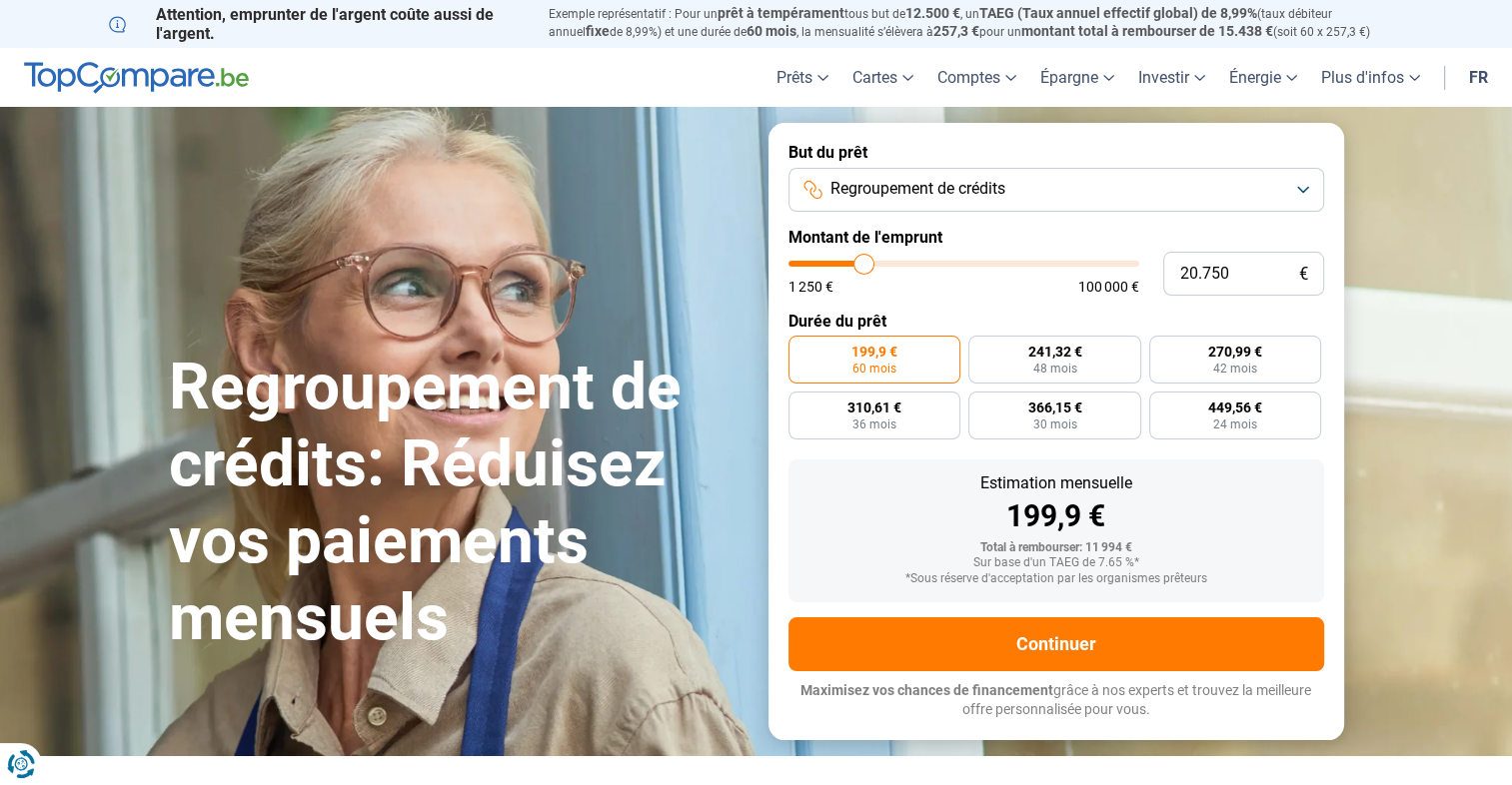 type on "20.500" 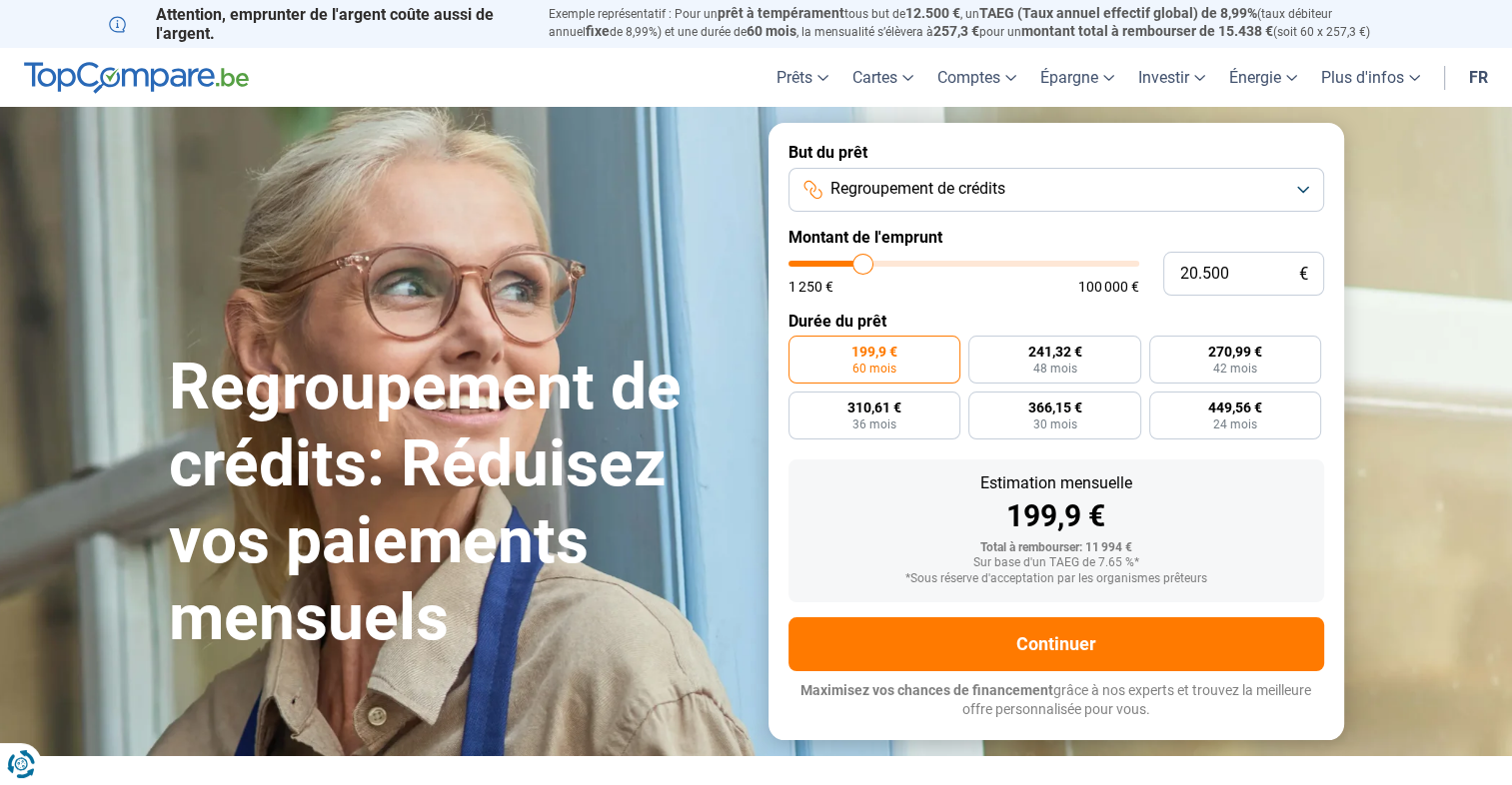 type on "20.250" 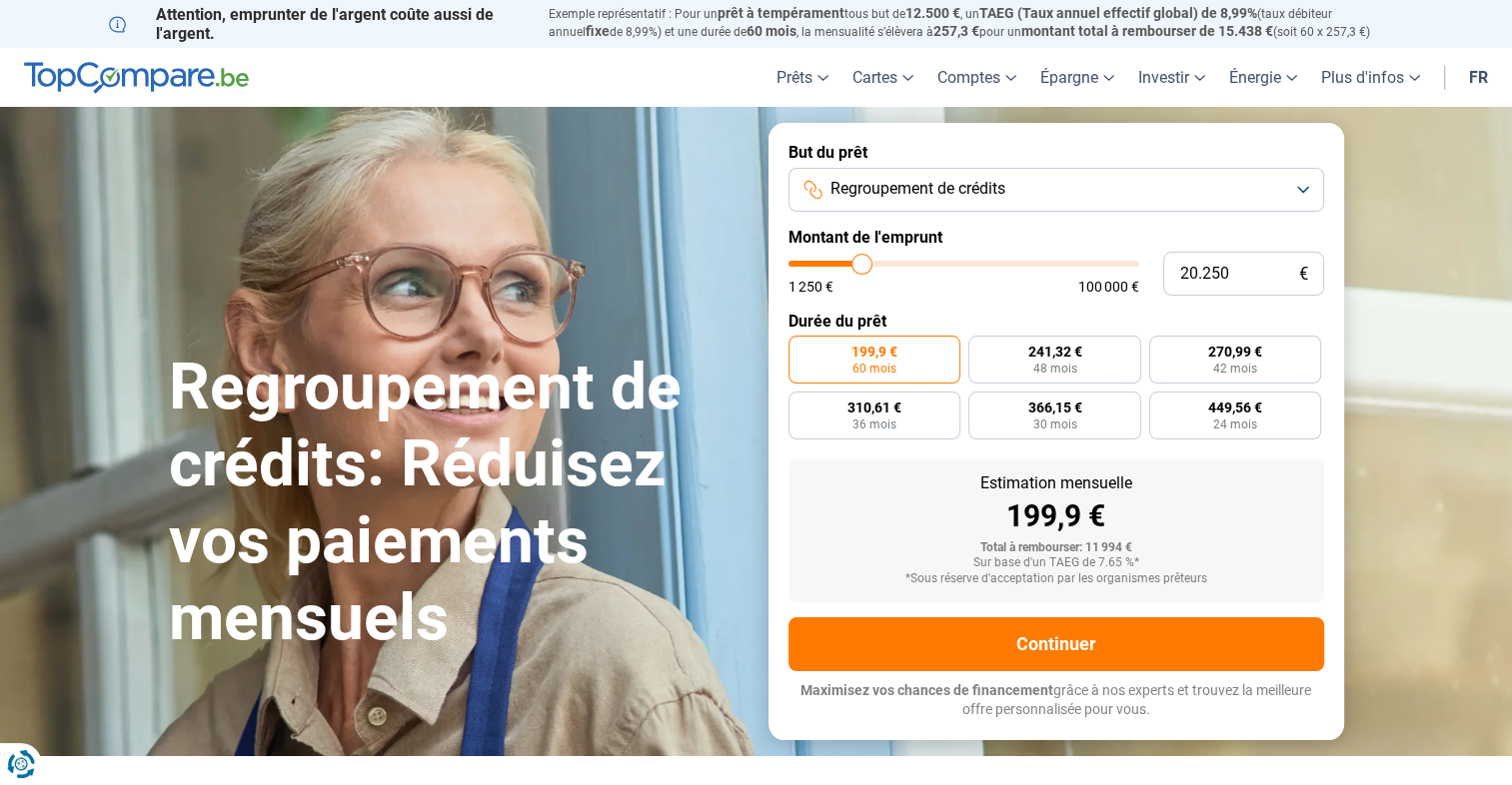 type on "20.000" 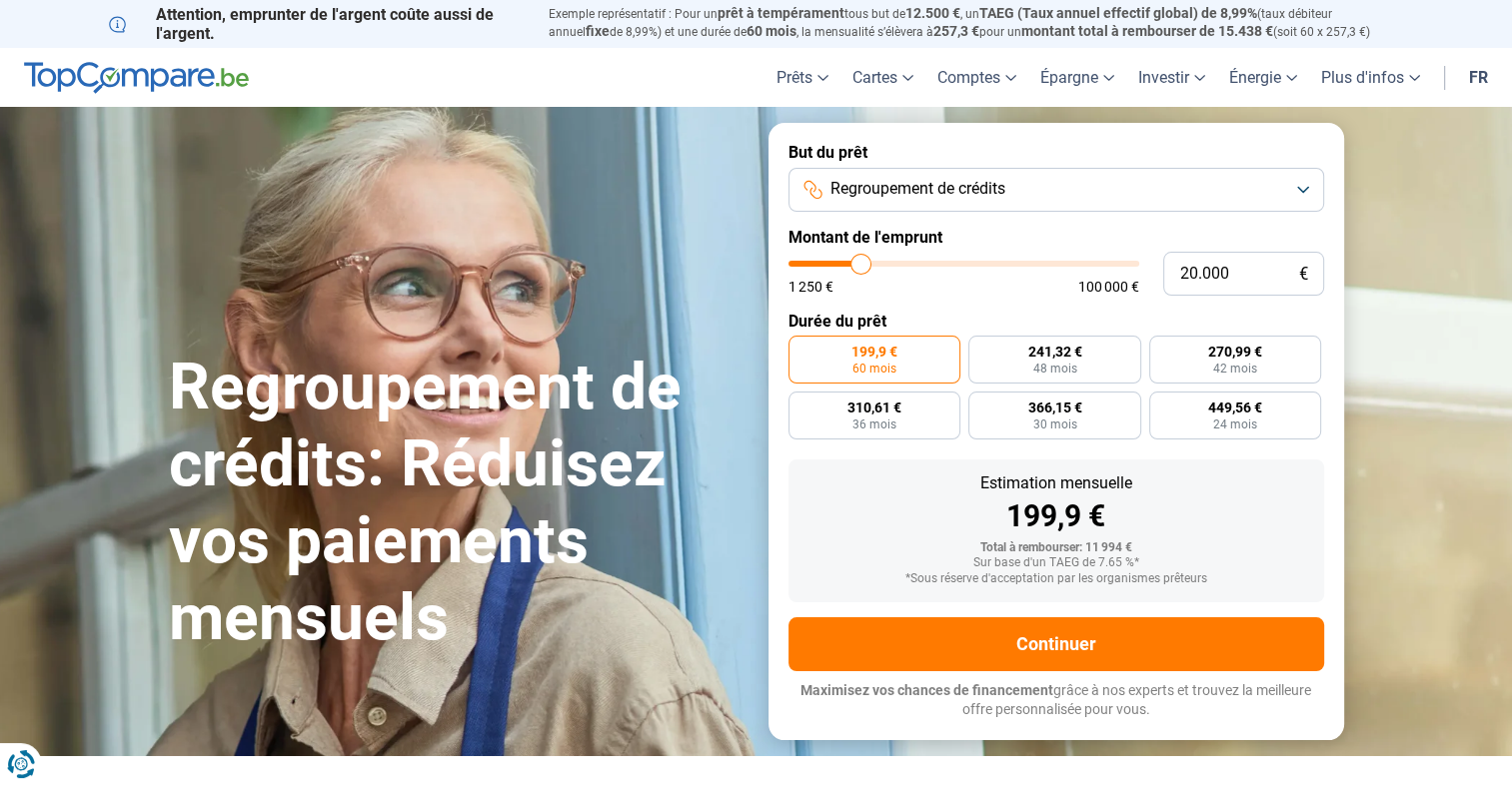 drag, startPoint x: 833, startPoint y: 270, endPoint x: 861, endPoint y: 269, distance: 28.01785 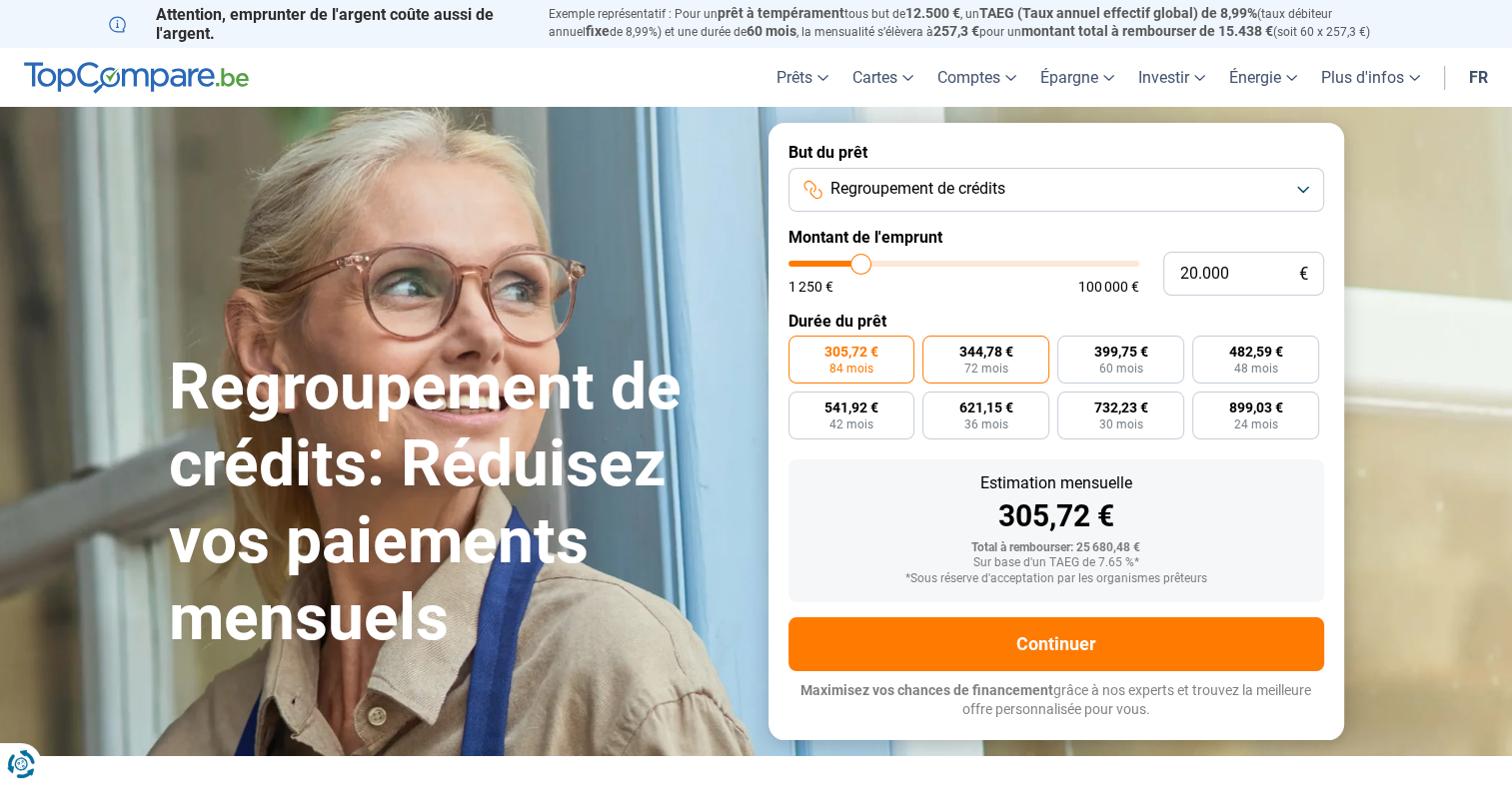 click on "344,78 €" at bounding box center (986, 352) 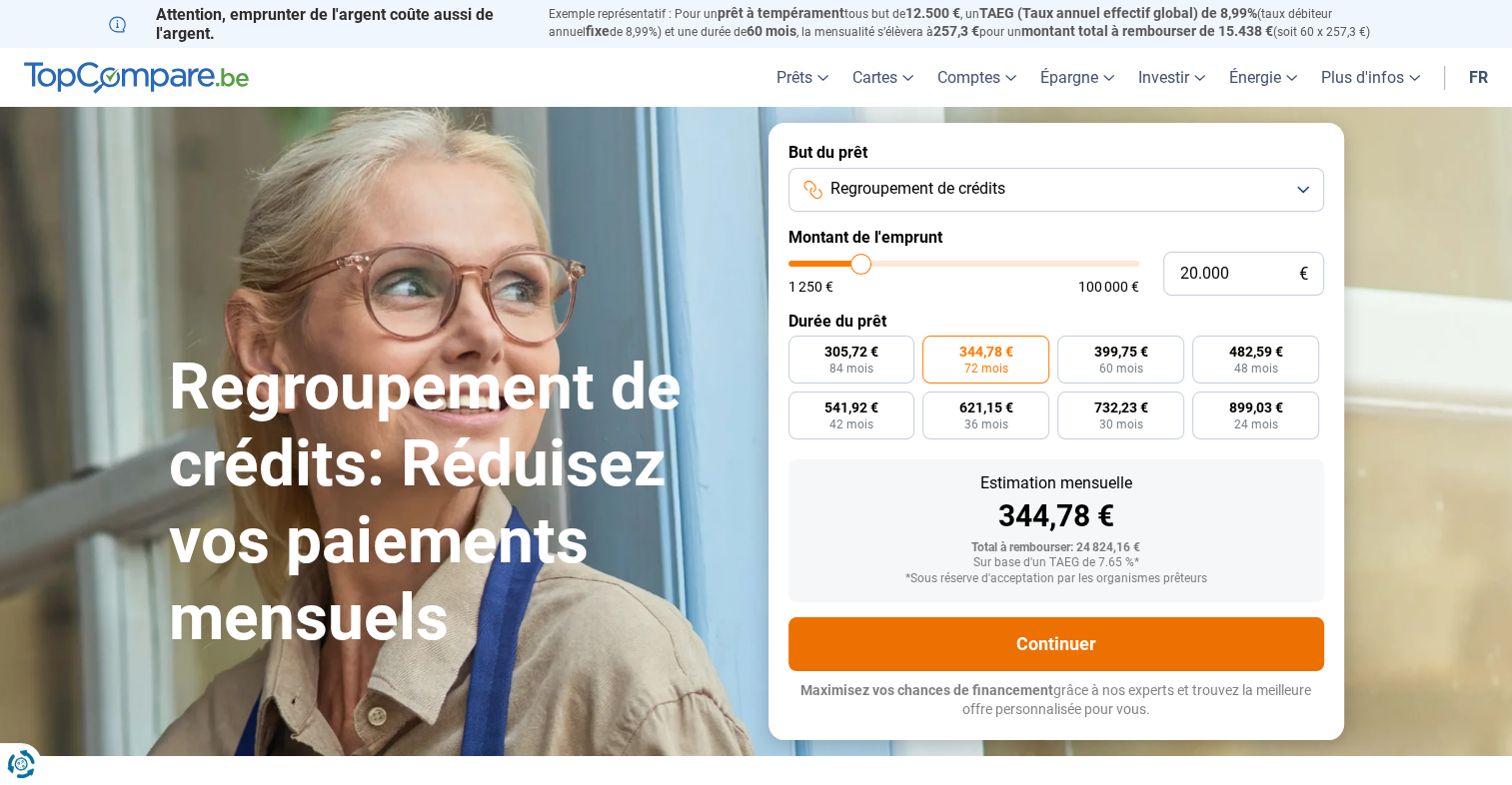 click on "Continuer" at bounding box center (1056, 644) 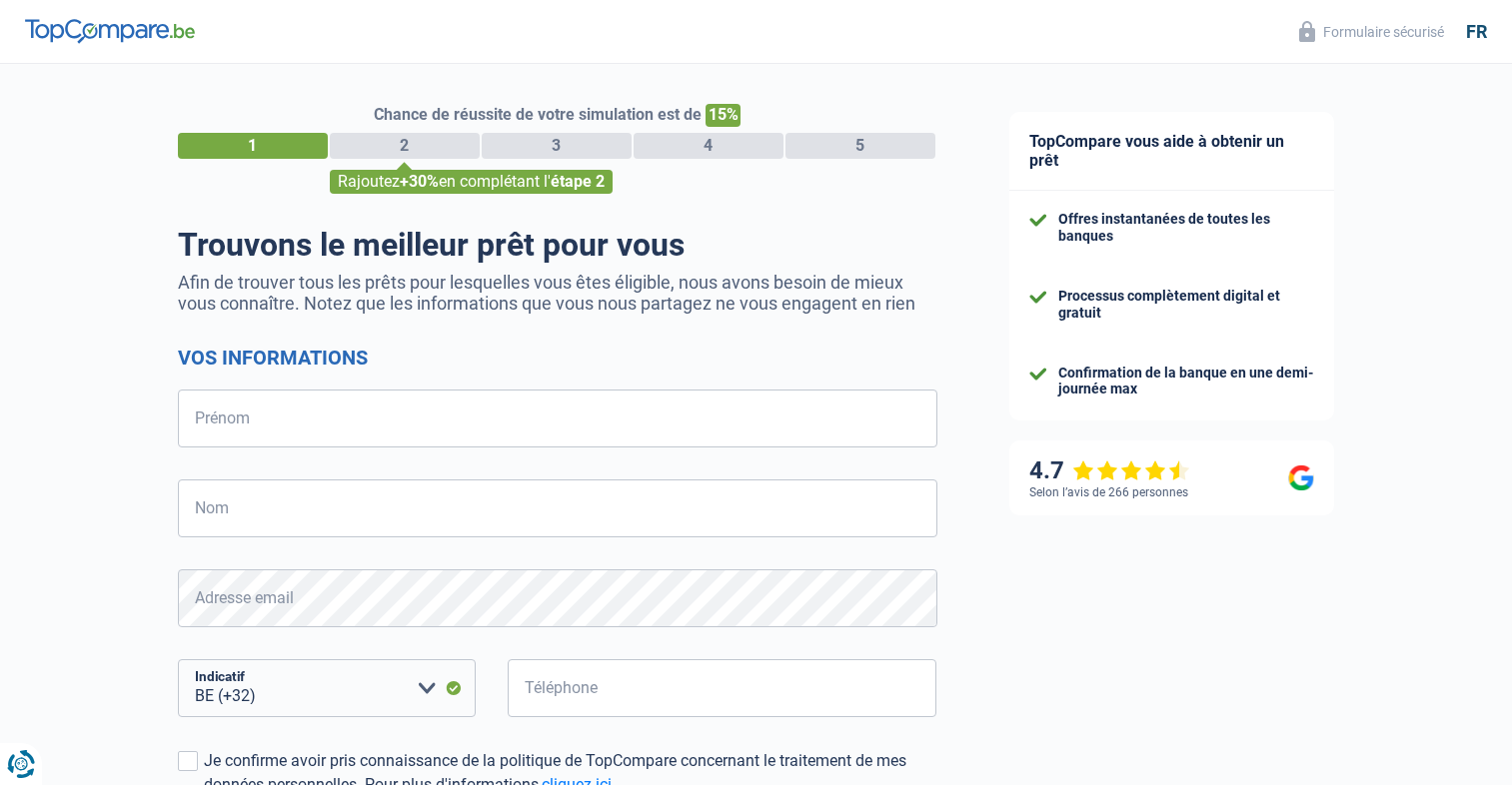 select on "32" 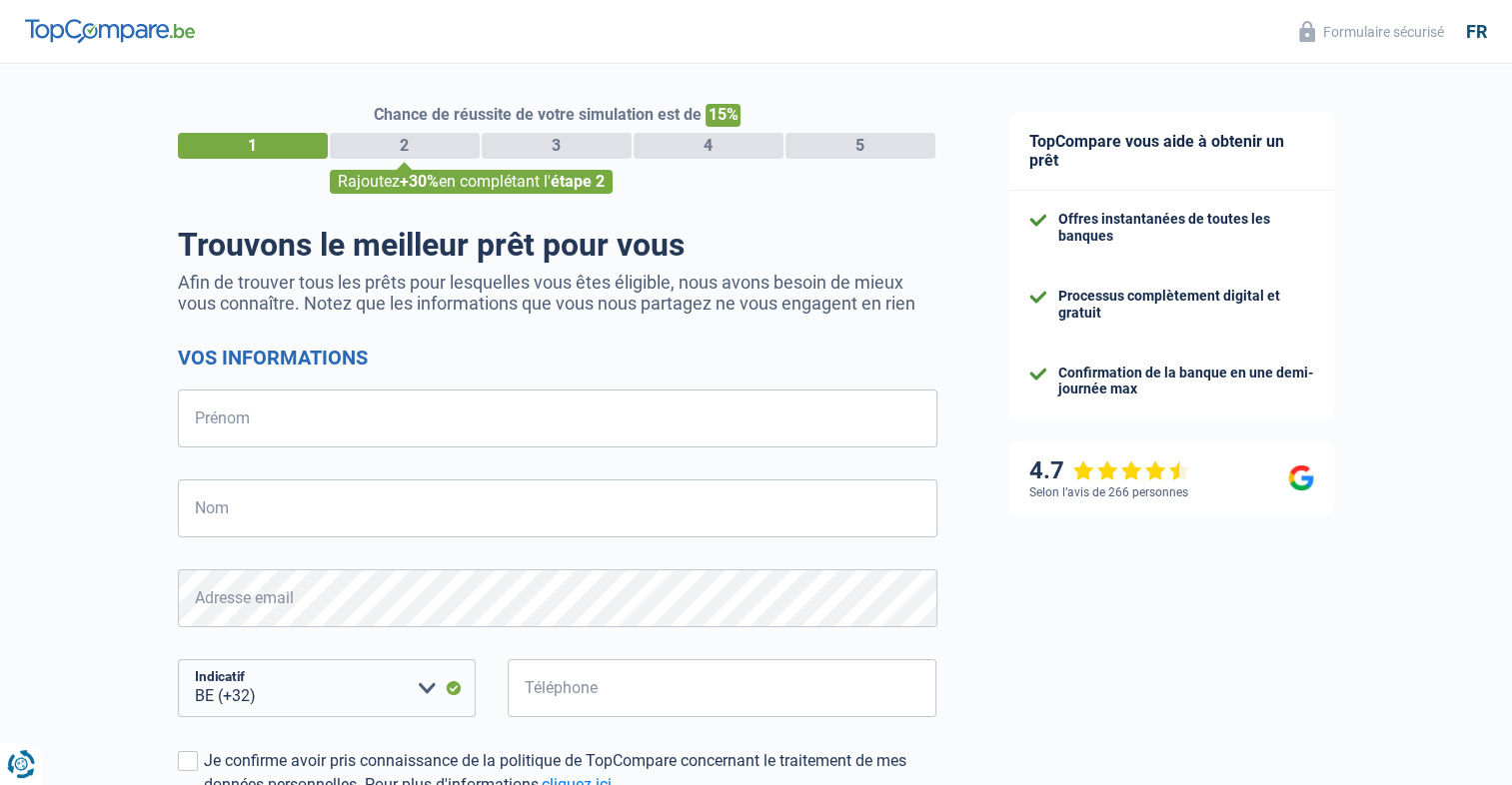 scroll, scrollTop: 0, scrollLeft: 0, axis: both 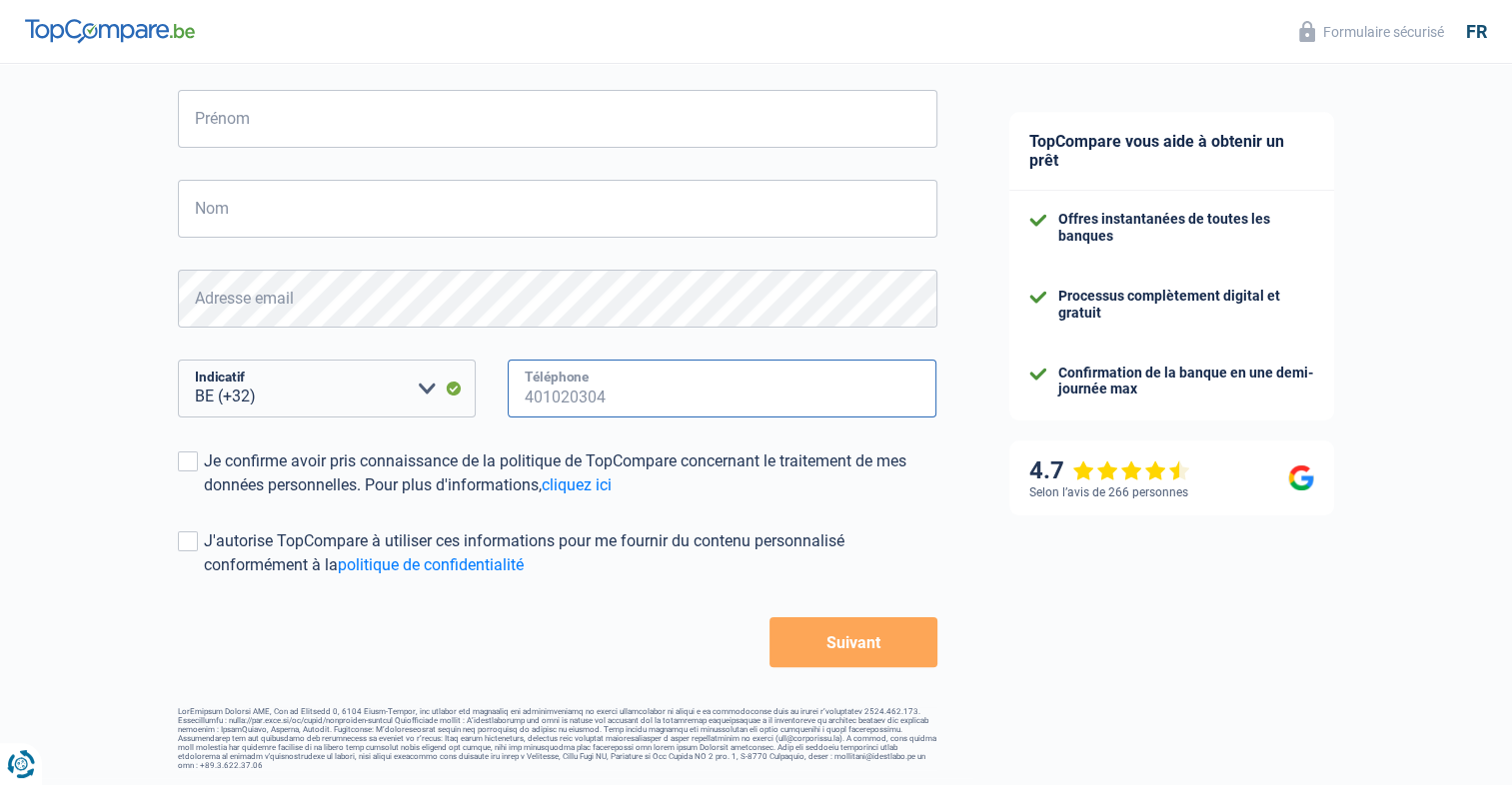 click on "Téléphone" at bounding box center (723, 389) 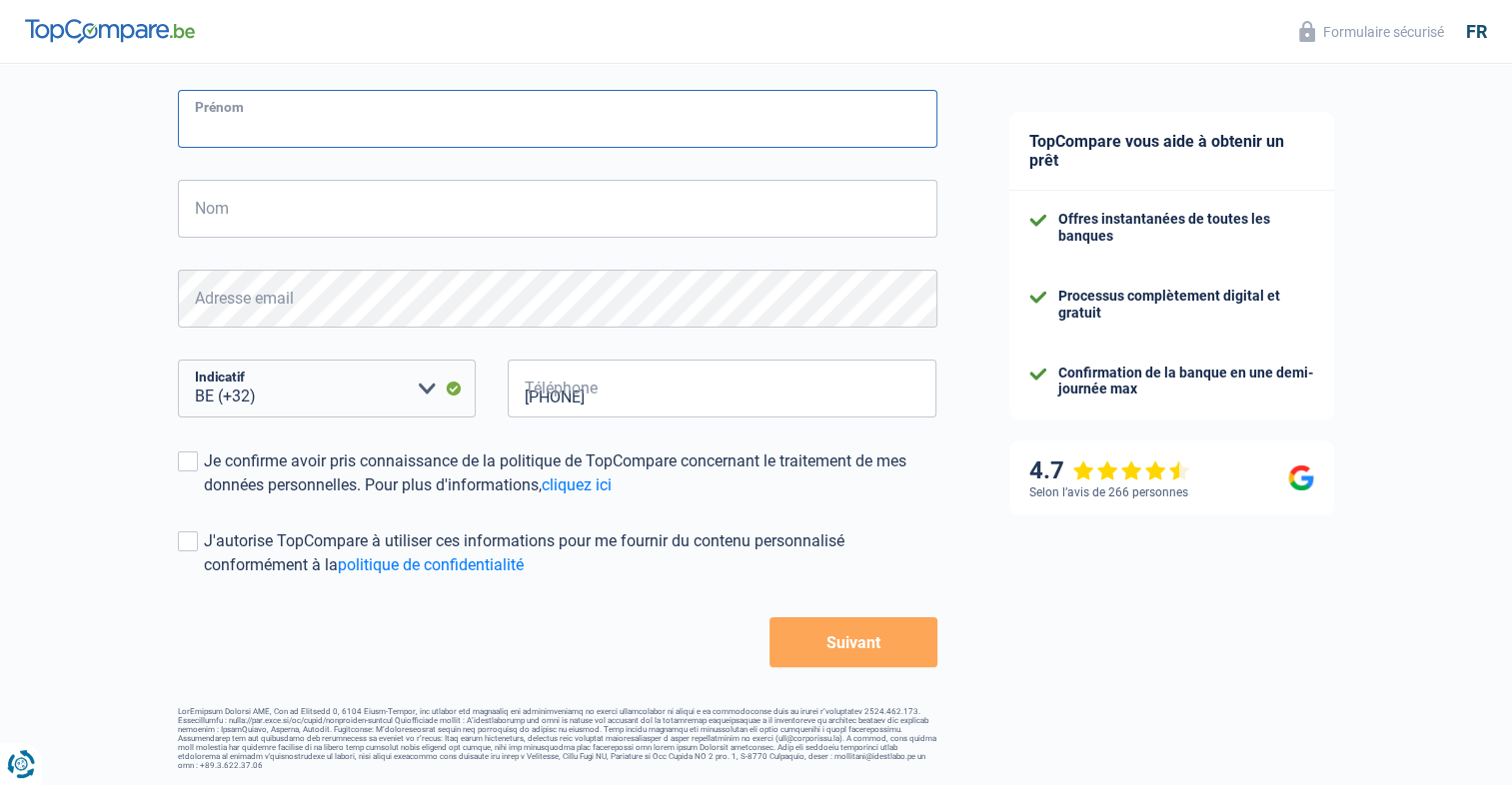 type on "[FIRST]" 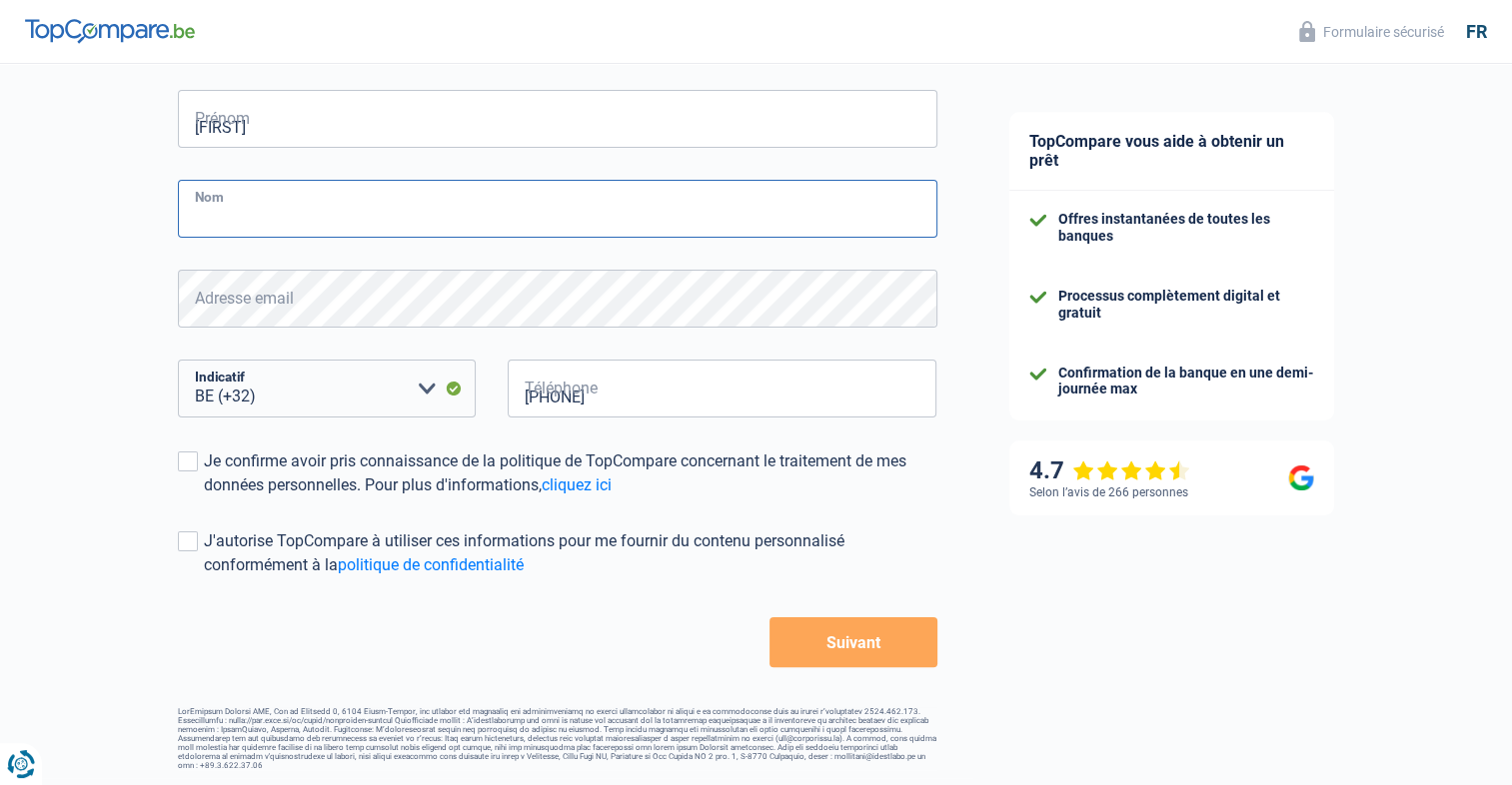 type on "[LAST]" 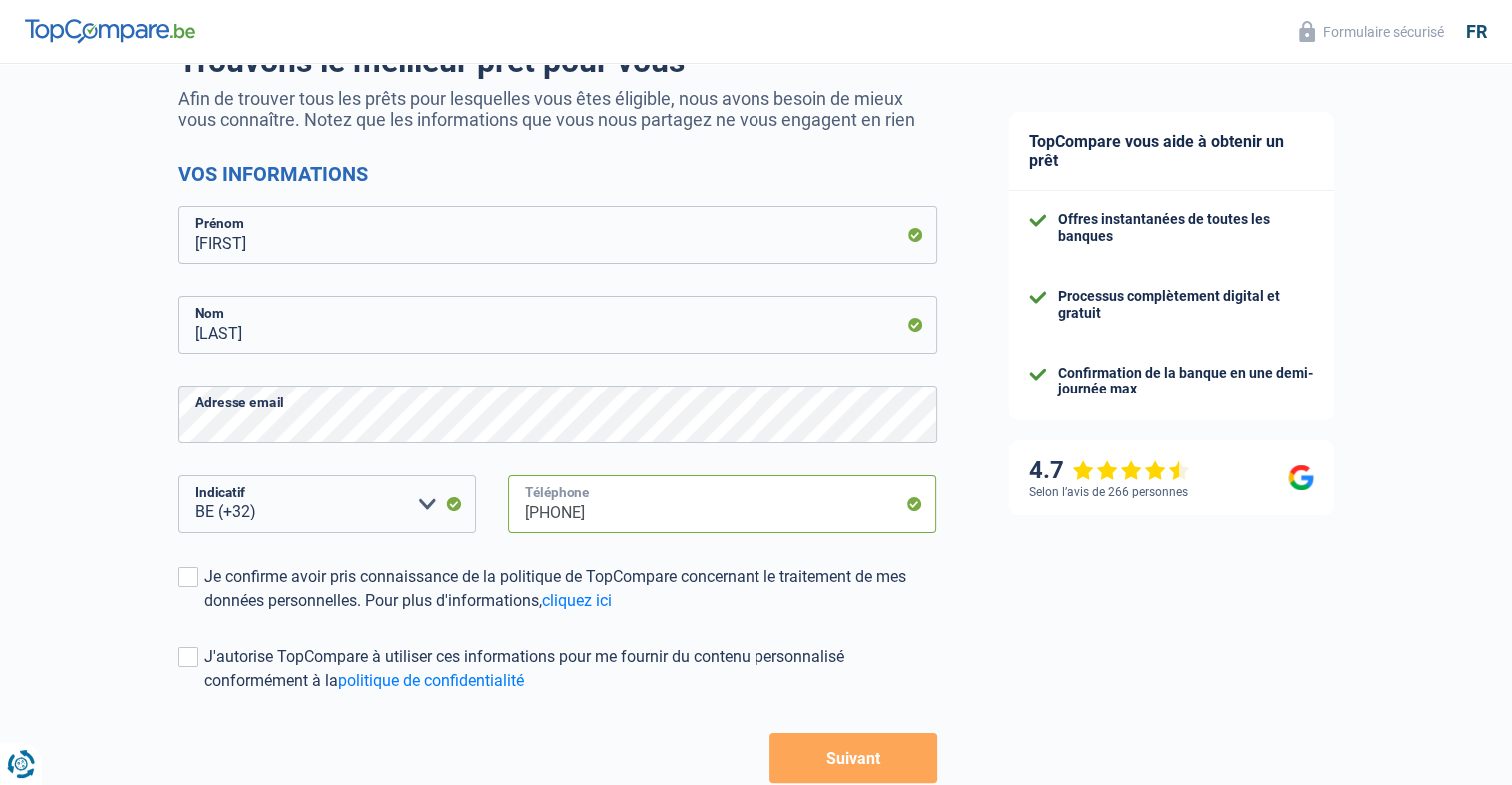 scroll, scrollTop: 300, scrollLeft: 0, axis: vertical 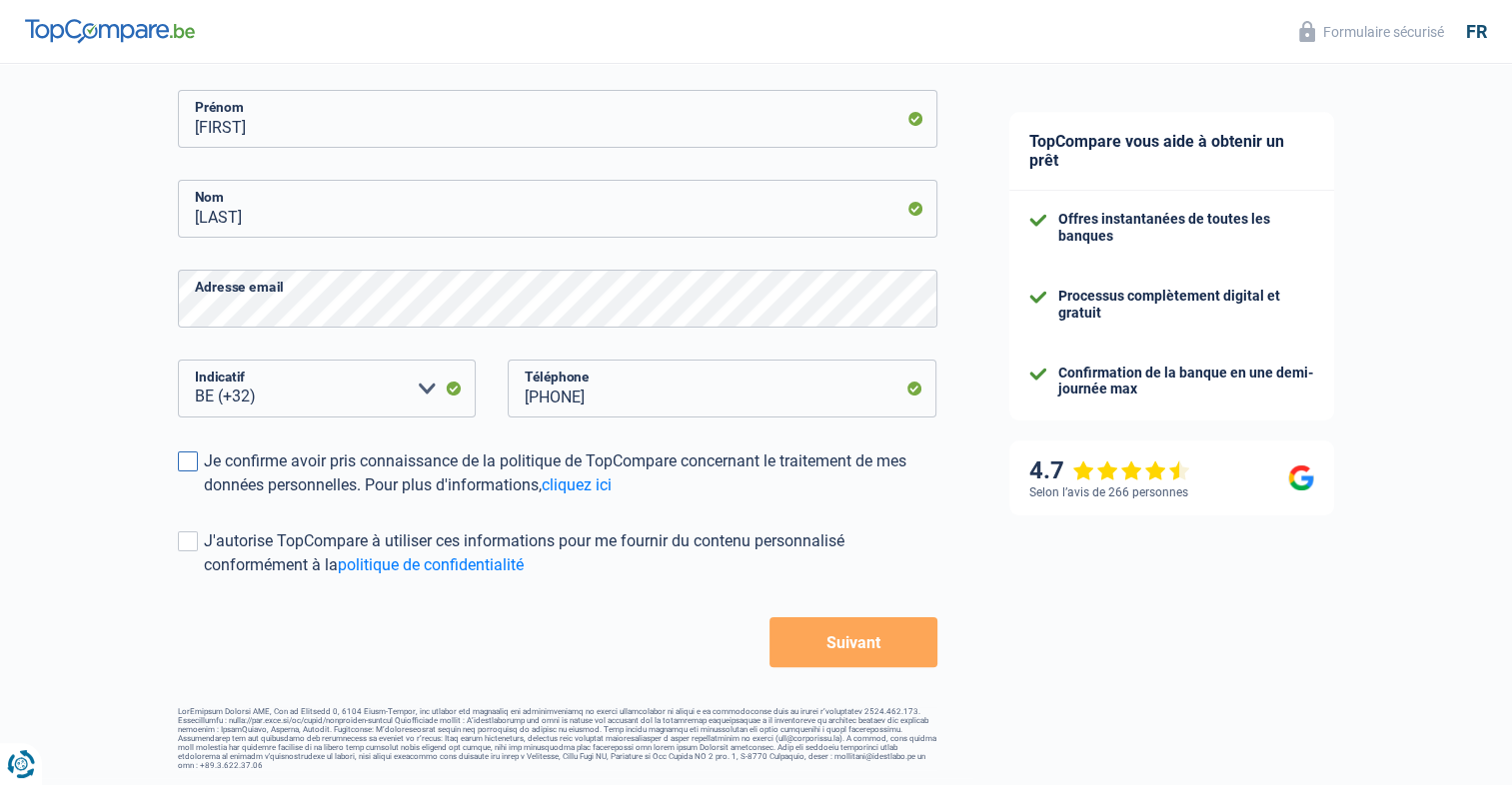 click at bounding box center [188, 461] 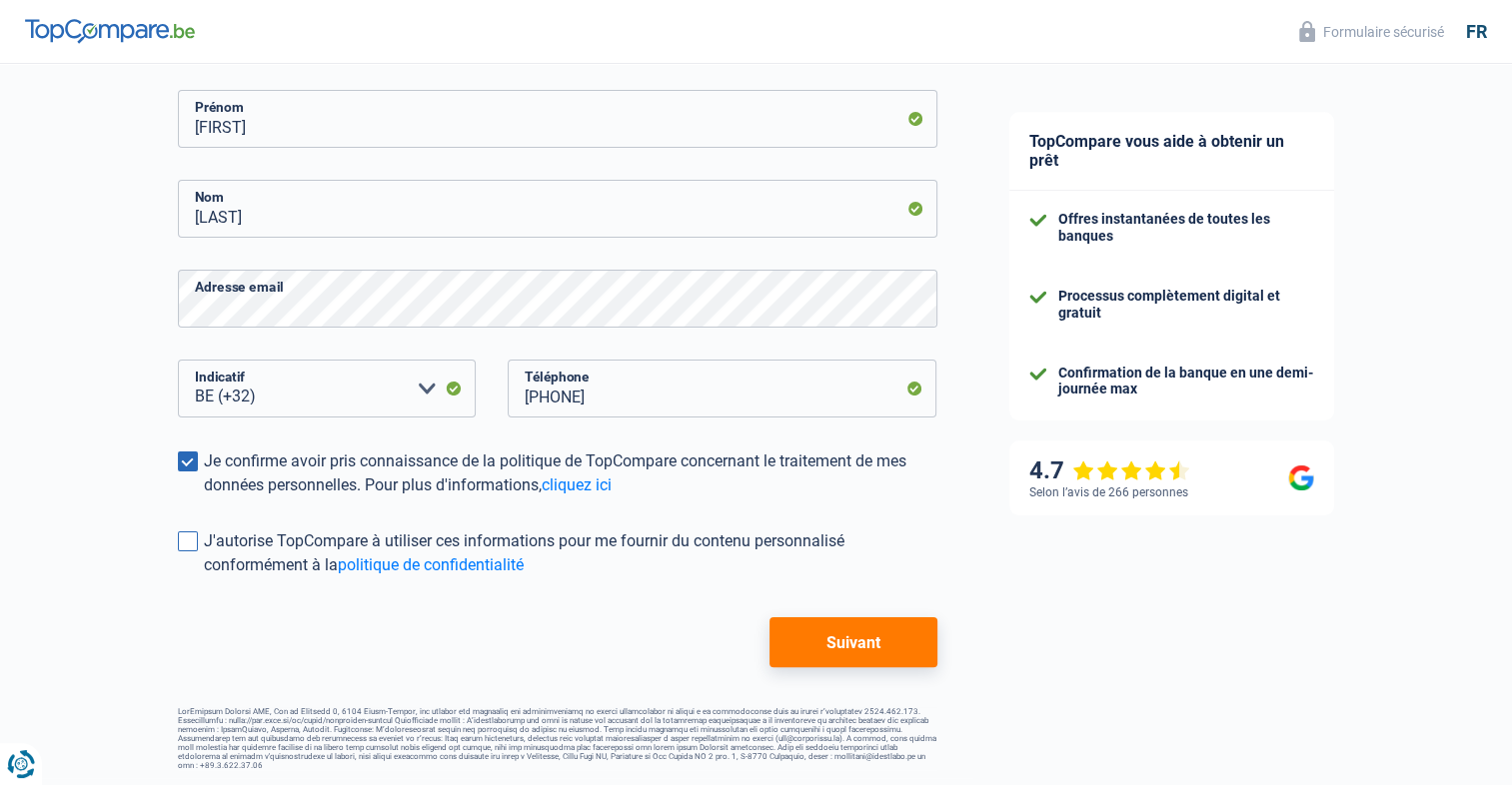 click at bounding box center (188, 541) 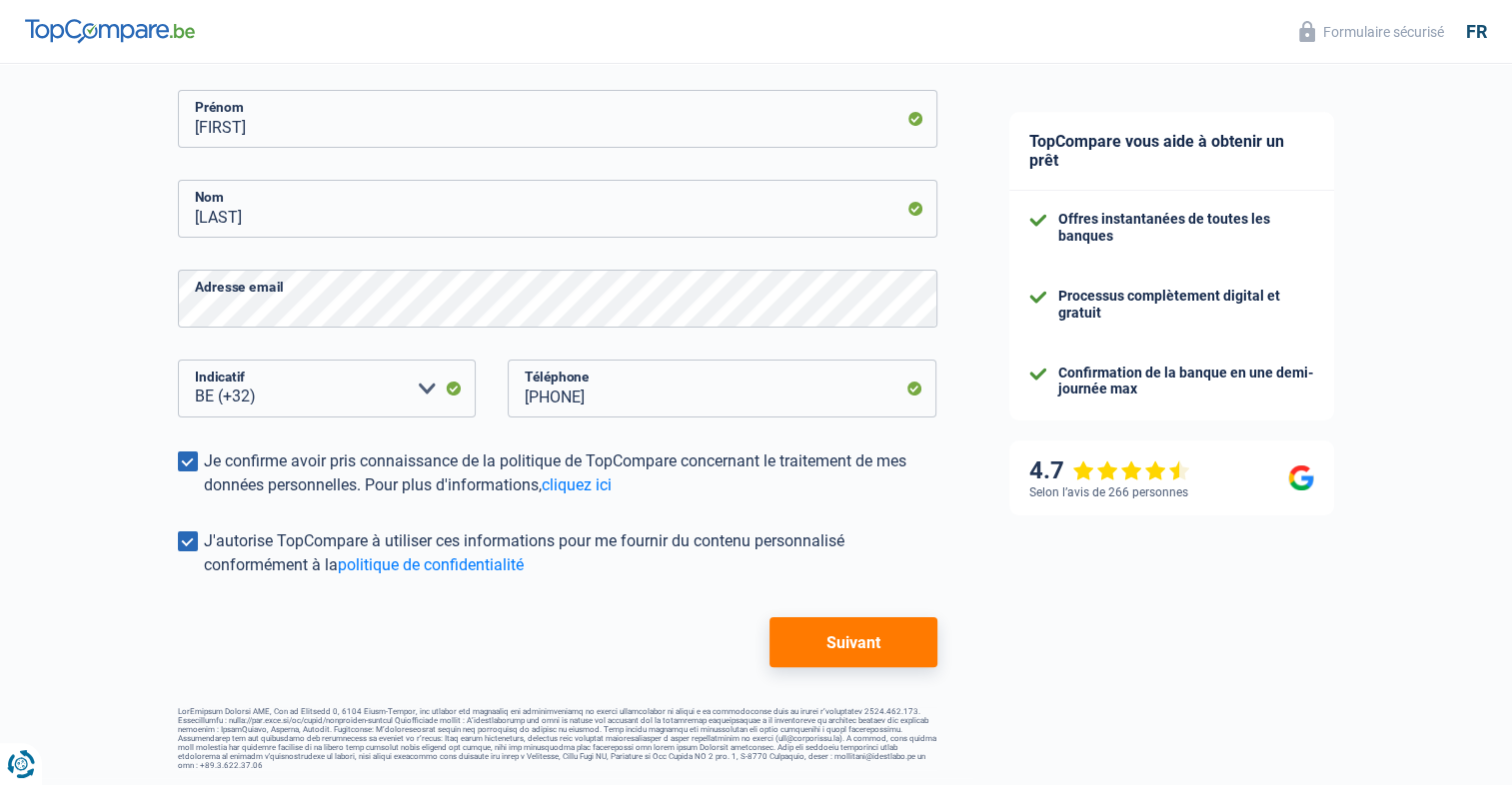 click on "Suivant" at bounding box center (852, 642) 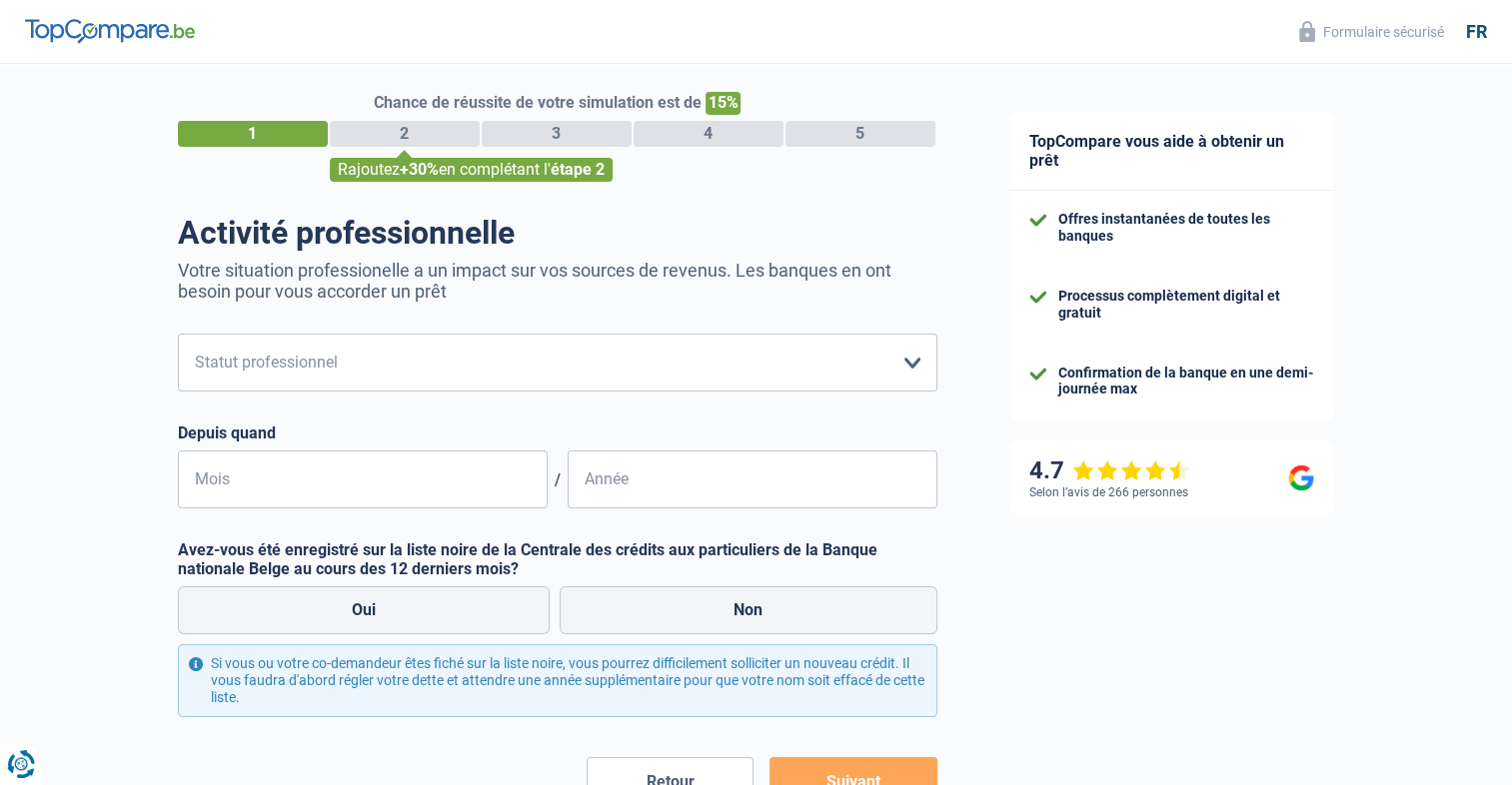 scroll, scrollTop: 0, scrollLeft: 0, axis: both 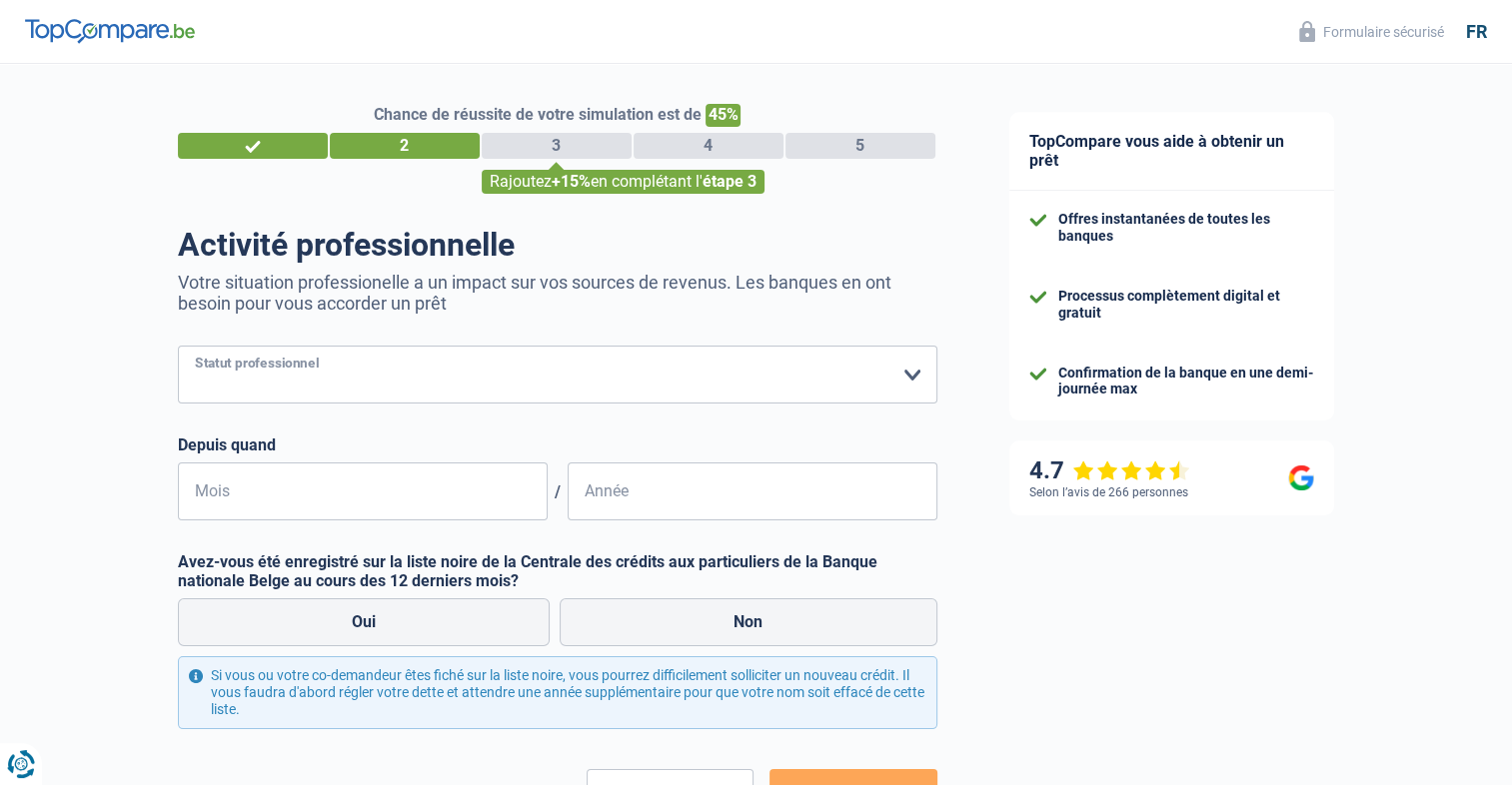 click on "Ouvrier Employé privé Employé public Invalide Indépendant Pensionné Chômeur Mutuelle Femme au foyer Sans profession Allocataire sécurité/Intégration social (SPF Sécurité Sociale, CPAS) Etudiant Profession libérale Commerçant Rentier Pré-pensionné
Veuillez sélectionner une option" at bounding box center (558, 375) 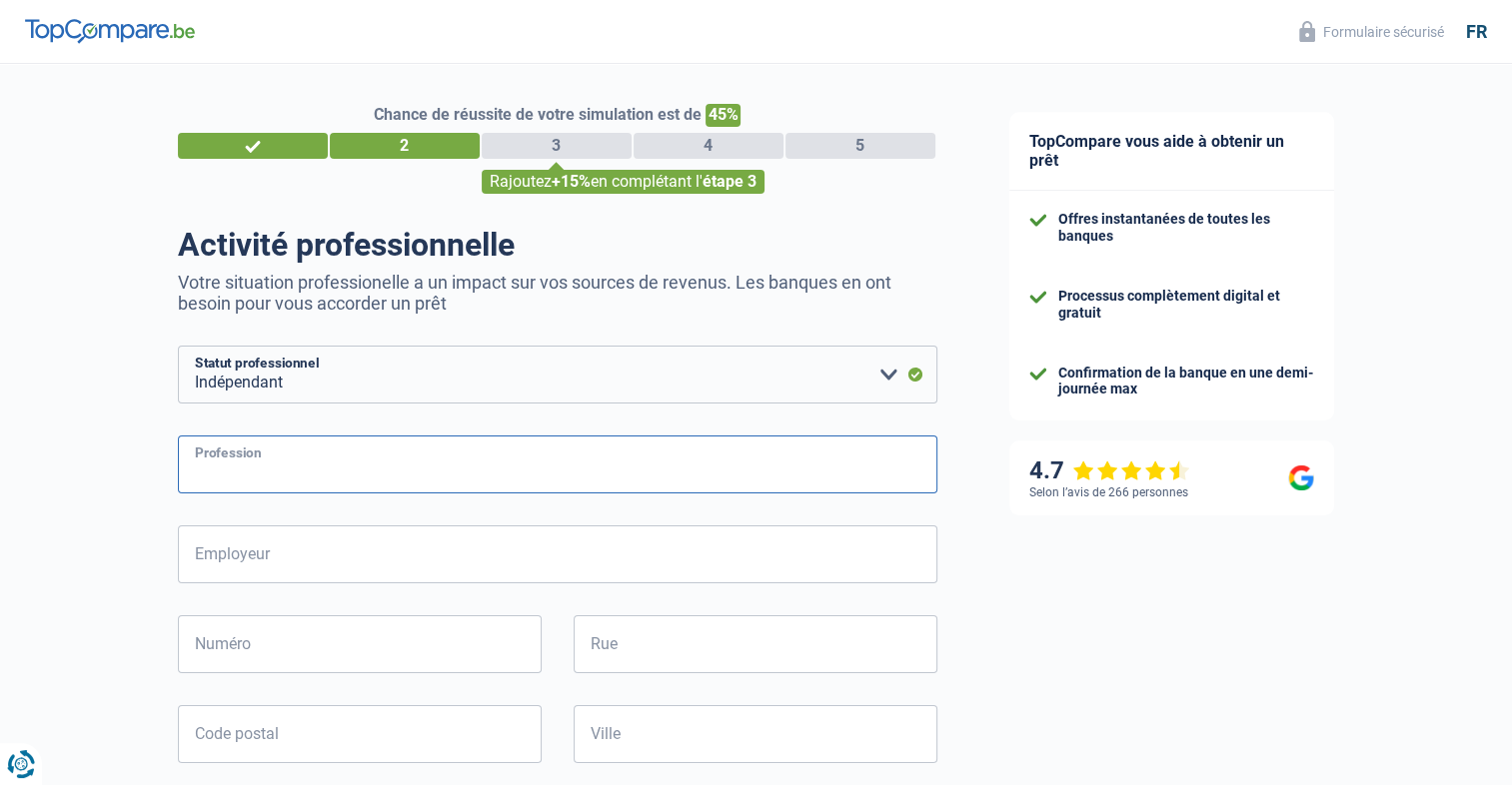 click on "Profession" at bounding box center [558, 464] 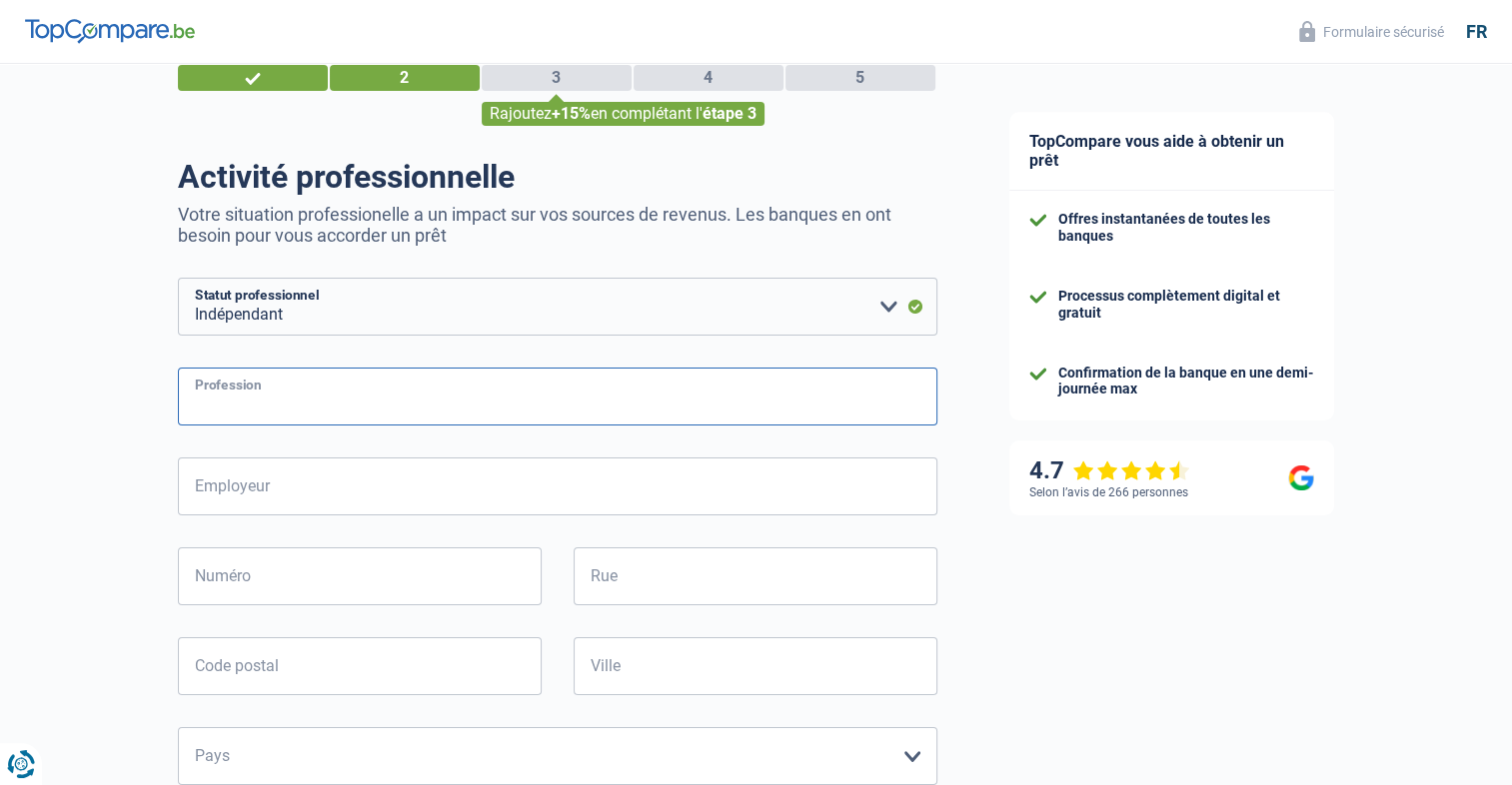 scroll, scrollTop: 200, scrollLeft: 0, axis: vertical 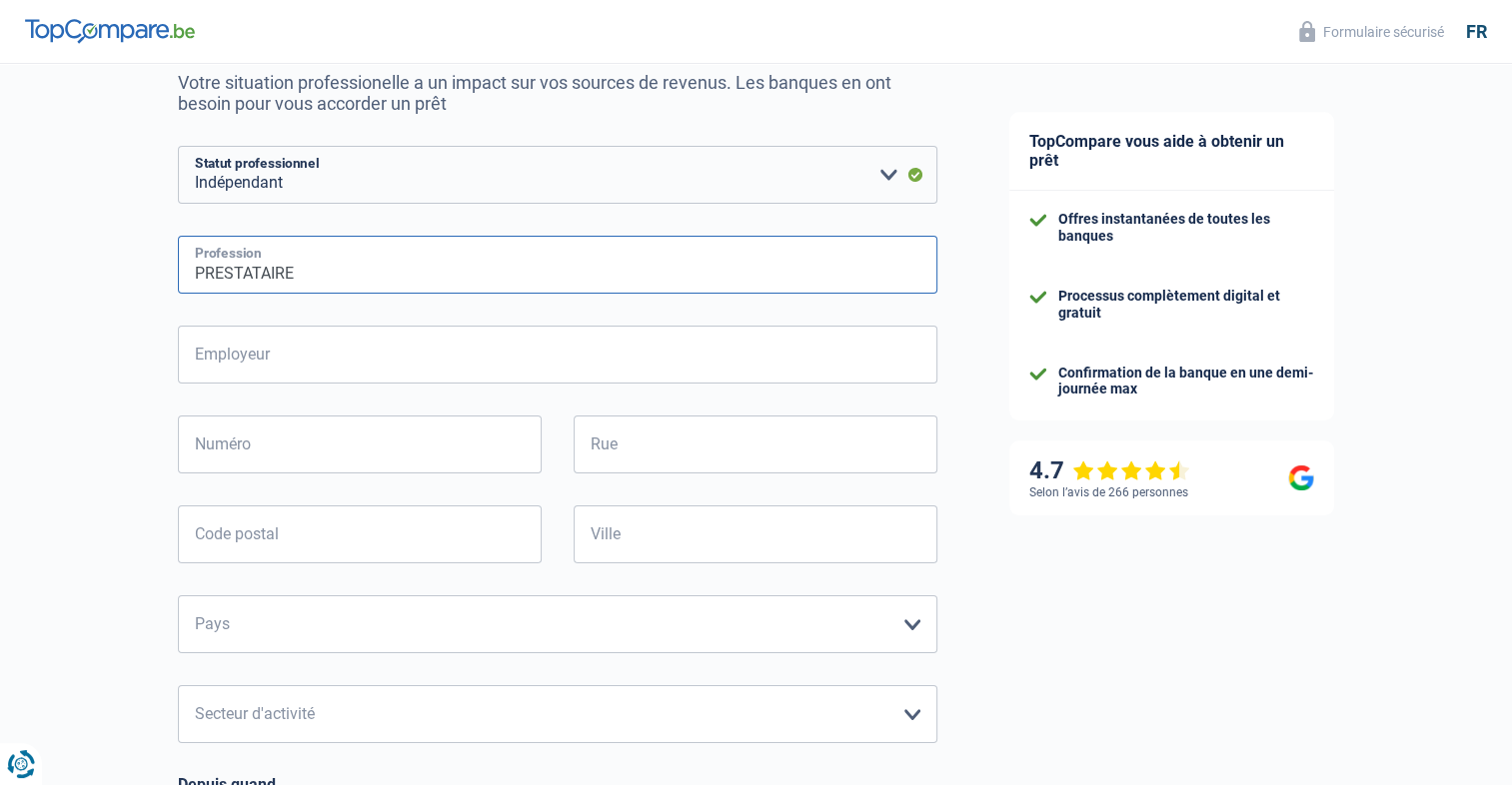 type on "PRESTATAIRE" 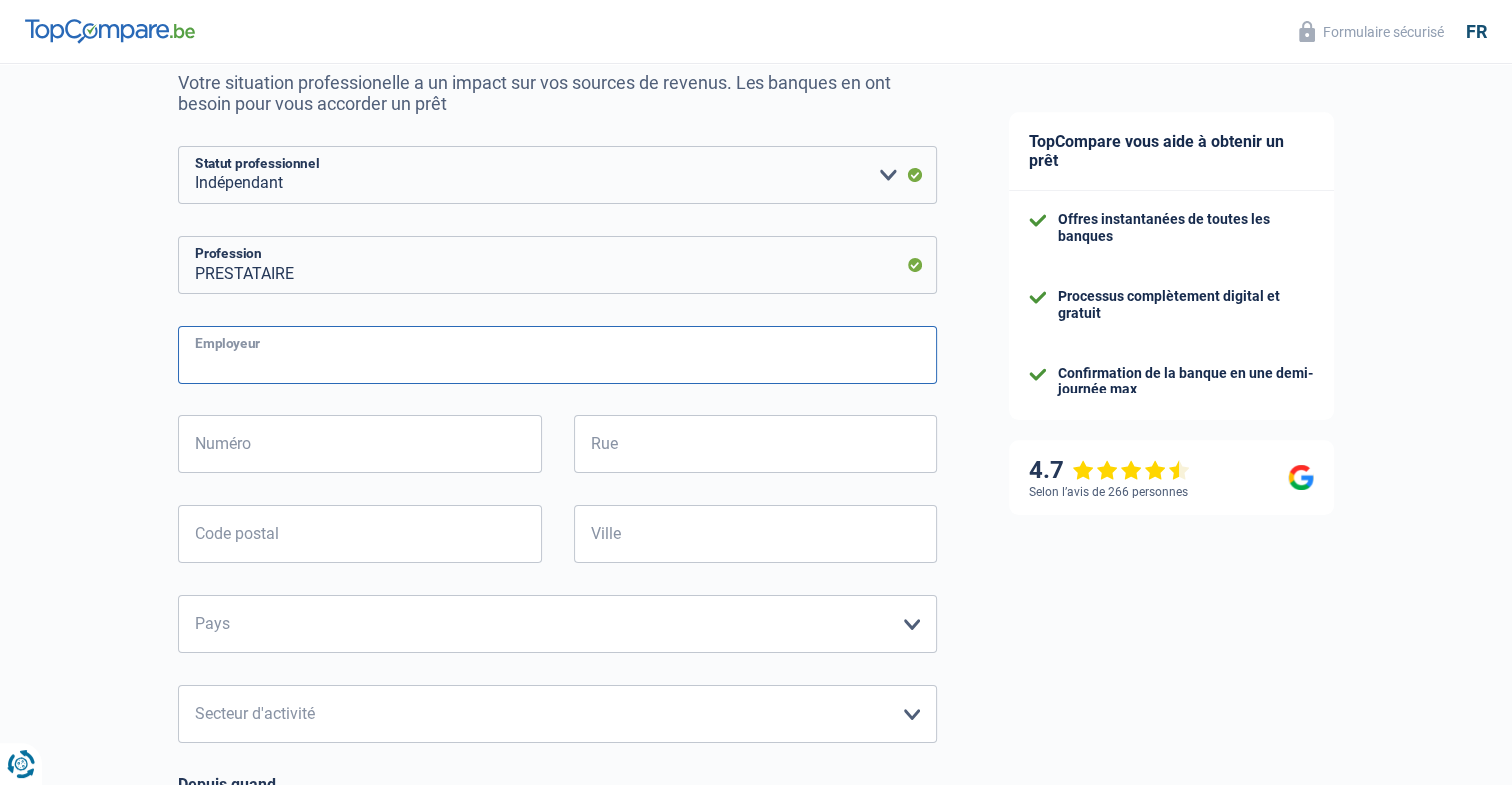 click on "Employeur" at bounding box center [558, 355] 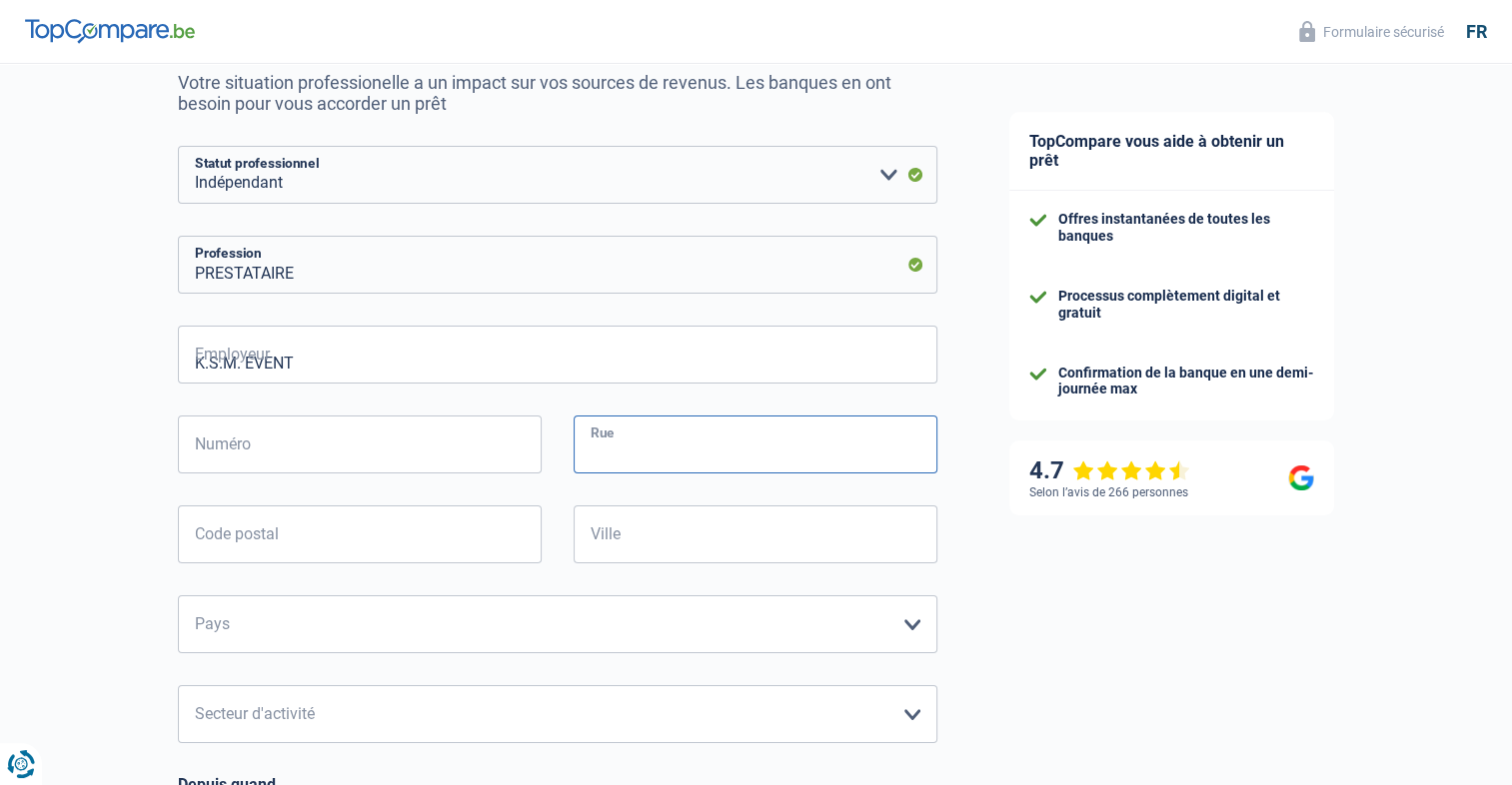 type on "Rue Olivier Gille [NUMBER], [CITY]" 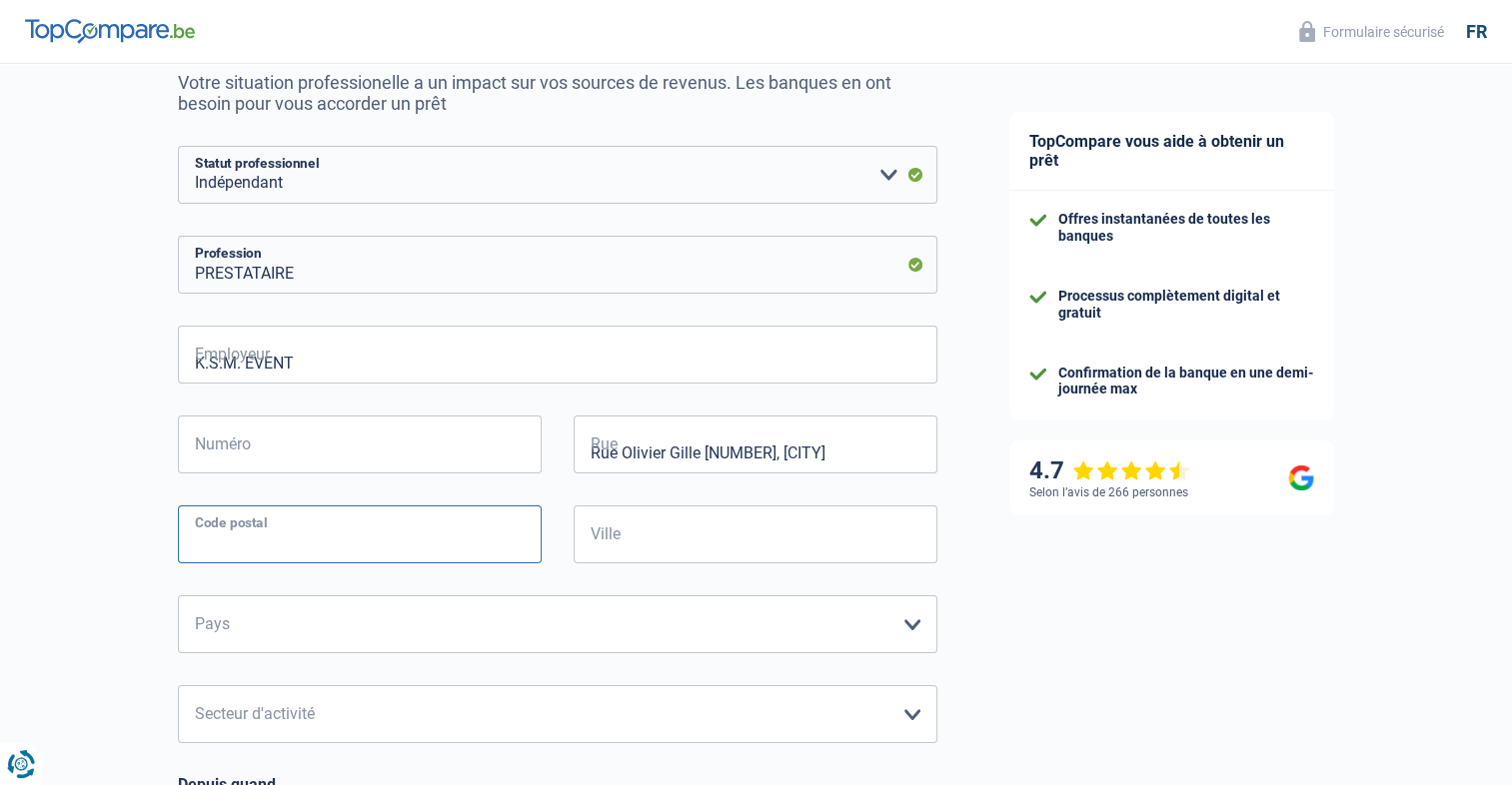 type on "[POSTAL_CODE]" 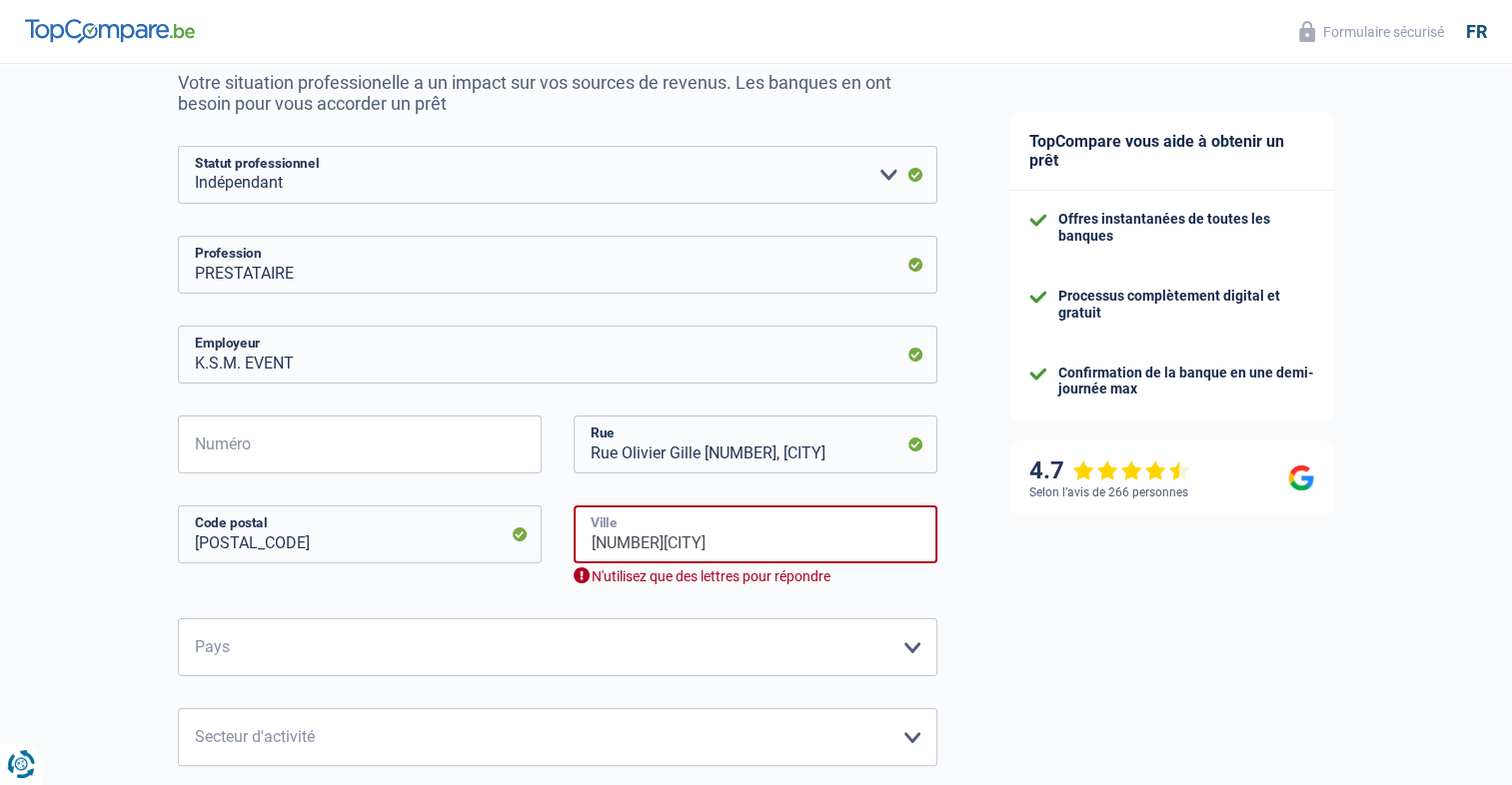 click on "[NUMBER][CITY]" at bounding box center (756, 534) 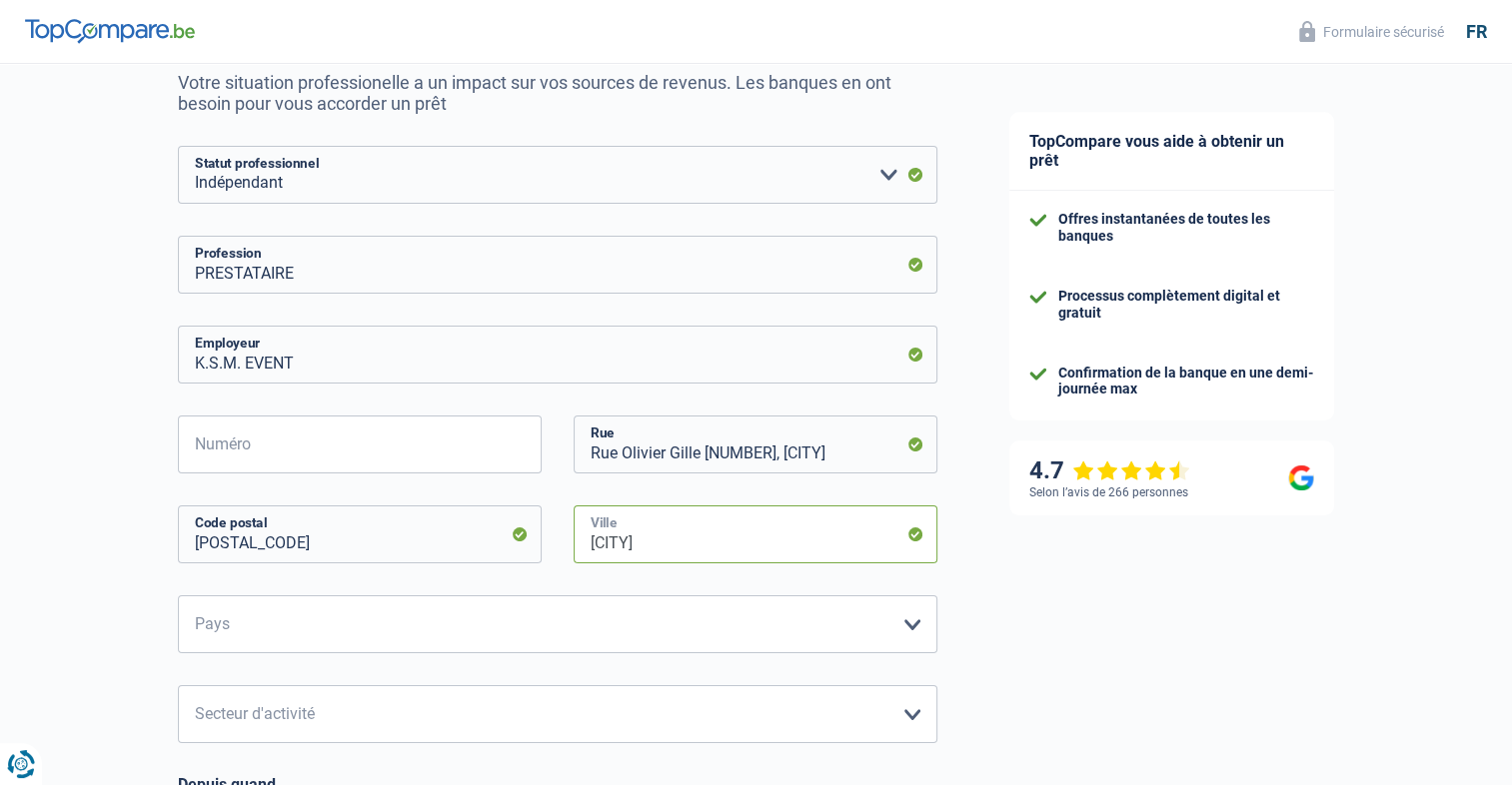 scroll, scrollTop: 300, scrollLeft: 0, axis: vertical 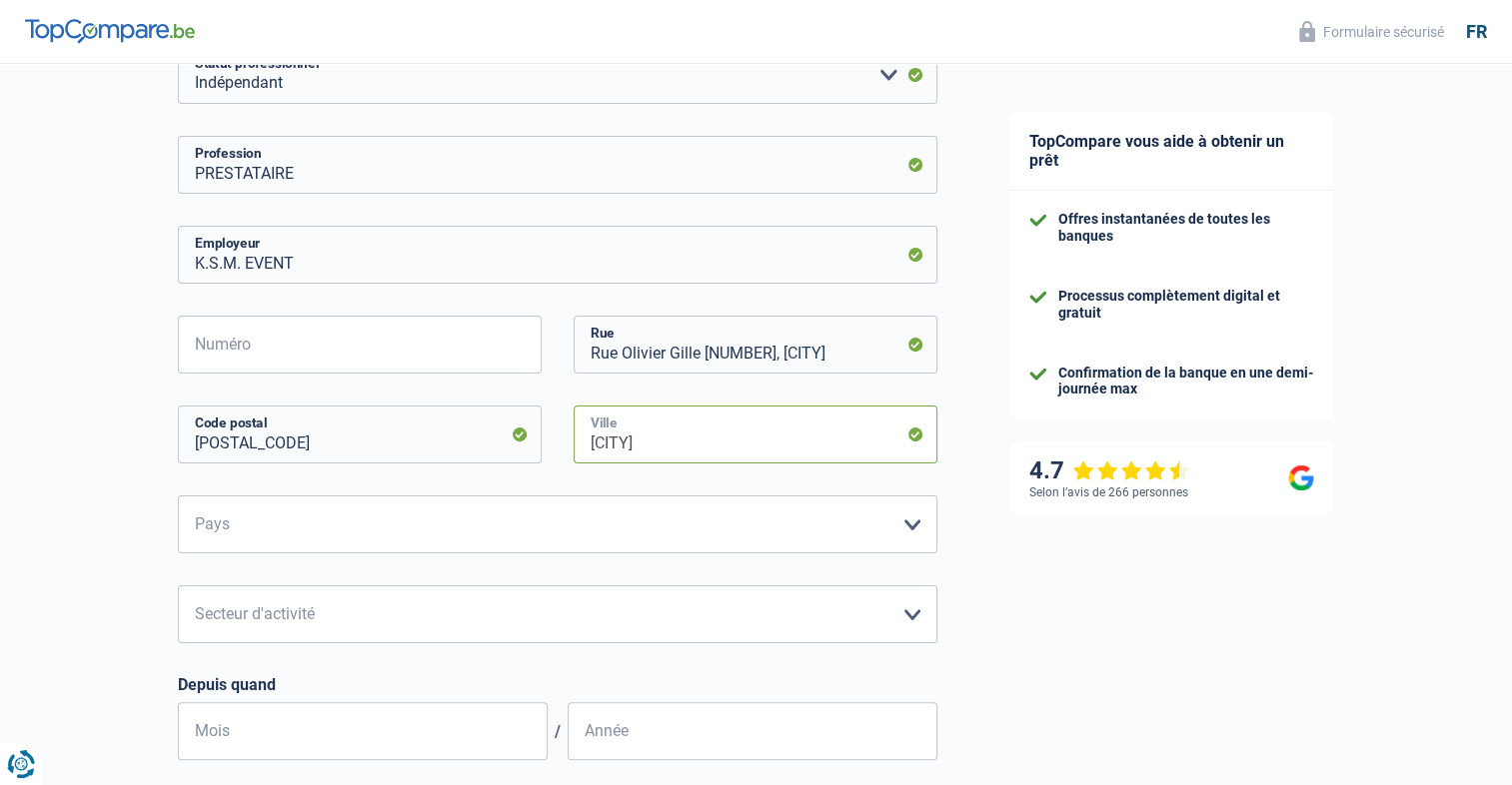 type on "[CITY]" 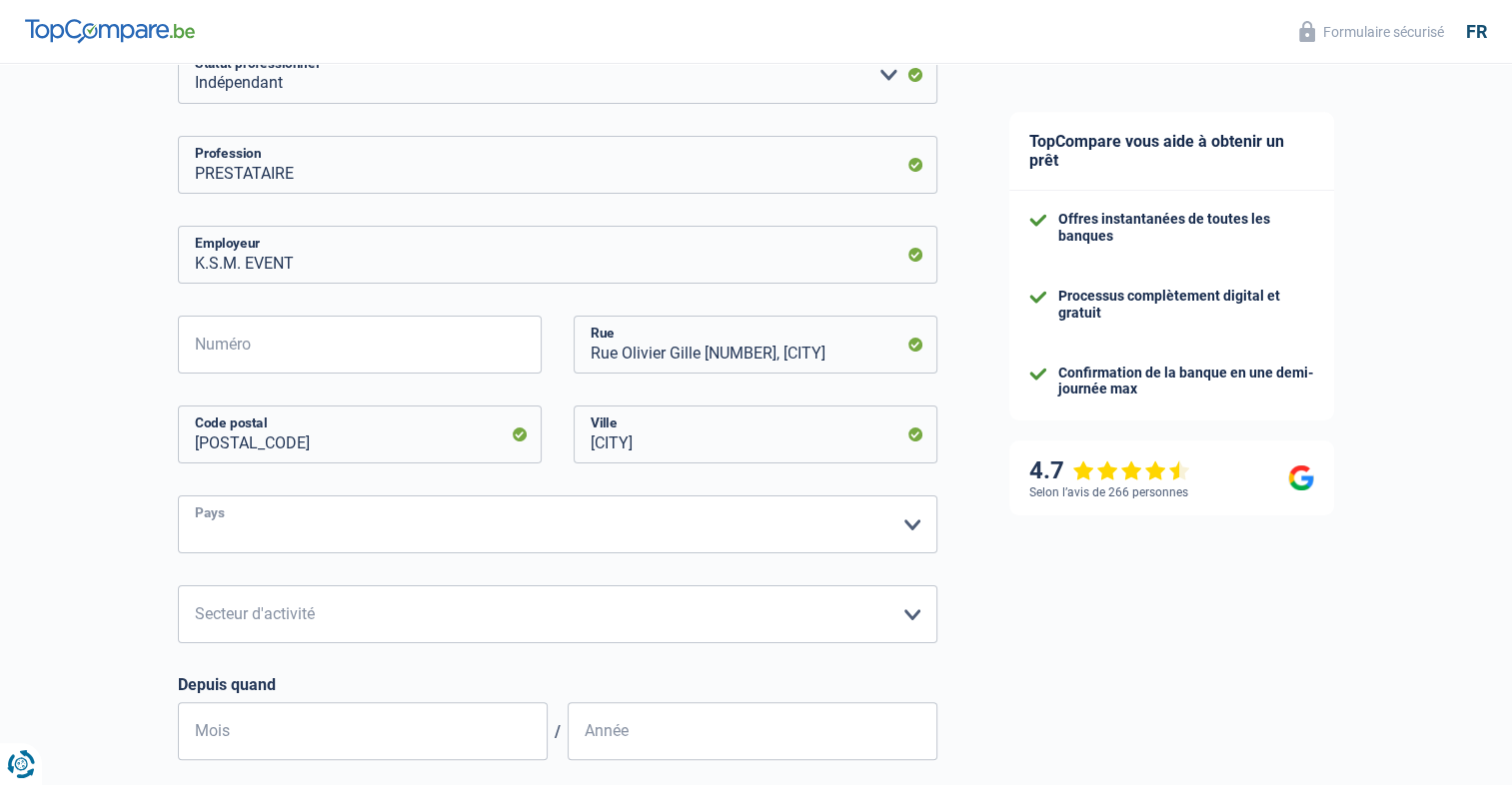 click on "Belgique Luxembourg
Veuillez sélectionner une option" at bounding box center (558, 524) 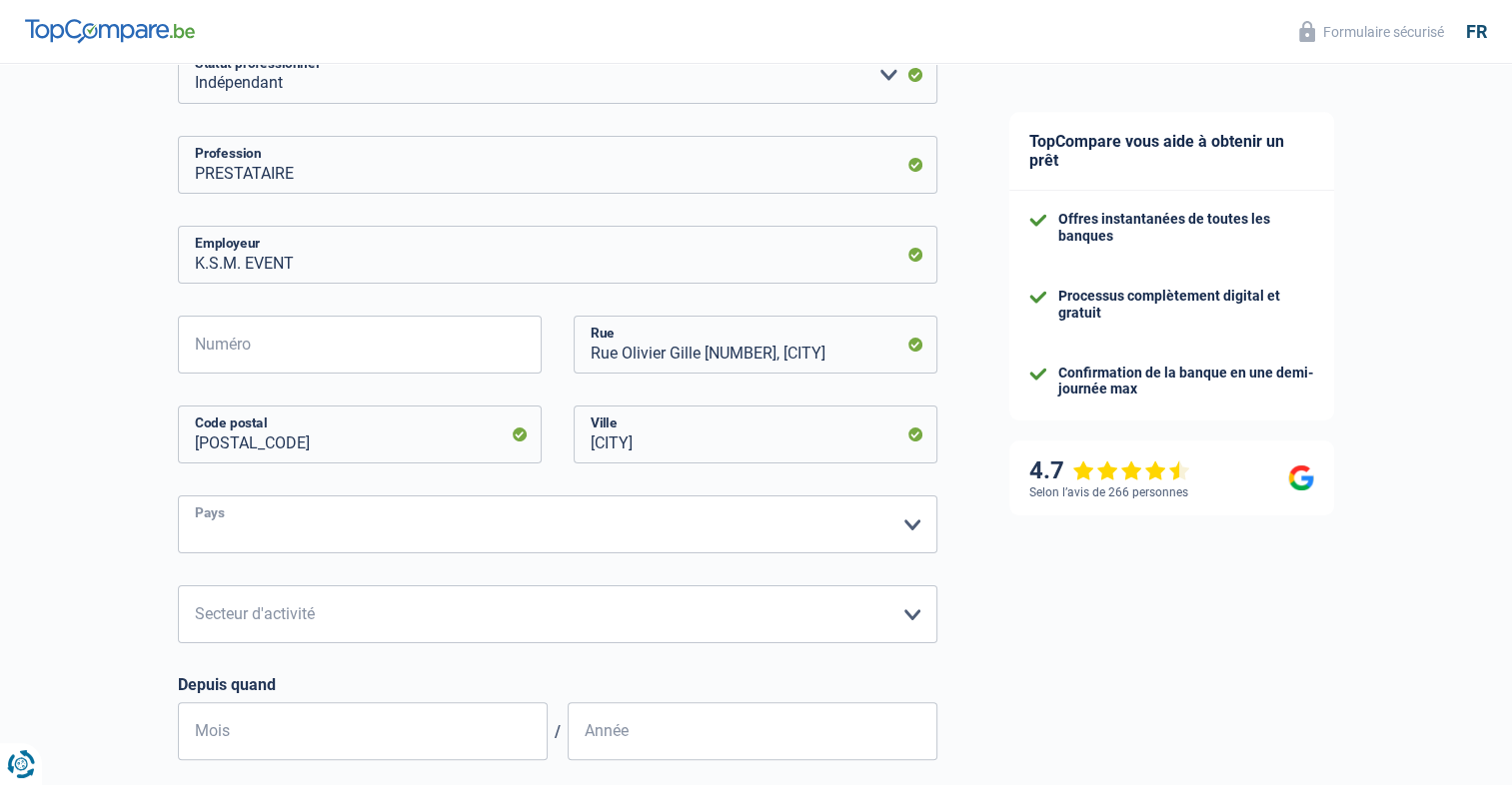 select on "BE" 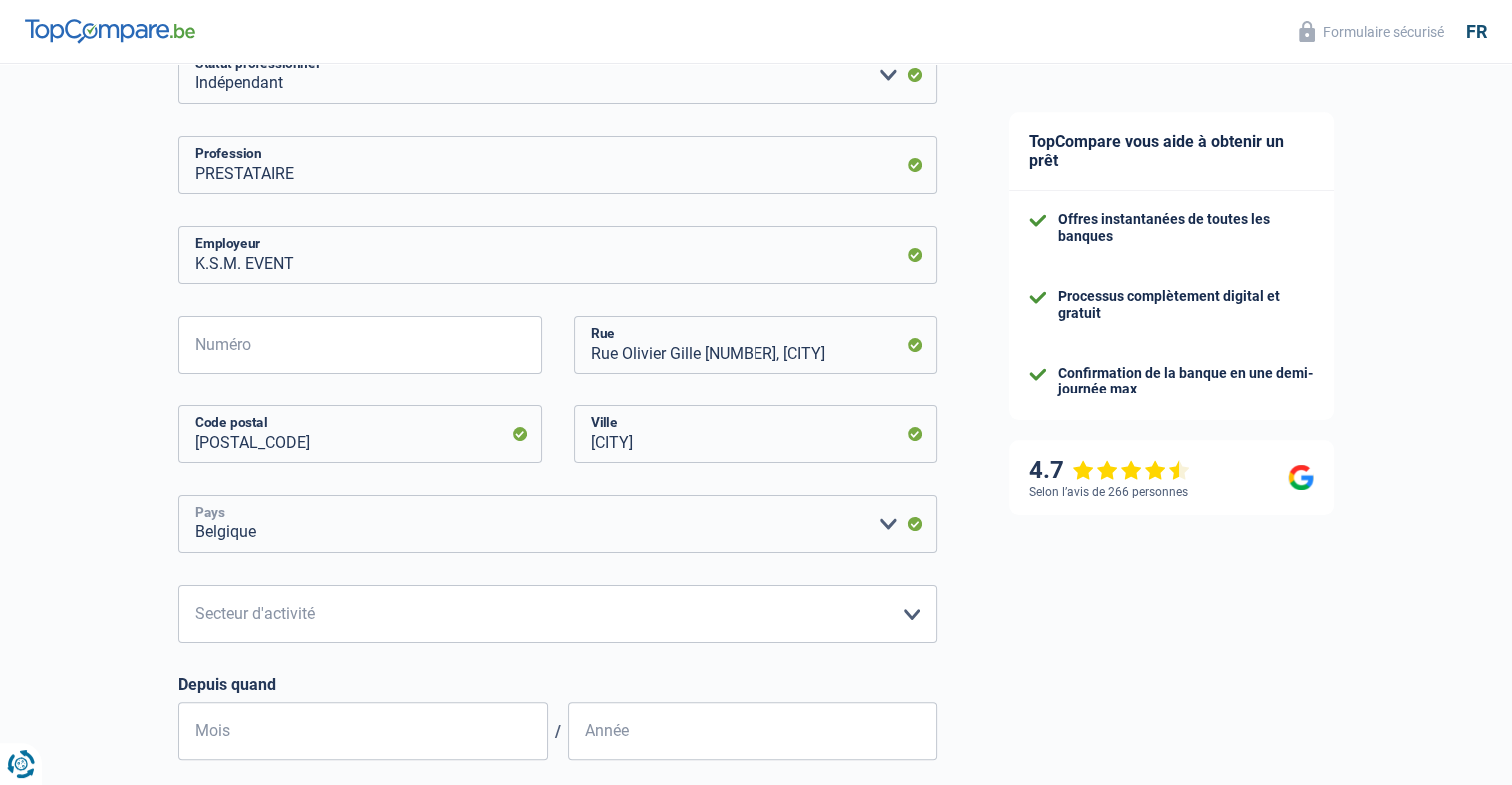scroll, scrollTop: 399, scrollLeft: 0, axis: vertical 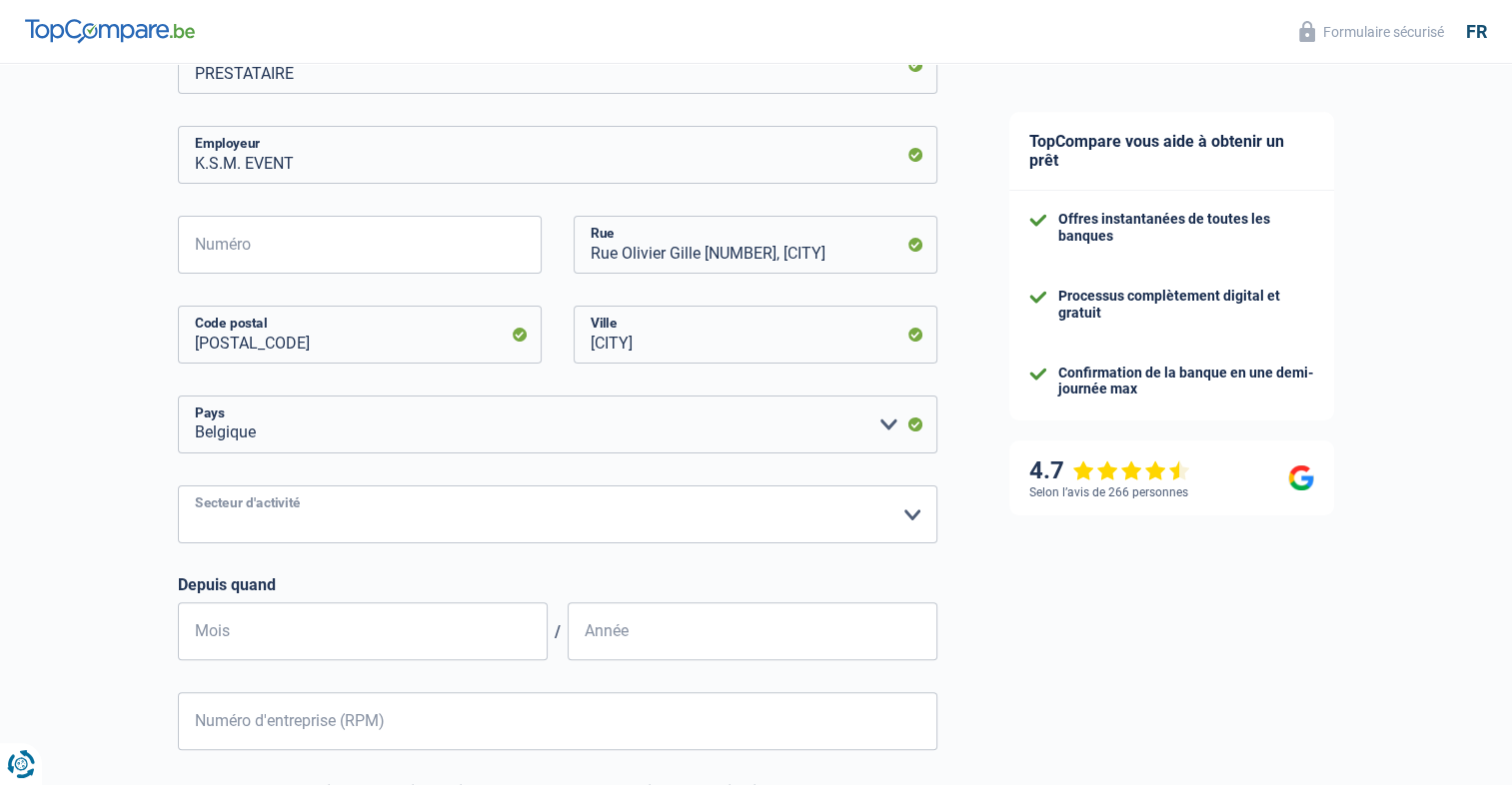 click on "Agriculture/Pêche Industrie Horeca Courier/Fitness/Taxi Construction Banques/Assurances Etat/Université ou Union Européenne Petites entreprises (-50pers) Grandes entreprises (+50pers) Autres institutions internationales
Veuillez sélectionner une option" at bounding box center (558, 514) 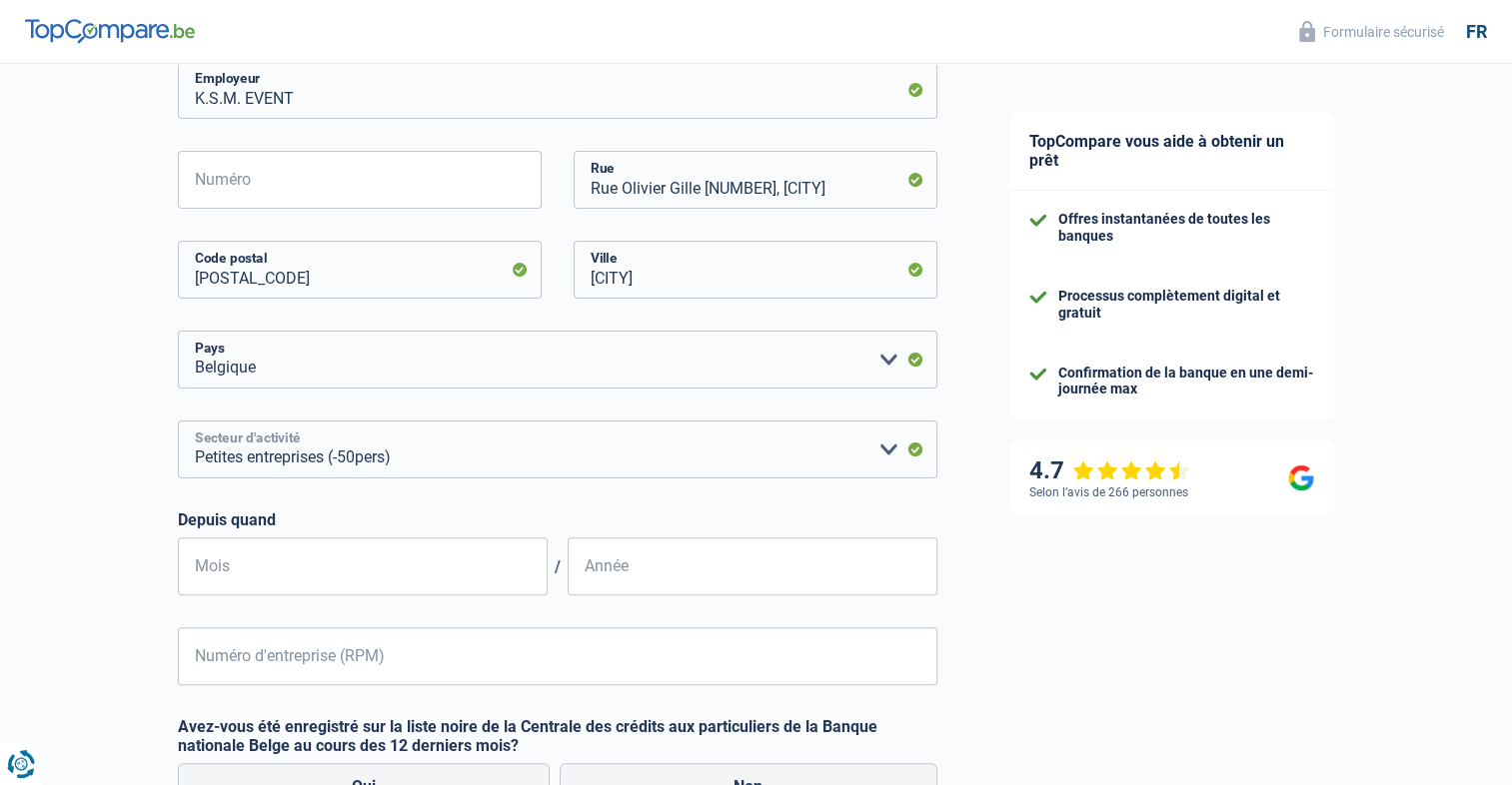 scroll, scrollTop: 499, scrollLeft: 0, axis: vertical 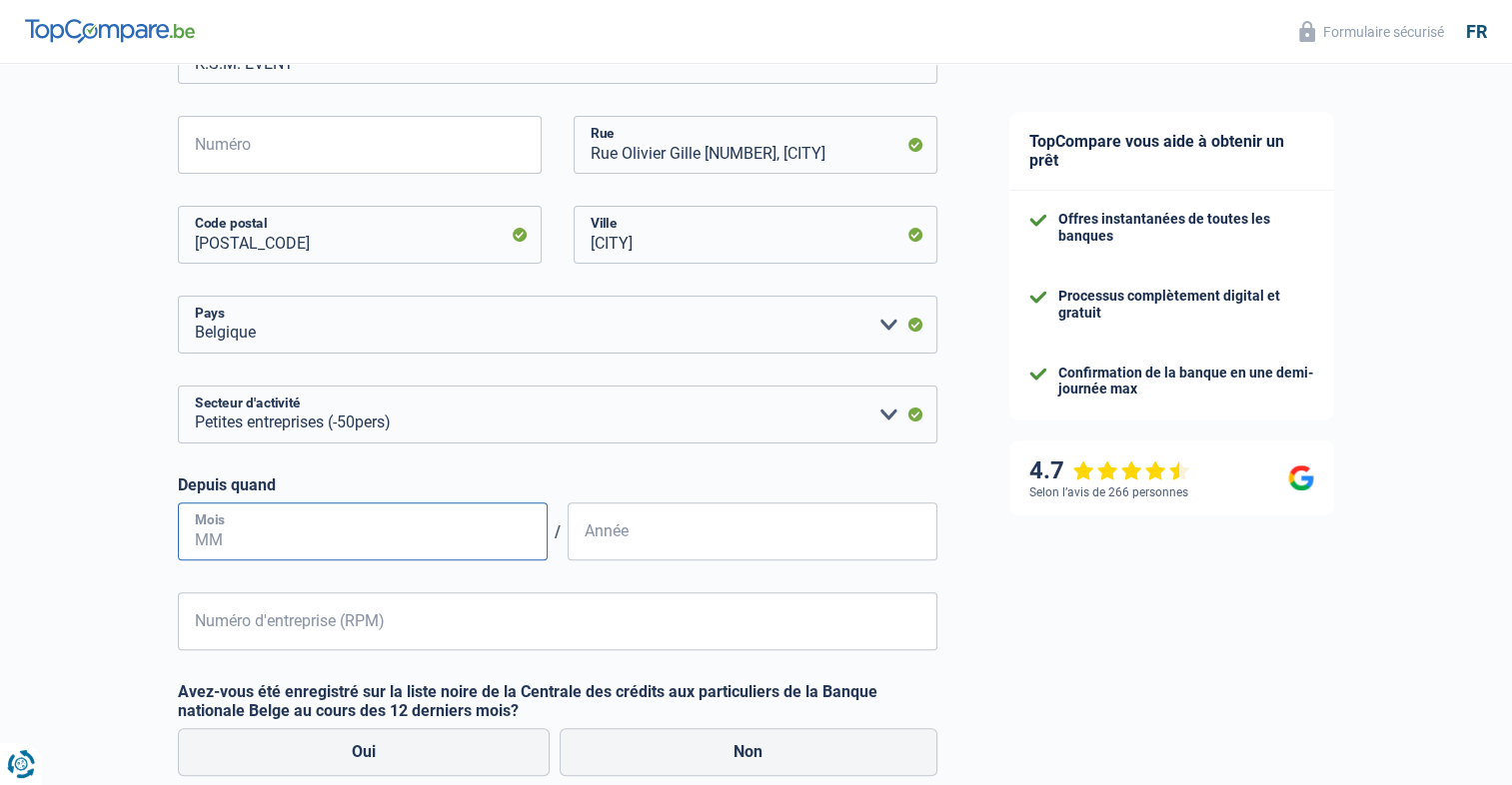 click on "Mois" at bounding box center (363, 531) 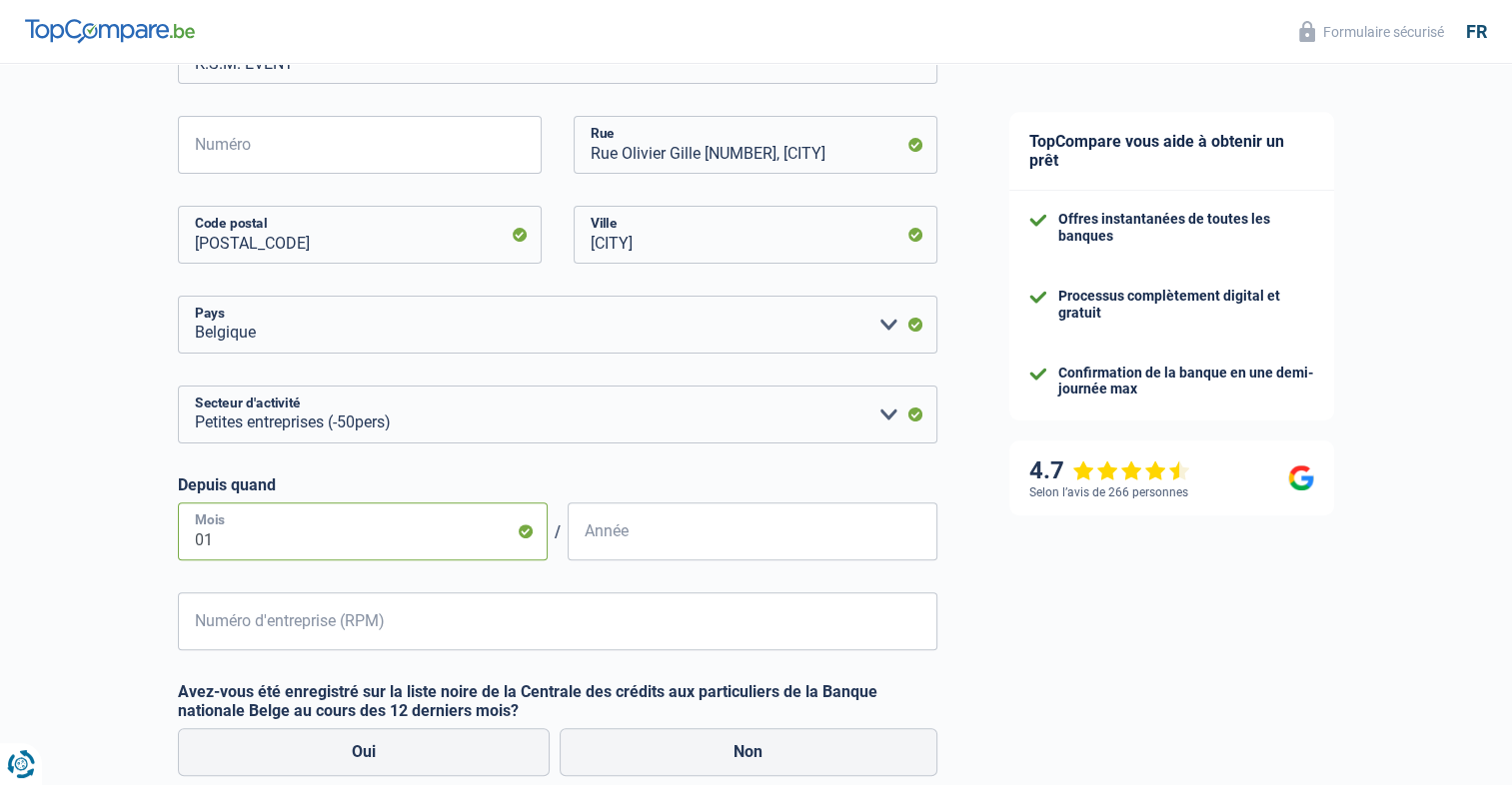 click on "01" at bounding box center (363, 531) 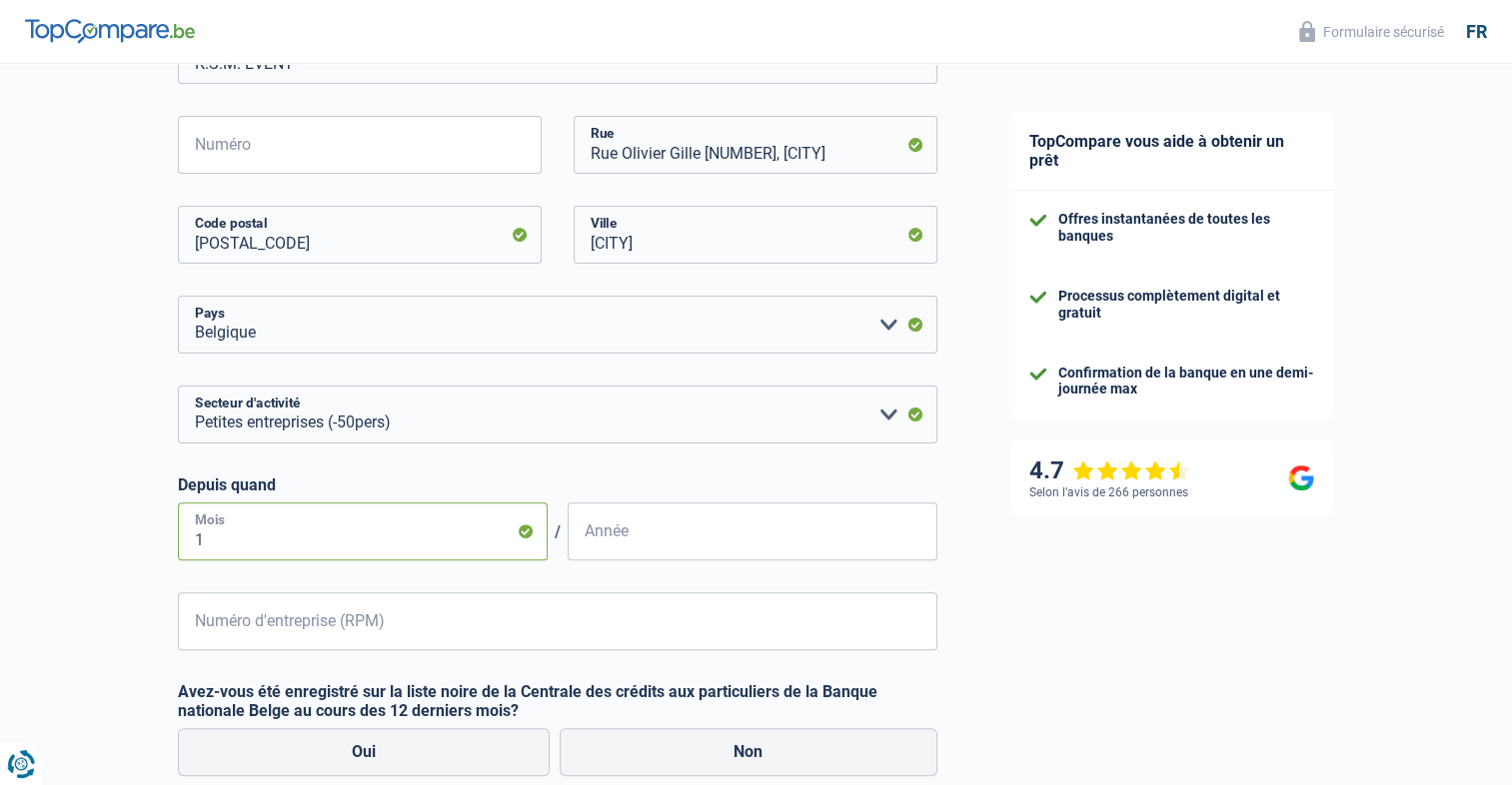 type on "10" 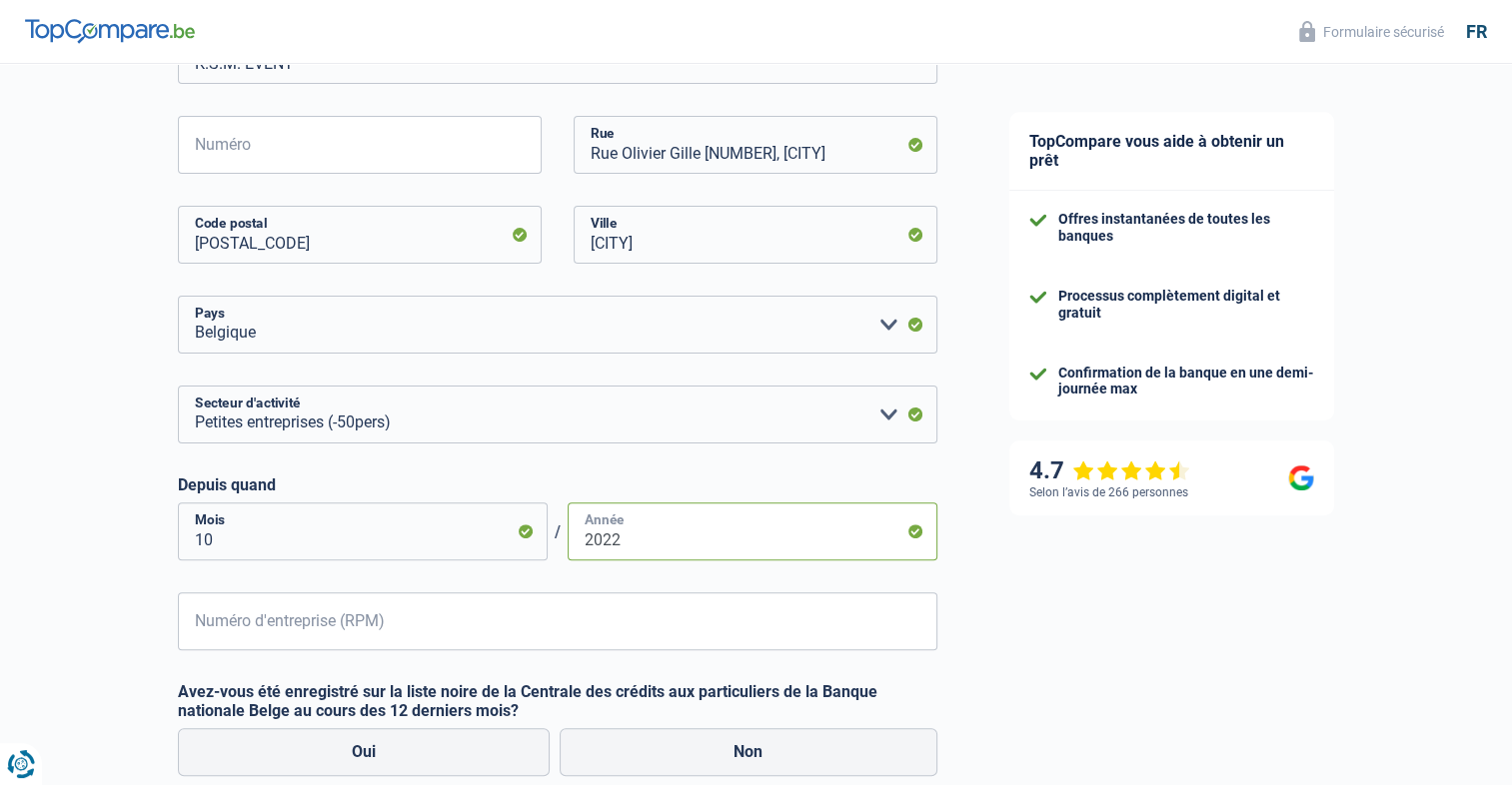 type on "2022" 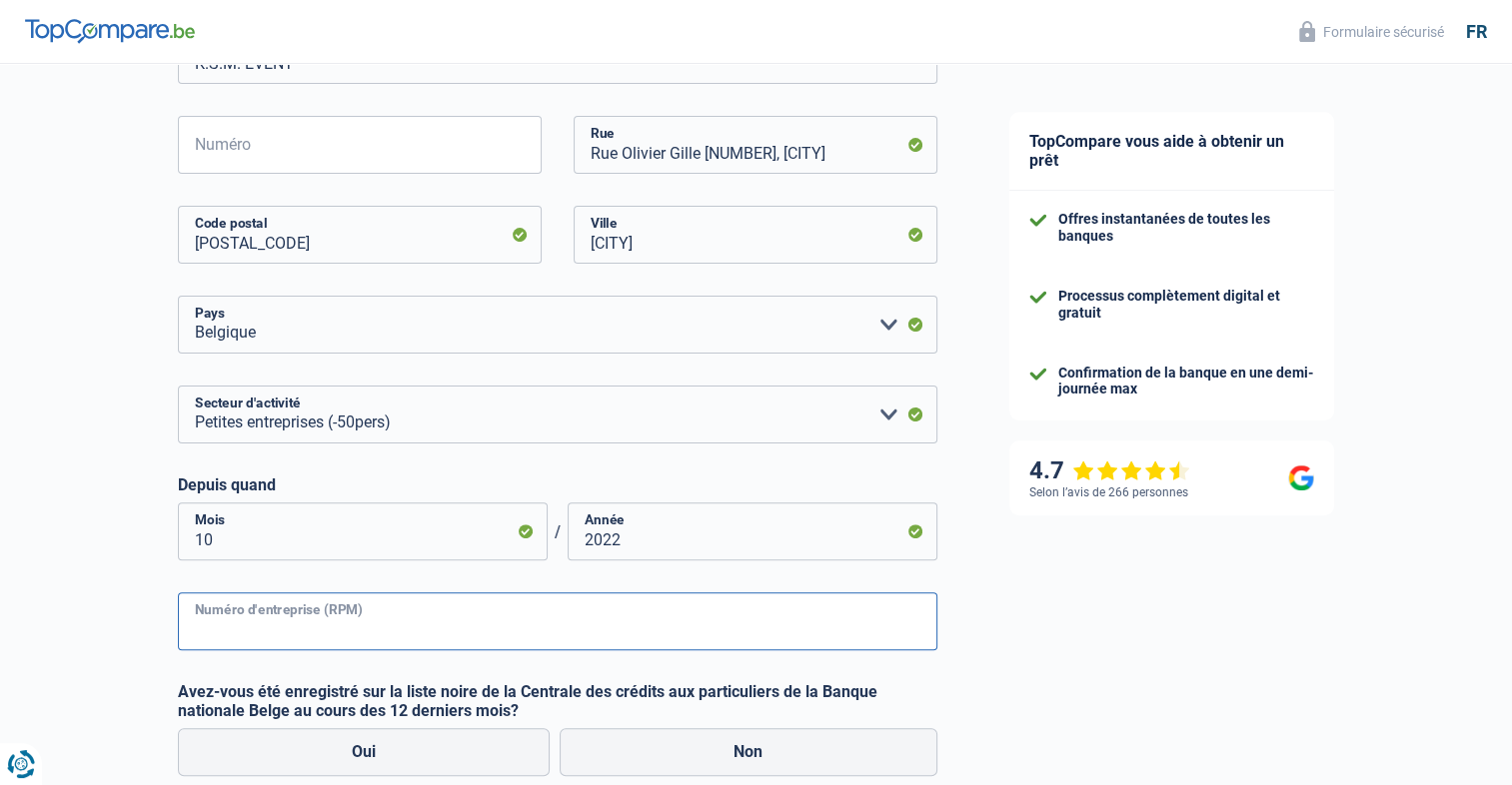 click on "Numéro d'entreprise (RPM)" at bounding box center [558, 621] 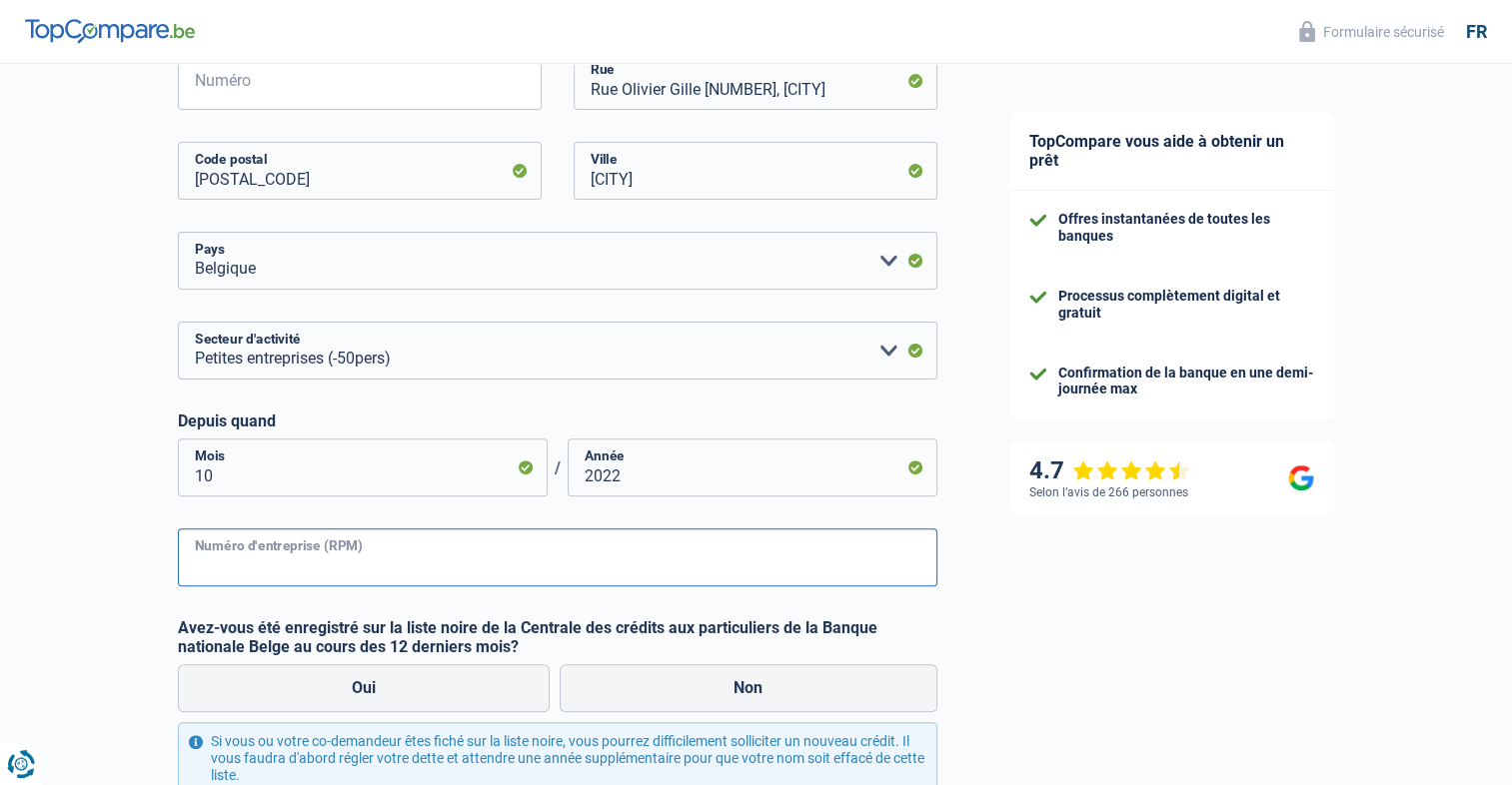 scroll, scrollTop: 599, scrollLeft: 0, axis: vertical 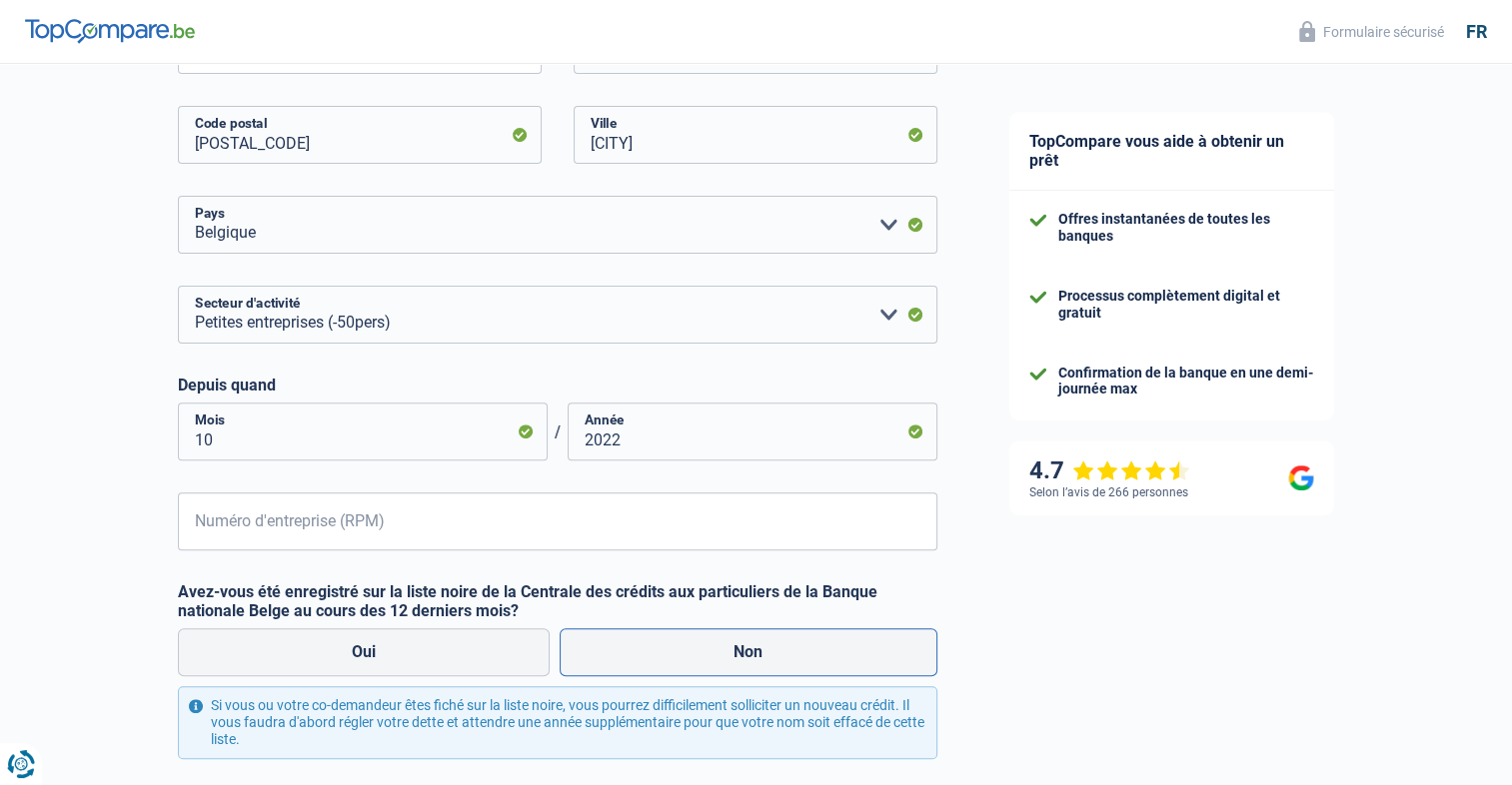 click on "Non" at bounding box center (749, 652) 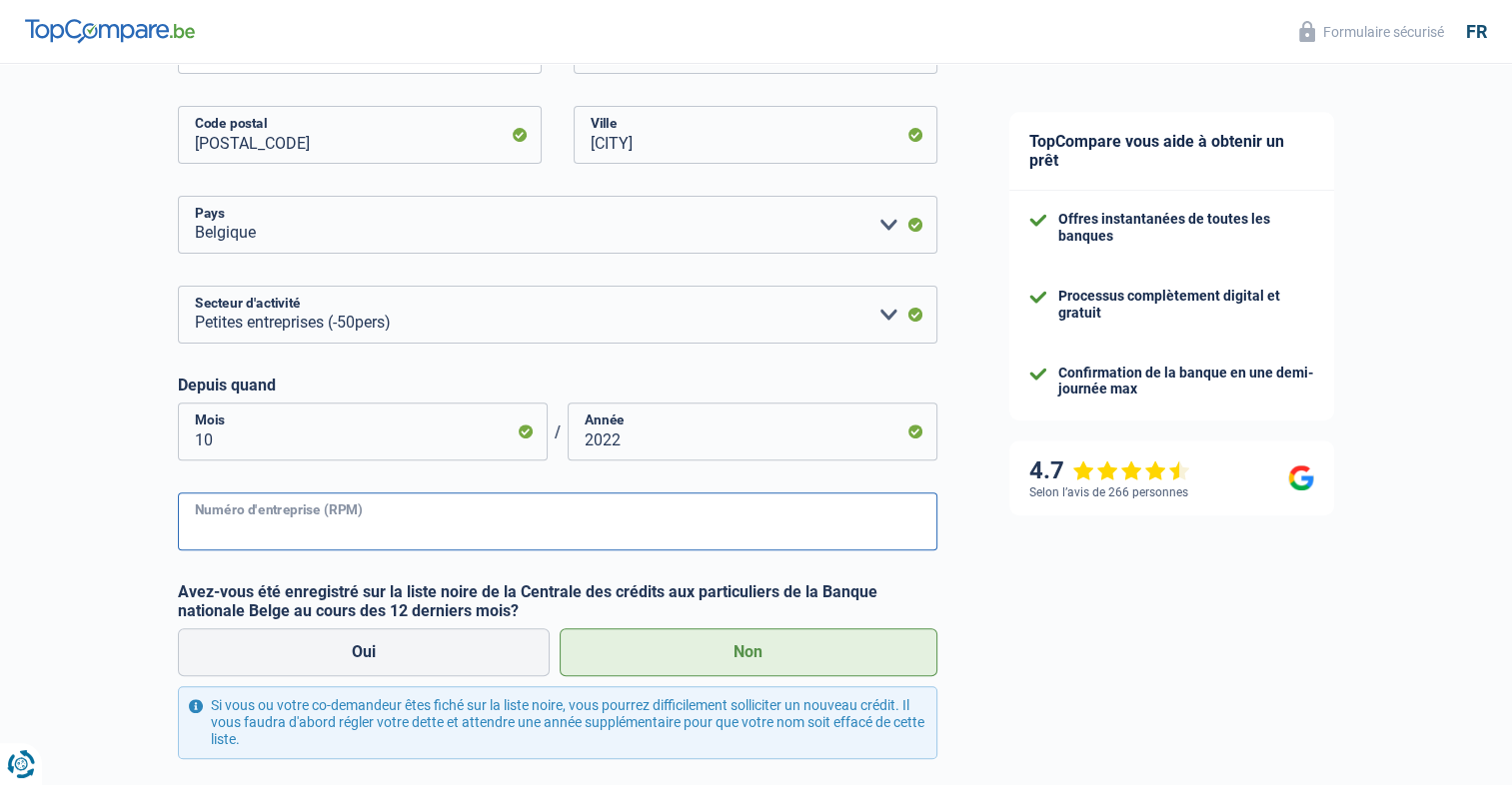 click on "Numéro d'entreprise (RPM)" at bounding box center (558, 521) 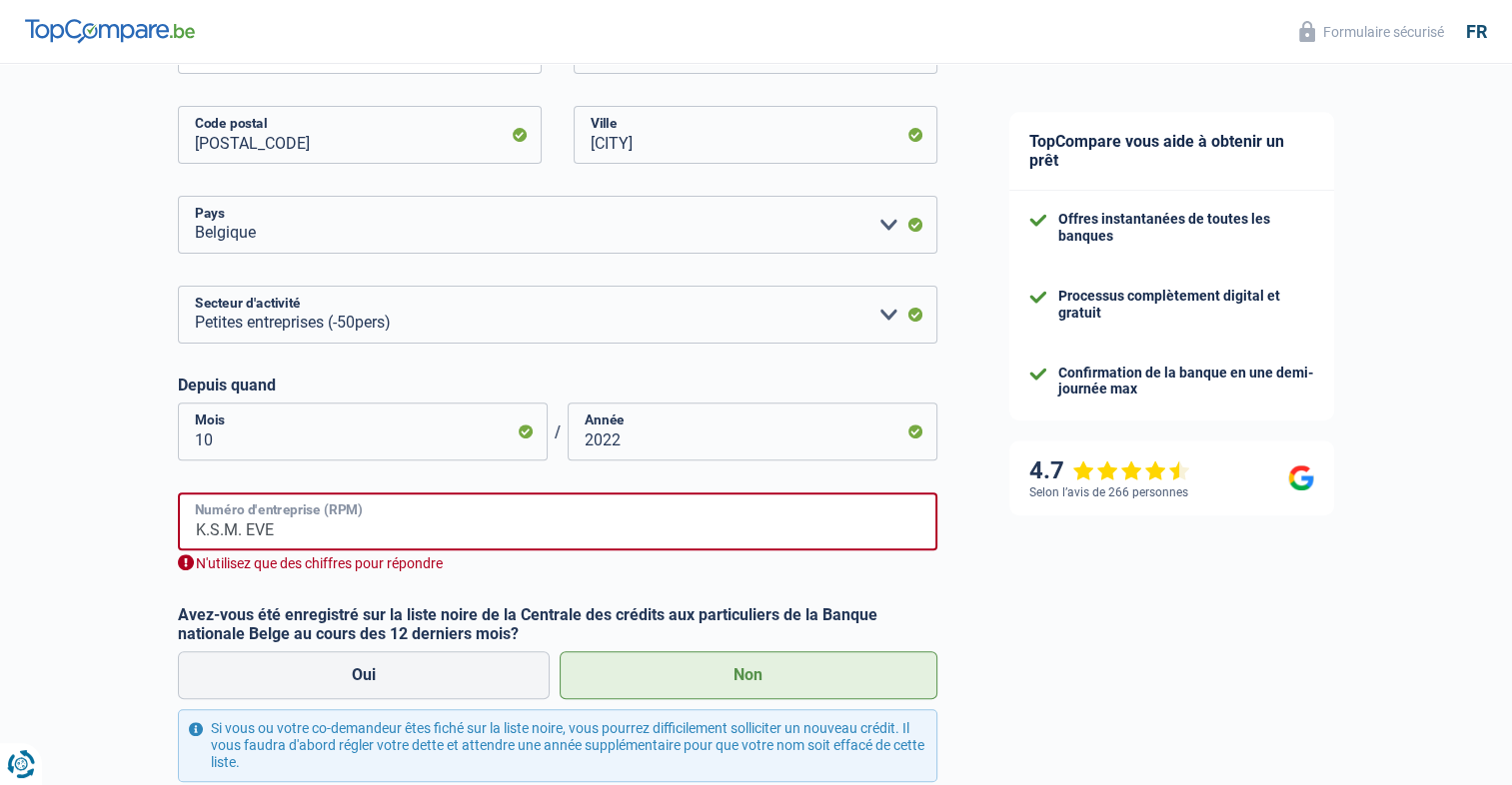 click on "K.S.M. EVE" at bounding box center (558, 521) 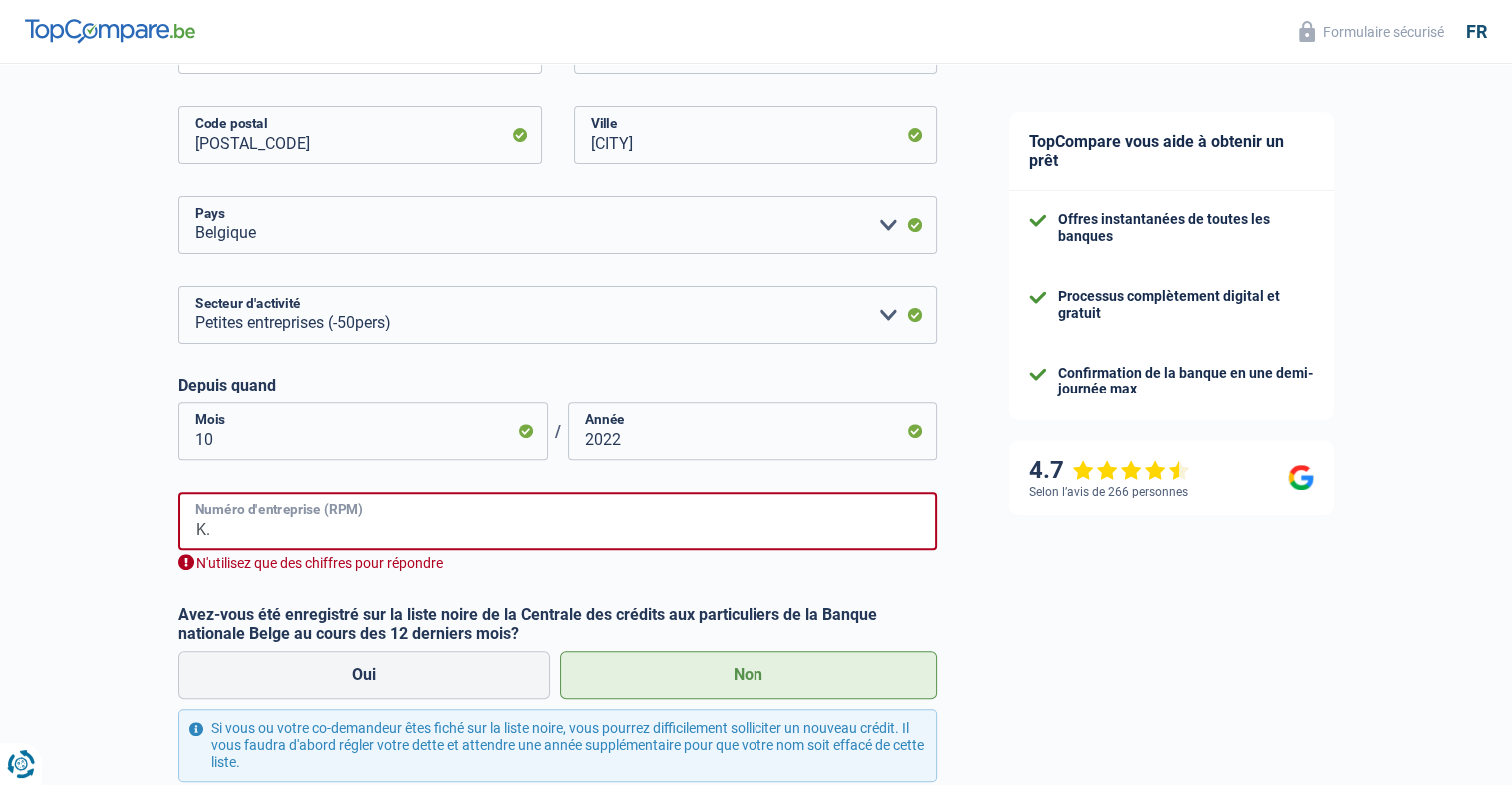 type on "K" 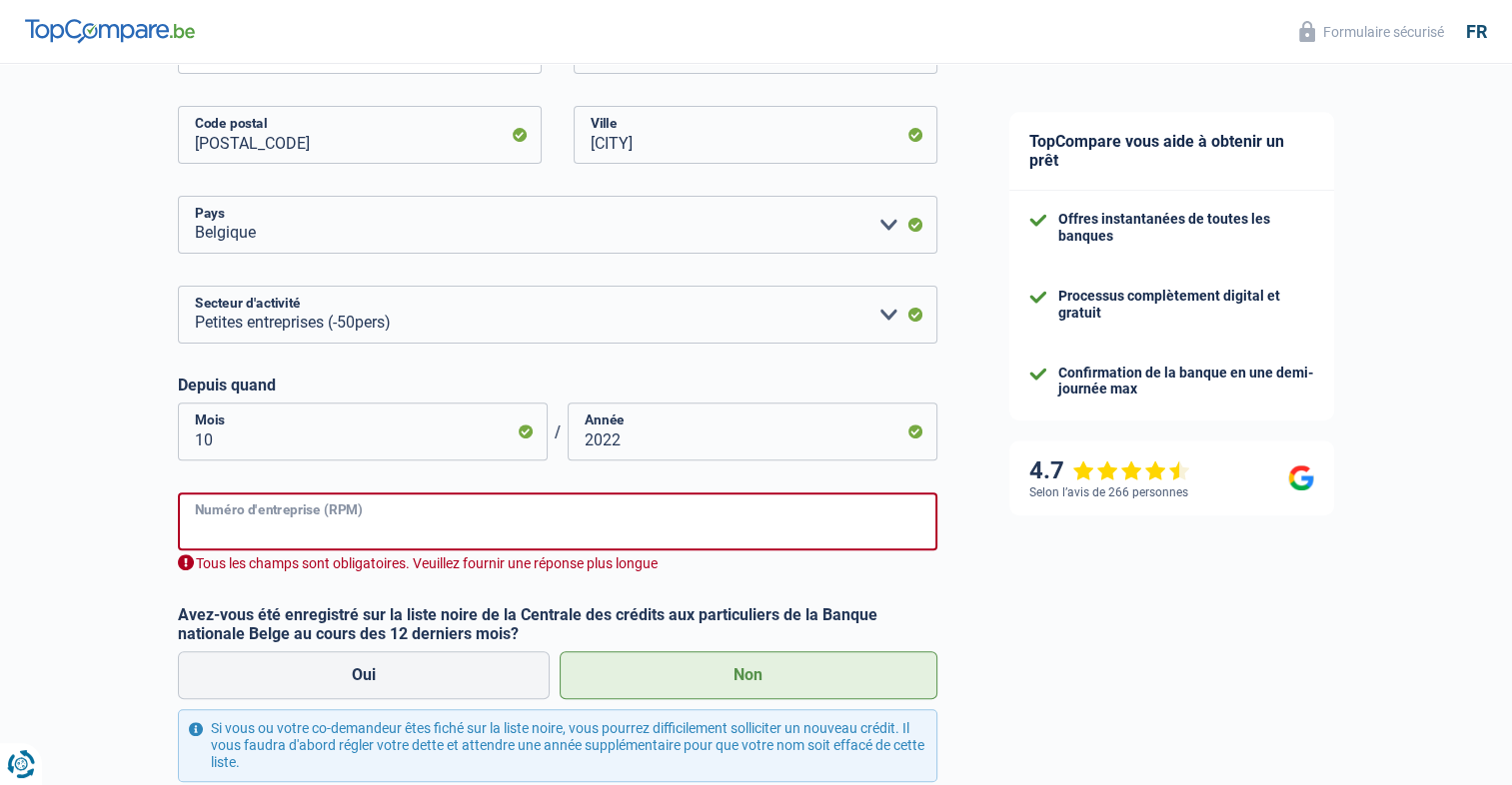 click on "Numéro d'entreprise (RPM)" at bounding box center (558, 521) 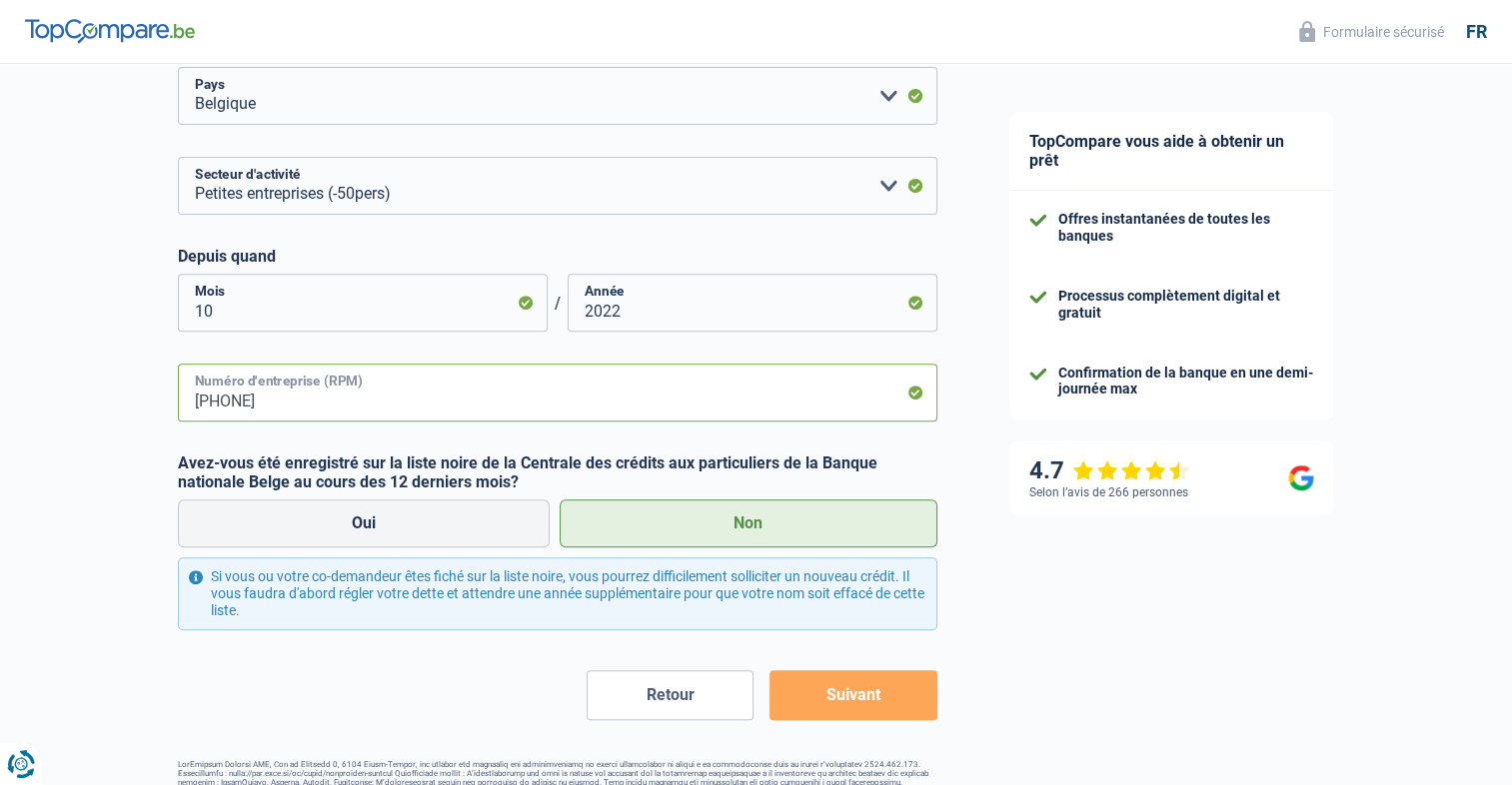 scroll, scrollTop: 783, scrollLeft: 0, axis: vertical 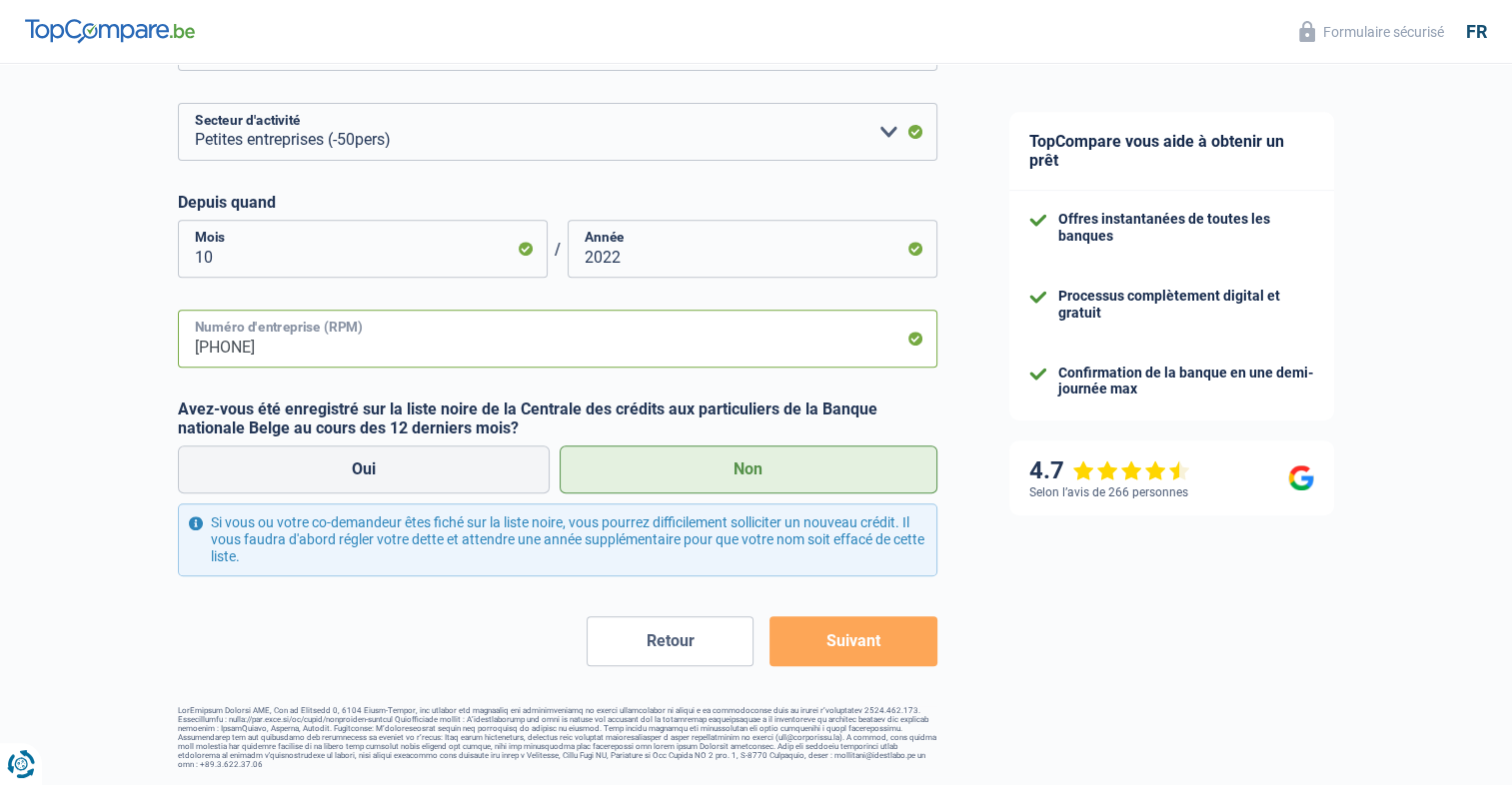 type on "[PHONE]" 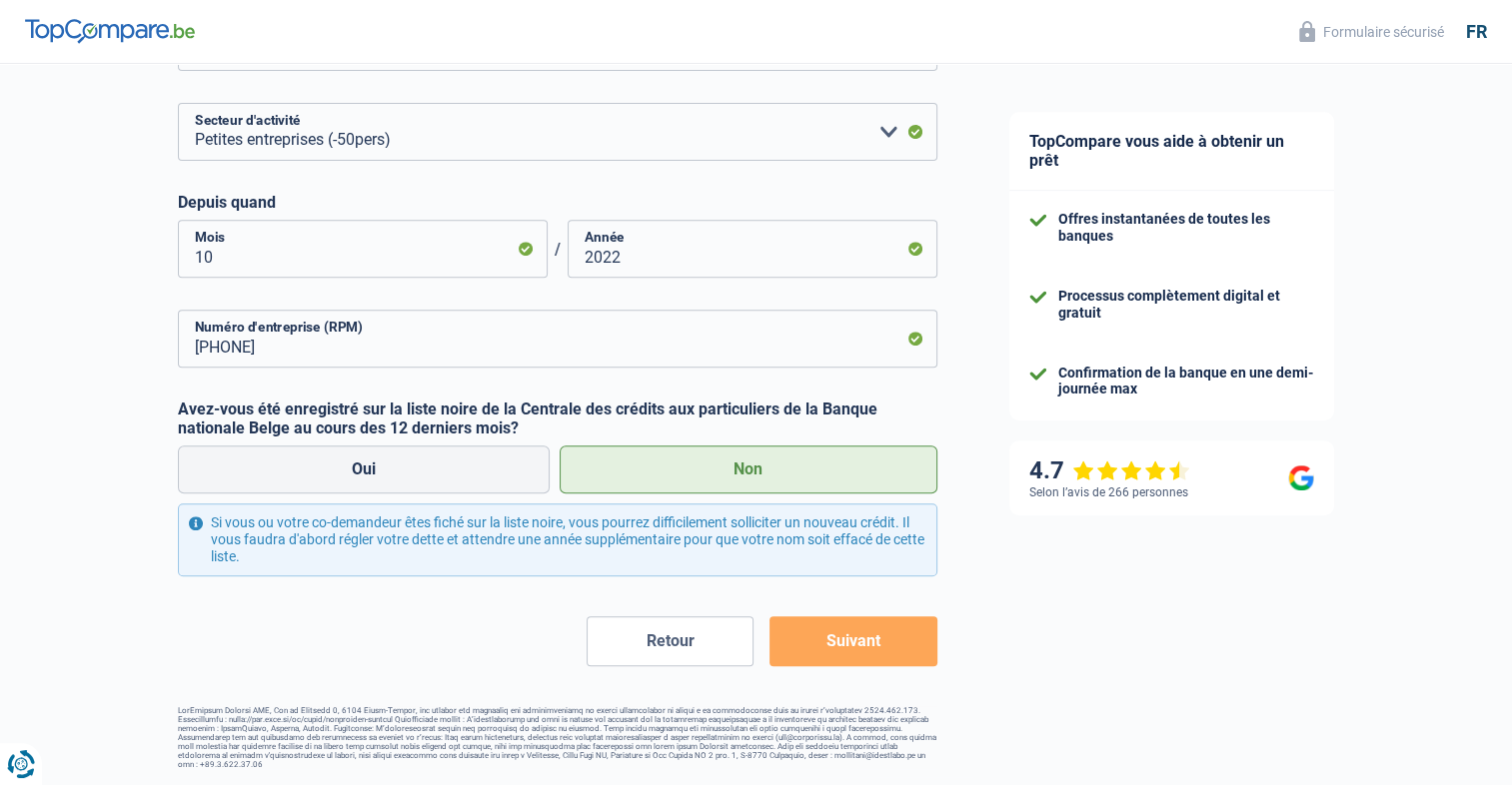 click on "Suivant" at bounding box center [852, 641] 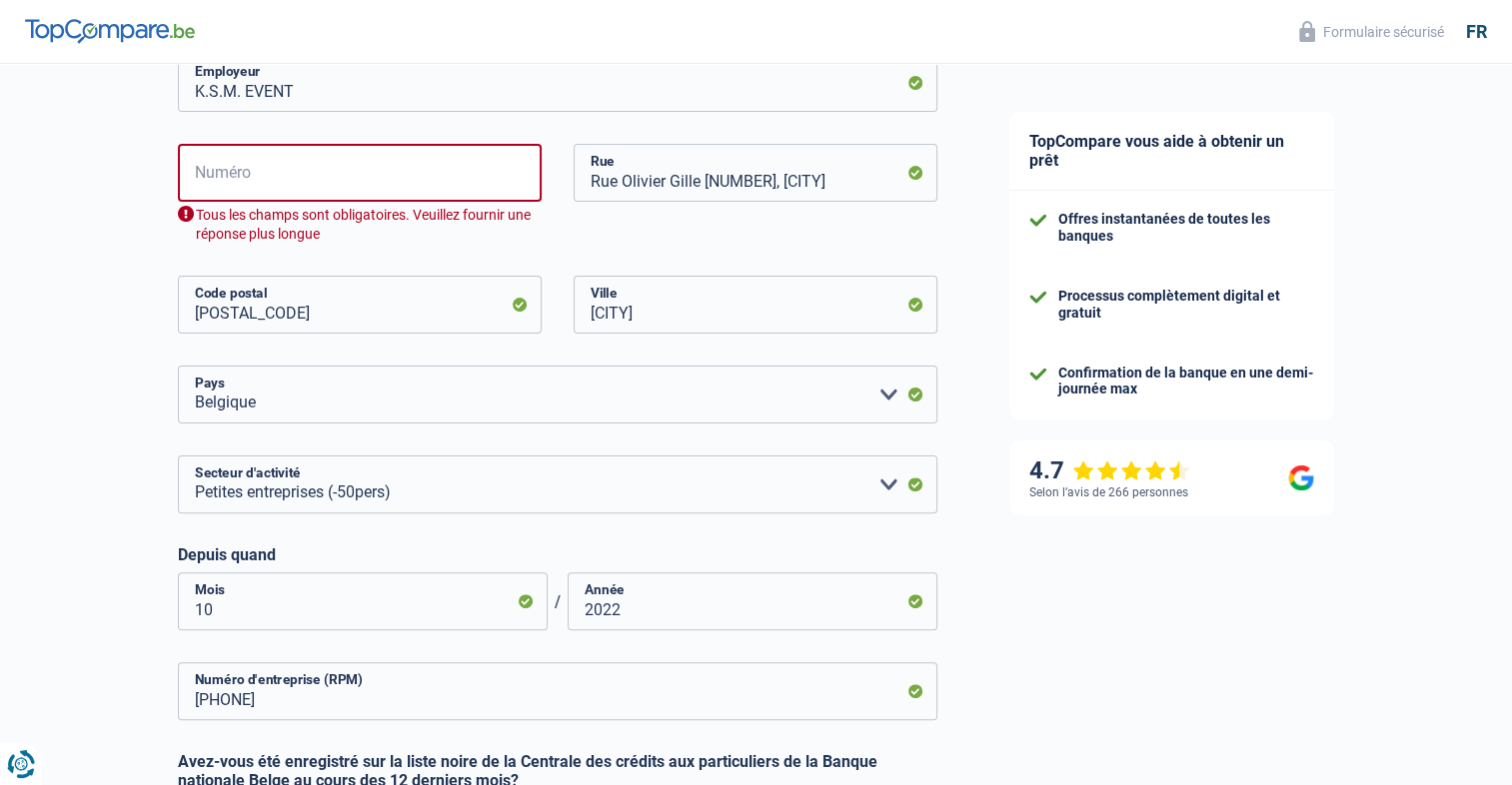 scroll, scrollTop: 349, scrollLeft: 0, axis: vertical 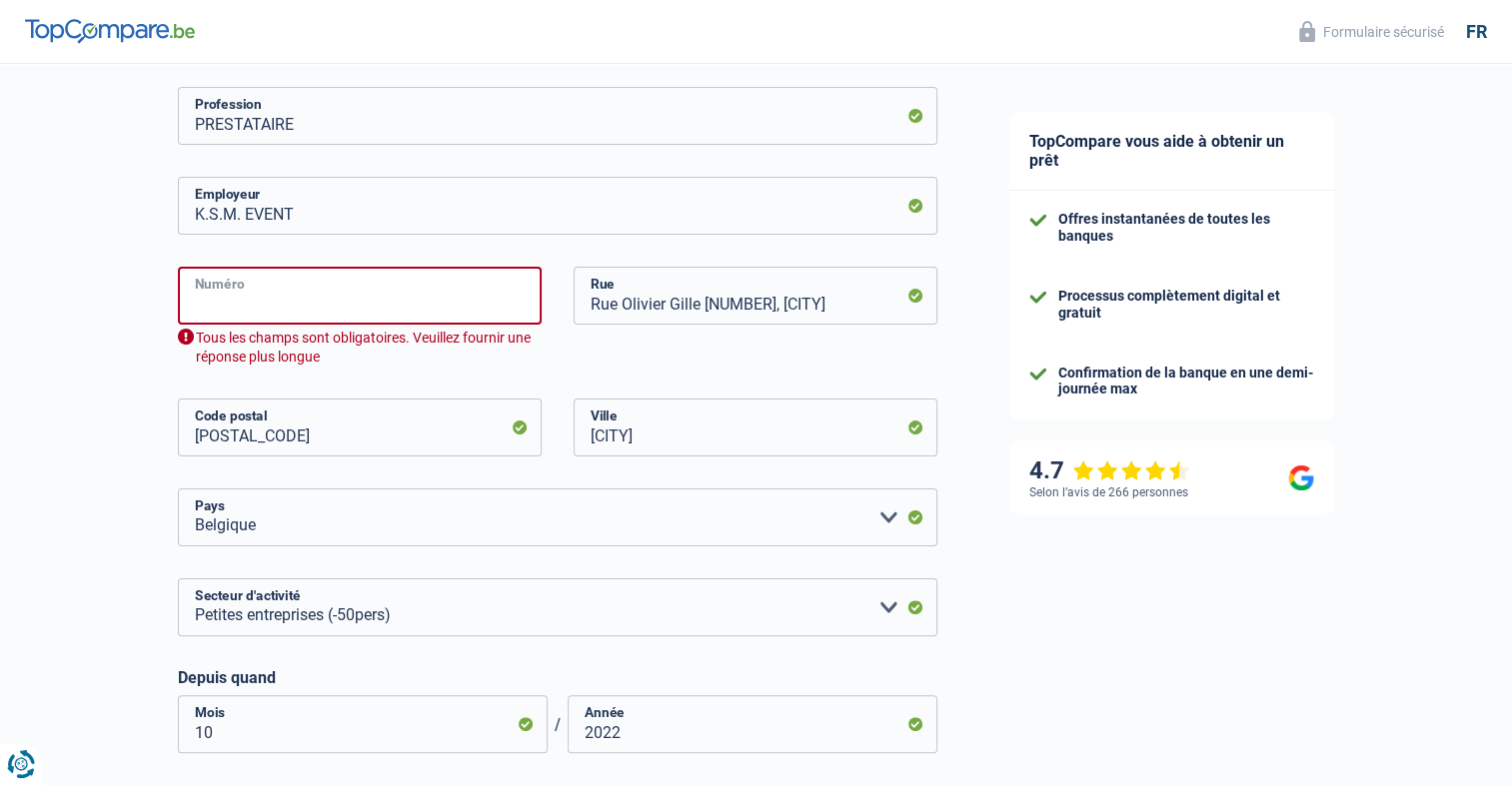 click on "Numéro" at bounding box center [360, 296] 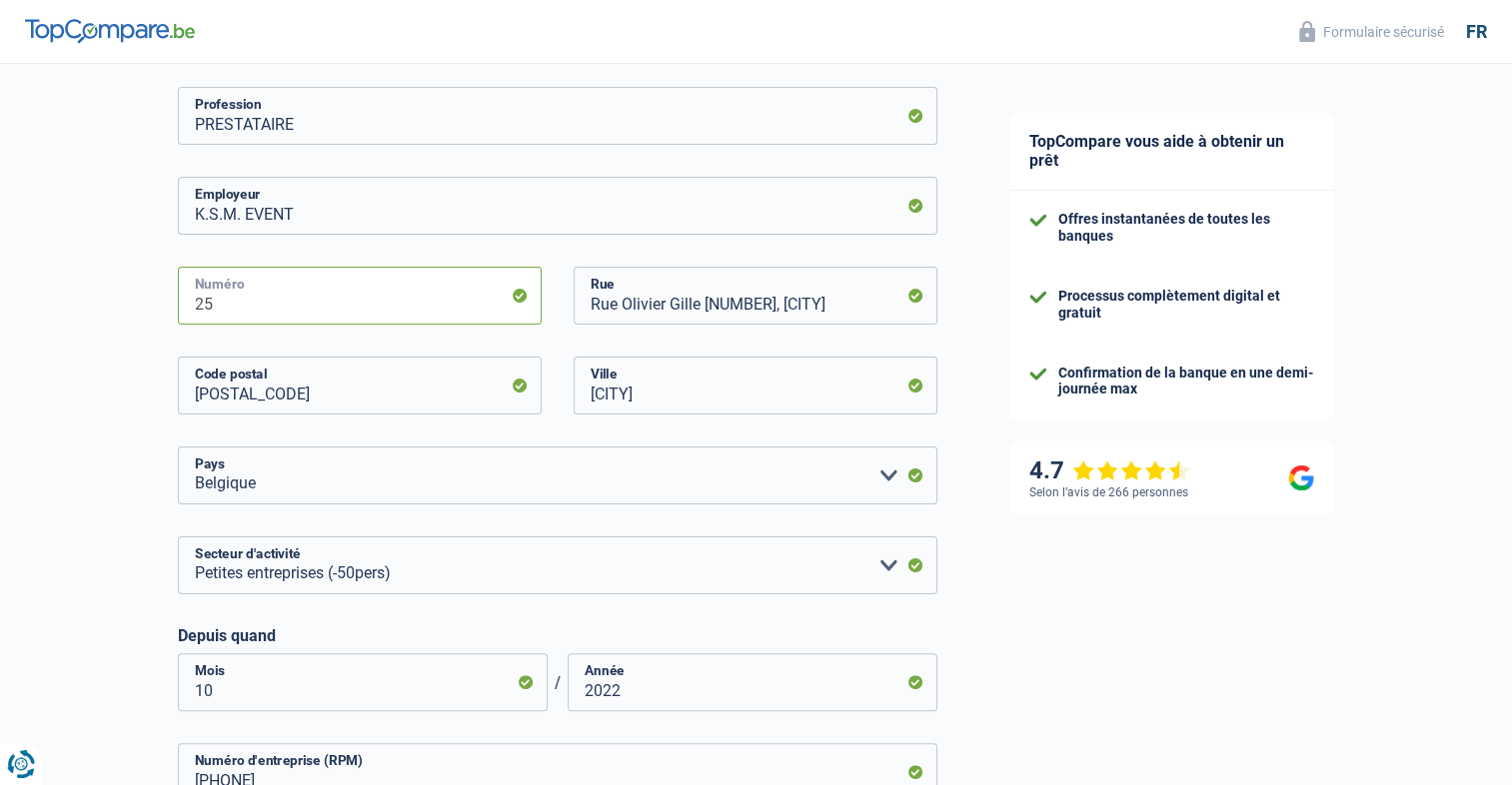 type on "25" 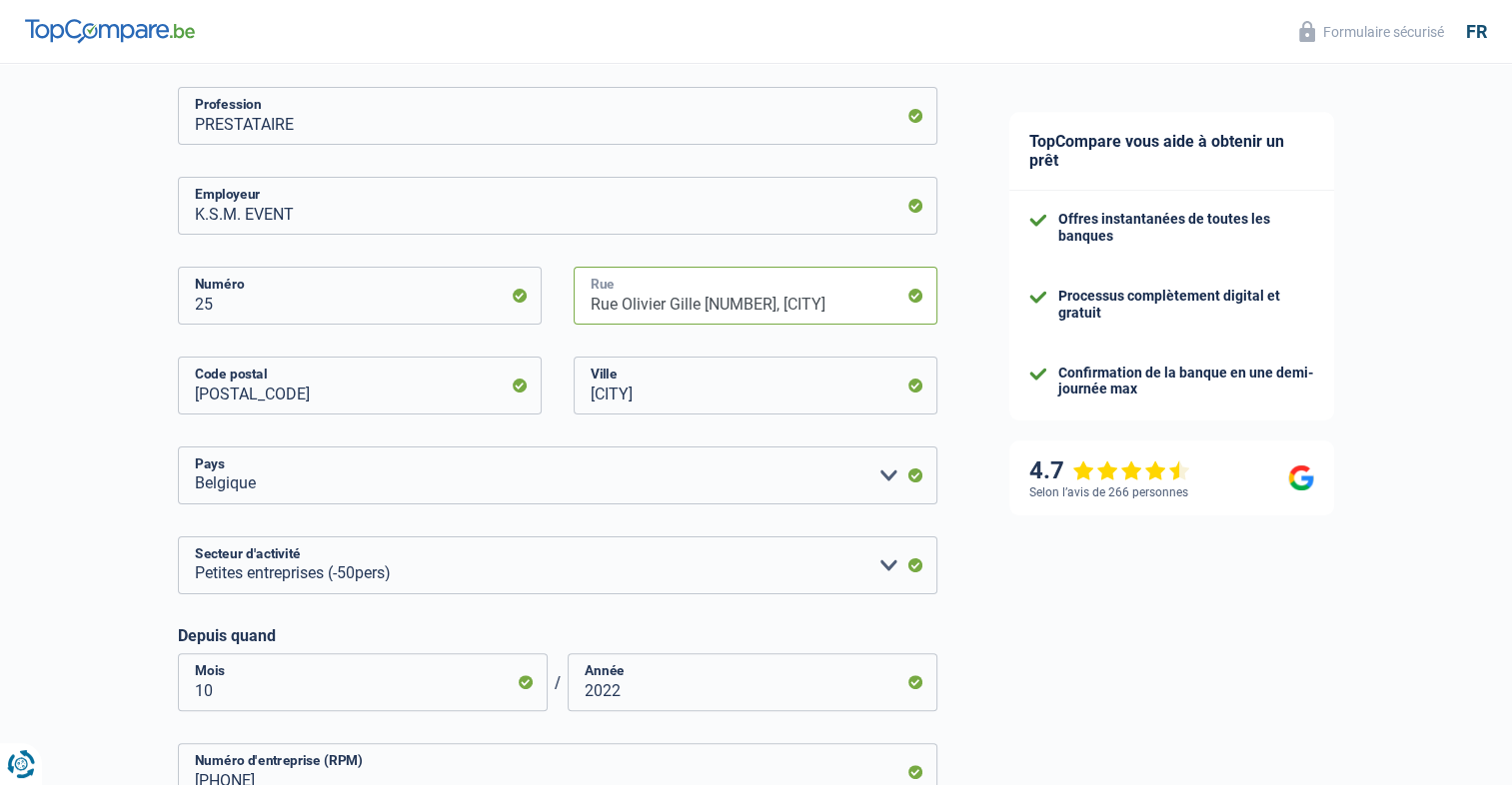 click on "Rue Olivier Gille [NUMBER], [CITY]" at bounding box center (756, 296) 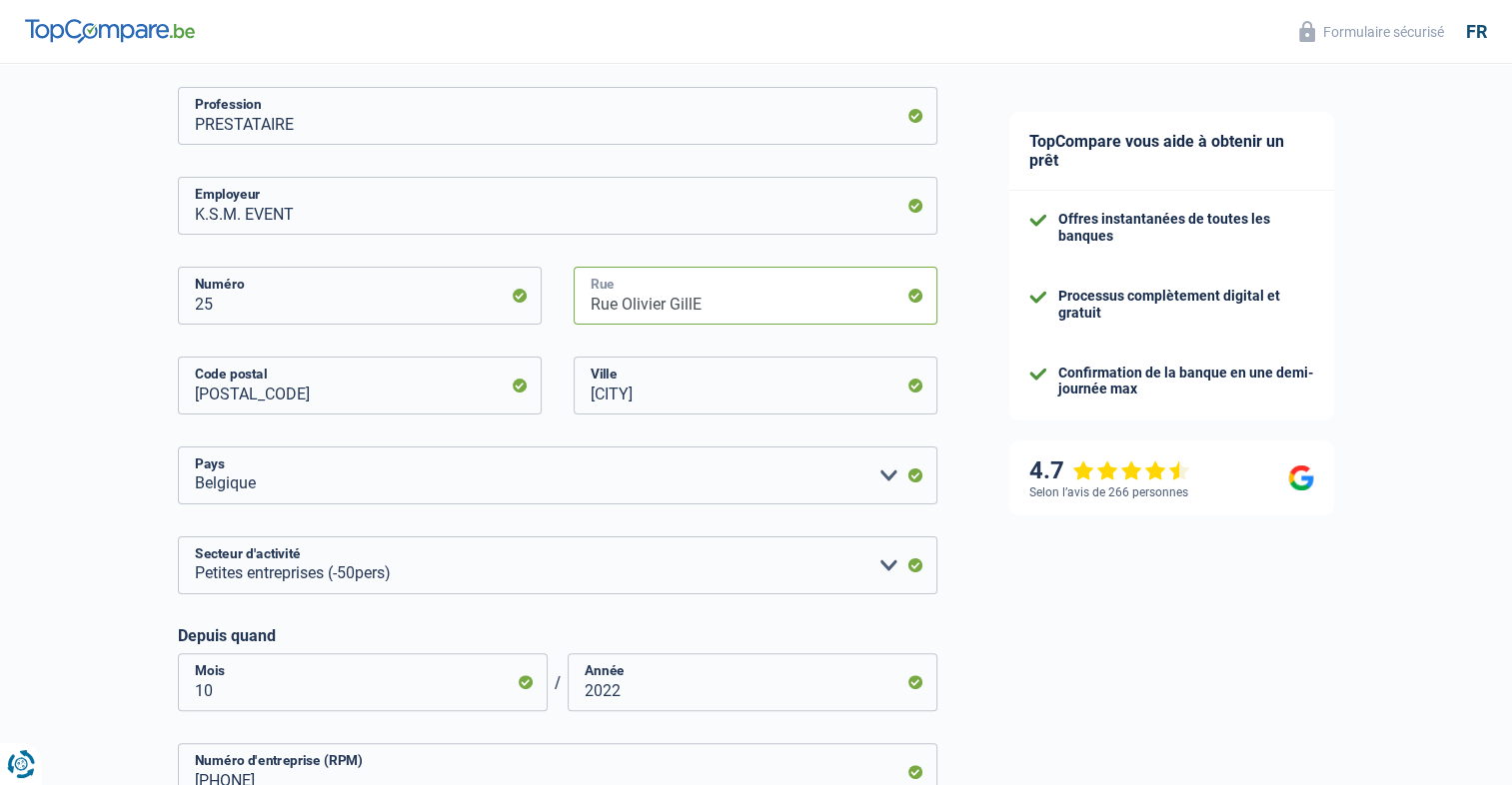 click on "Rue Olivier GillE" at bounding box center (756, 296) 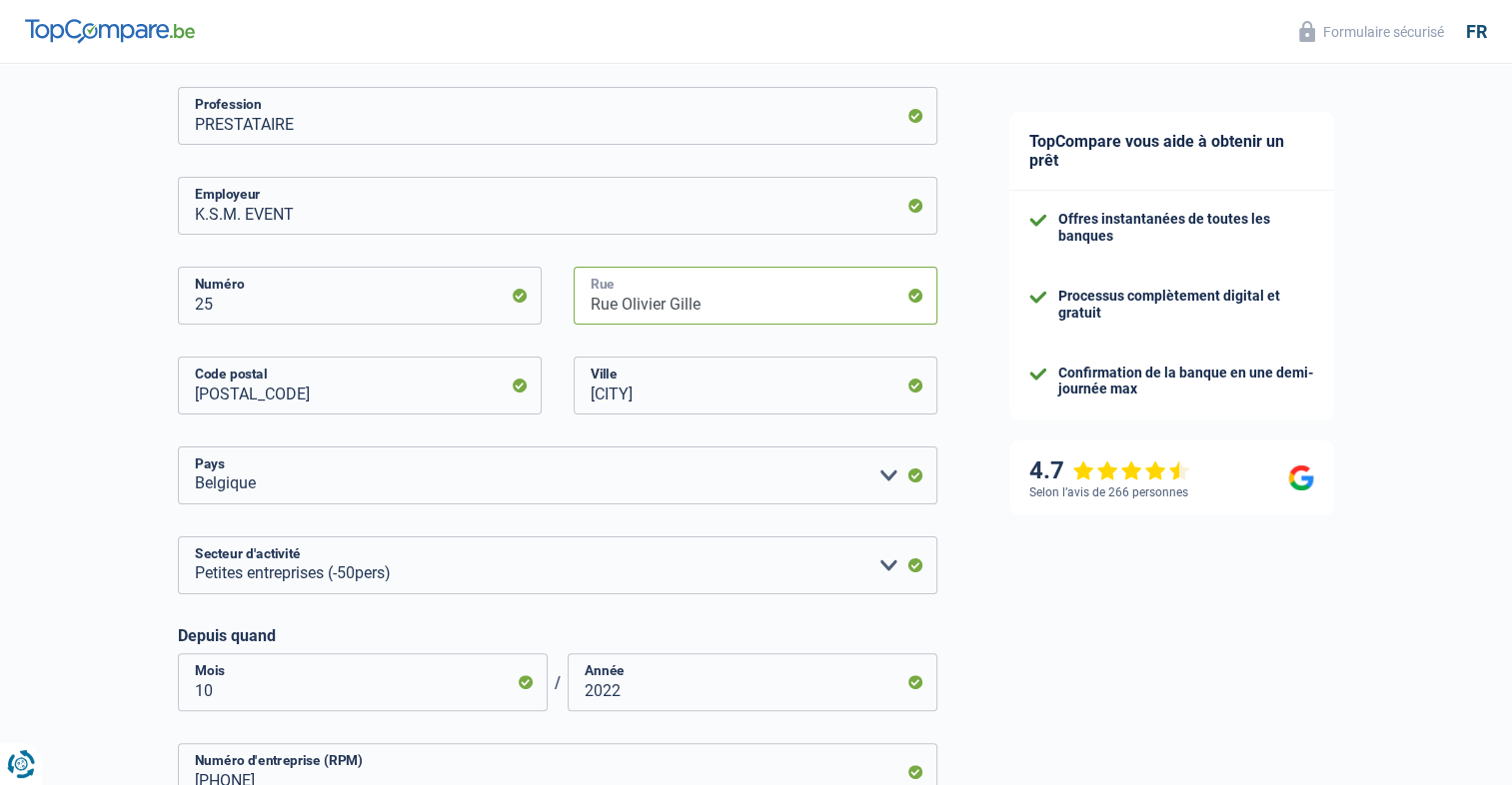 click on "Rue Olivier Gille" at bounding box center [756, 296] 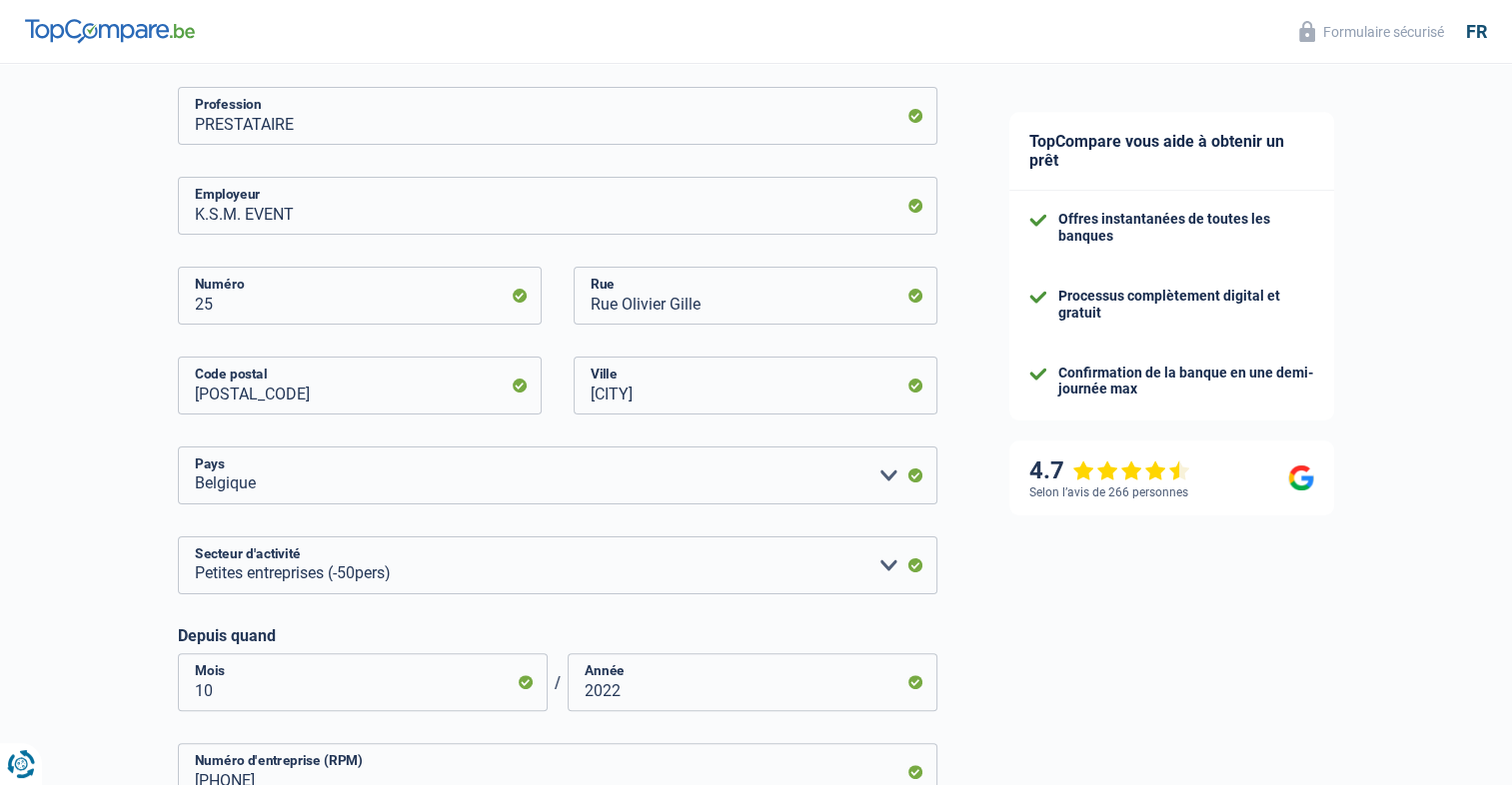 click on "Depuis quand" at bounding box center (558, 635) 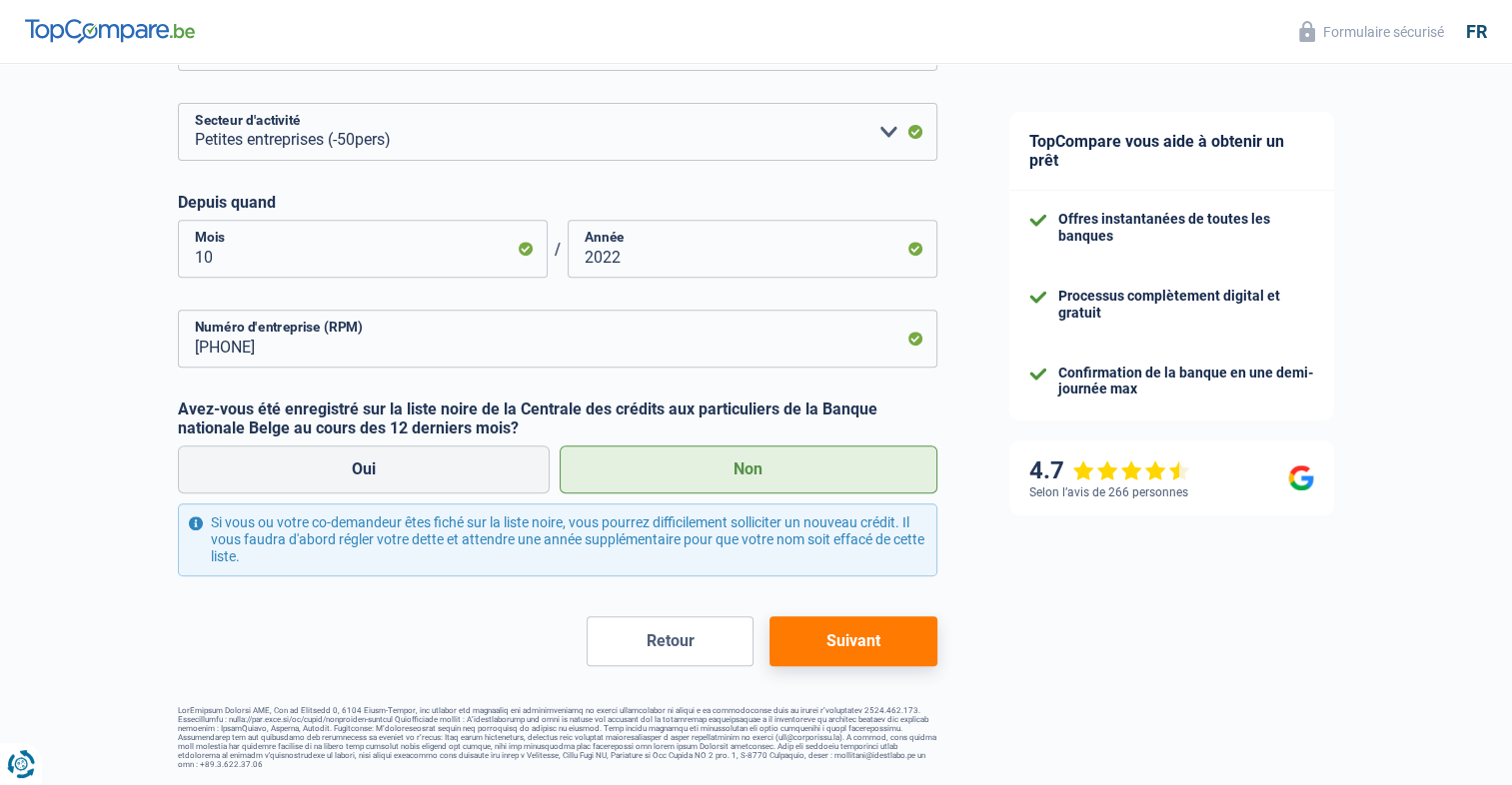 scroll, scrollTop: 783, scrollLeft: 0, axis: vertical 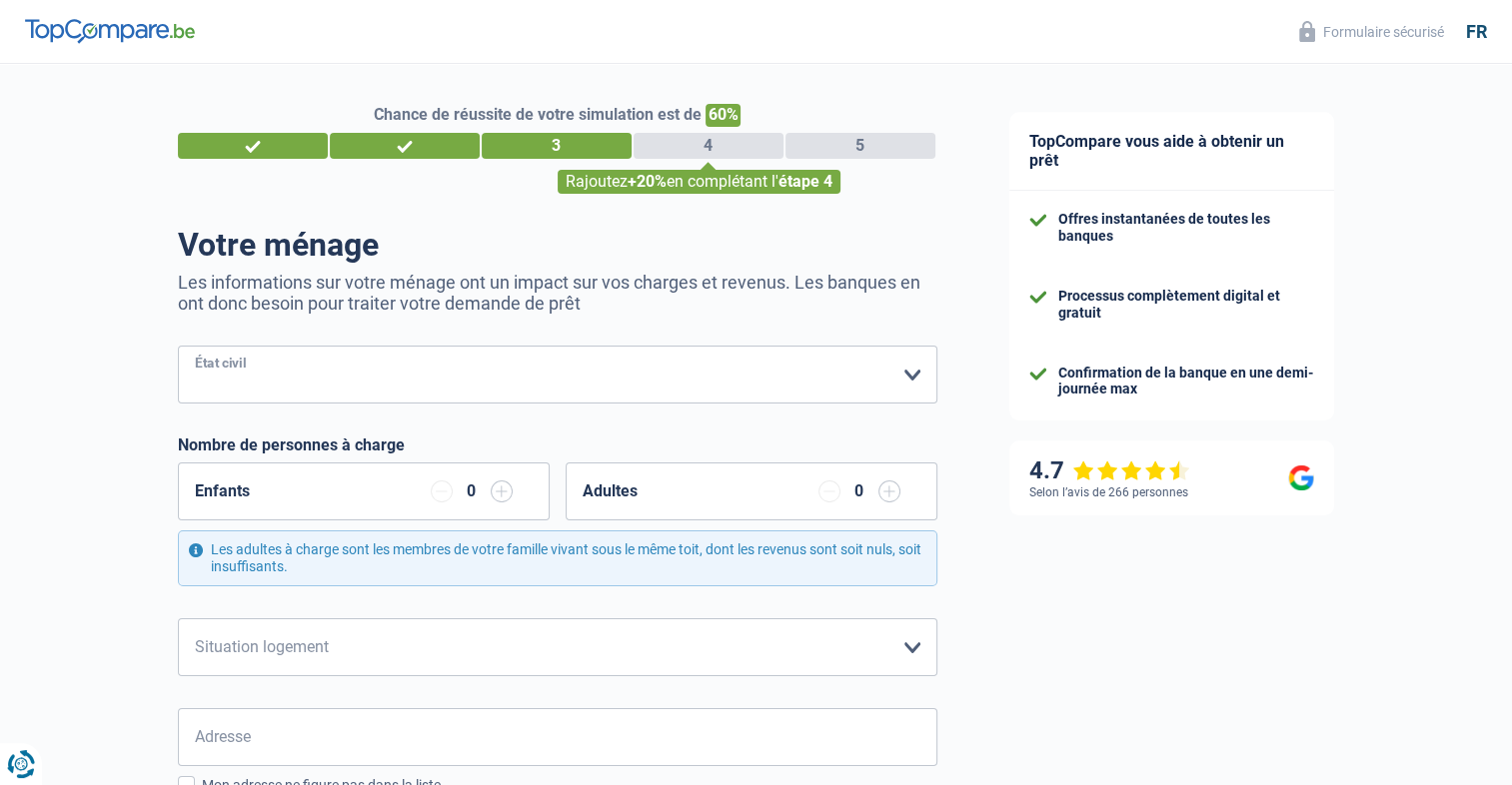 click on "Célibataire Marié(e) Cohabitant(e) légal(e) Divorcé(e) Veuf(ve) Séparé (de fait)
Veuillez sélectionner une option" at bounding box center (558, 375) 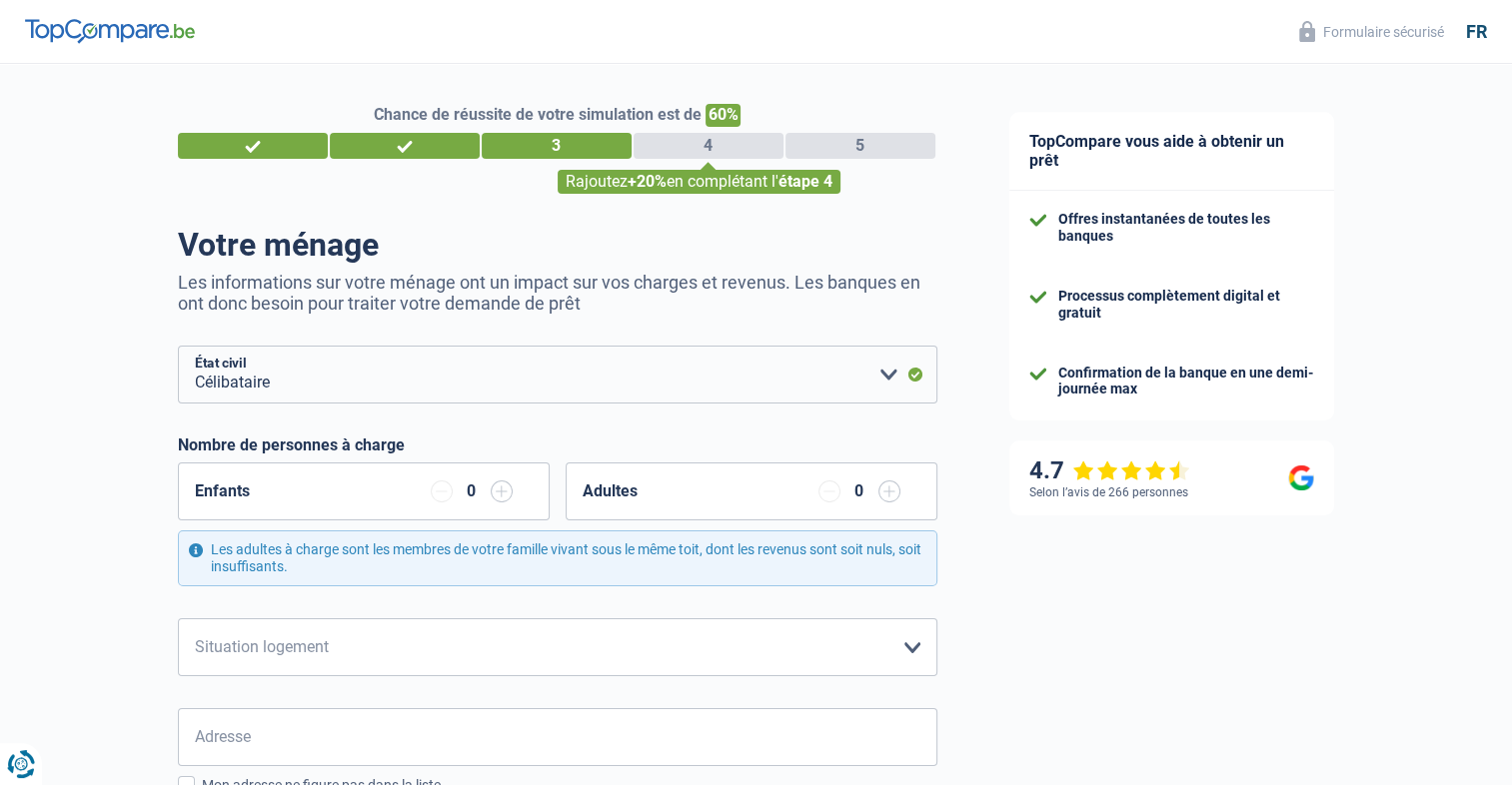 click at bounding box center (502, 491) 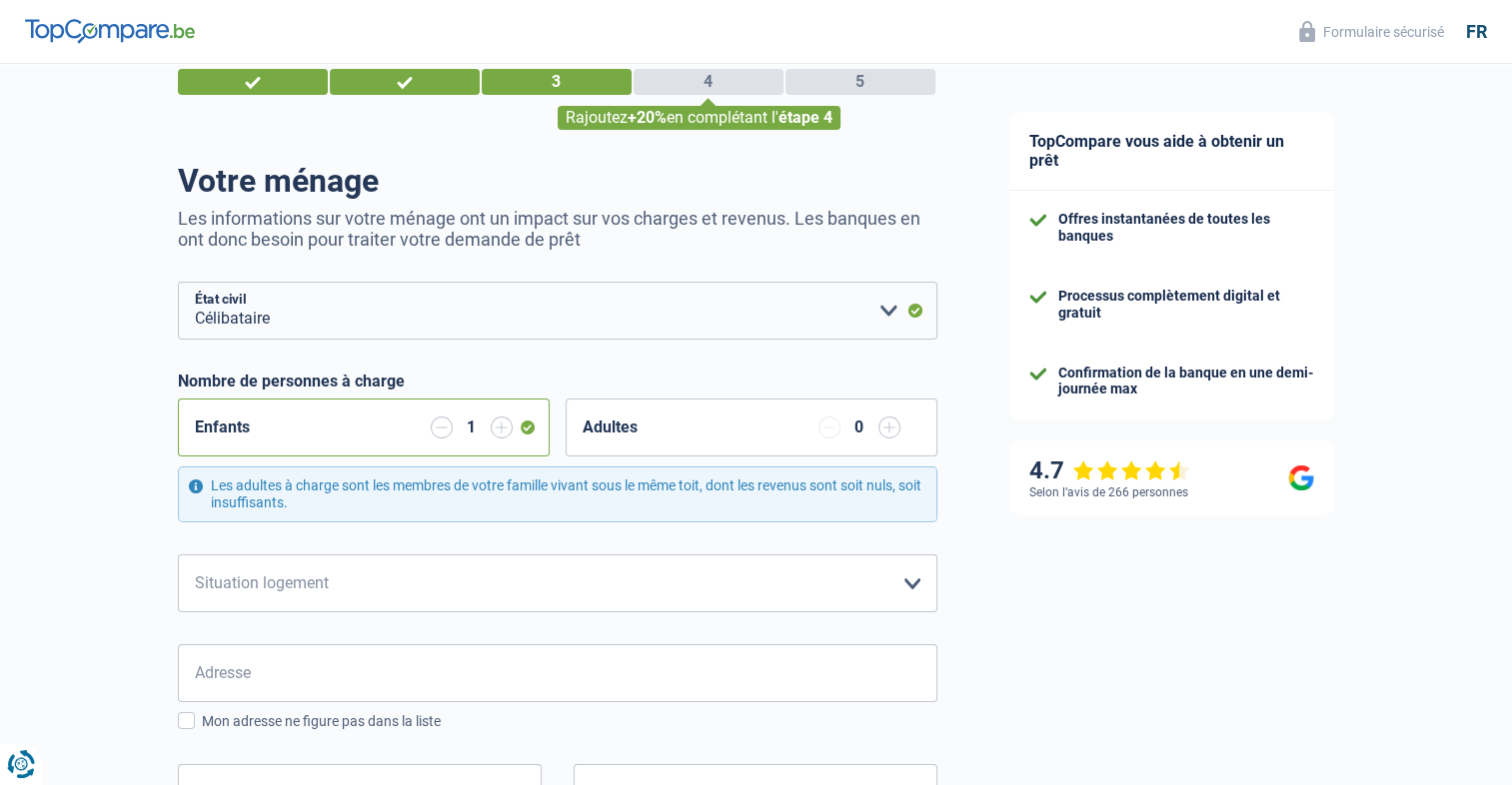 scroll, scrollTop: 100, scrollLeft: 0, axis: vertical 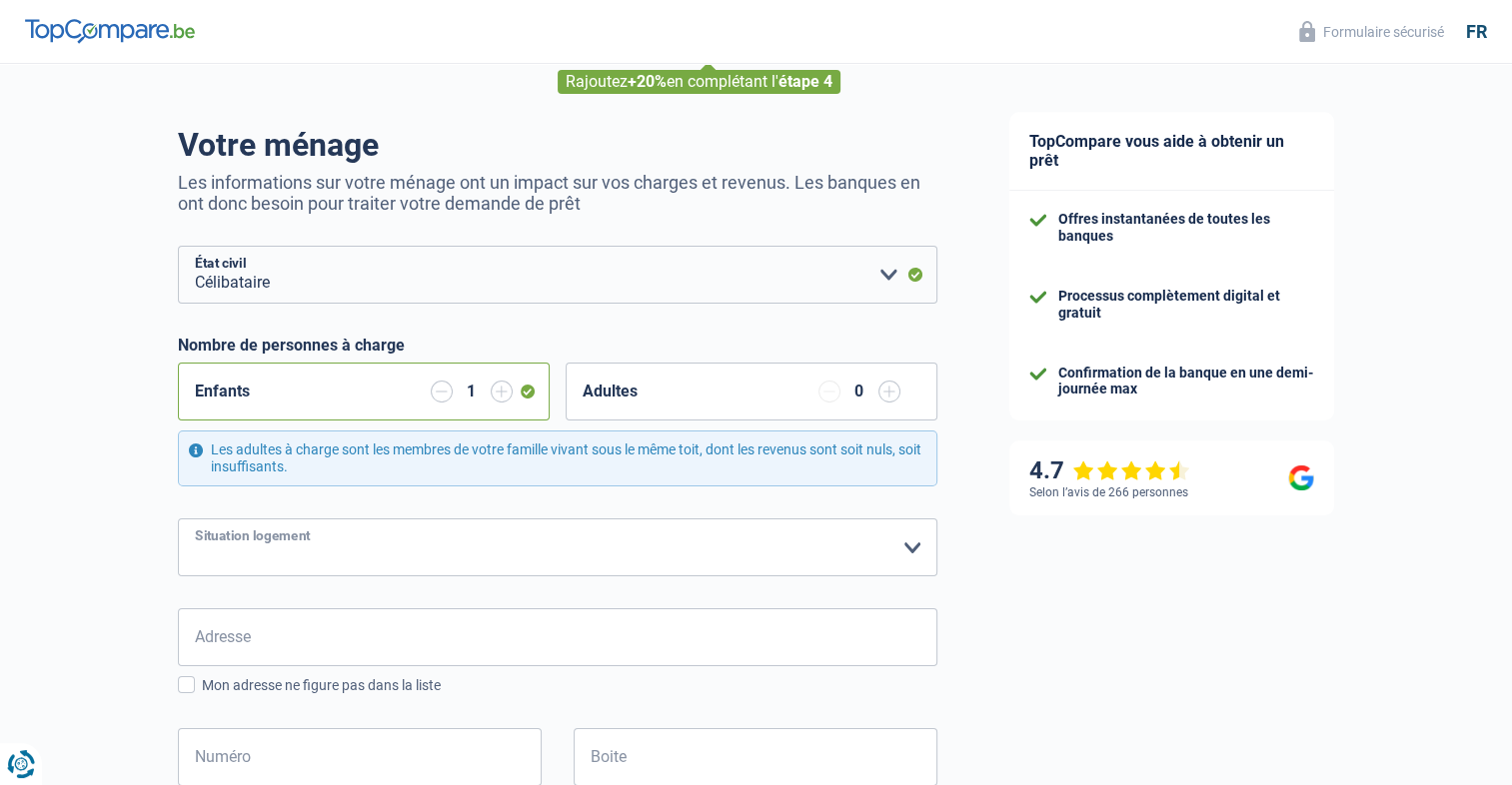 click on "Locataire Propriétaire avec prêt hypothécaire Propriétaire sans prêt hypothécaire Logé(e) par la famille Concierge
Veuillez sélectionner une option" at bounding box center (558, 547) 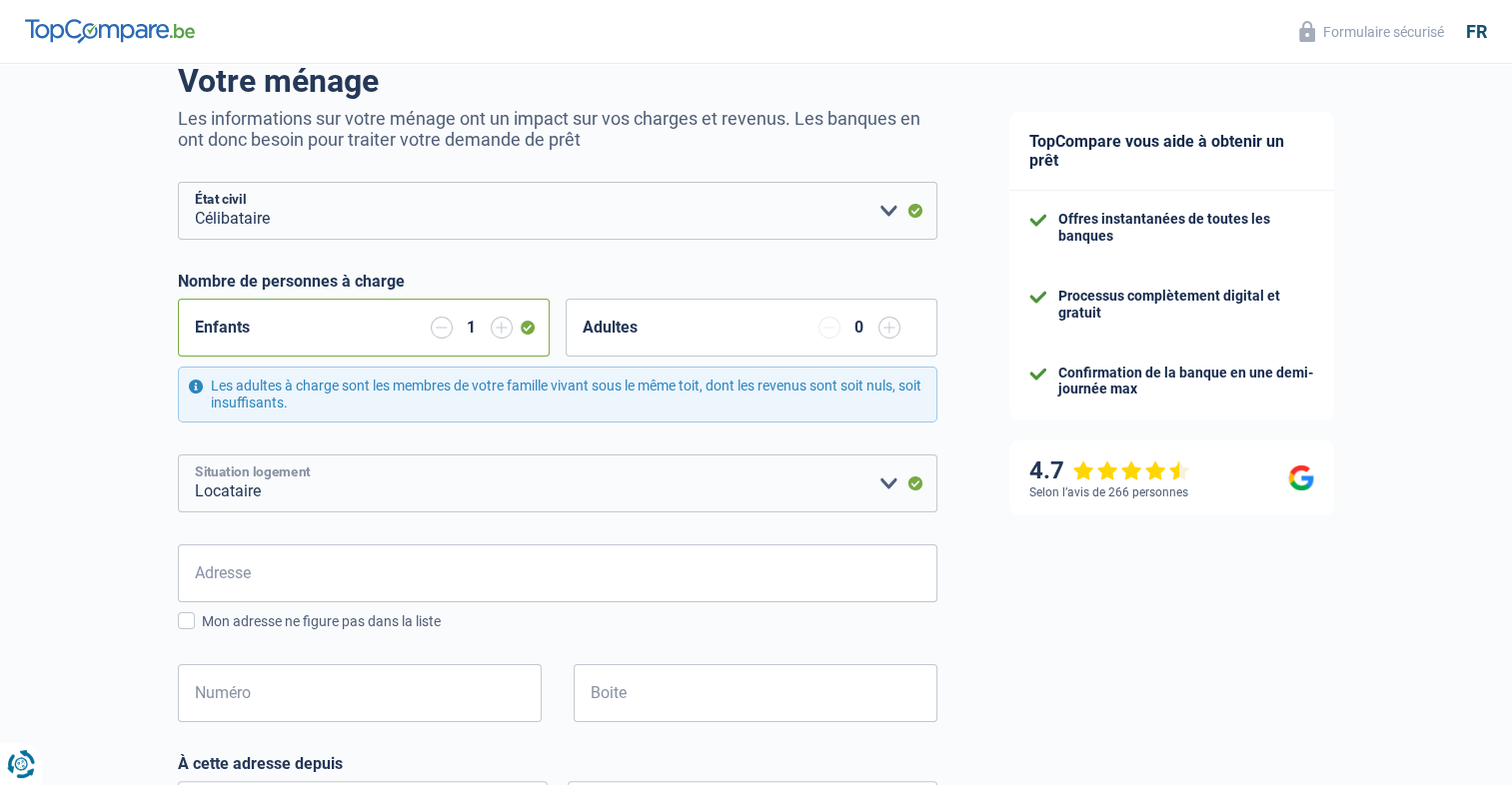 scroll, scrollTop: 200, scrollLeft: 0, axis: vertical 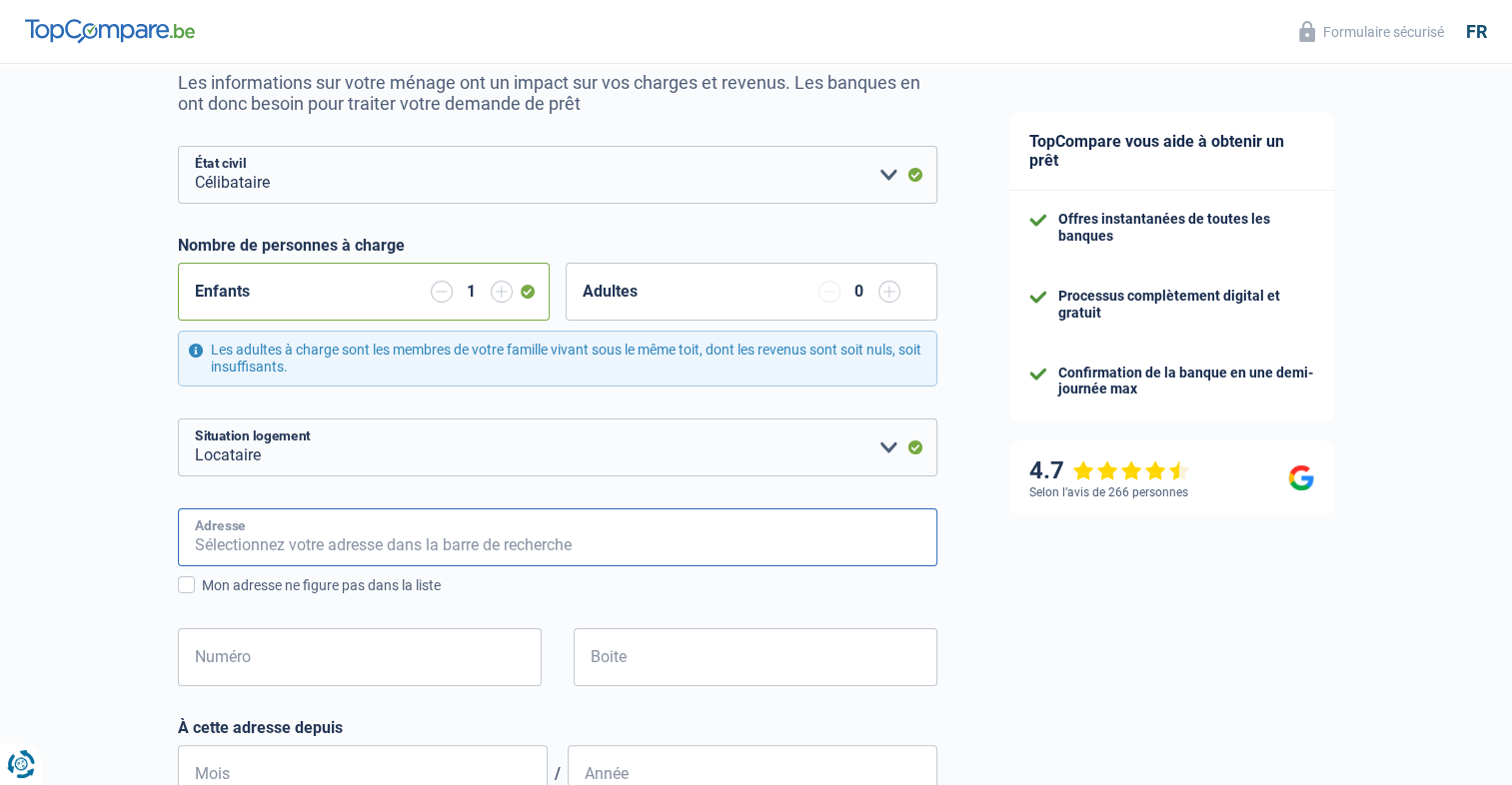 click on "Adresse" at bounding box center (558, 537) 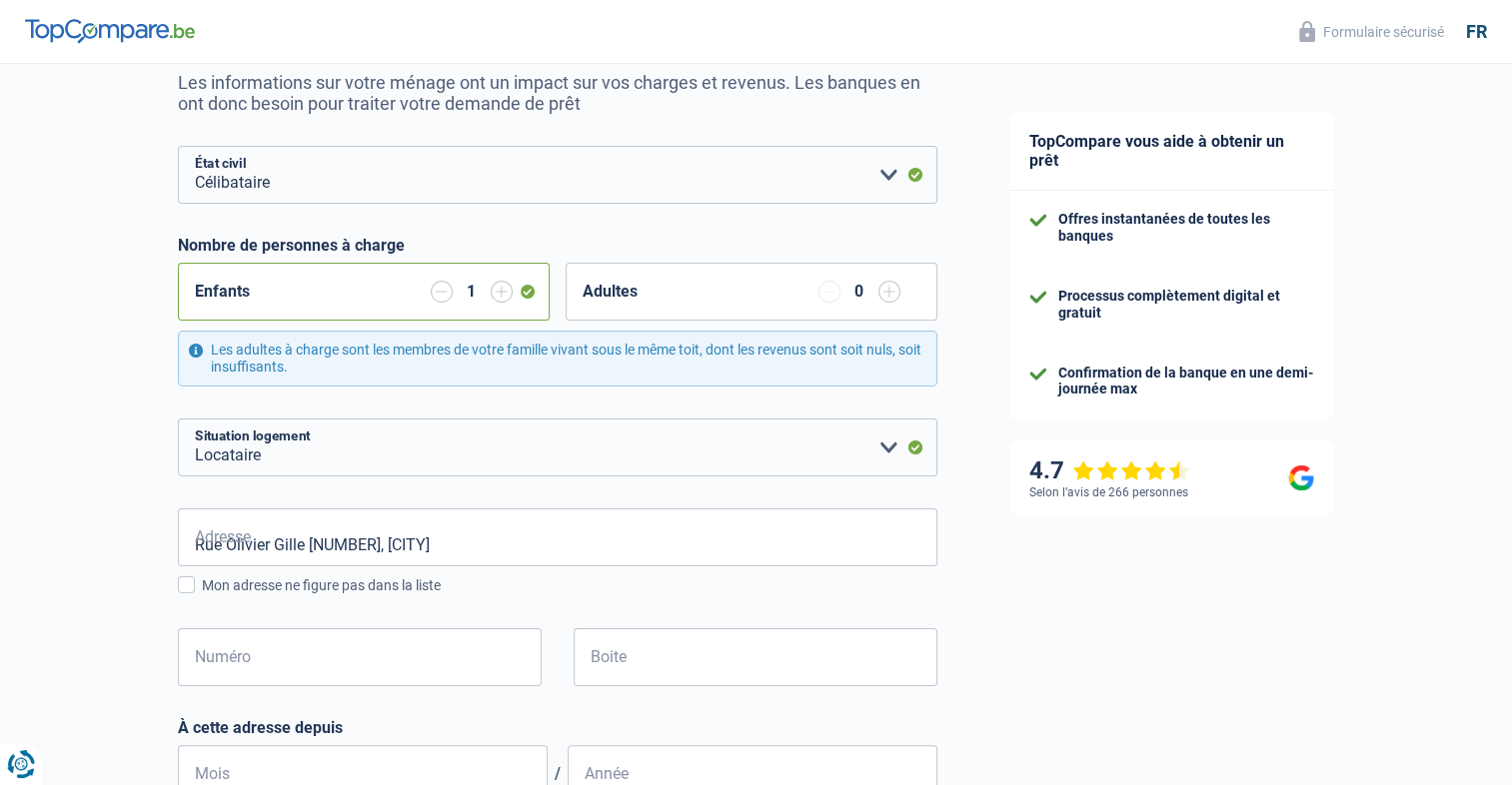 type on "Belgique" 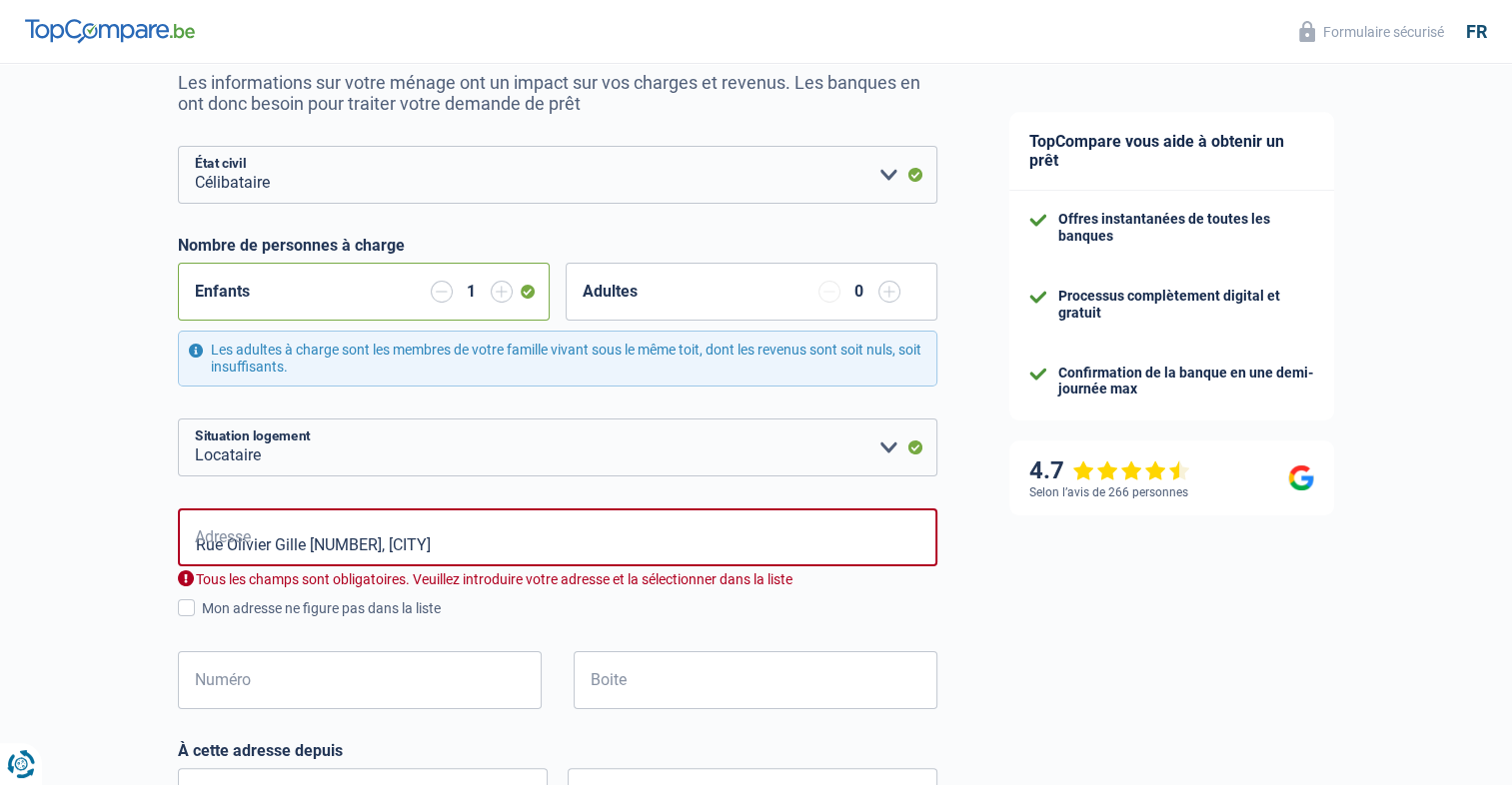 type on "Belgique" 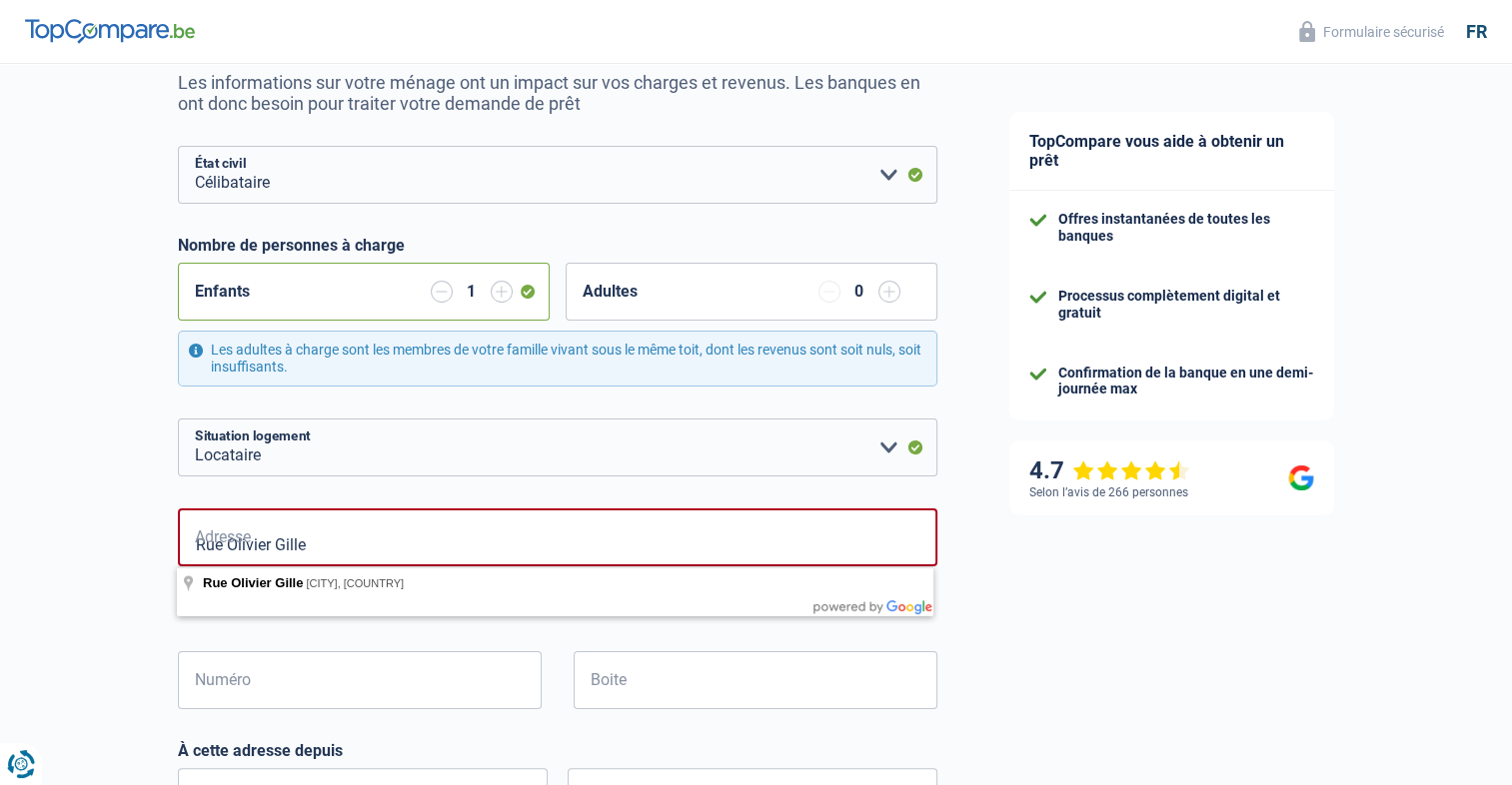 type on "Rue Olivier Gille" 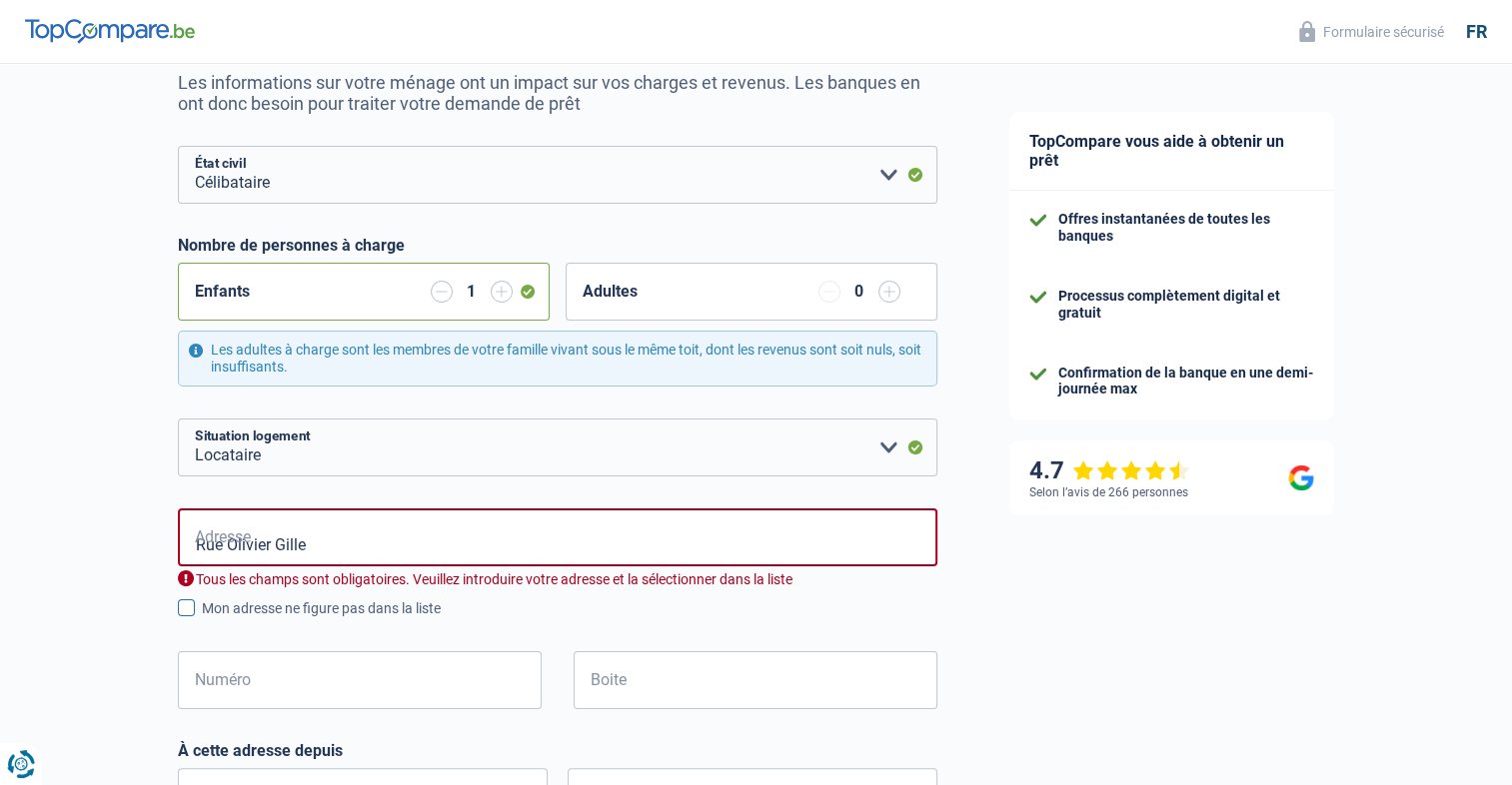 click at bounding box center (186, 607) 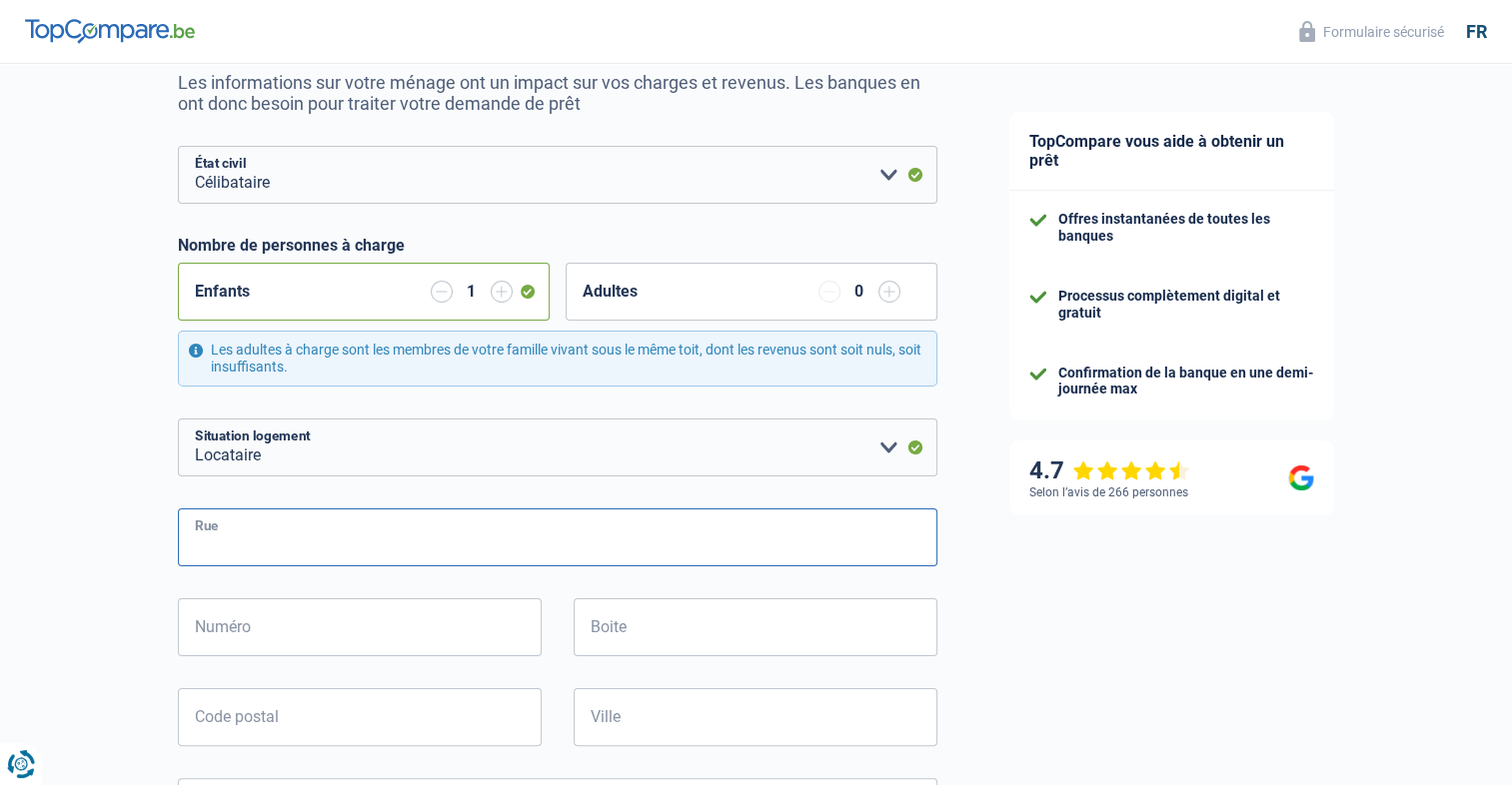 click on "Rue" at bounding box center (558, 537) 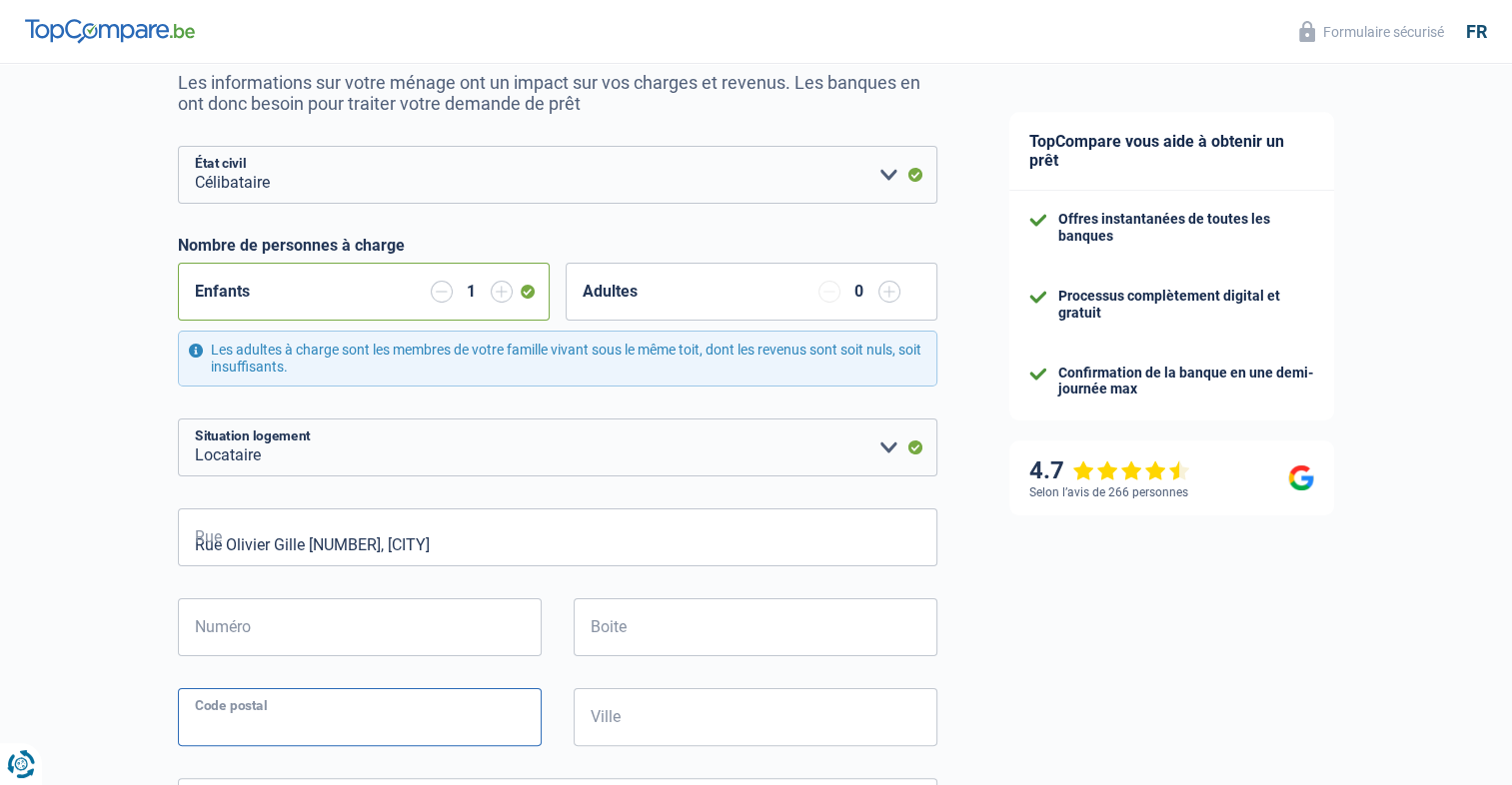 type on "[POSTAL_CODE]" 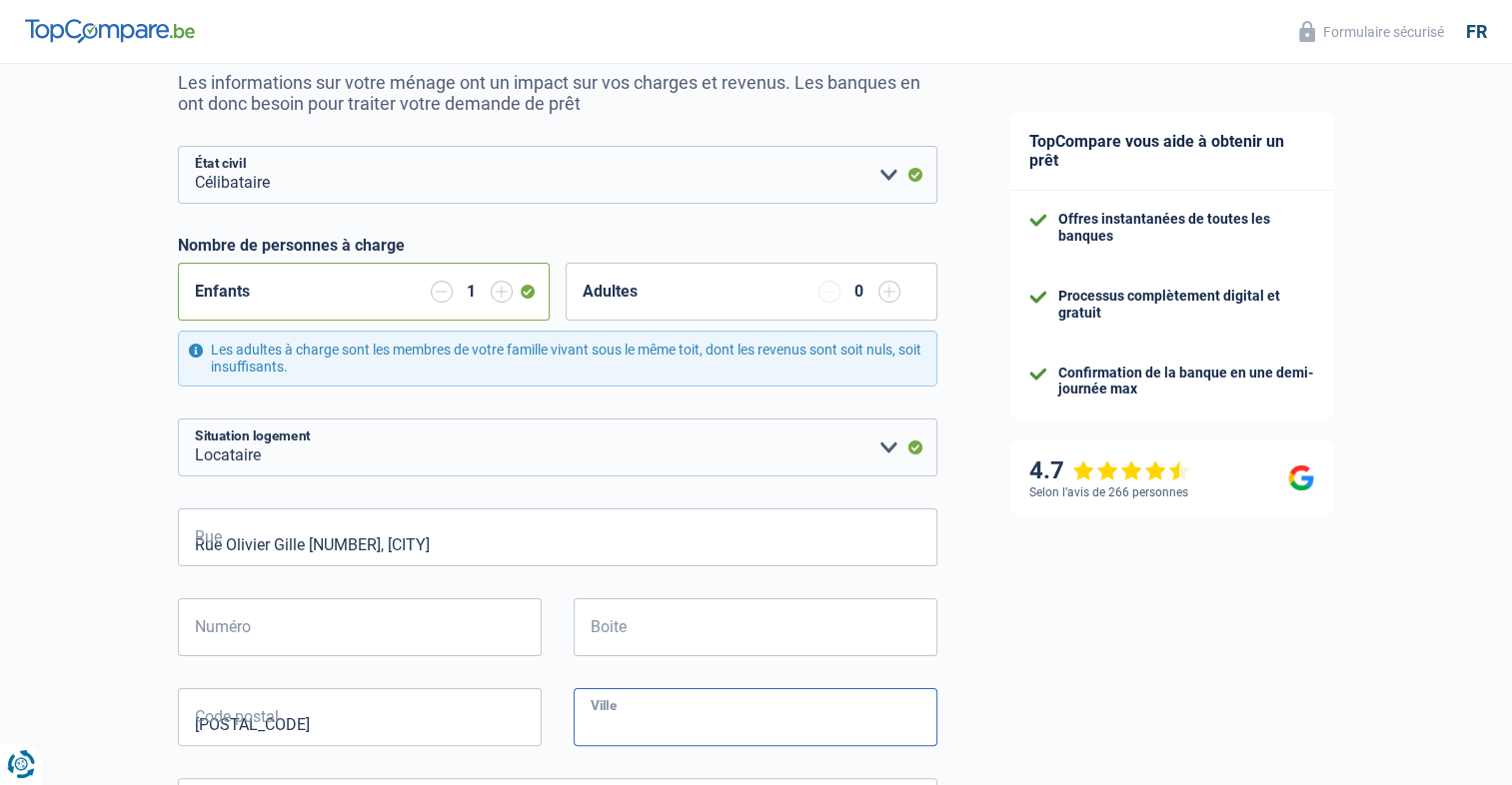 type on "[NUMBER][CITY]" 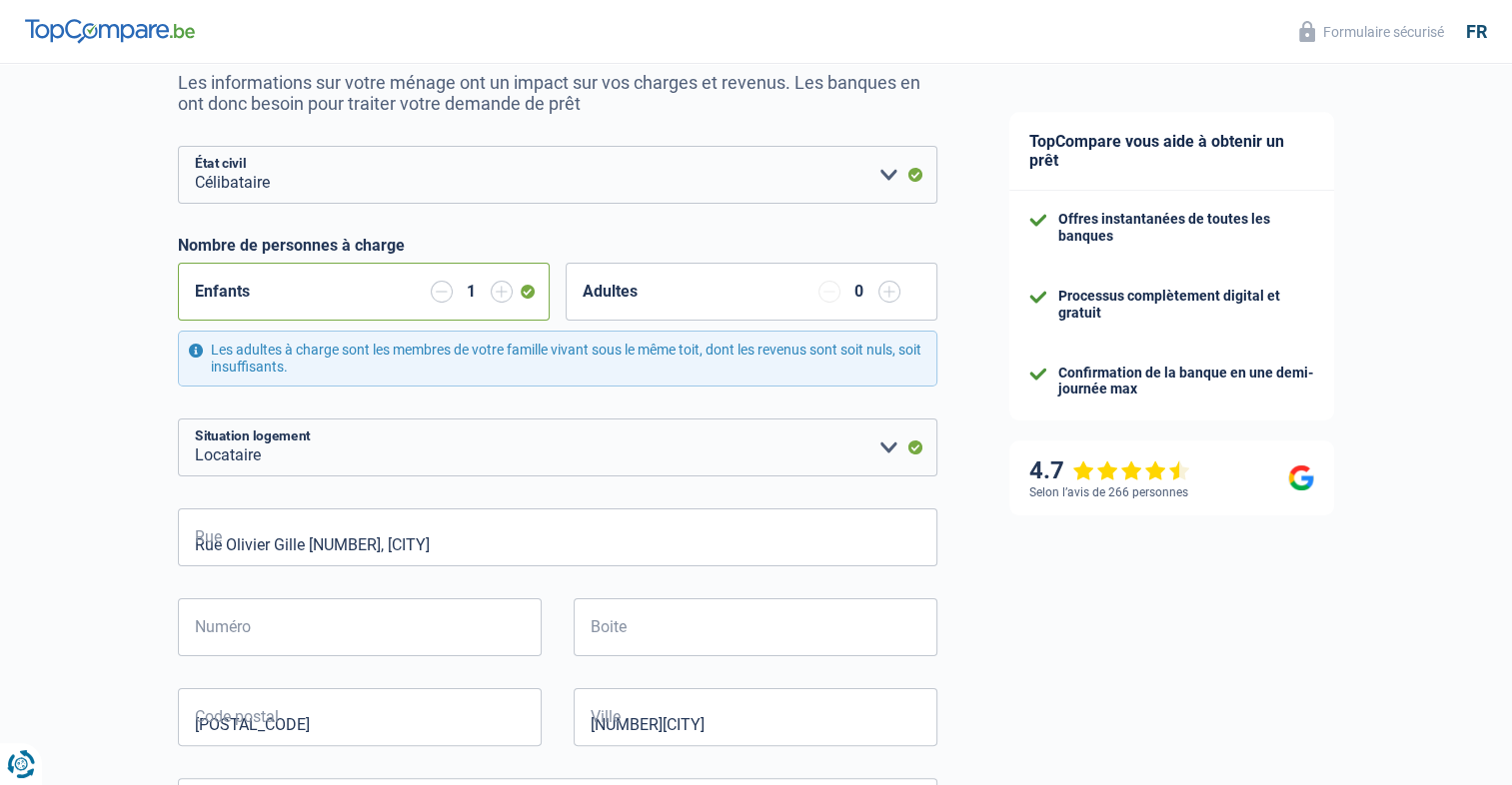 type on "[NUMBER][CITY]" 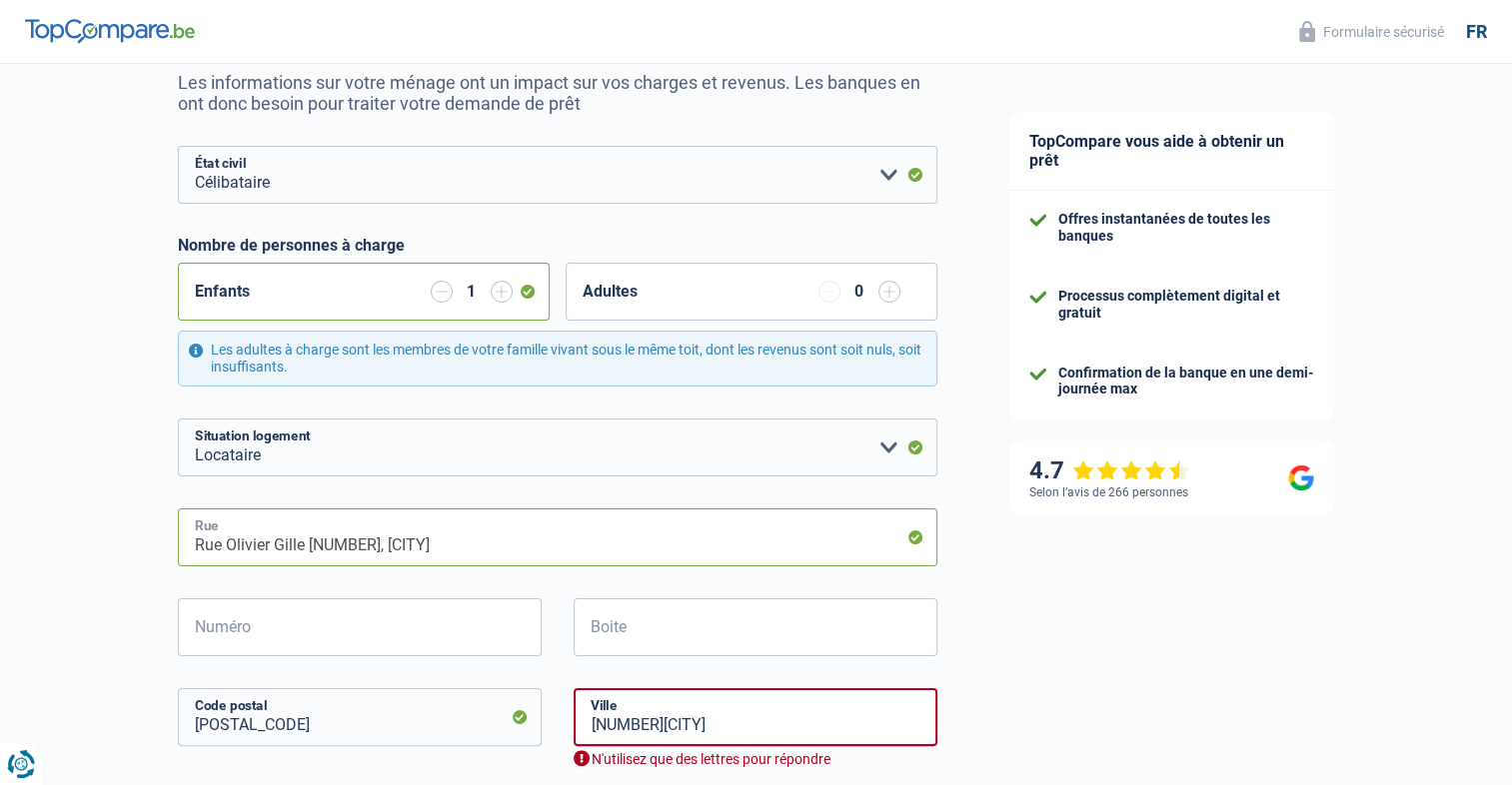click on "Rue Olivier Gille [NUMBER], [CITY]" at bounding box center (558, 537) 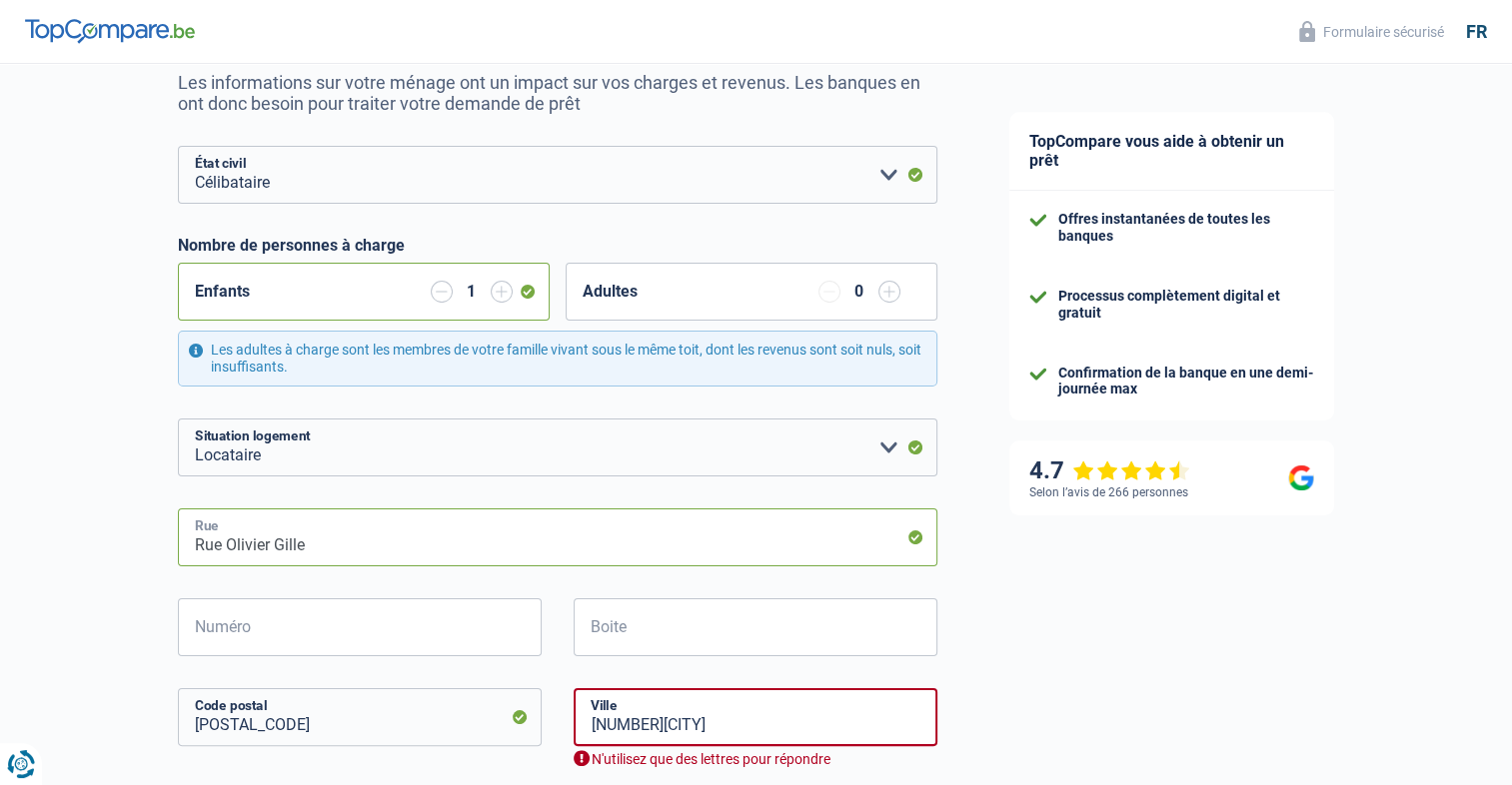 type on "Rue Olivier Gille" 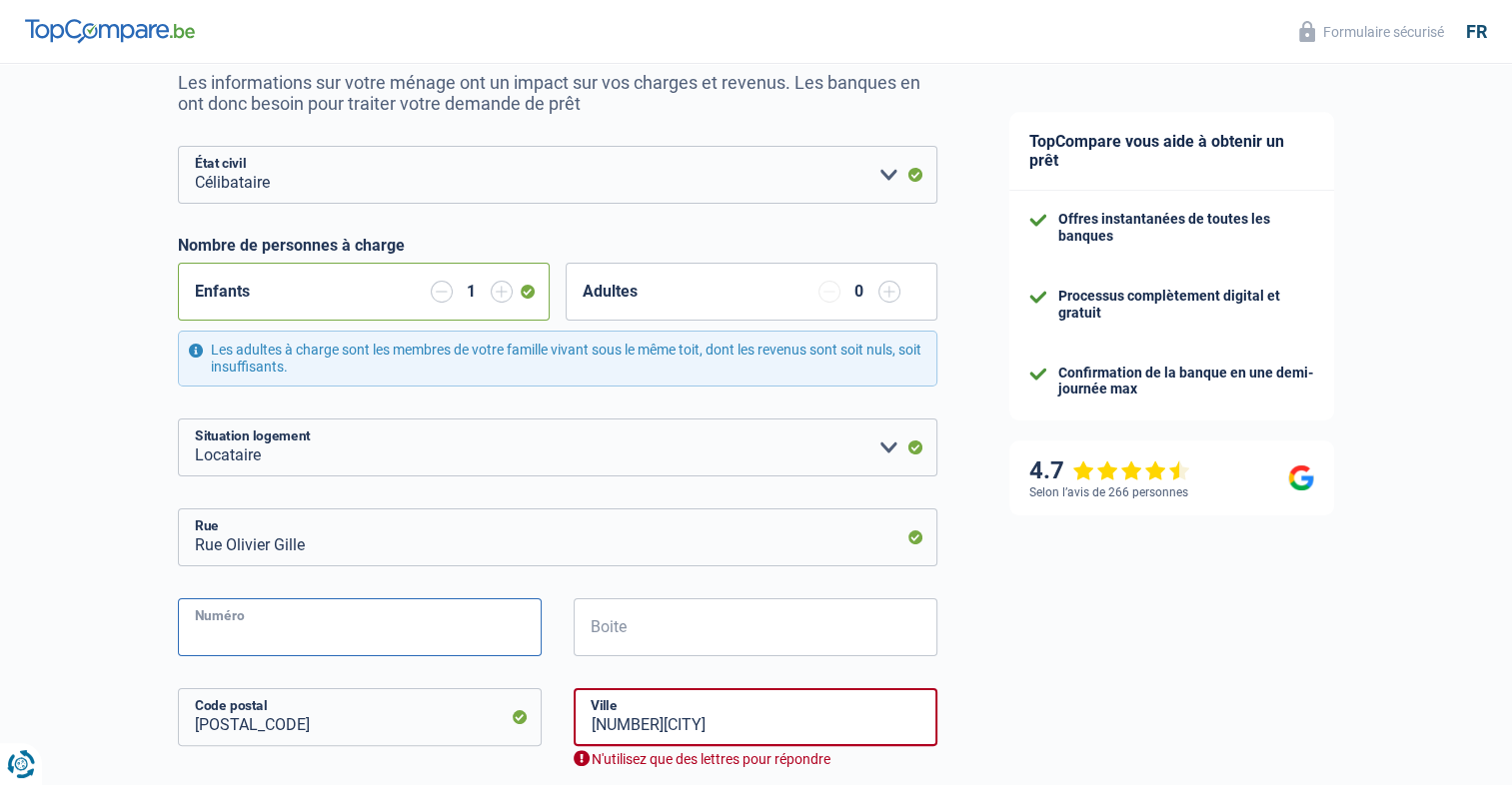 click on "Numéro" at bounding box center (360, 627) 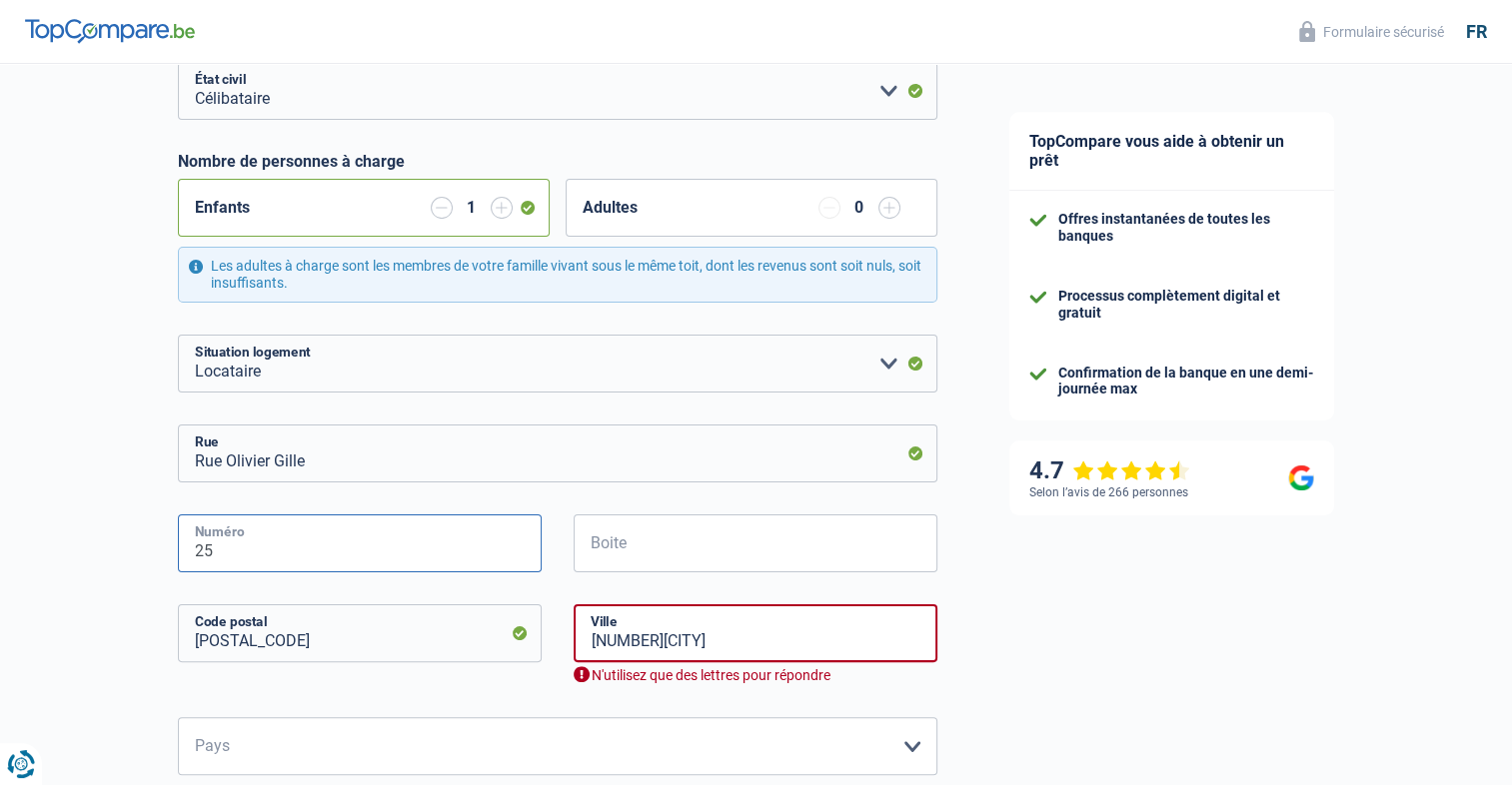 scroll, scrollTop: 399, scrollLeft: 0, axis: vertical 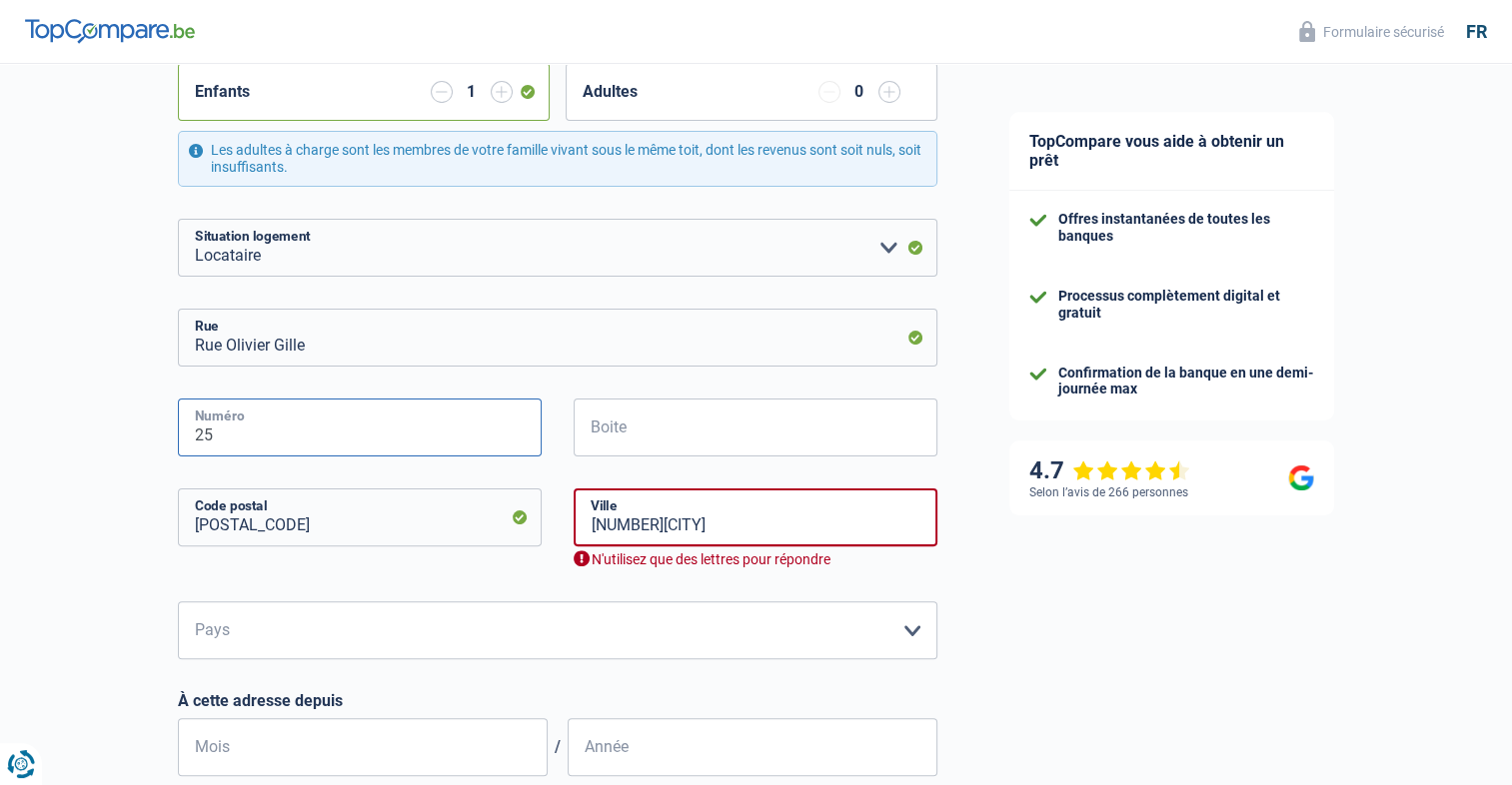 type on "25" 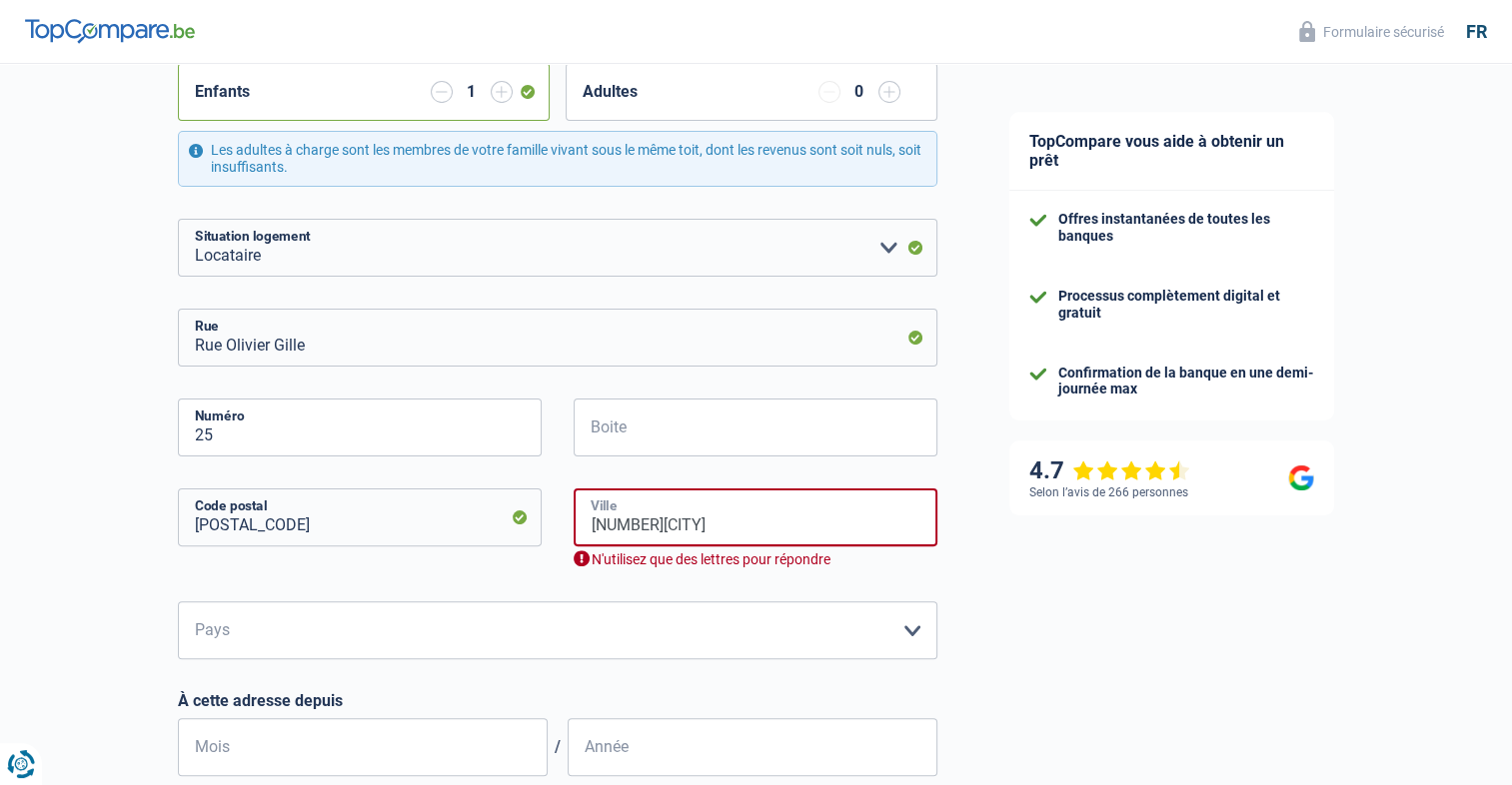 click on "[NUMBER][CITY]" at bounding box center (756, 517) 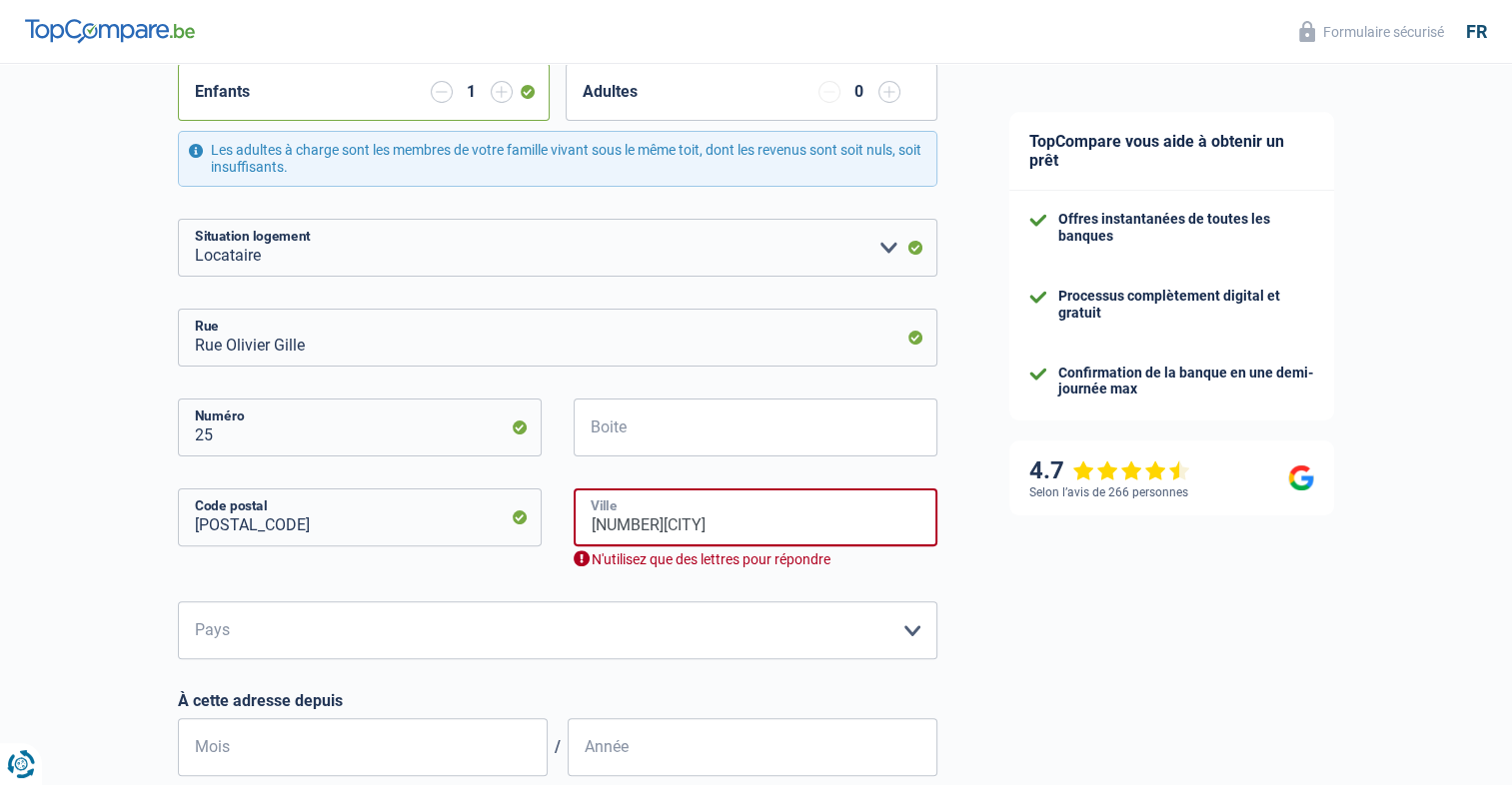 click on "[NUMBER][CITY]" at bounding box center [756, 517] 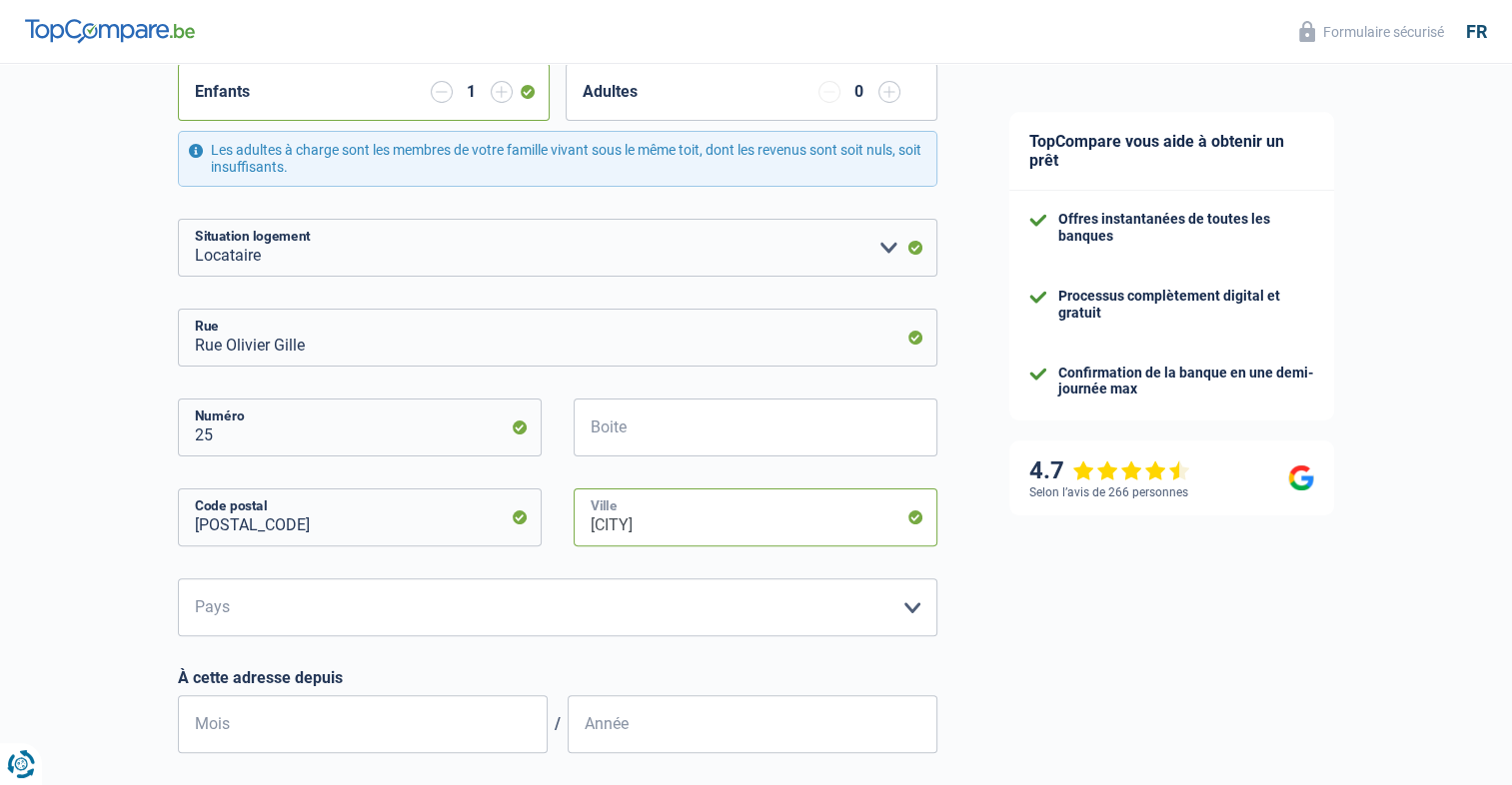 type on "[CITY]" 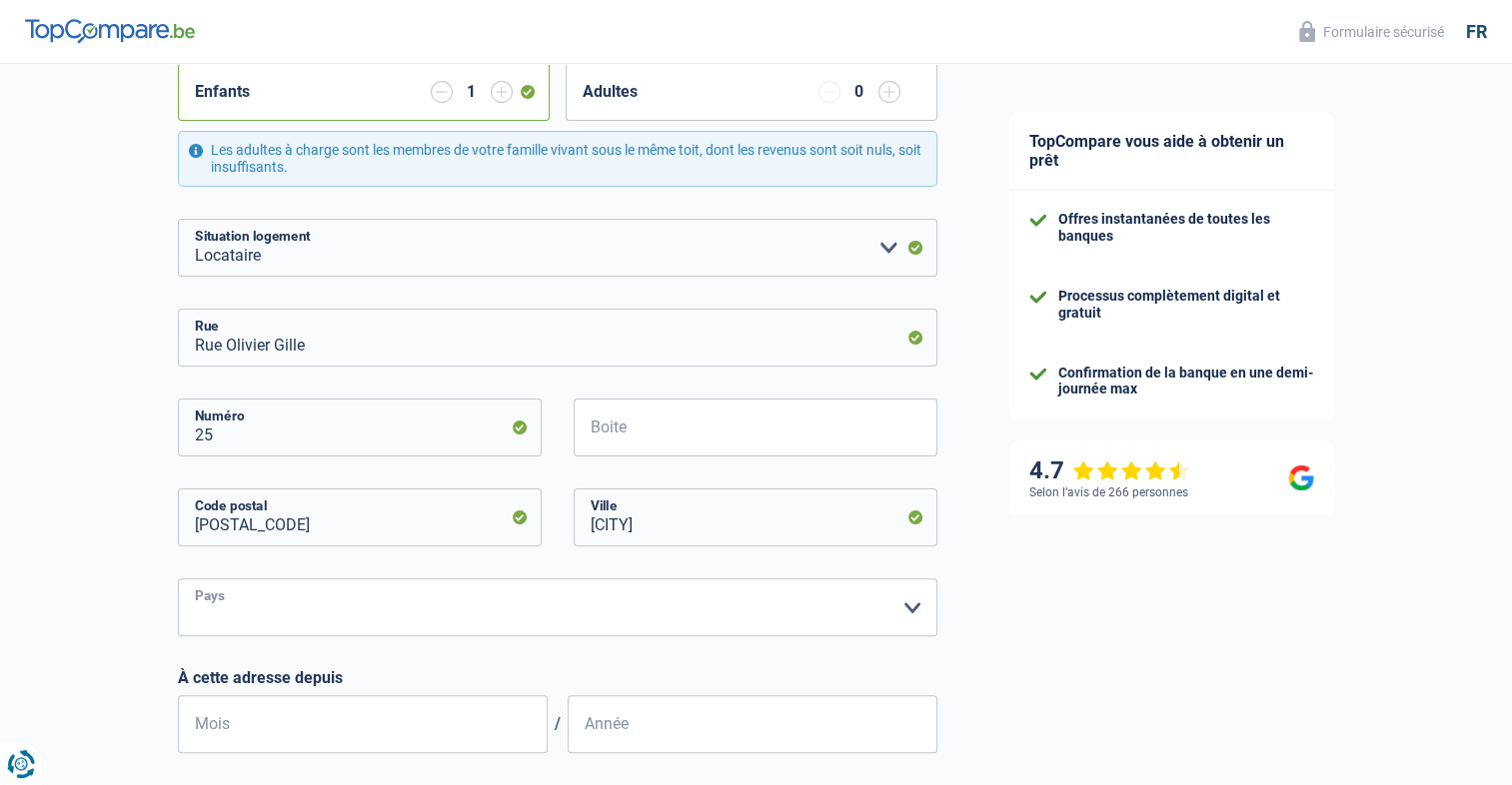 click on "Belgique Luxembourg
Veuillez sélectionner une option" at bounding box center [558, 607] 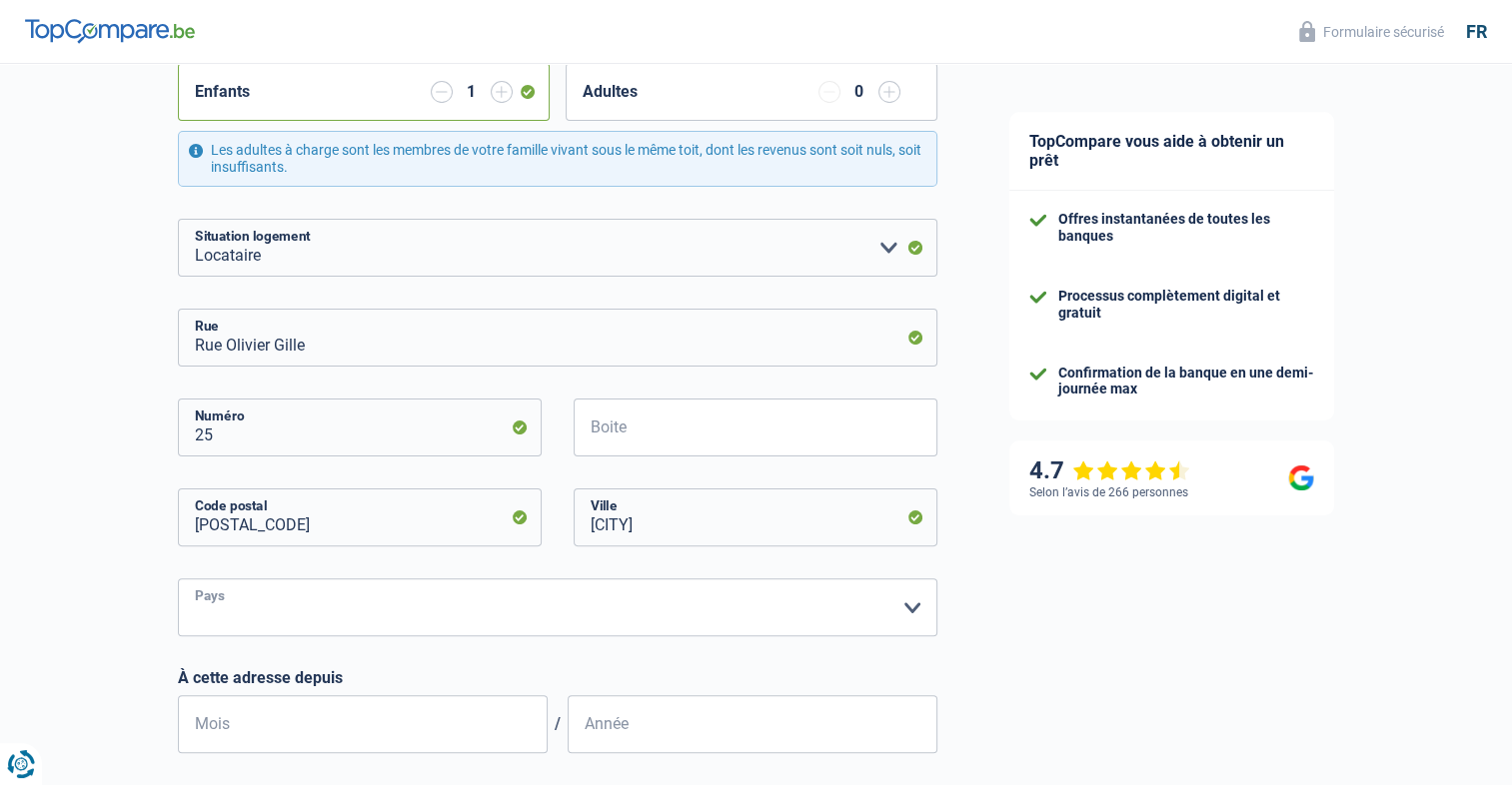 select on "BE" 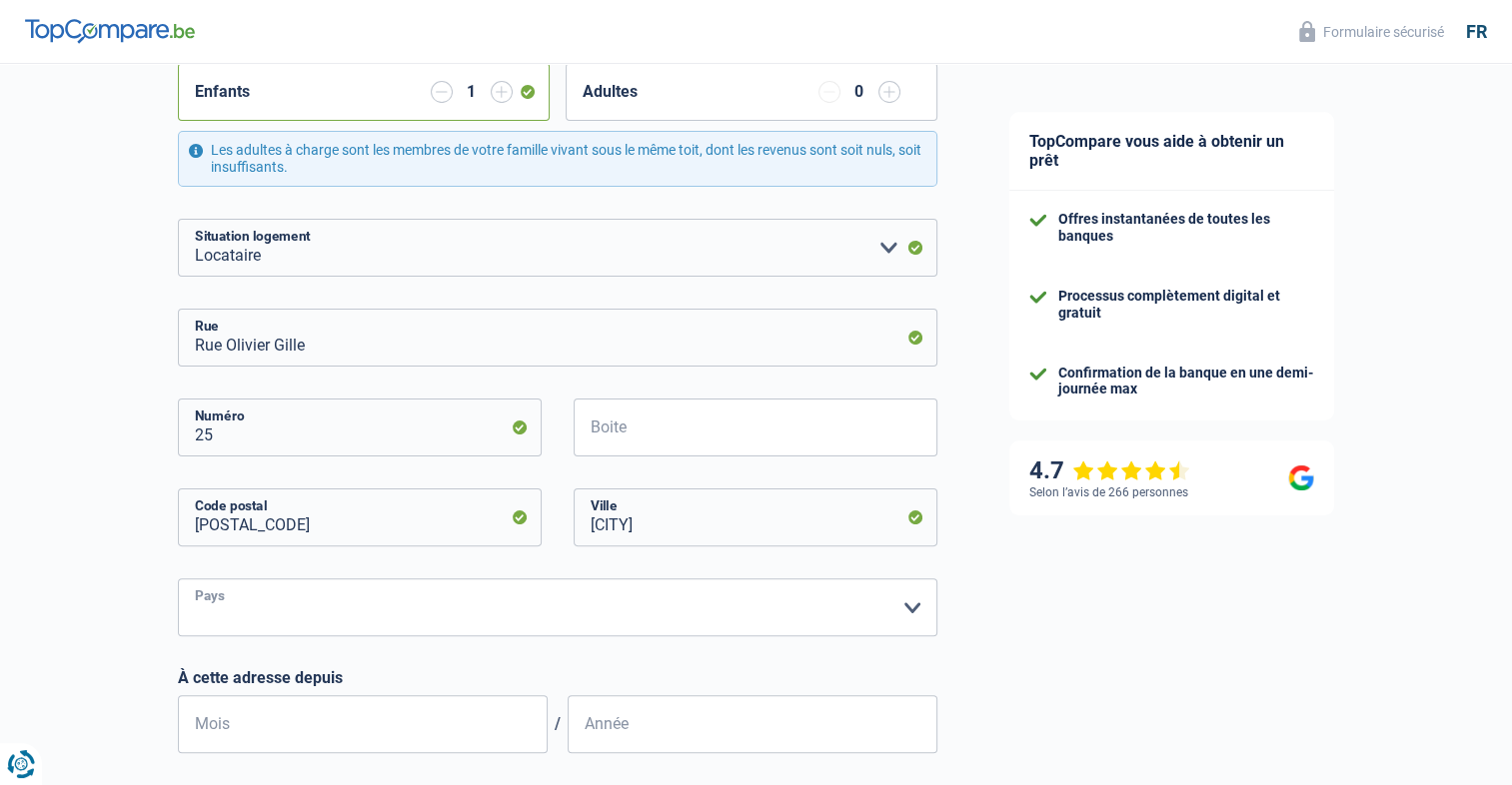 click on "Belgique Luxembourg
Veuillez sélectionner une option" at bounding box center (558, 607) 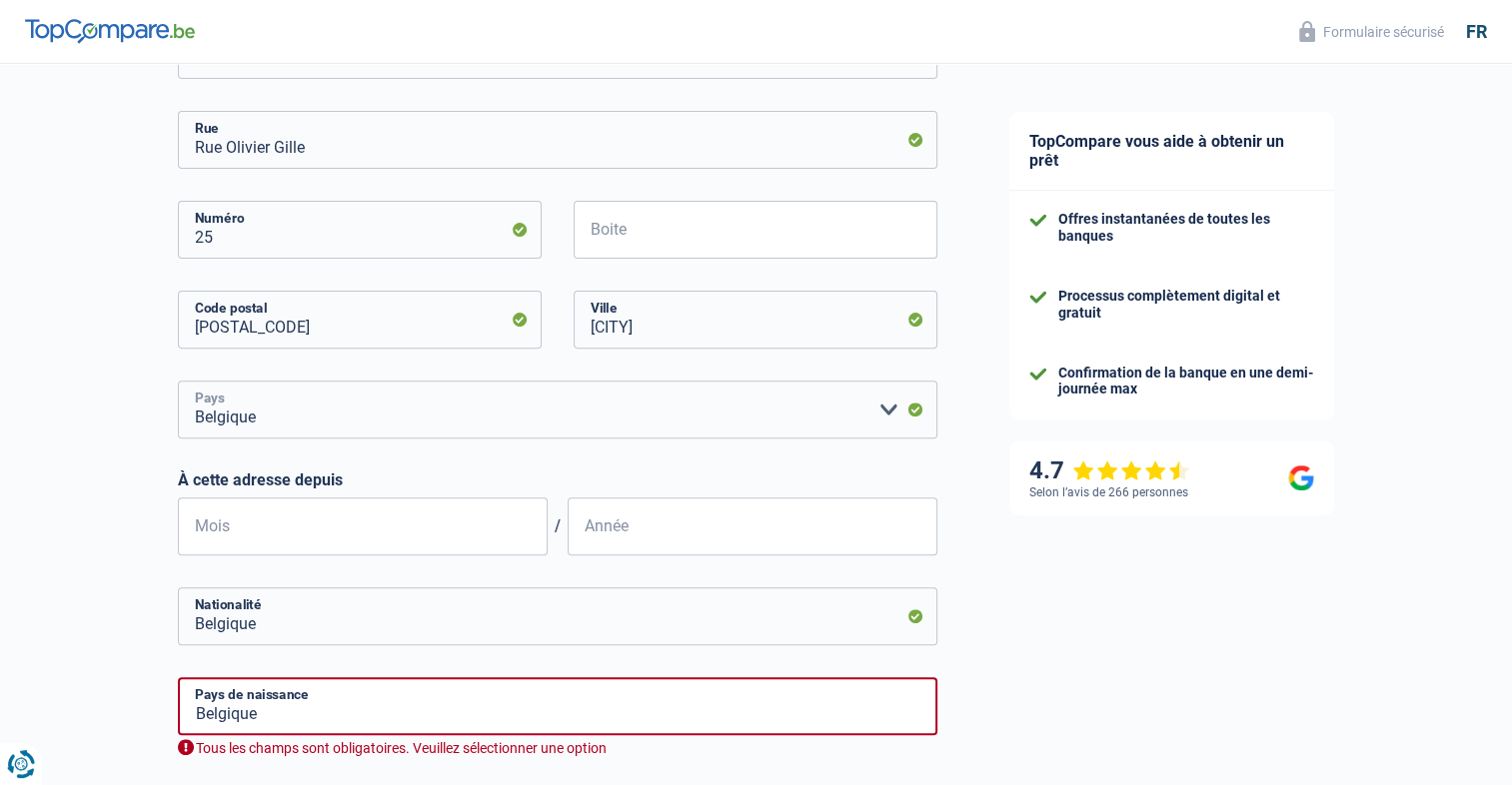 scroll, scrollTop: 599, scrollLeft: 0, axis: vertical 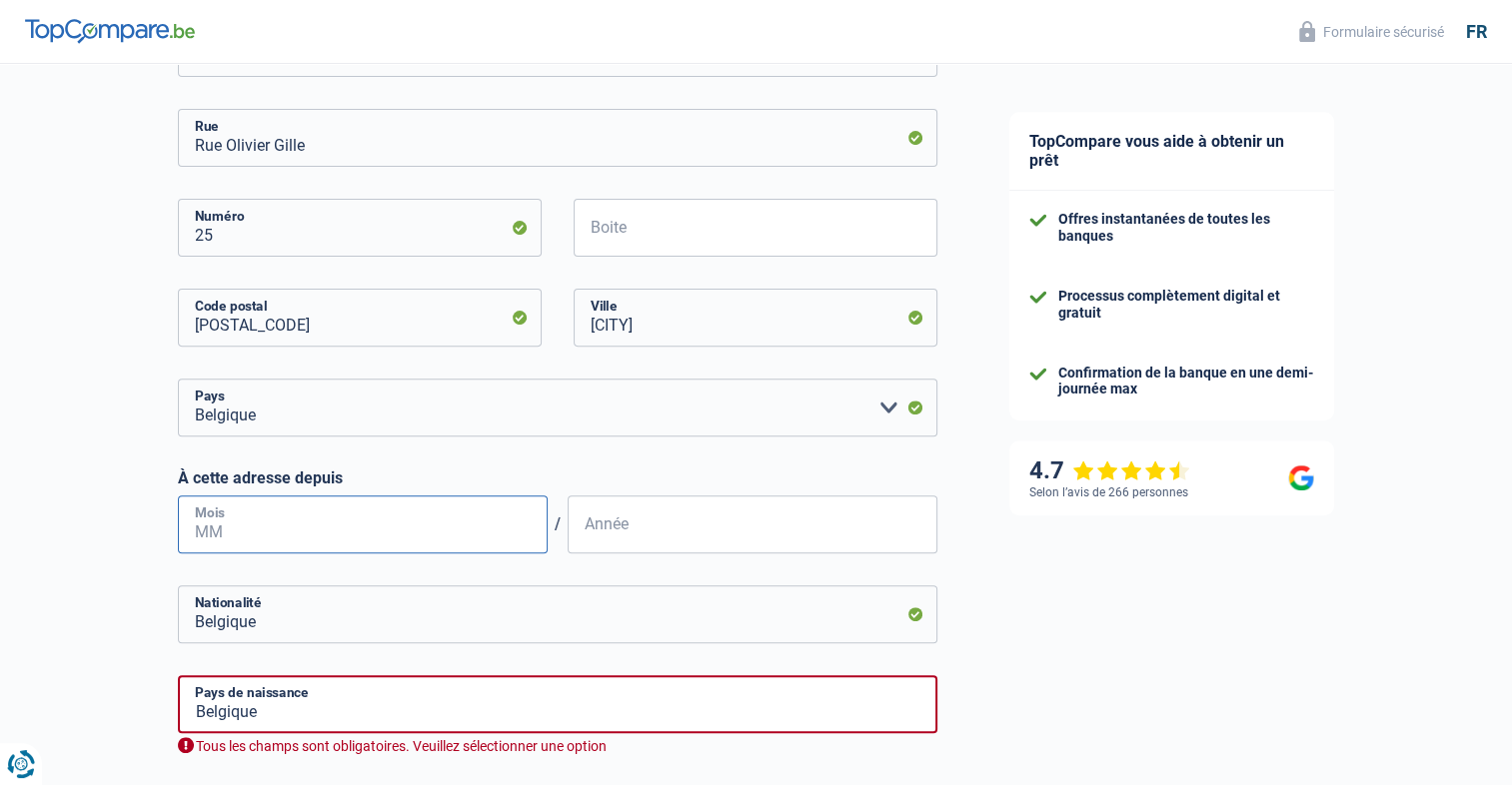 click on "Mois" at bounding box center [363, 524] 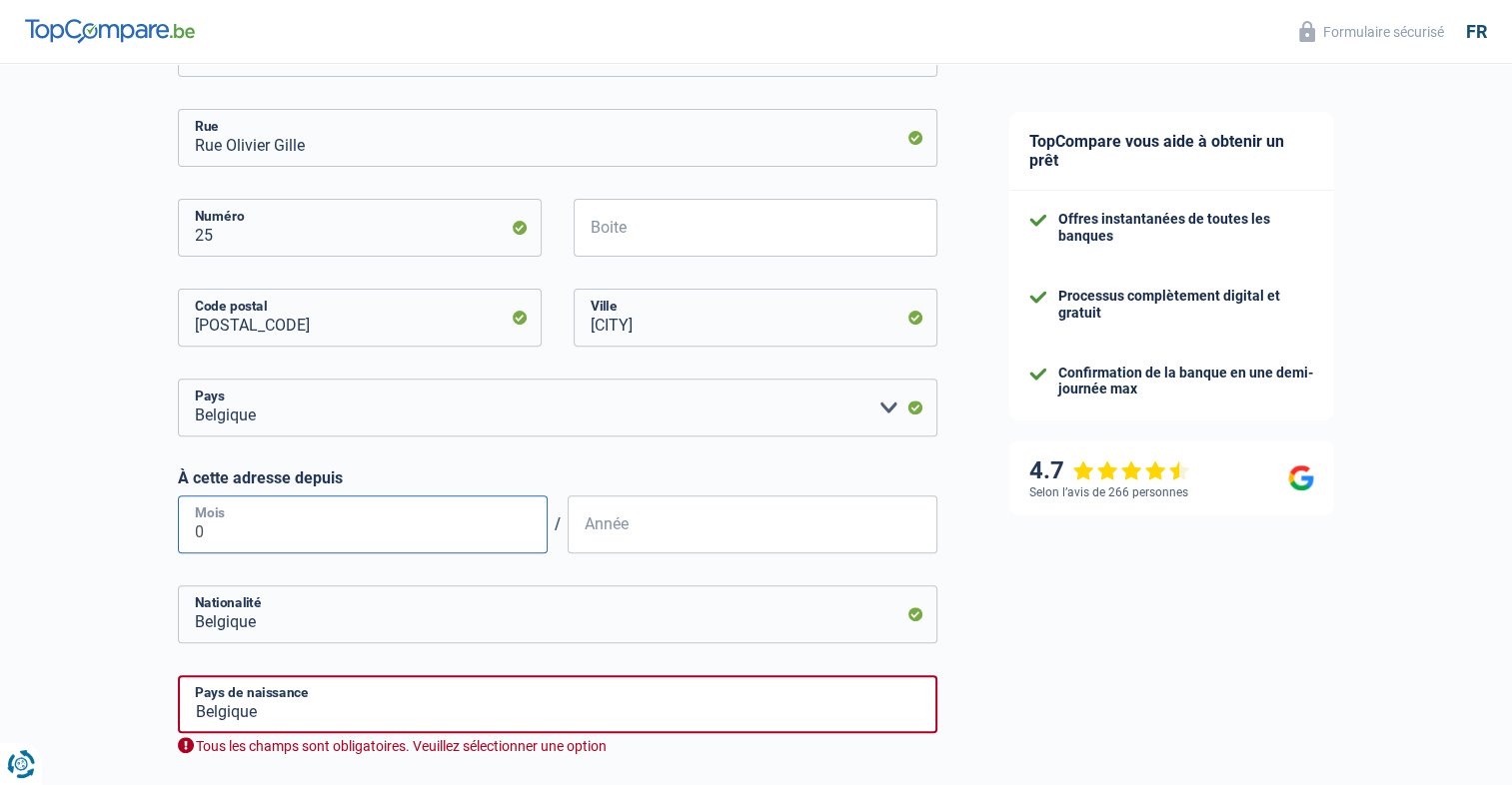 type on "05" 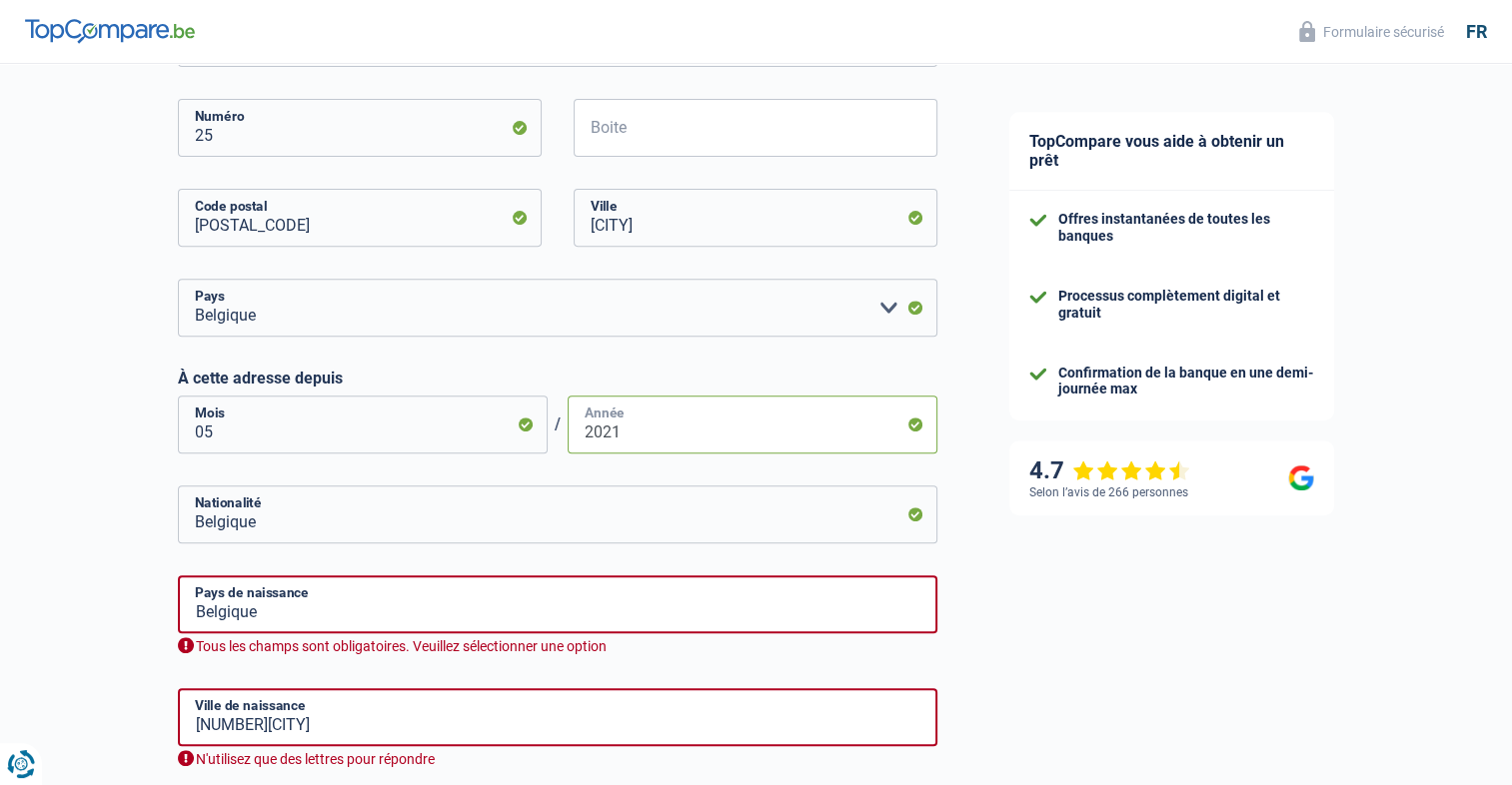scroll, scrollTop: 799, scrollLeft: 0, axis: vertical 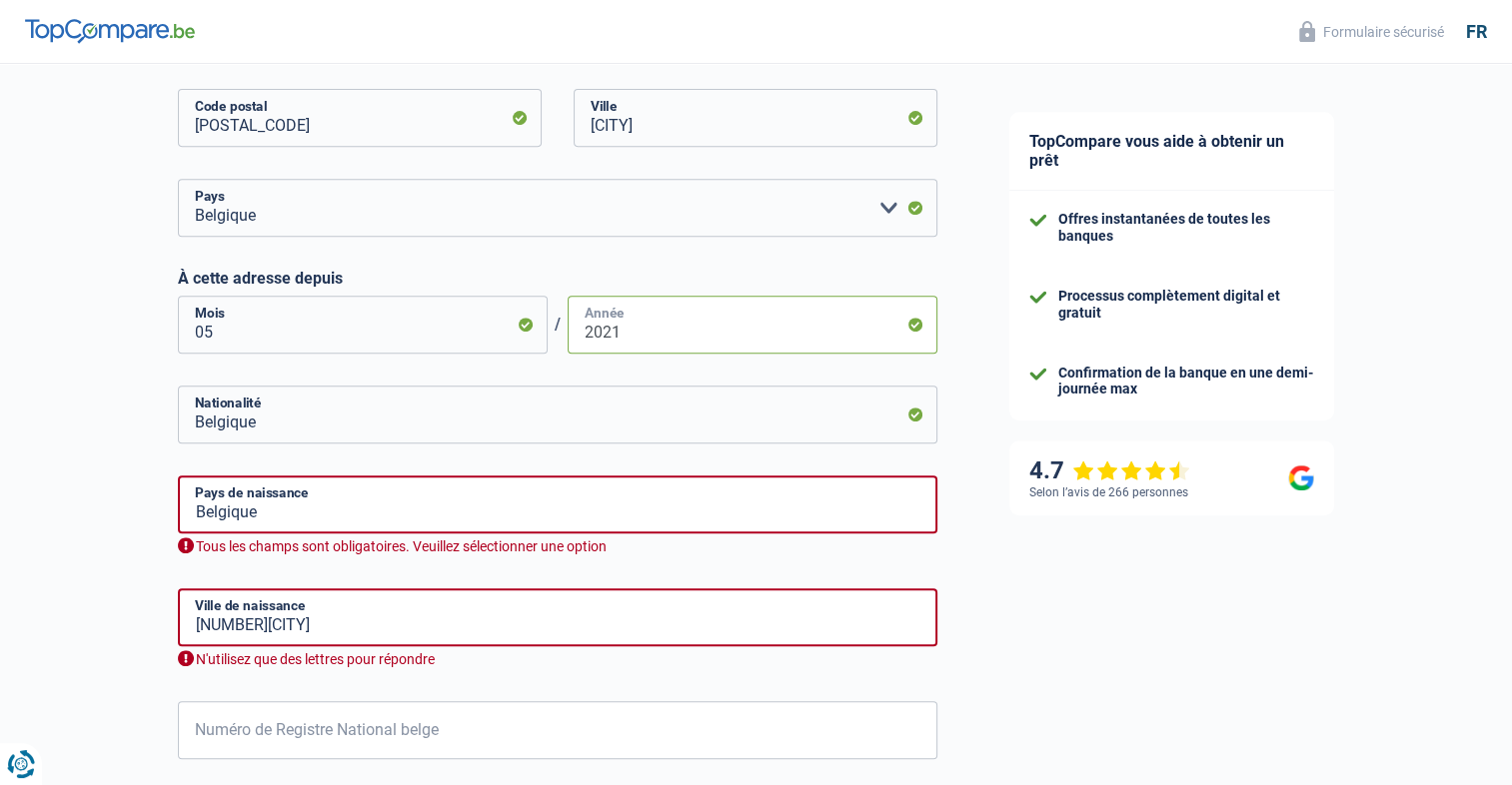 type on "2021" 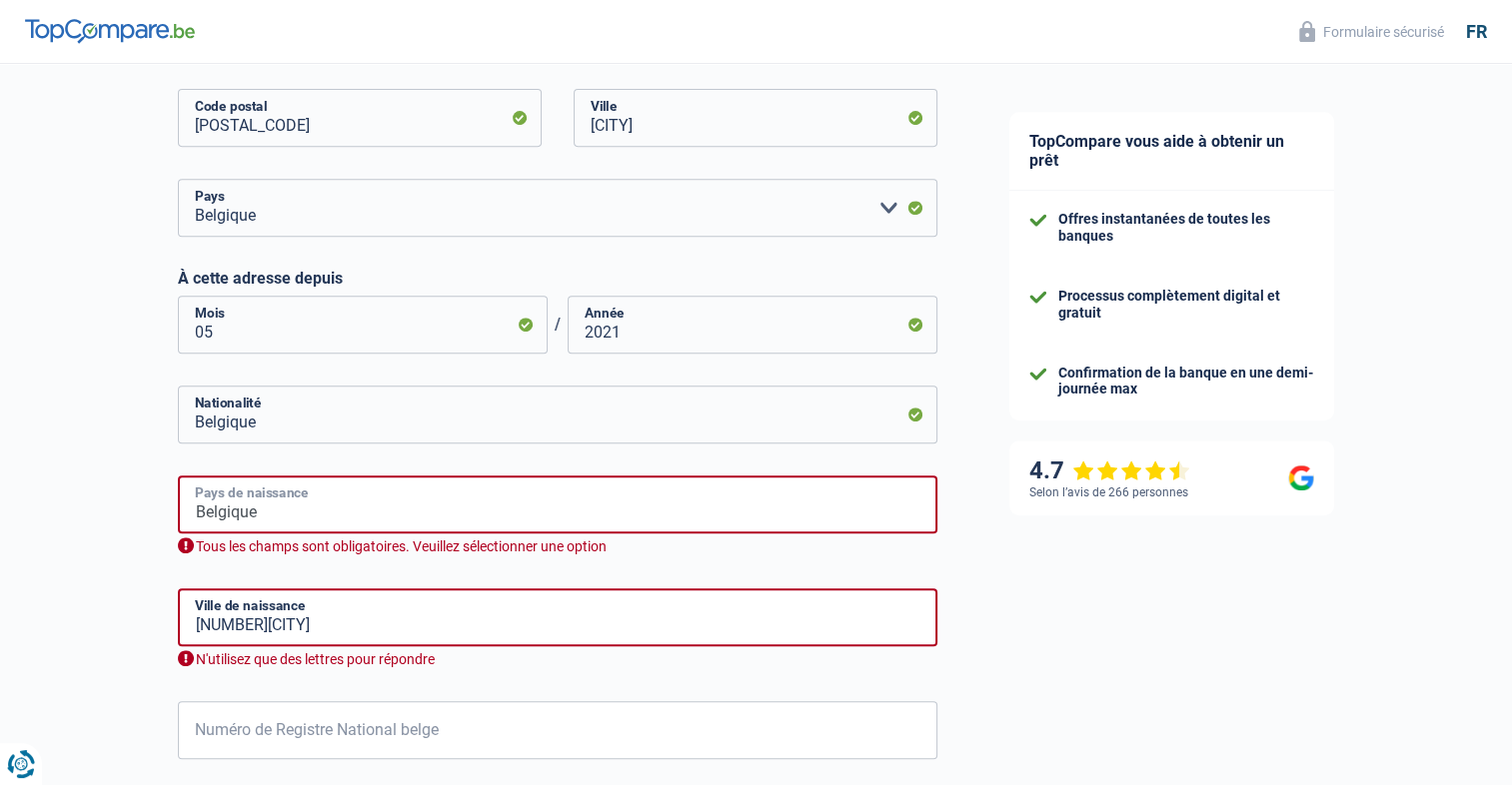 click on "Belgique" at bounding box center (558, 504) 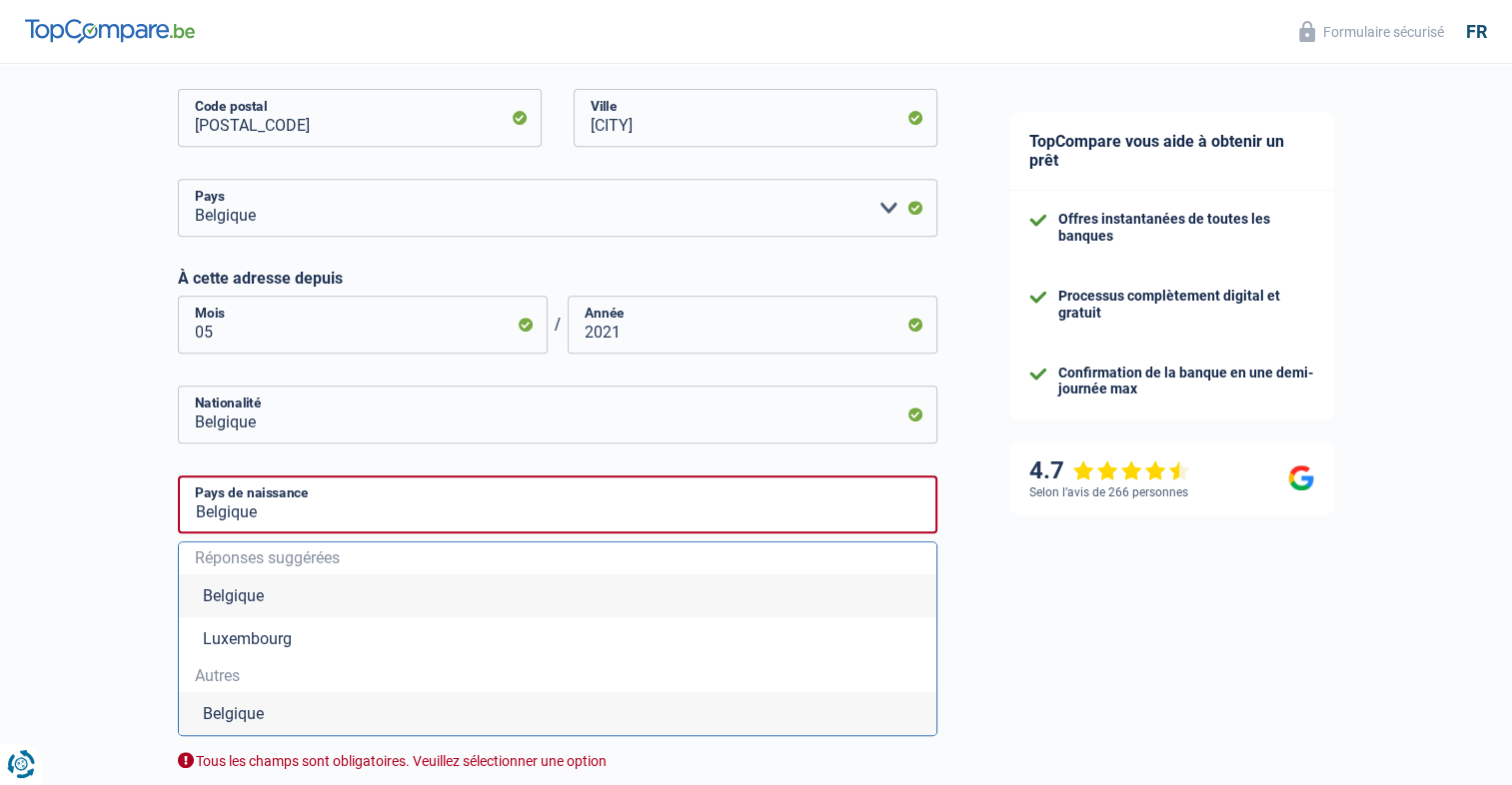 click on "Belgique" at bounding box center (558, 595) 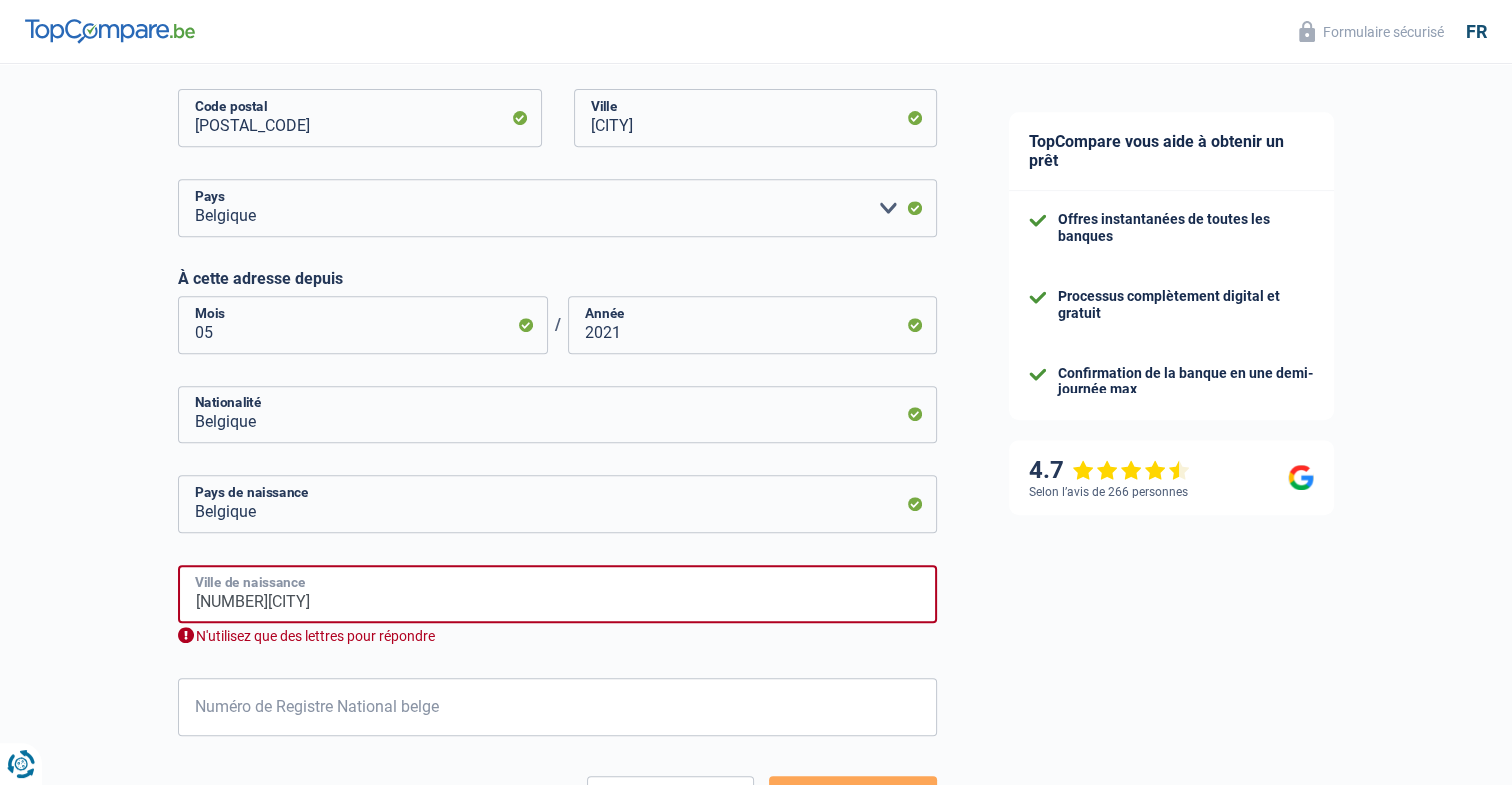 click on "[NUMBER][CITY]" at bounding box center [558, 594] 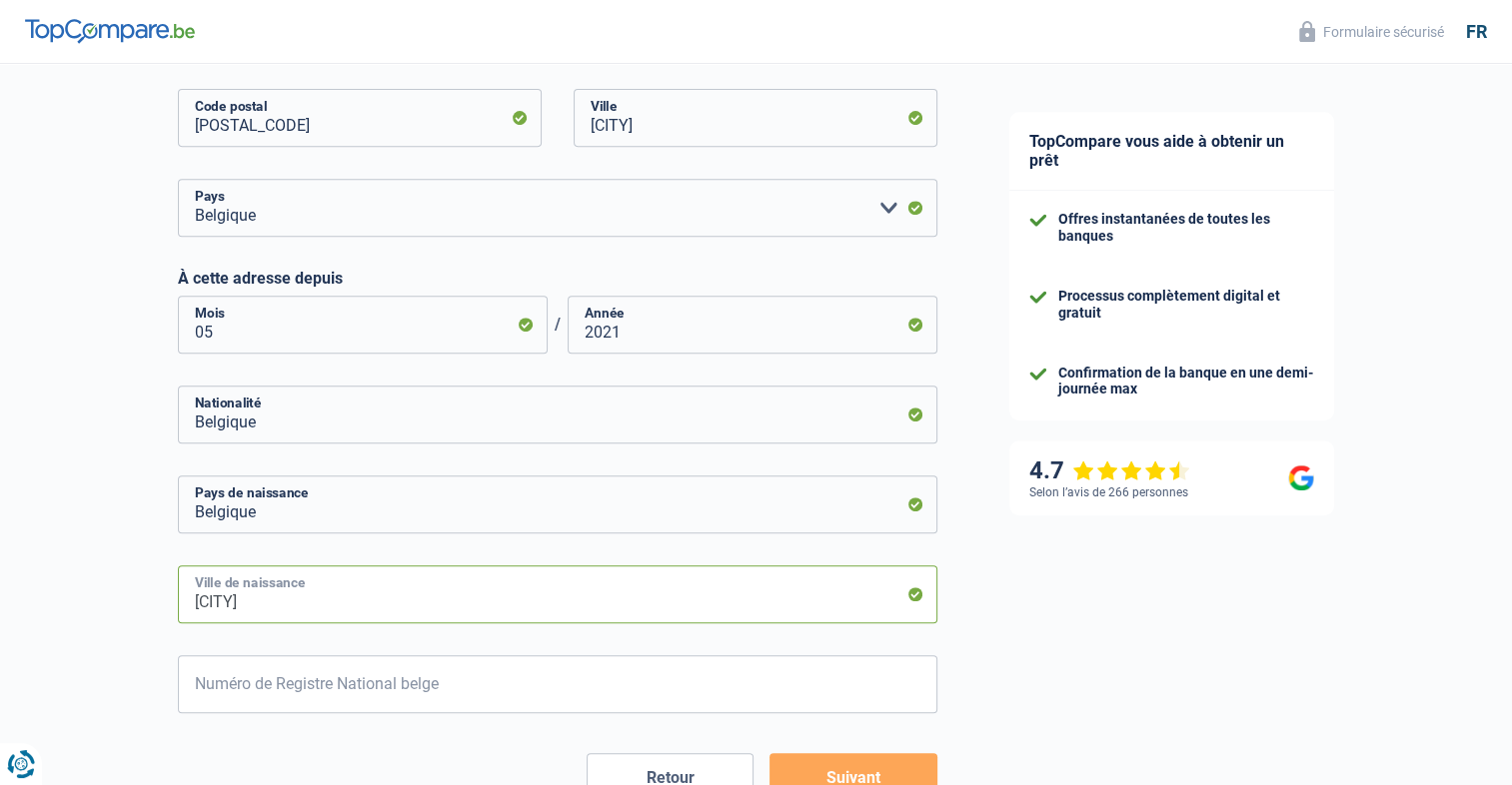 type on "[CITY]" 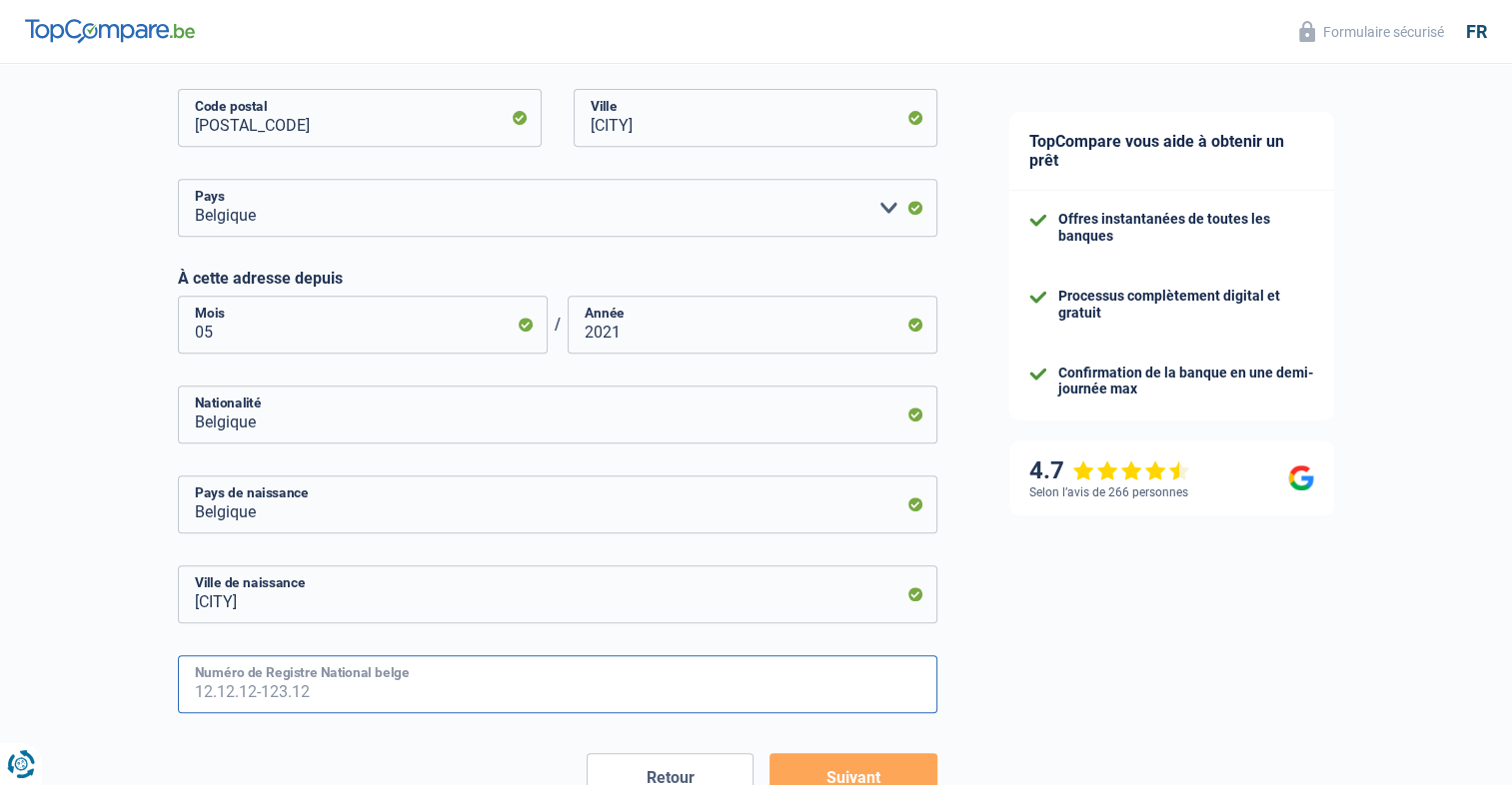 click on "Numéro de Registre National belge" at bounding box center (558, 684) 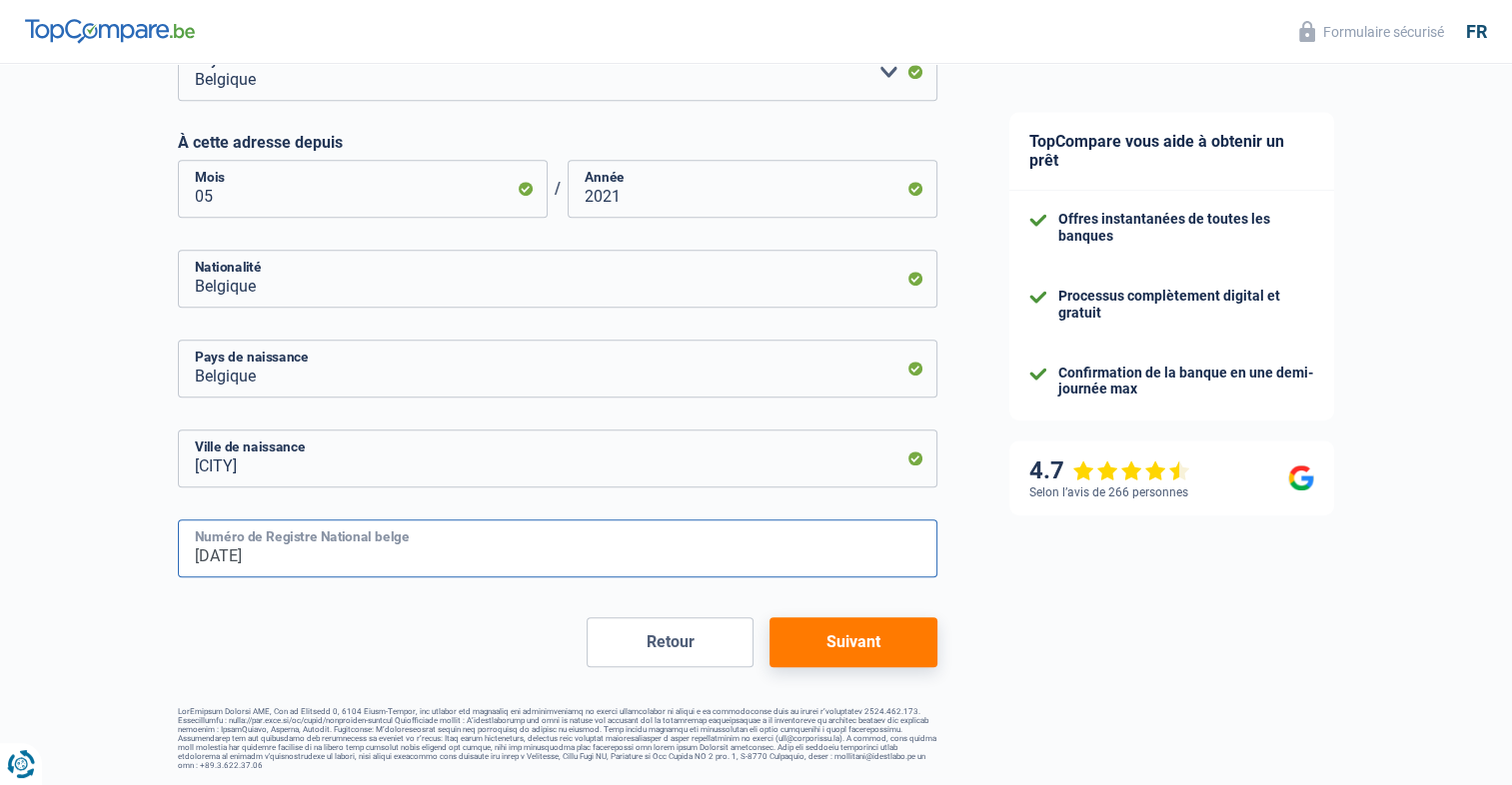 scroll, scrollTop: 936, scrollLeft: 0, axis: vertical 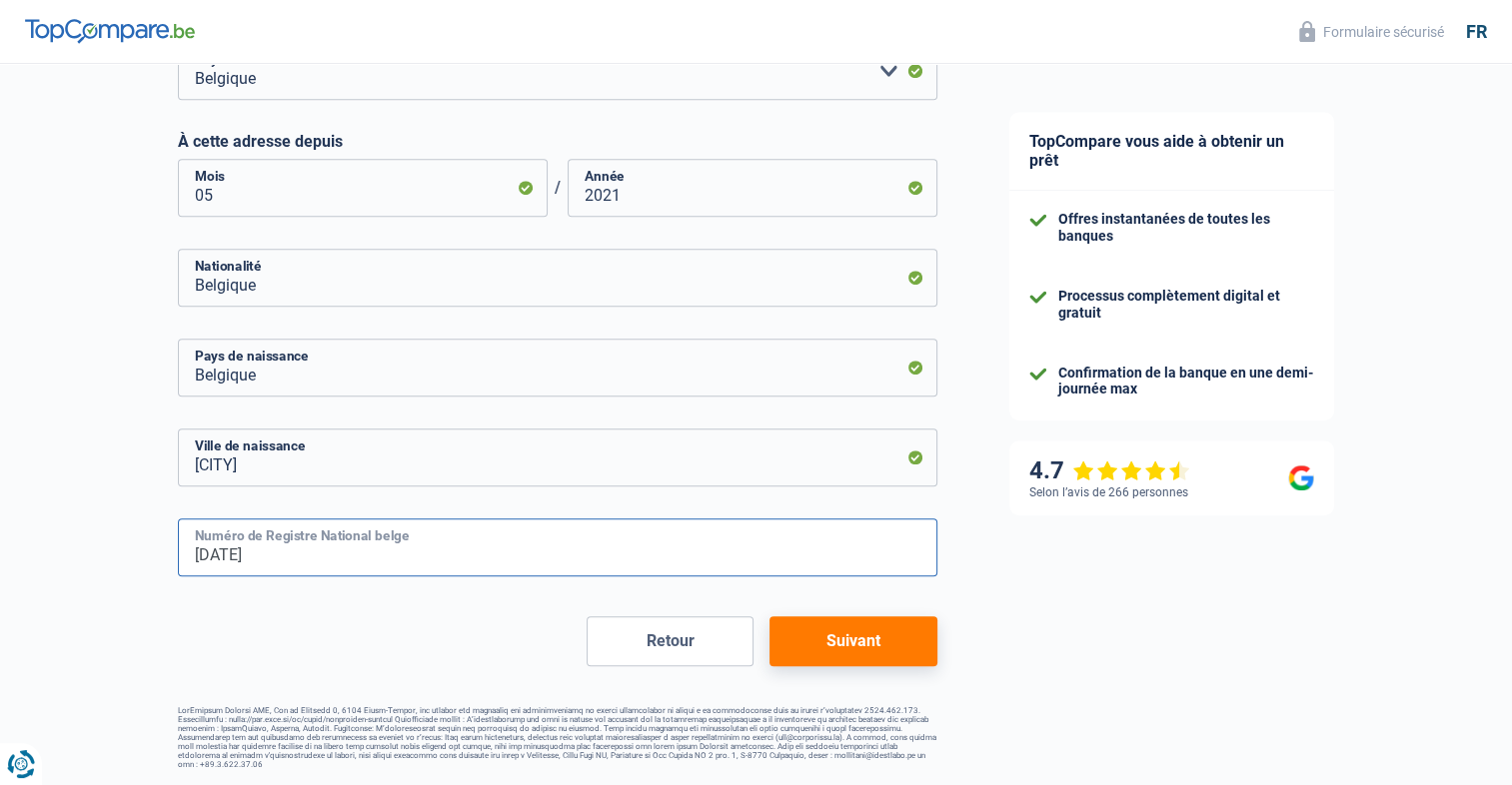 type on "[DATE]" 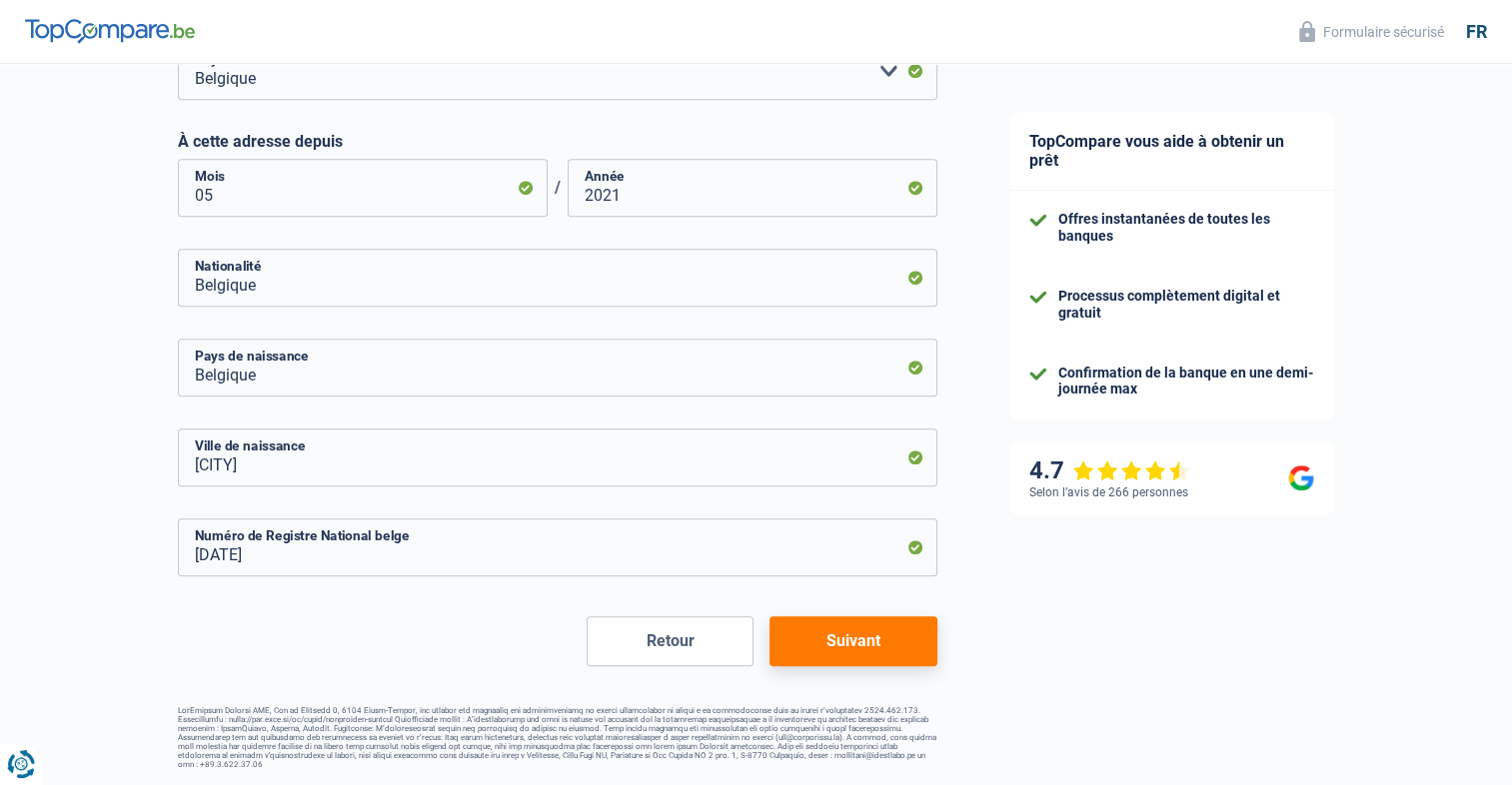 click on "Suivant" at bounding box center (852, 641) 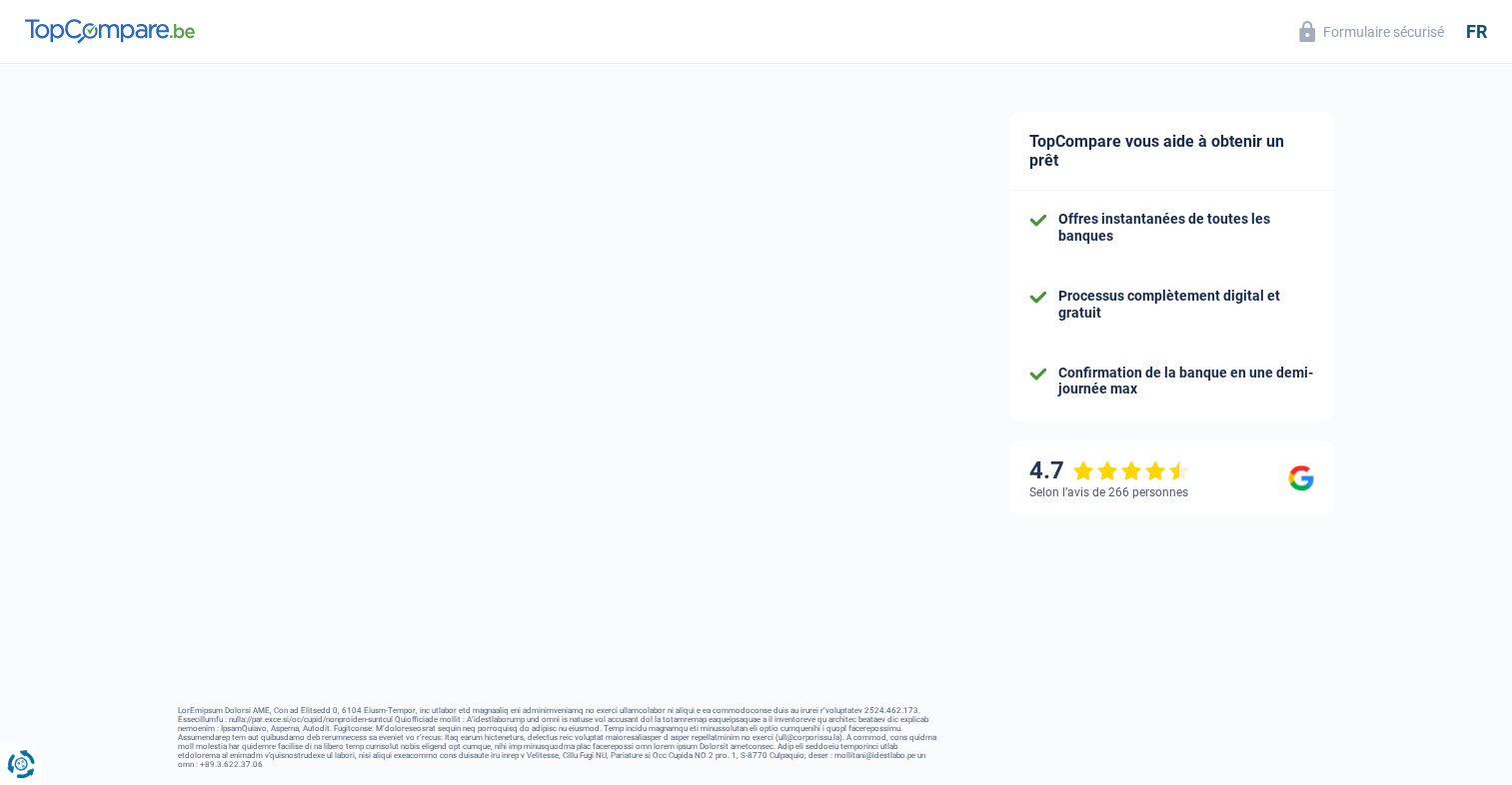 select on "familyAllowances" 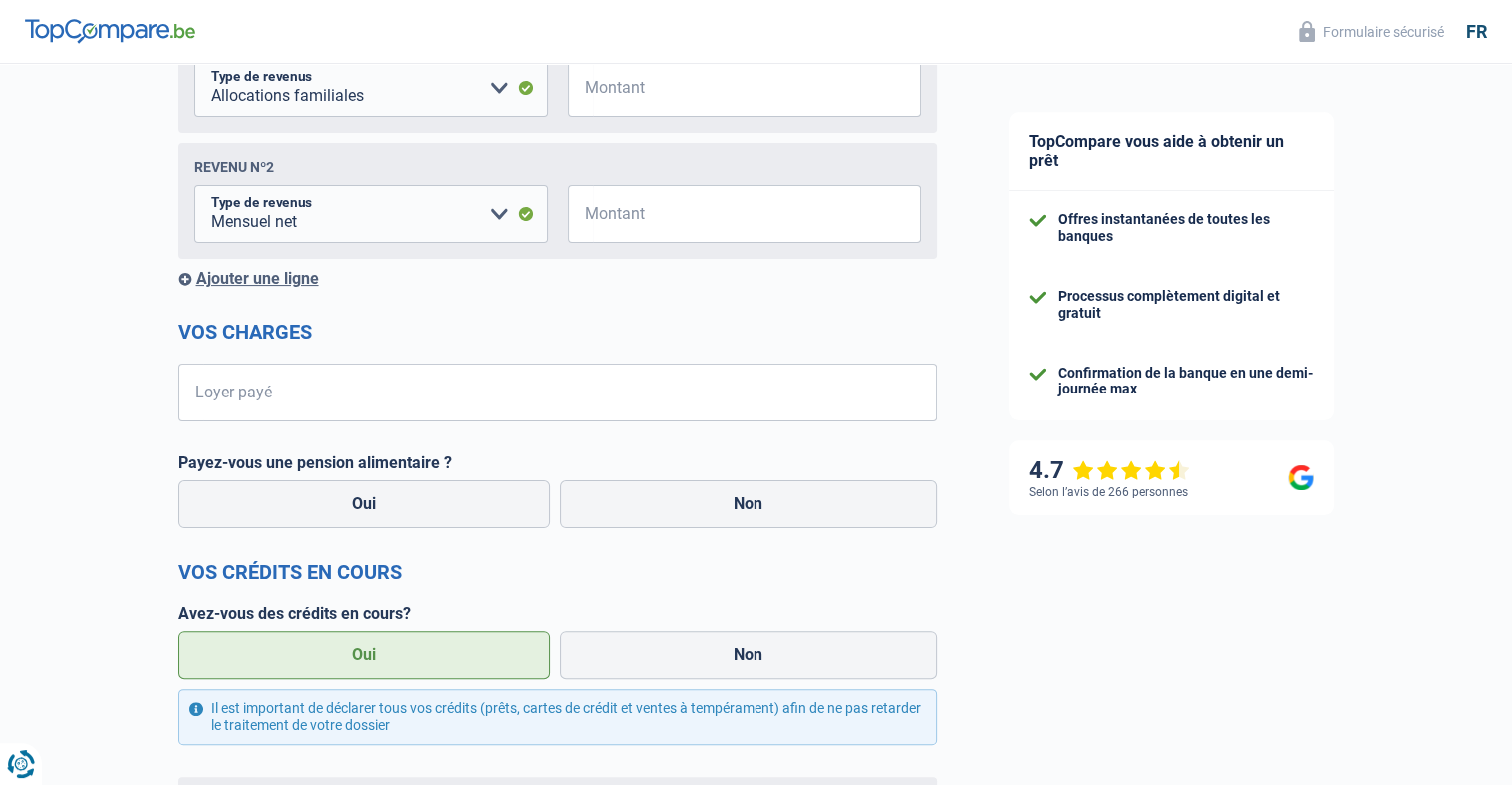 scroll, scrollTop: 100, scrollLeft: 0, axis: vertical 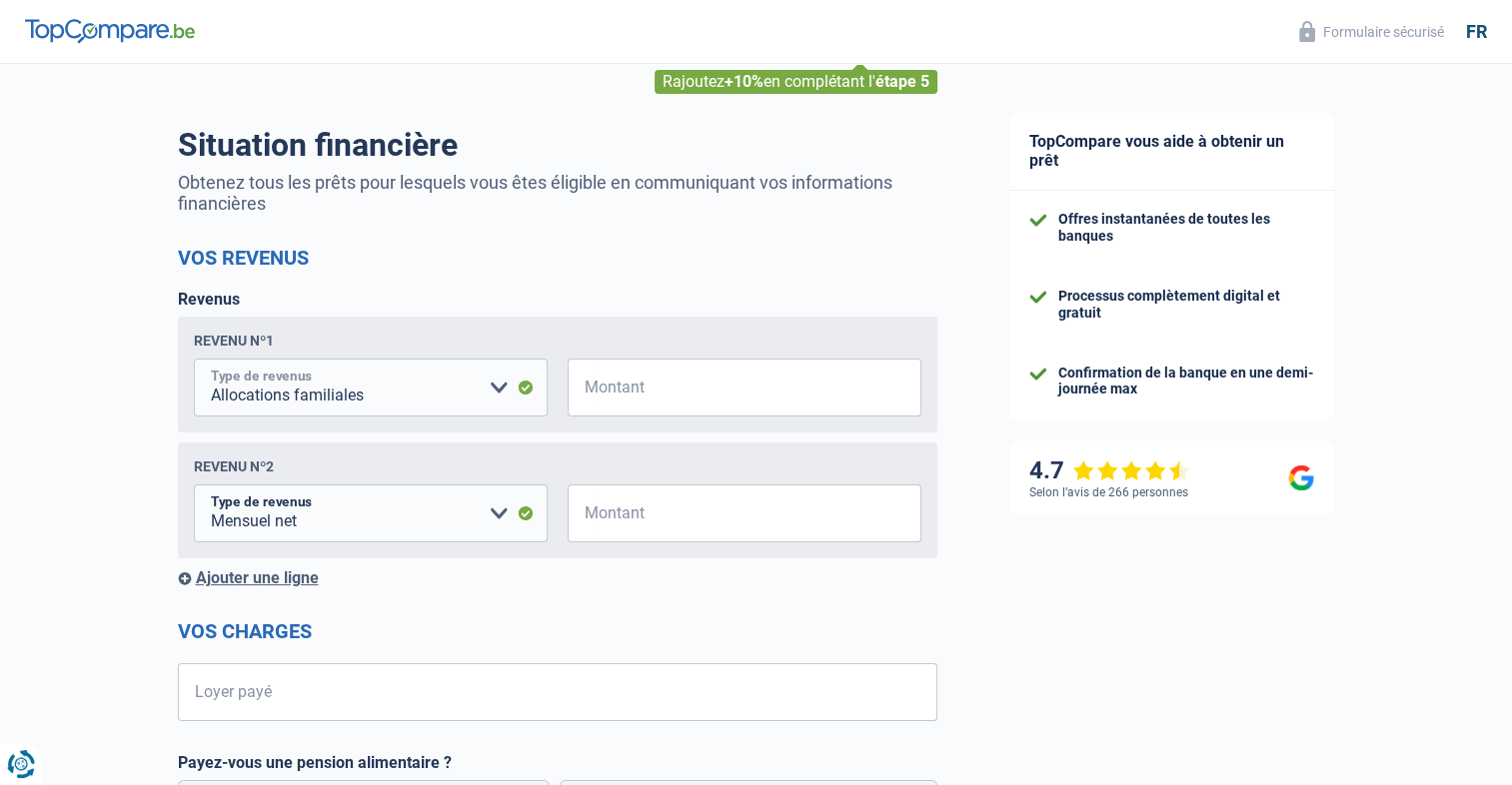 click on "Allocation d'handicap Allocations chômage Allocations familiales Chèques repas Complément d'entreprise Indemnité mutuelle Indépendant complémentaire Mensuel net Pension Pension alimentaire Pension d'invalidité Revenu d'intégration sociale Revenus locatifs Autres revenus
Veuillez sélectionner une option" at bounding box center (371, 388) 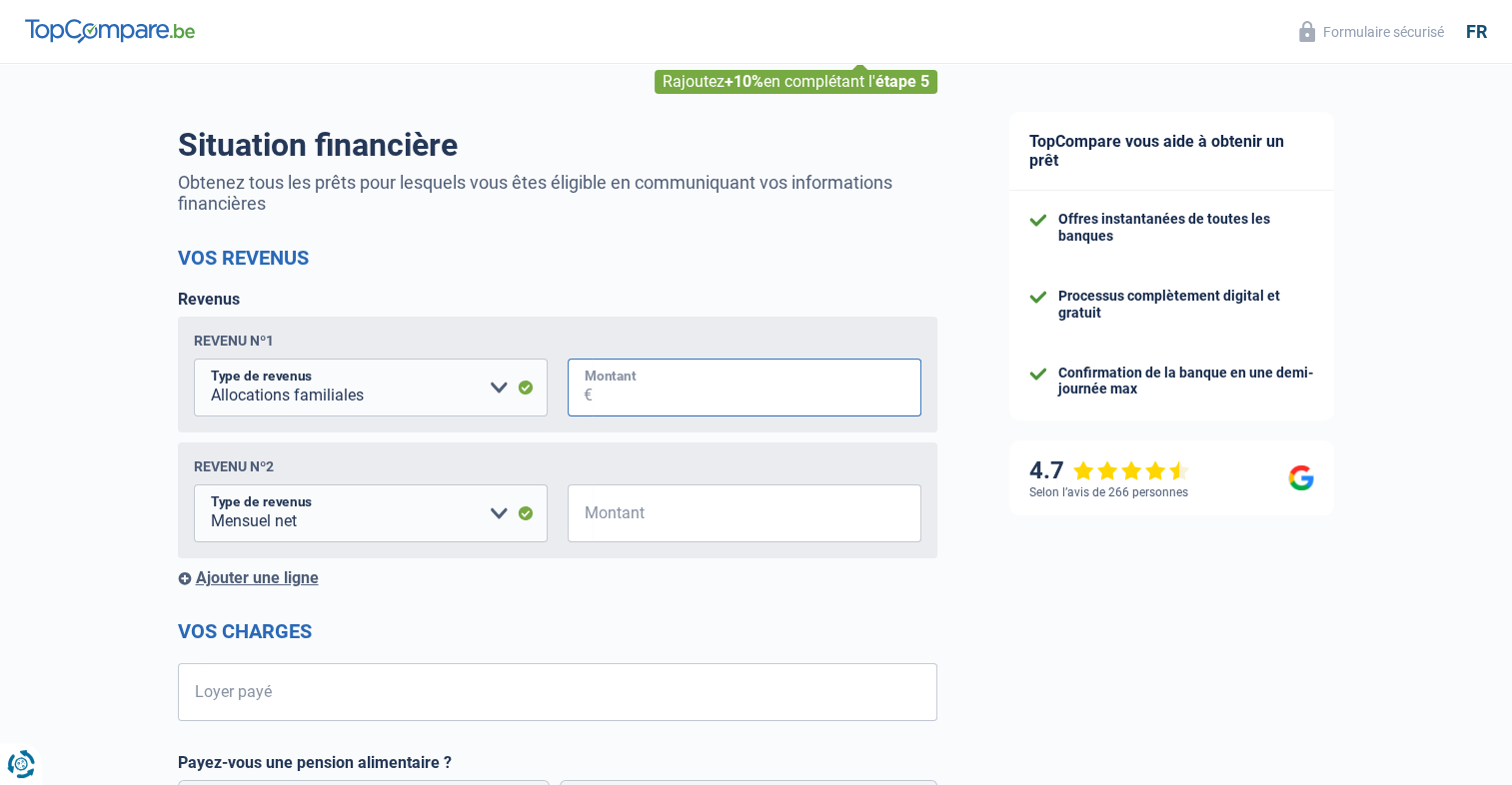 click on "Montant" at bounding box center (756, 388) 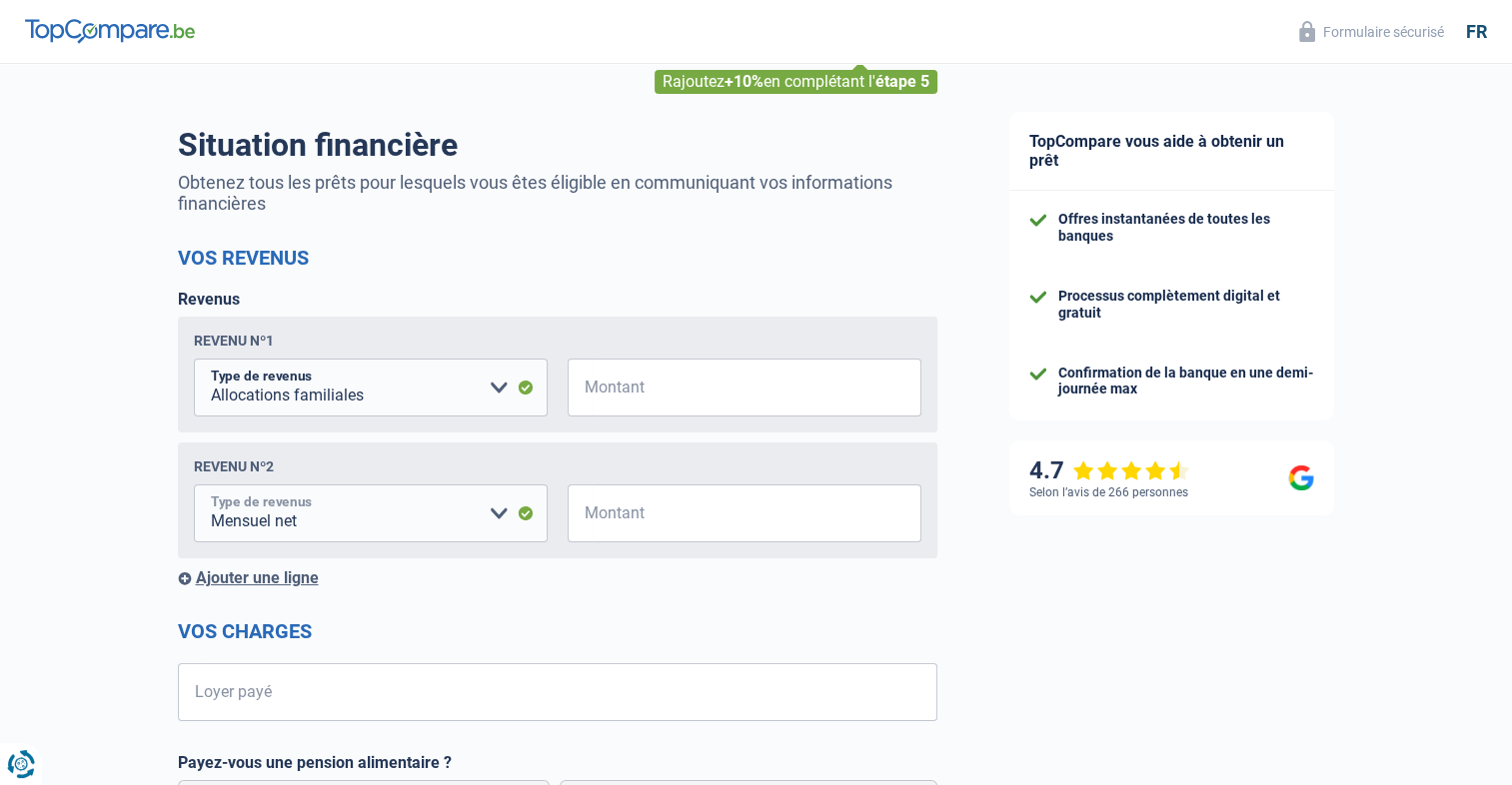 click on "Allocation d'handicap Allocations chômage Allocations familiales Chèques repas Complément d'entreprise Indemnité mutuelle Indépendant complémentaire Mensuel net Pension Pension alimentaire Pension d'invalidité Revenu d'intégration sociale Revenus locatifs Autres revenus
Veuillez sélectionner une option" at bounding box center [371, 513] 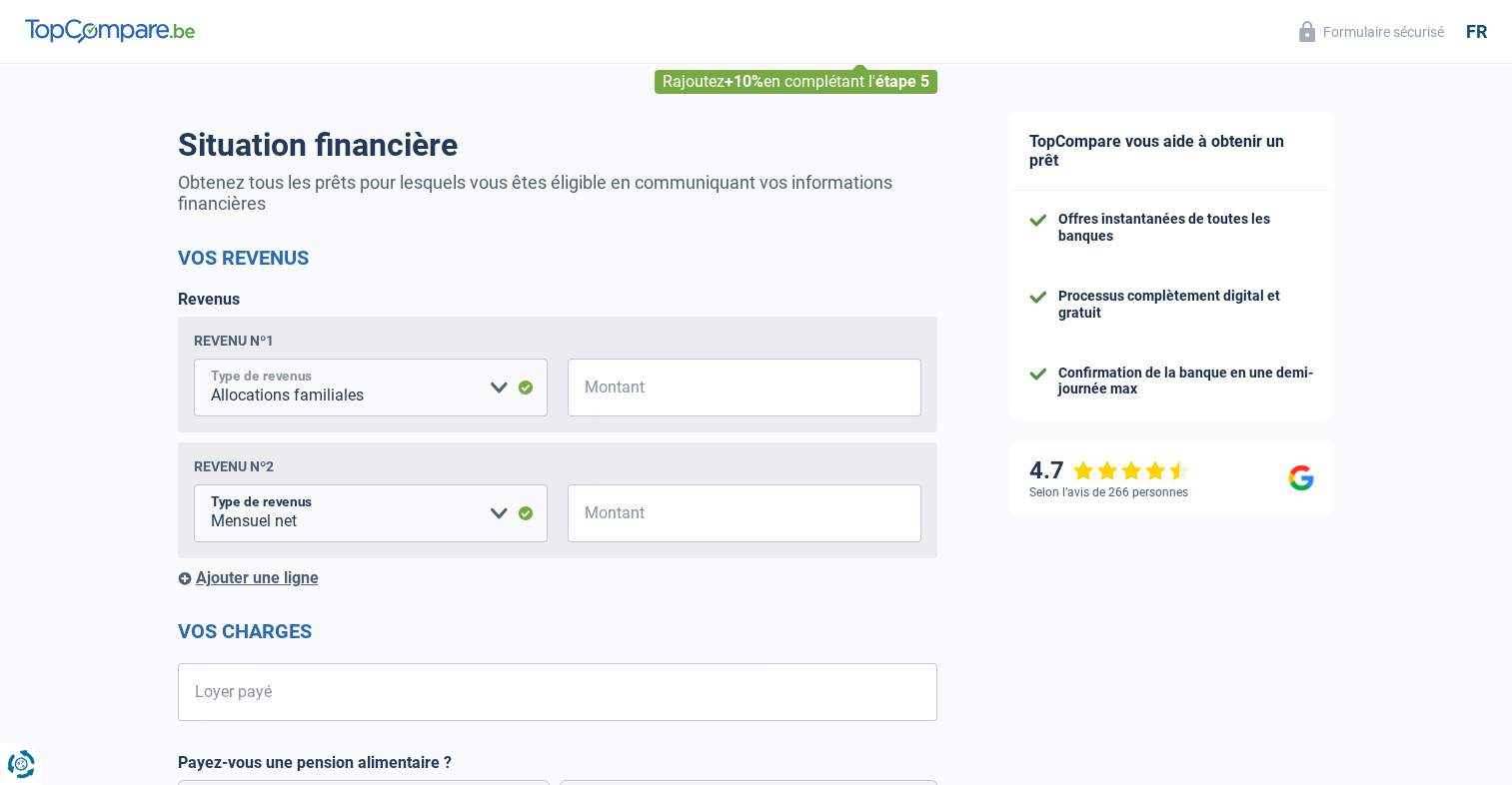 click on "Allocation d'handicap Allocations chômage Allocations familiales Chèques repas Complément d'entreprise Indemnité mutuelle Indépendant complémentaire Mensuel net Pension Pension alimentaire Pension d'invalidité Revenu d'intégration sociale Revenus locatifs Autres revenus
Veuillez sélectionner une option" at bounding box center [371, 388] 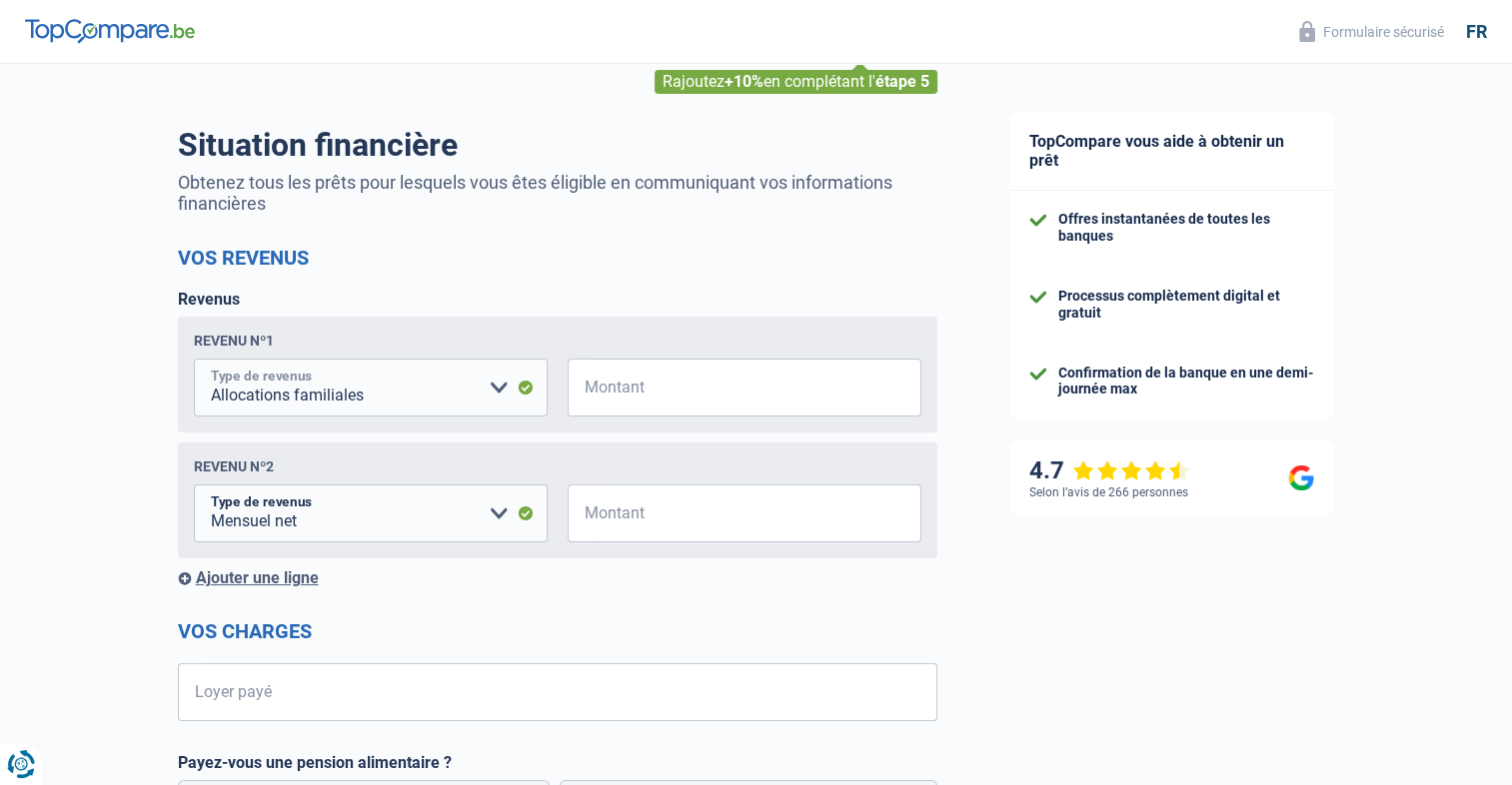 select on "mutualityIndemnity" 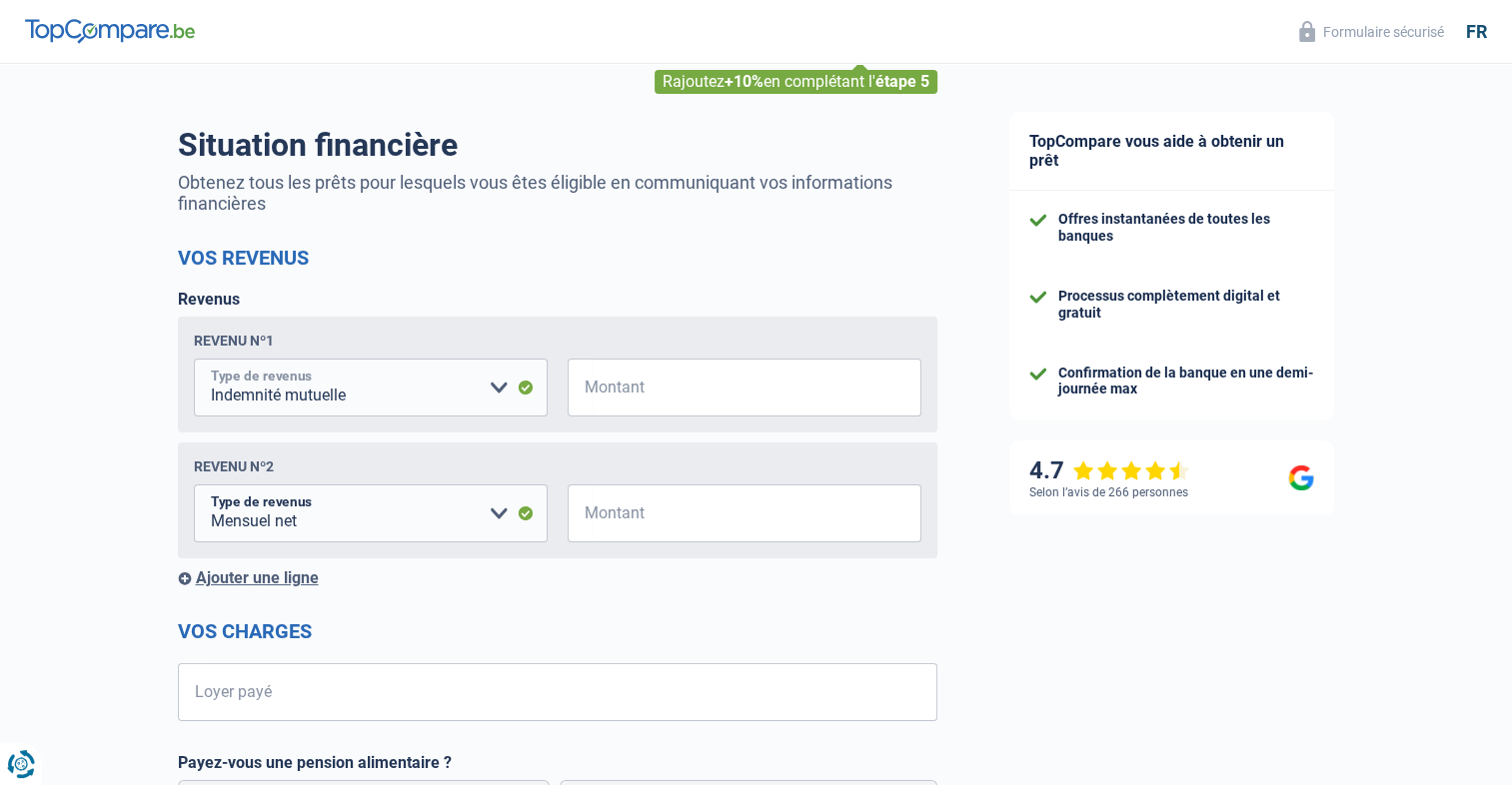 click on "Allocation d'handicap Allocations chômage Allocations familiales Chèques repas Complément d'entreprise Indemnité mutuelle Indépendant complémentaire Mensuel net Pension Pension alimentaire Pension d'invalidité Revenu d'intégration sociale Revenus locatifs Autres revenus
Veuillez sélectionner une option" at bounding box center (371, 388) 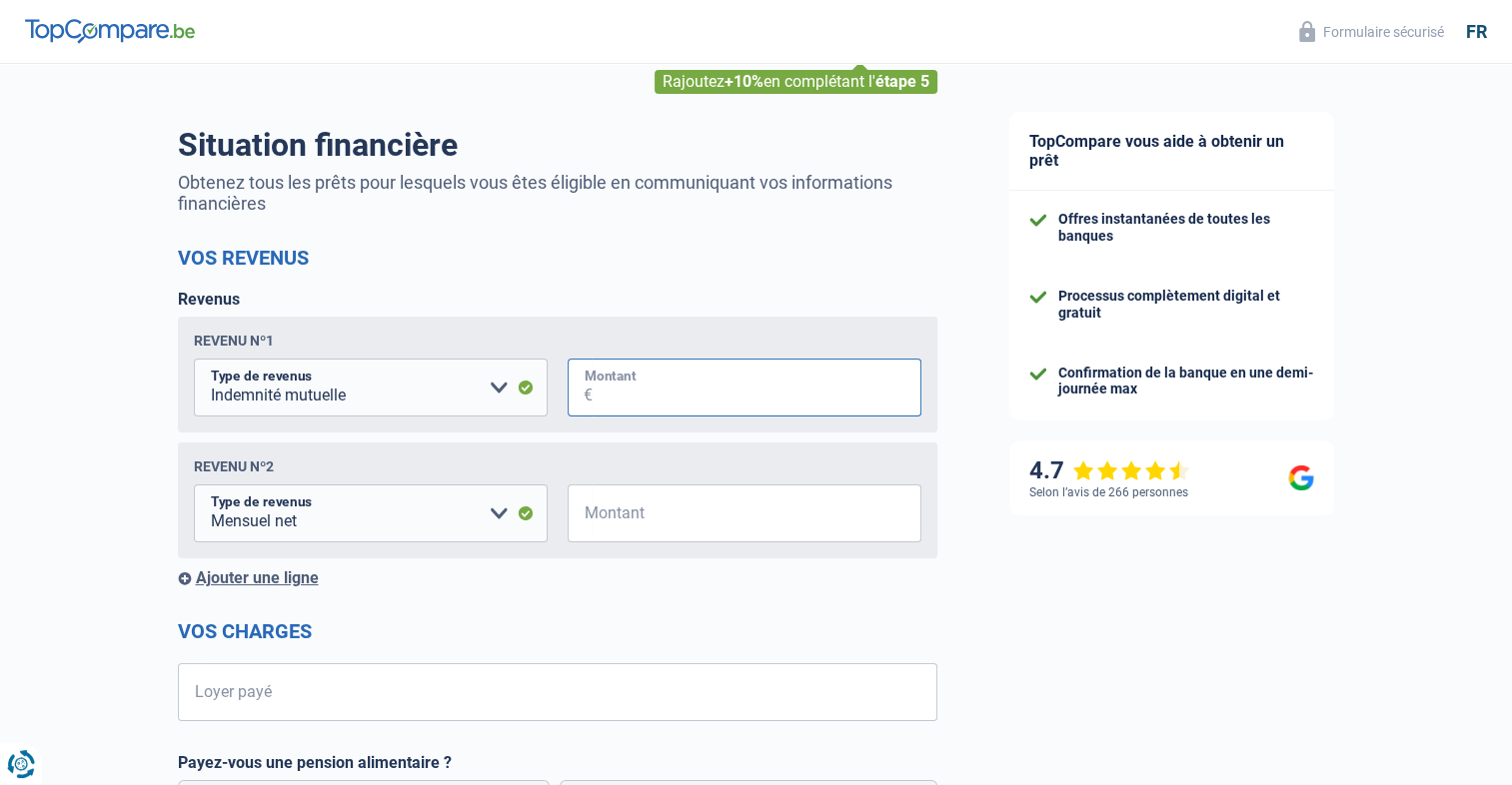 click on "Montant" at bounding box center [756, 388] 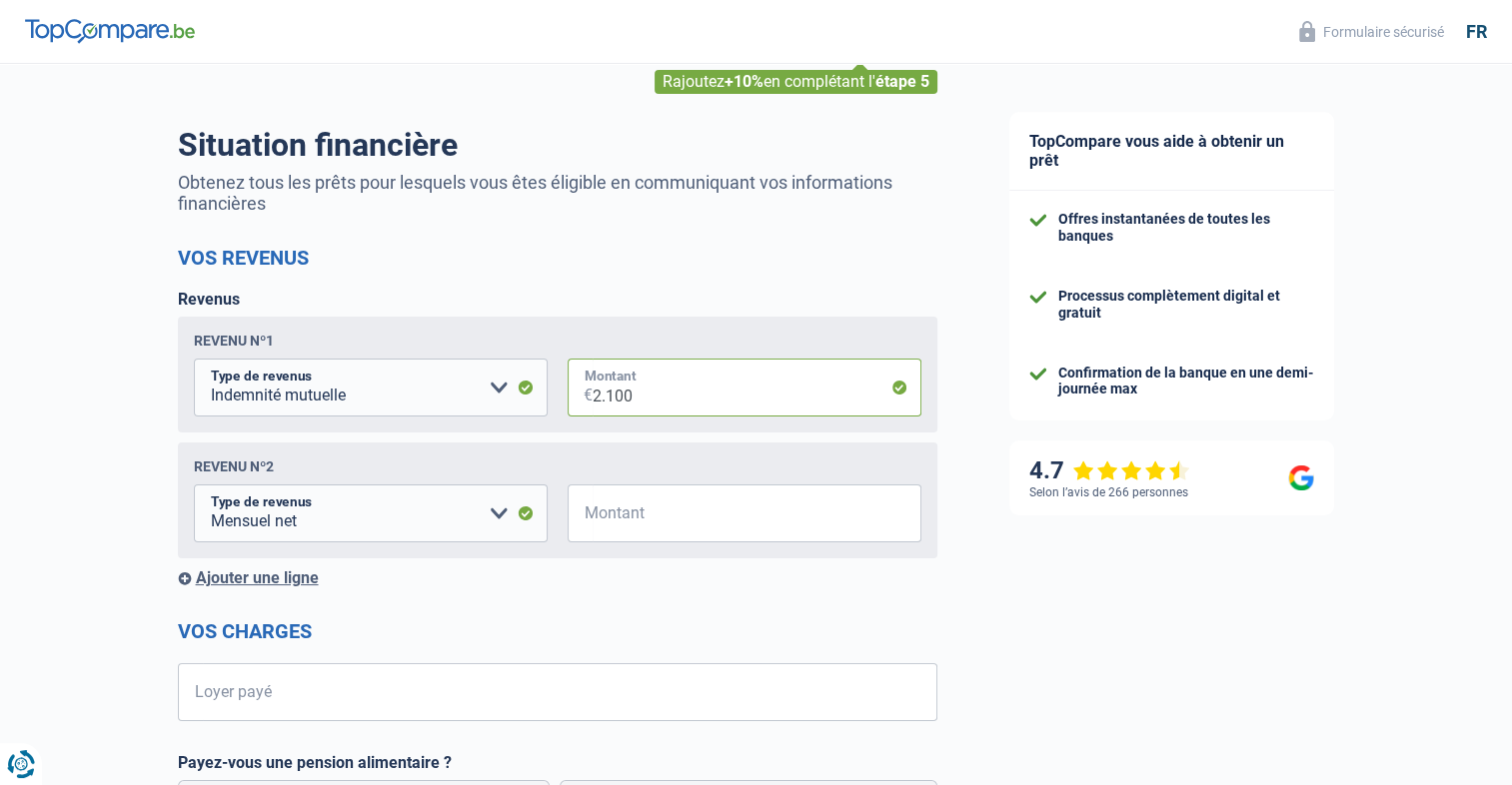 type on "2.100" 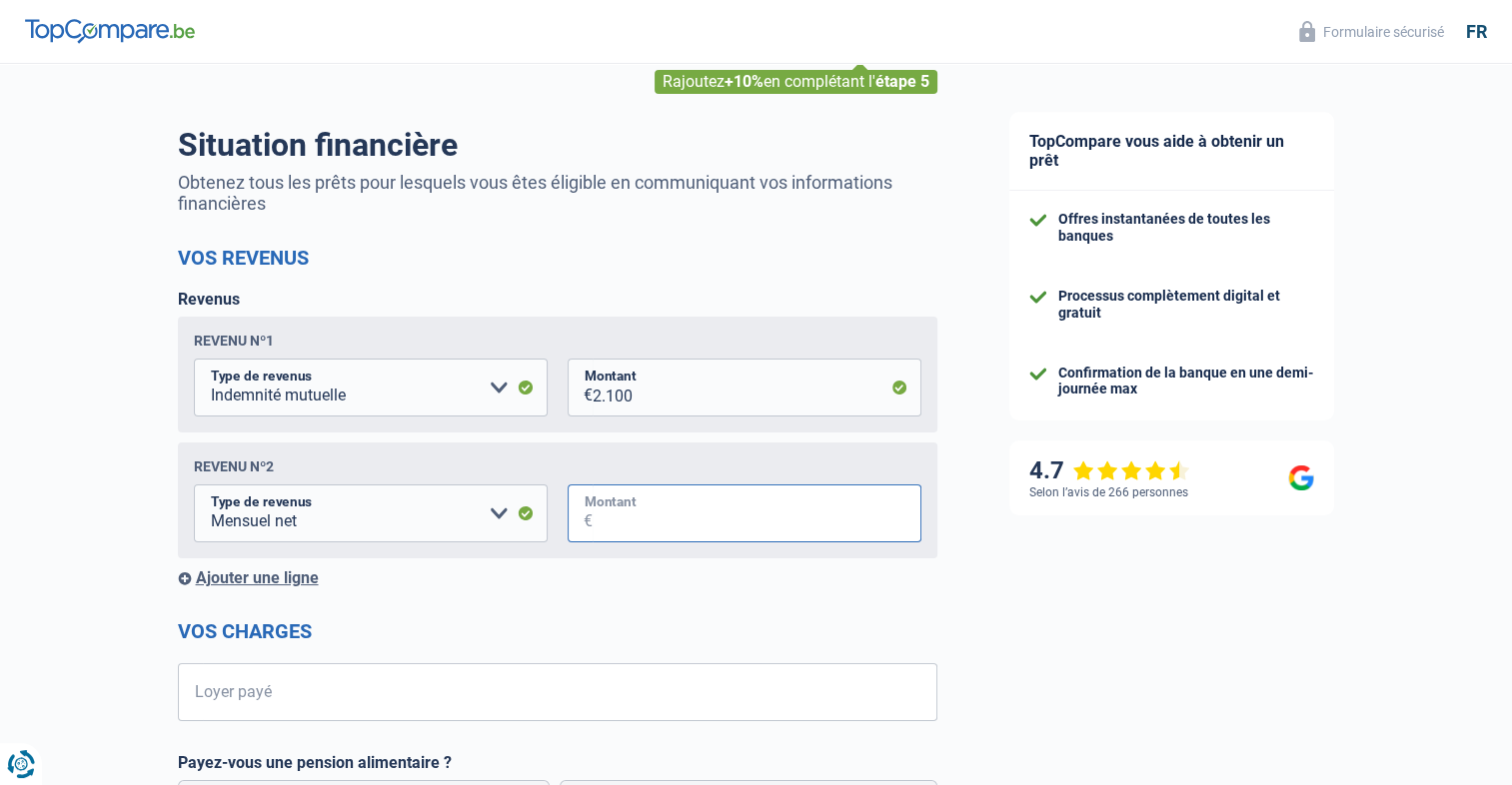 click on "Montant" at bounding box center [756, 513] 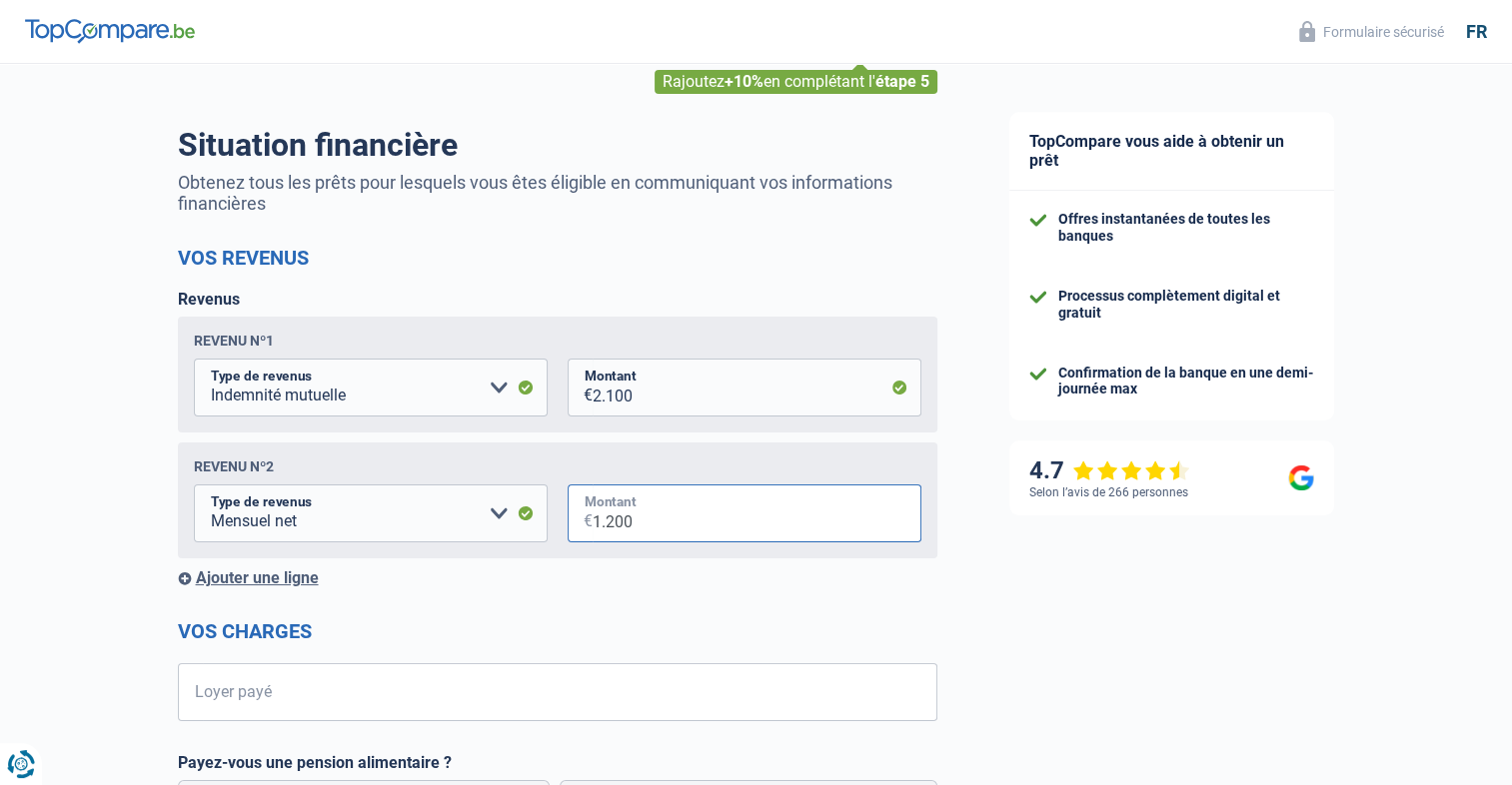 type on "1.200" 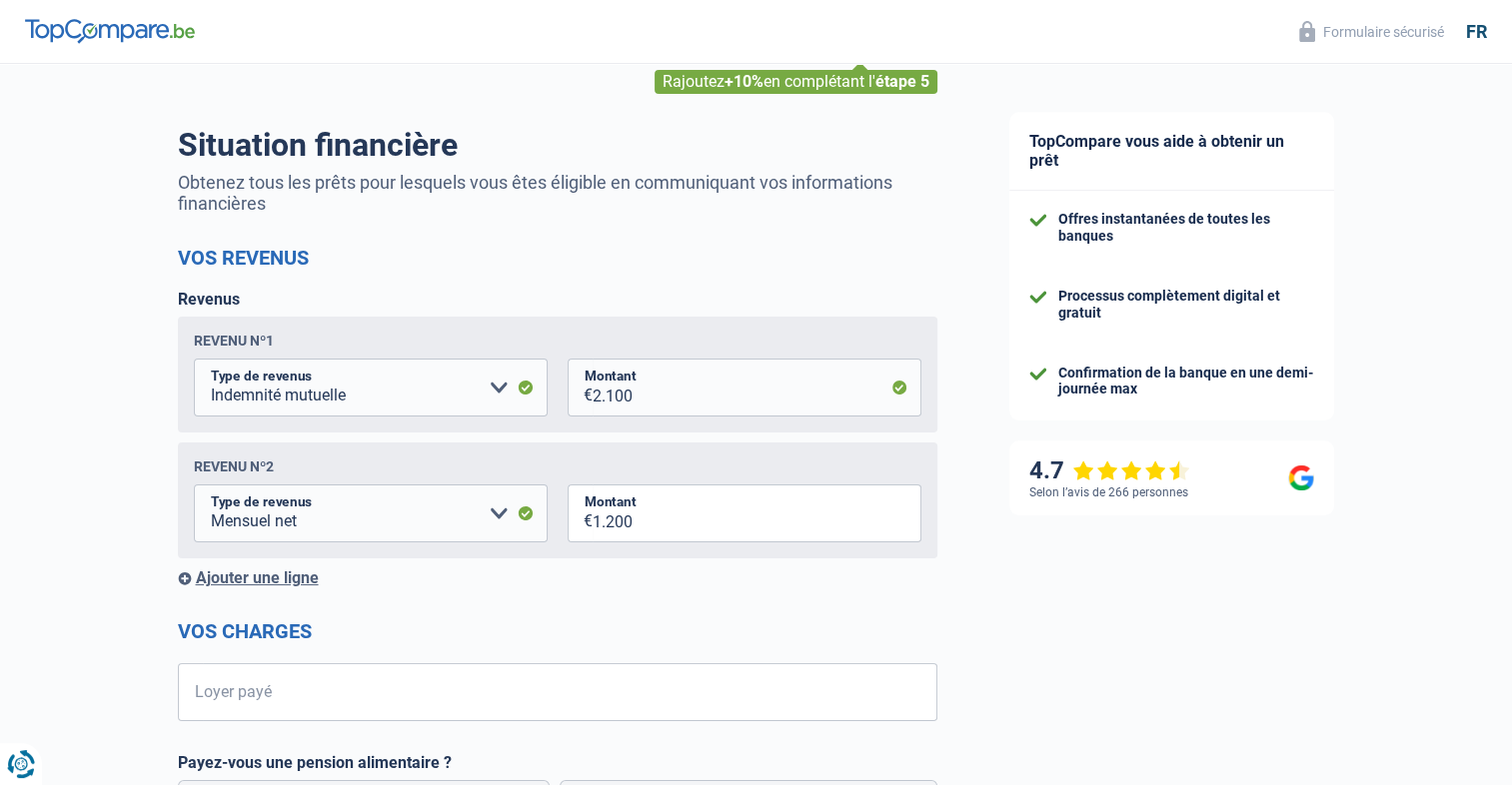 click on "Revenu nº2
Allocation d'handicap Allocations chômage Allocations familiales Chèques repas Complément d'entreprise Indemnité mutuelle Indépendant complémentaire Mensuel net Pension Pension alimentaire Pension d'invalidité Revenu d'intégration sociale Revenus locatifs Autres revenus
Veuillez sélectionner une option
Type de revenus
Tous les champs sont obligatoires. Veuillez fournir une réponse plus longue   1.200   €
Montant
N'utilisez que des lettres pour répondre" at bounding box center (558, 500) 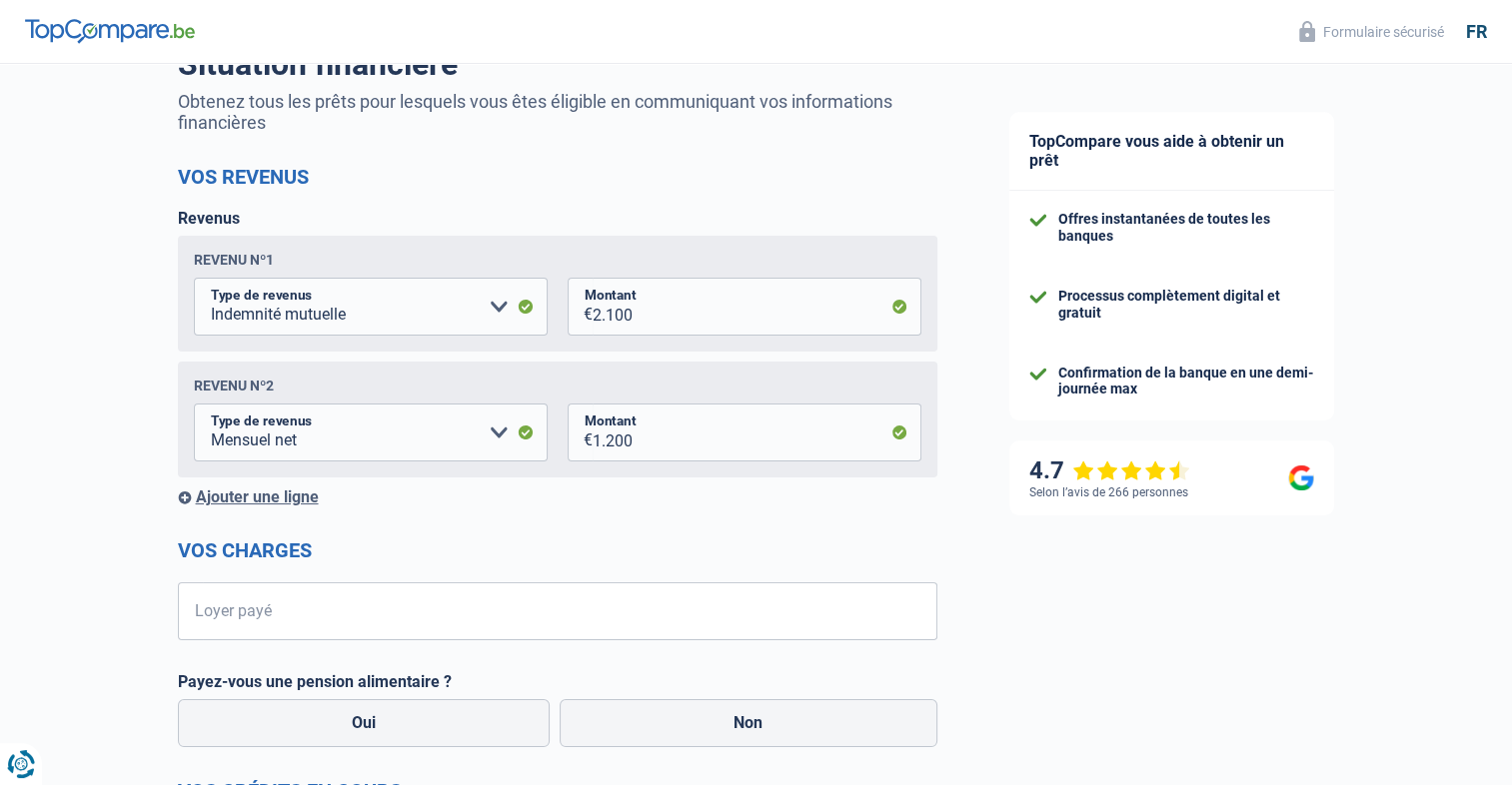 scroll, scrollTop: 300, scrollLeft: 0, axis: vertical 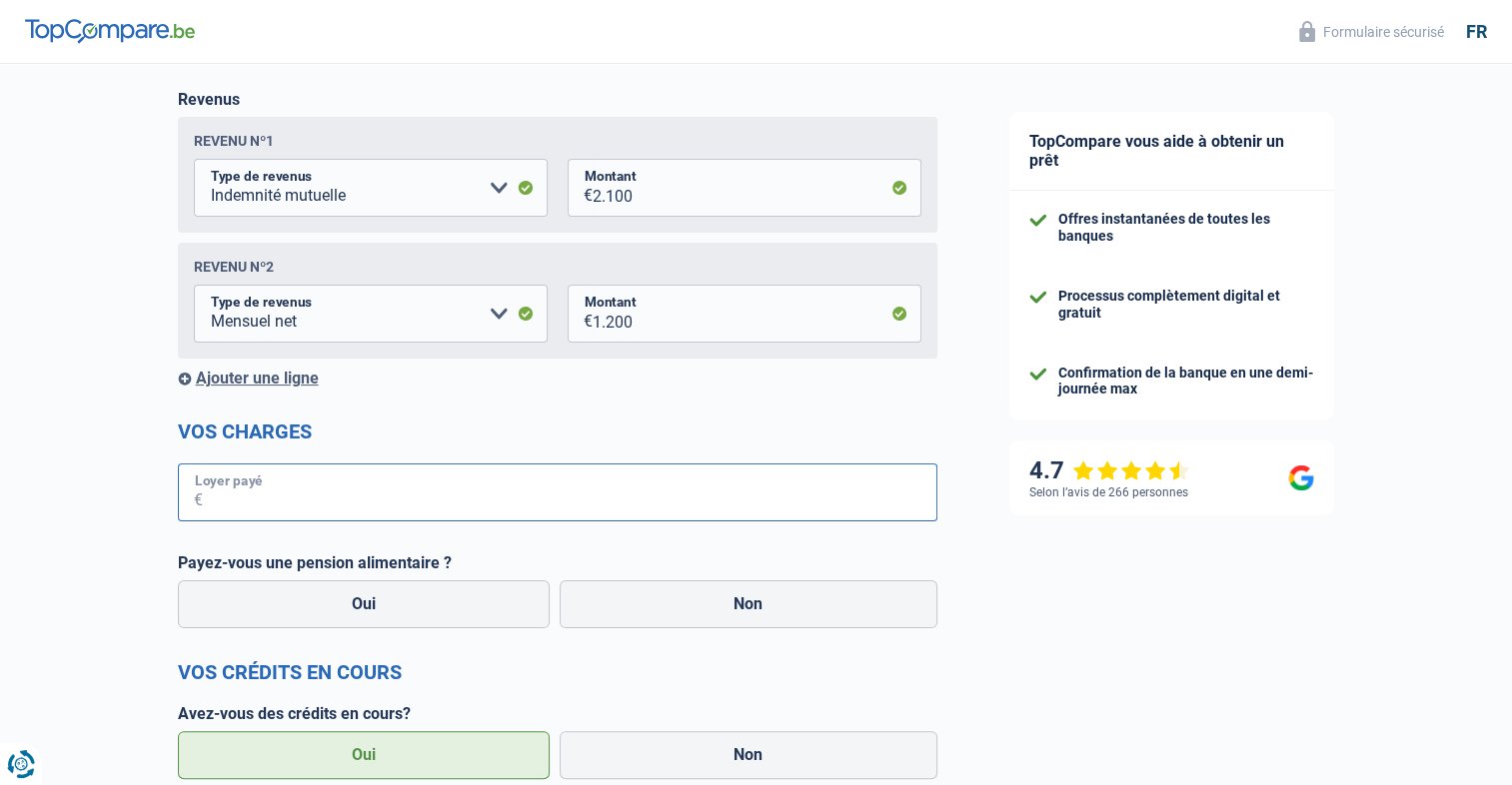 click on "Loyer payé" at bounding box center (570, 492) 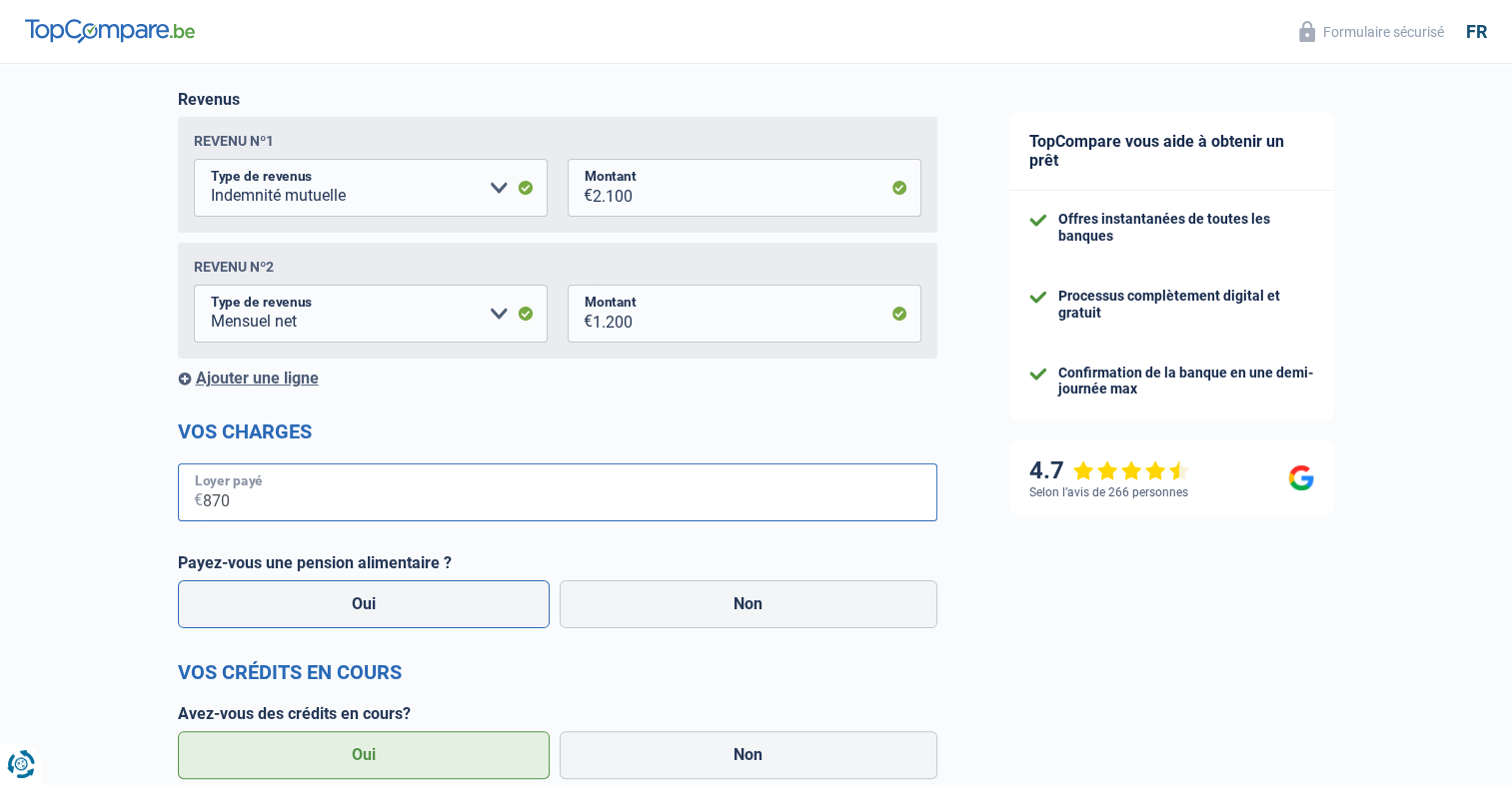 type on "870" 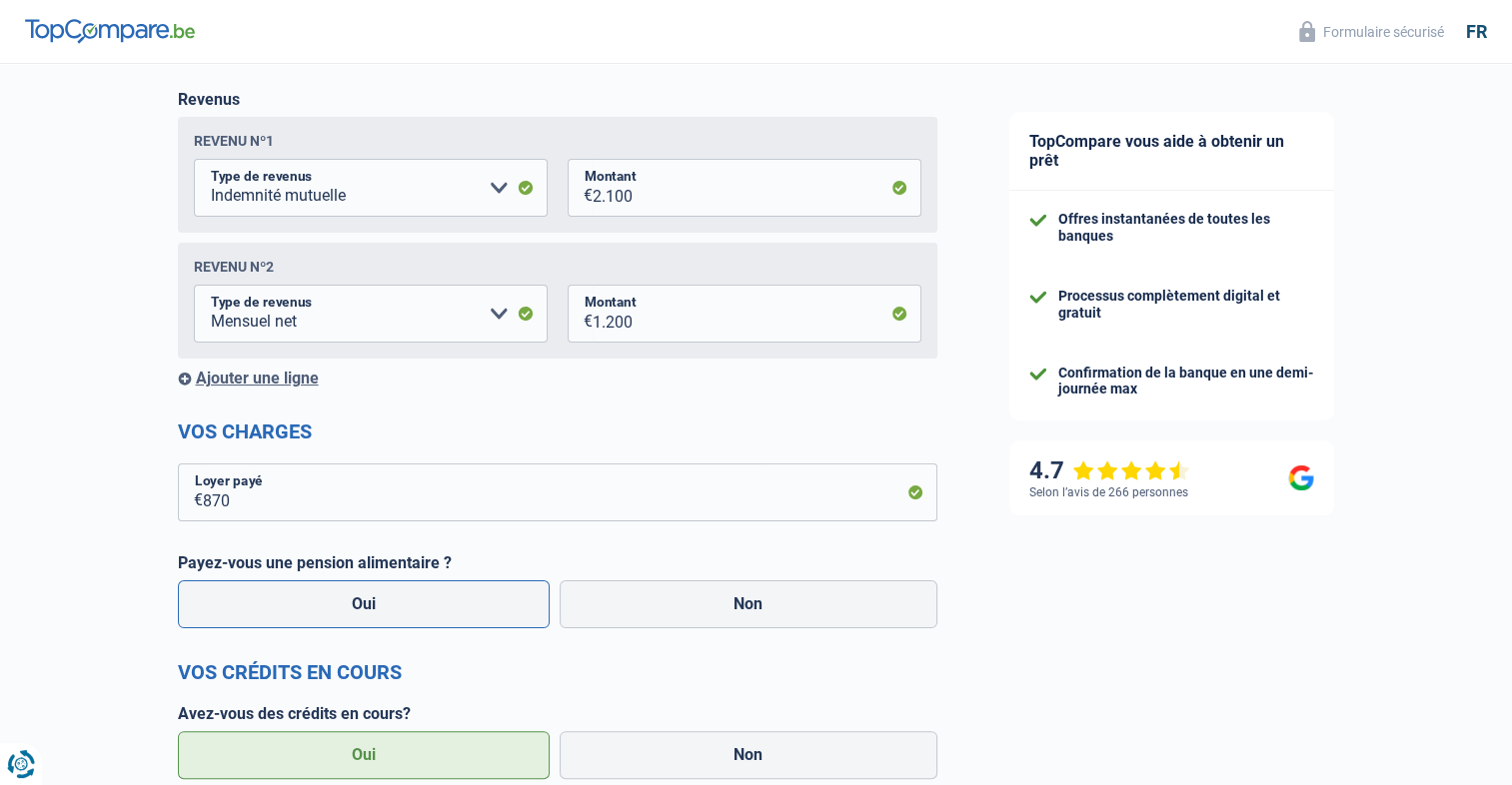 click on "Oui" at bounding box center [364, 604] 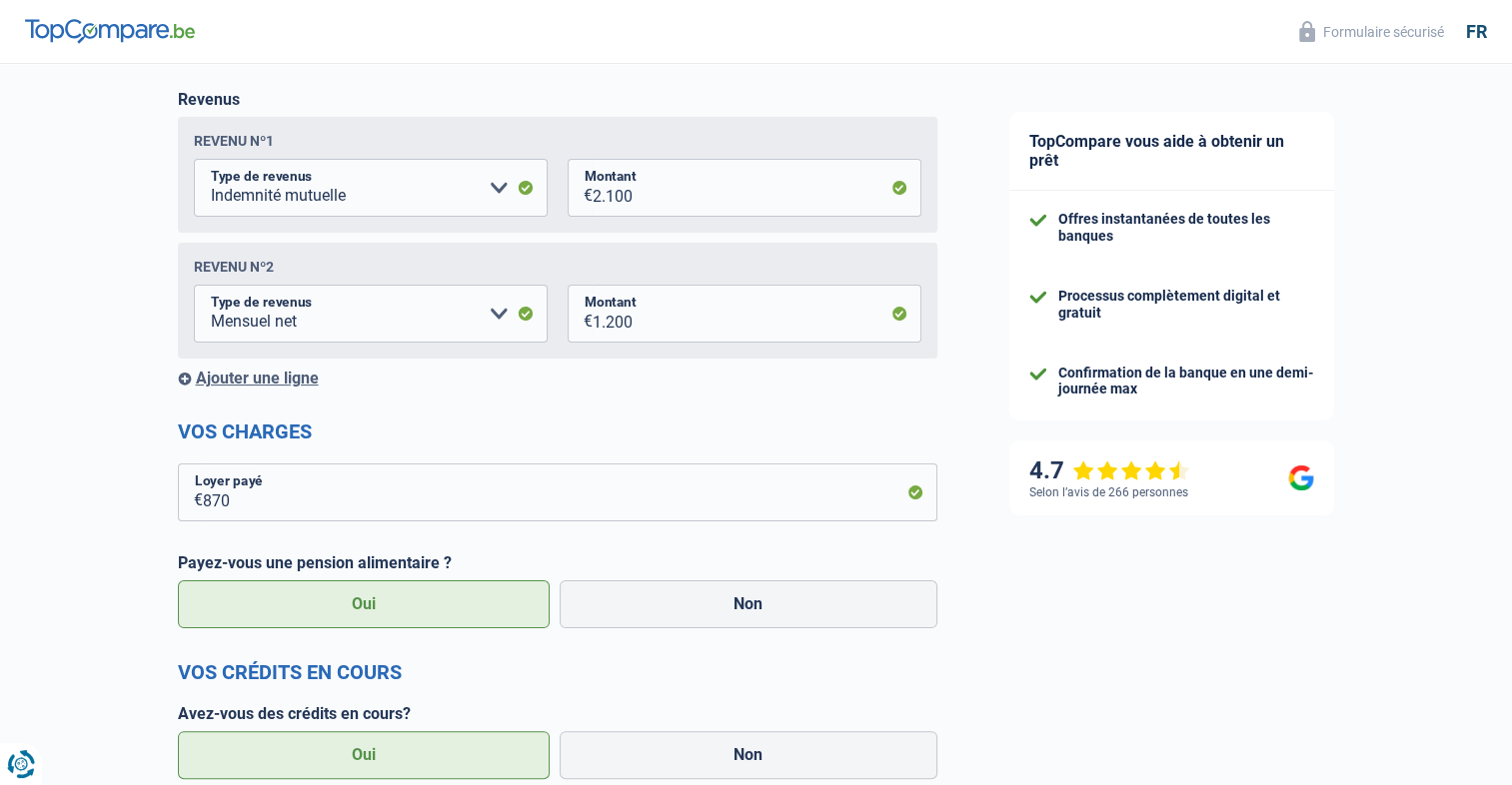 select on "familyAllowances" 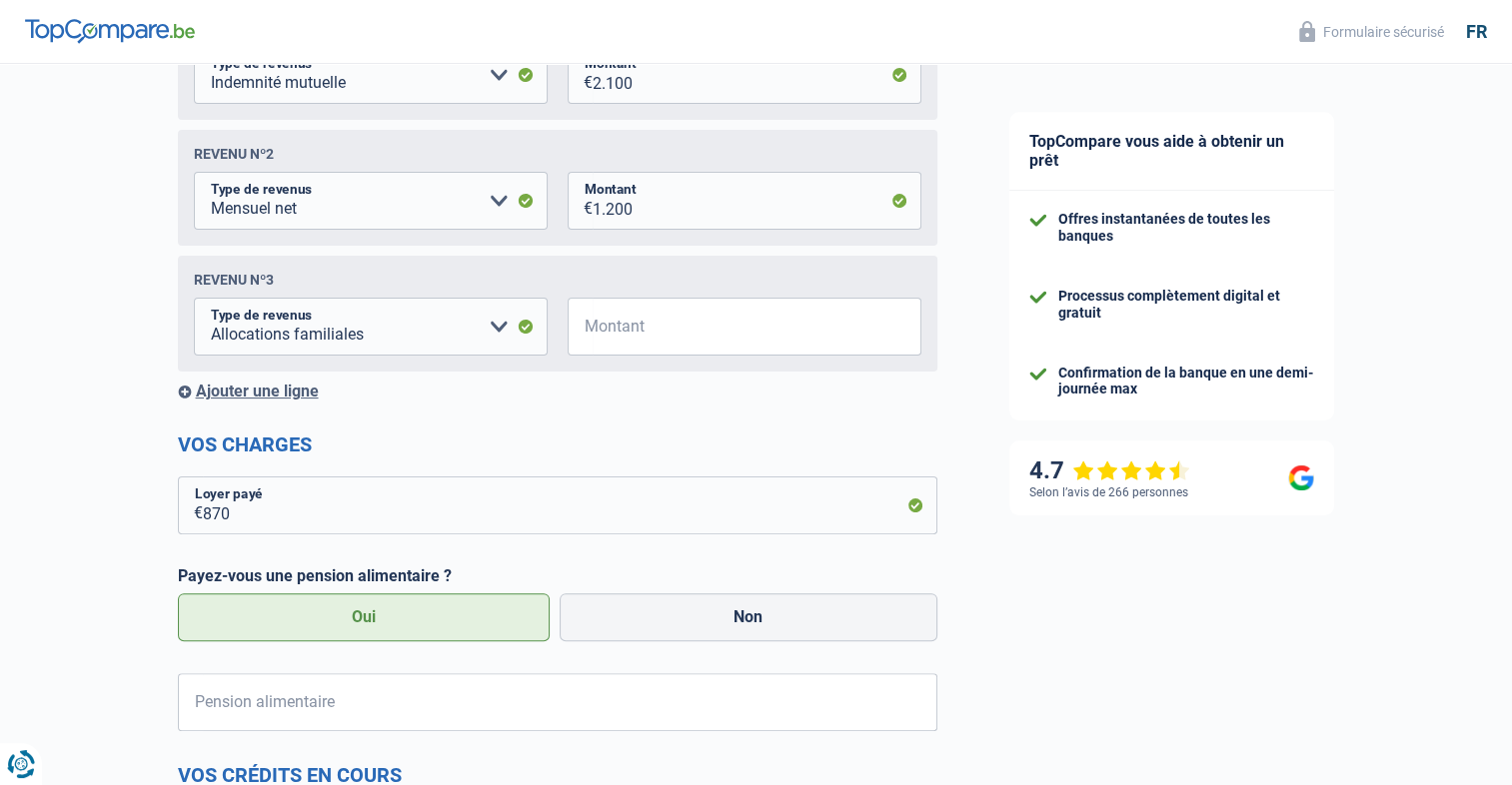 scroll, scrollTop: 499, scrollLeft: 0, axis: vertical 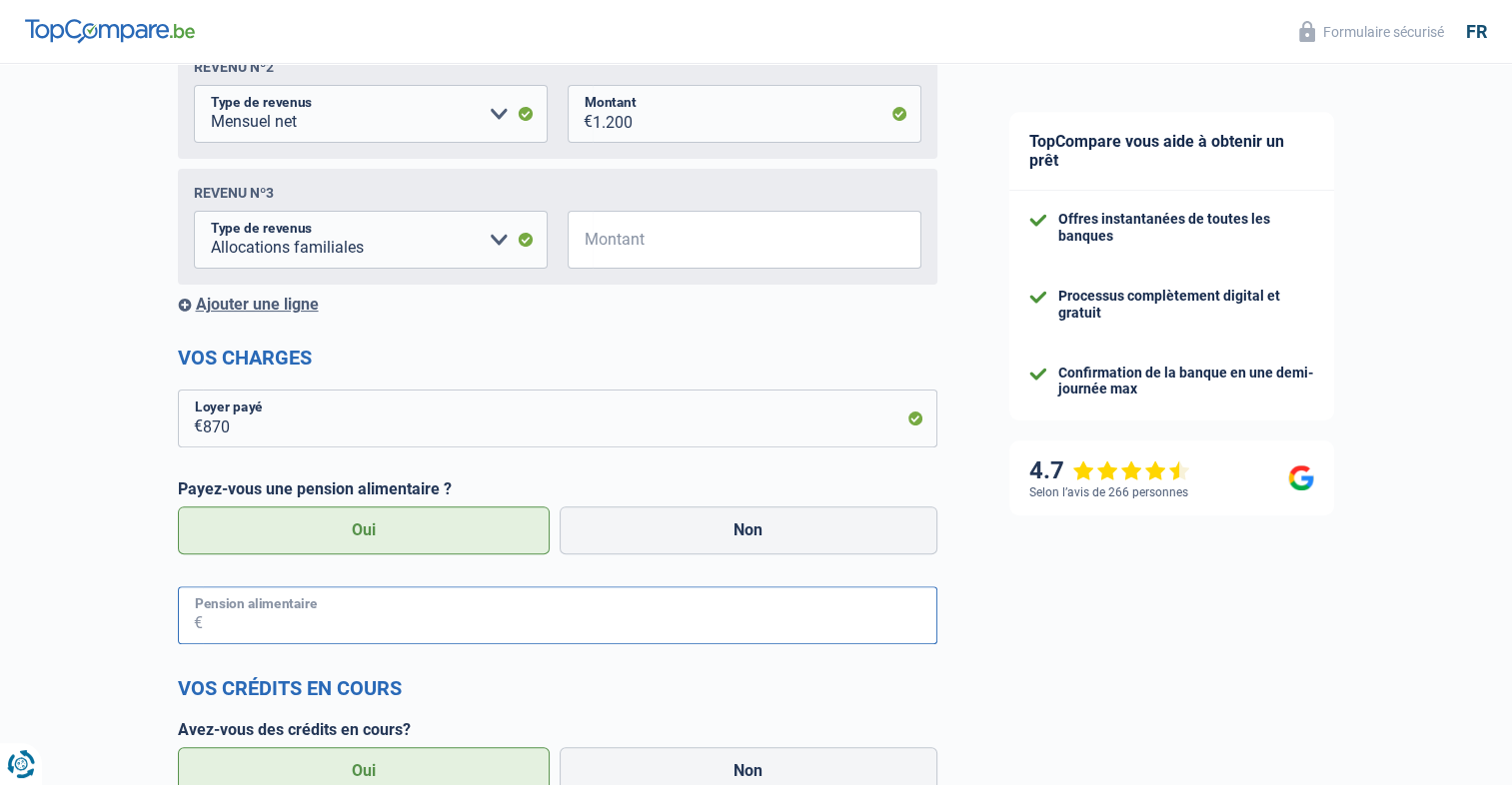 click on "Pension alimentaire" at bounding box center (570, 615) 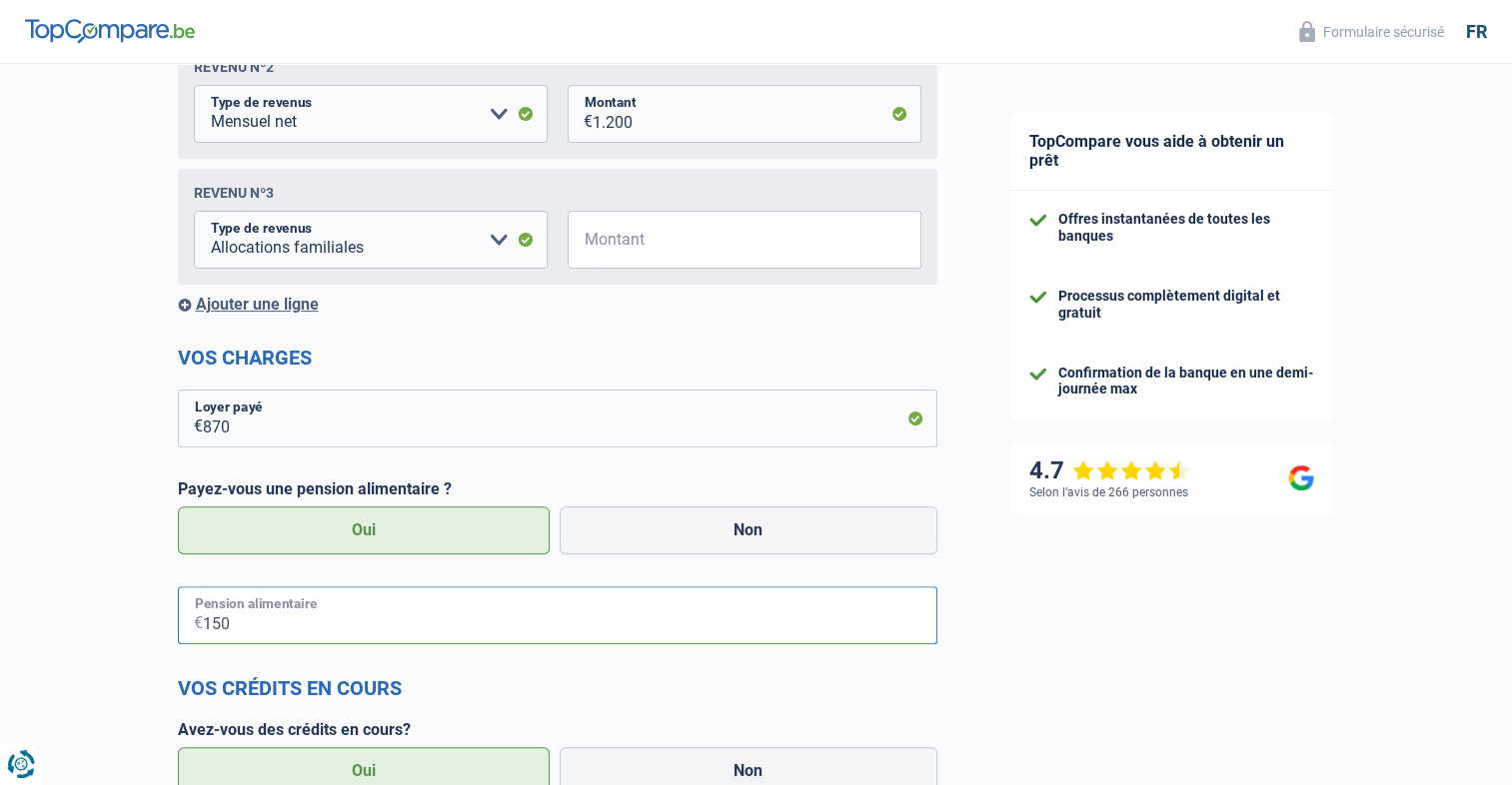type on "150" 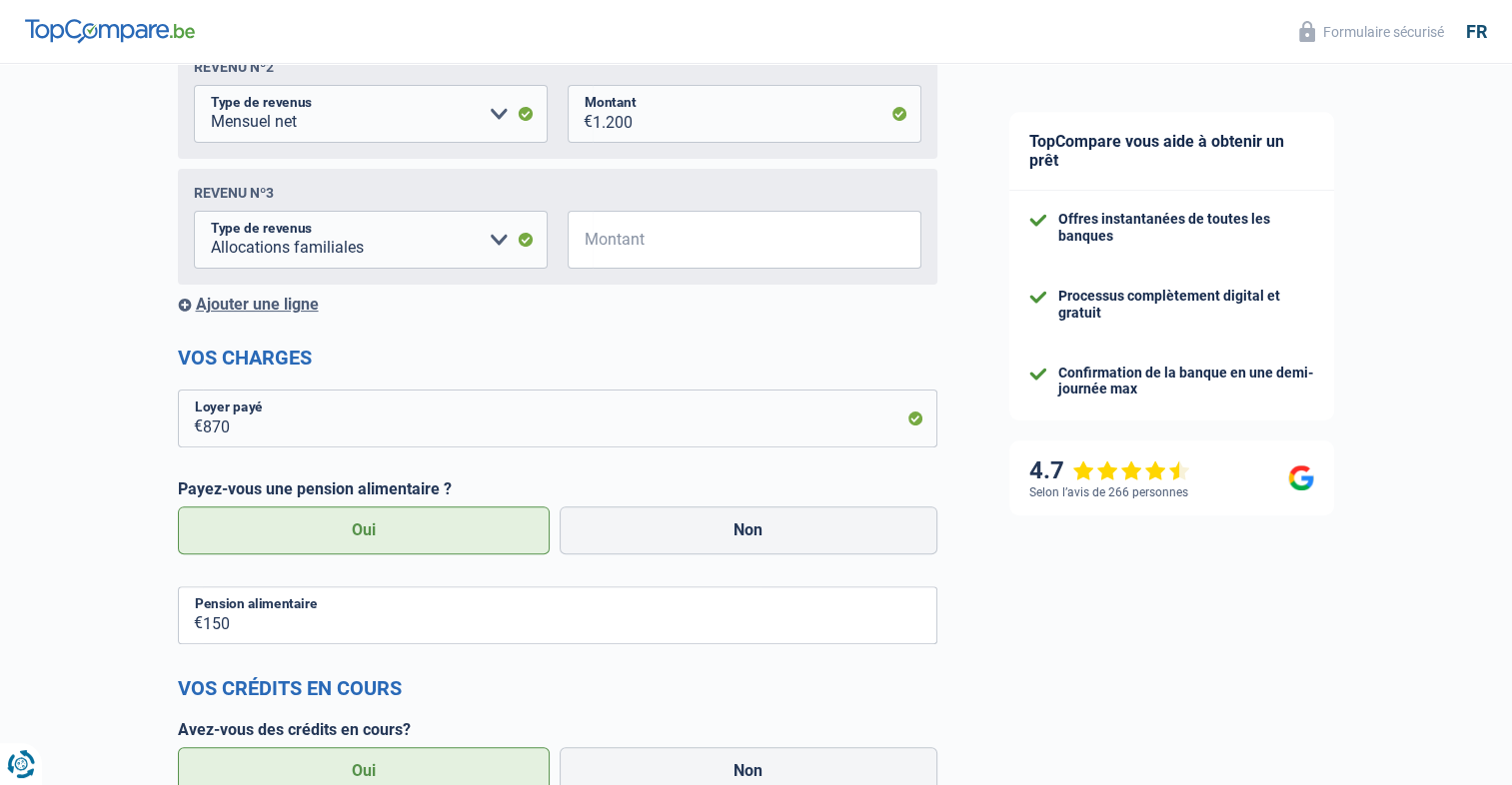 click on "Vos crédits en cours" at bounding box center [558, 688] 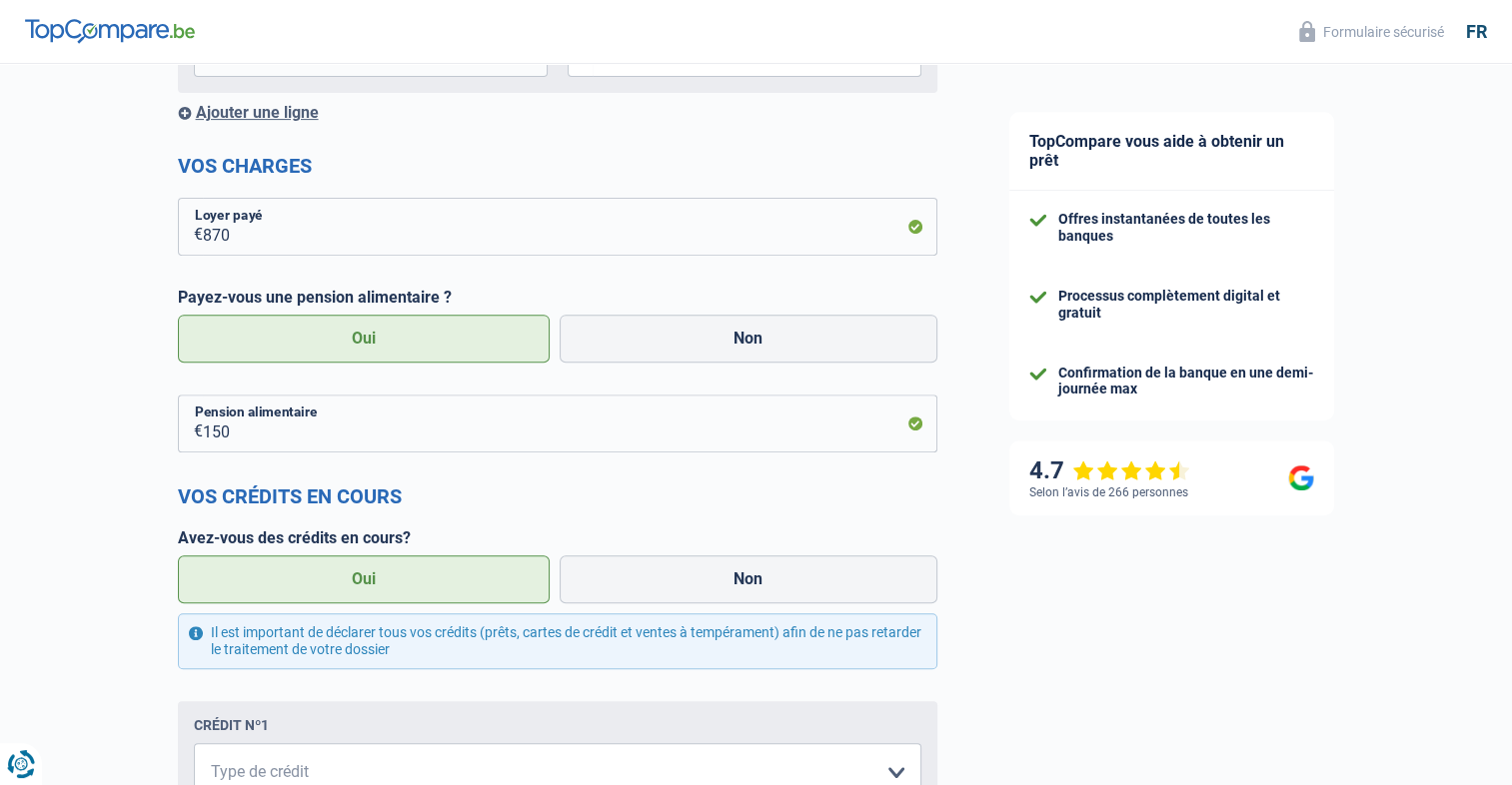 scroll, scrollTop: 699, scrollLeft: 0, axis: vertical 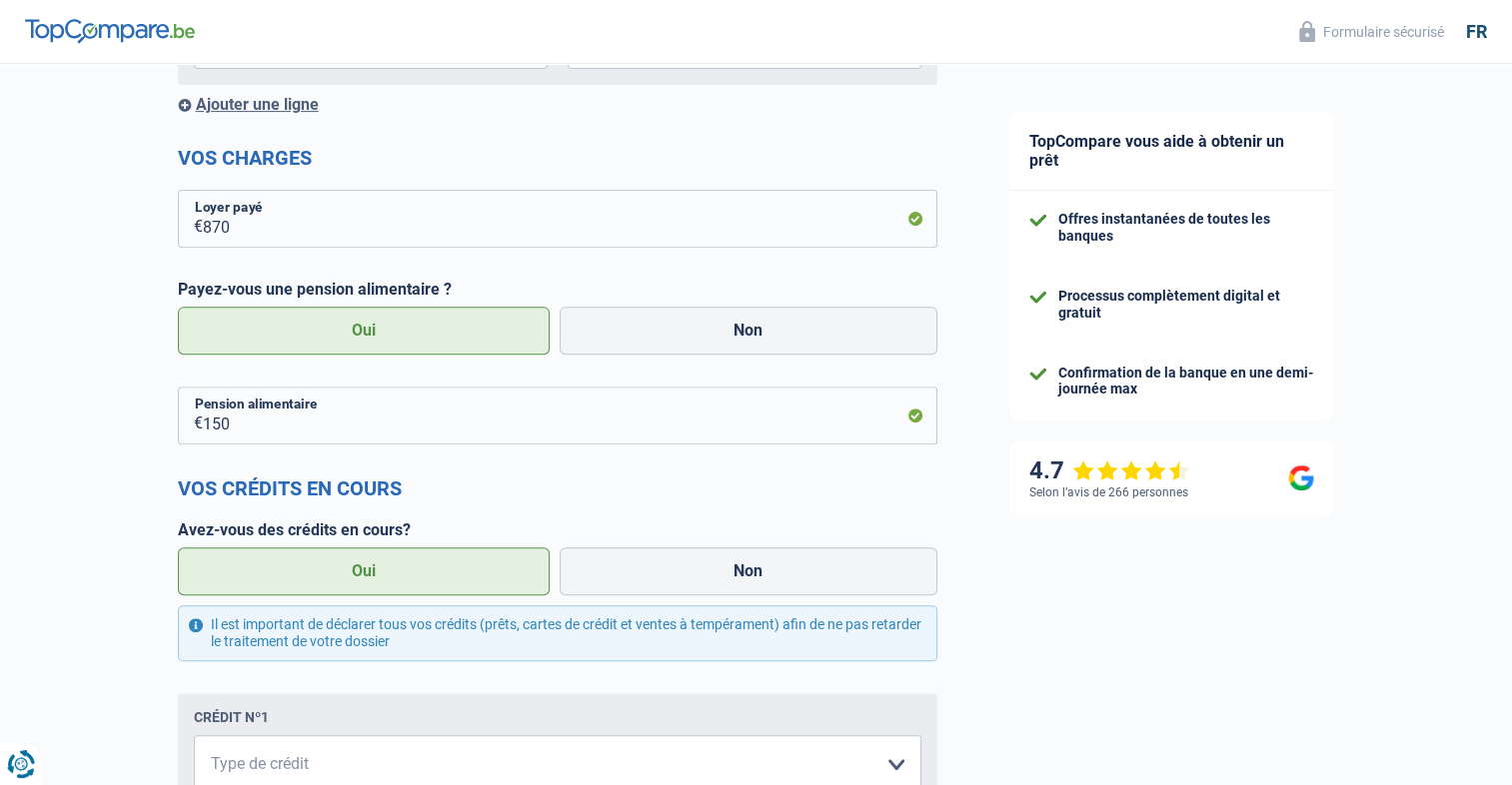 click on "Oui" at bounding box center (364, 571) 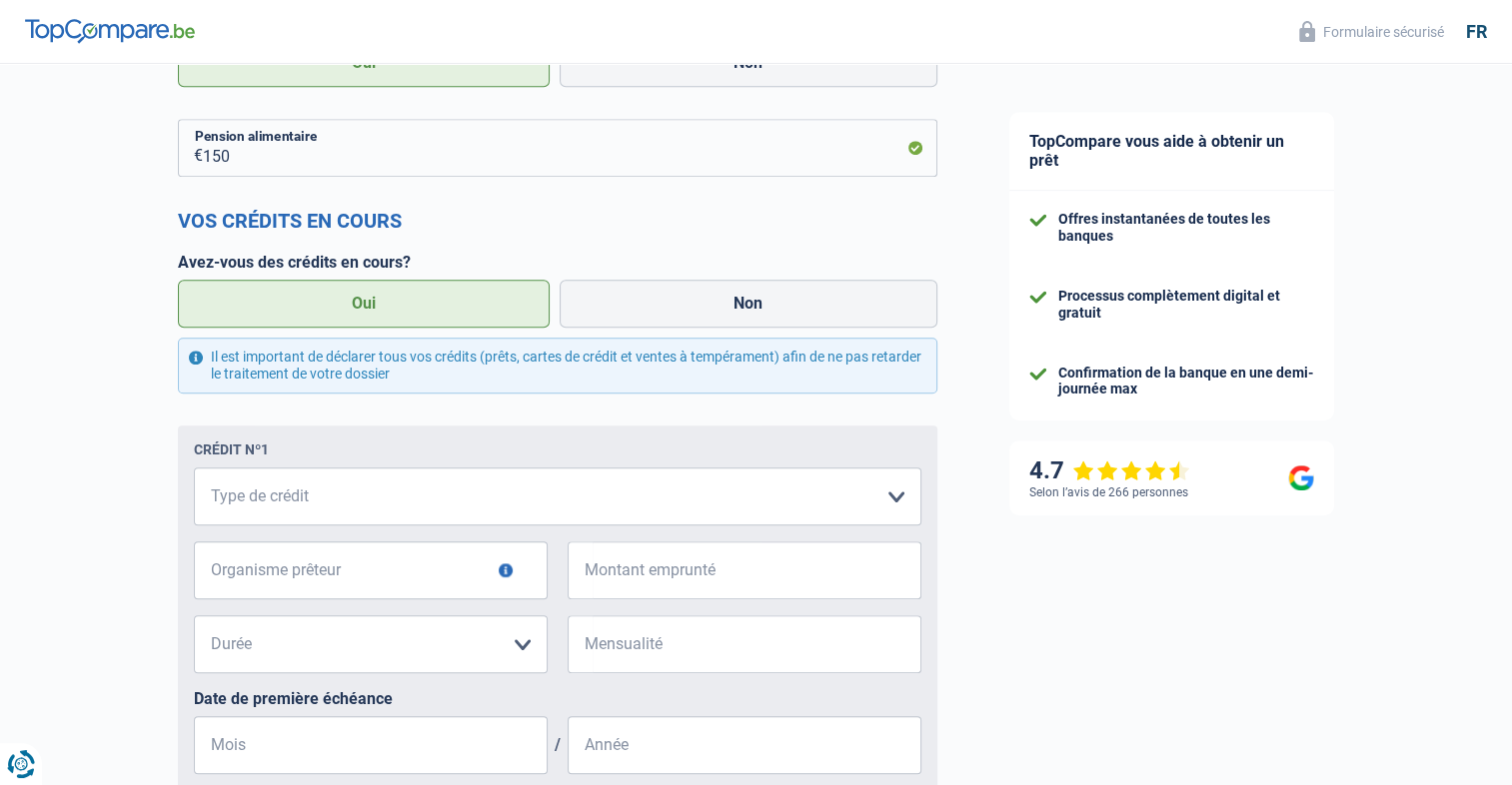 scroll, scrollTop: 999, scrollLeft: 0, axis: vertical 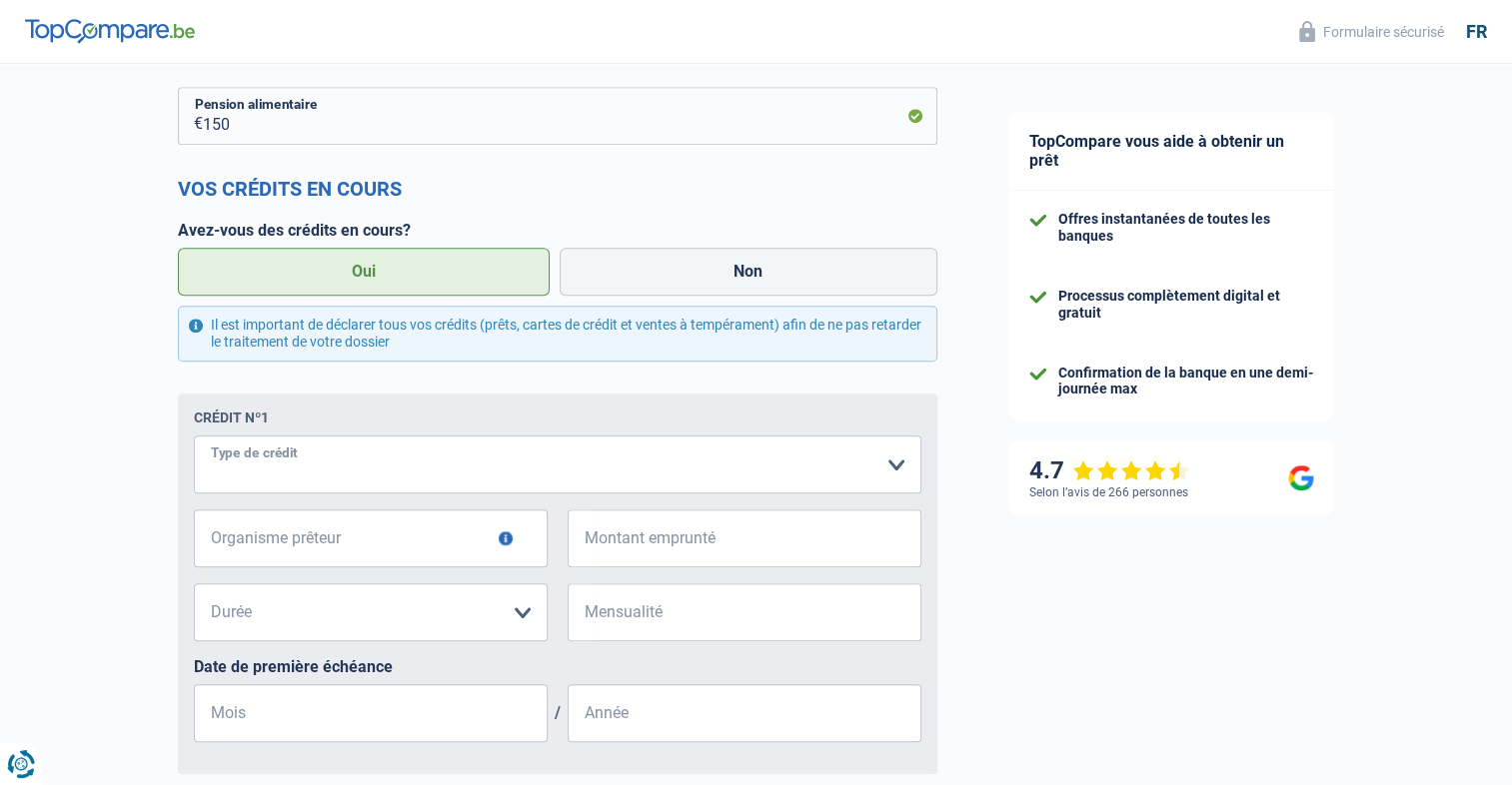 click on "Carte ou ouverture de crédit Prêt hypothécaire Vente à tempérament Prêt à tempérament Prêt rénovation Prêt voiture Regroupement d'un ou plusieurs crédits
Veuillez sélectionner une option" at bounding box center (558, 464) 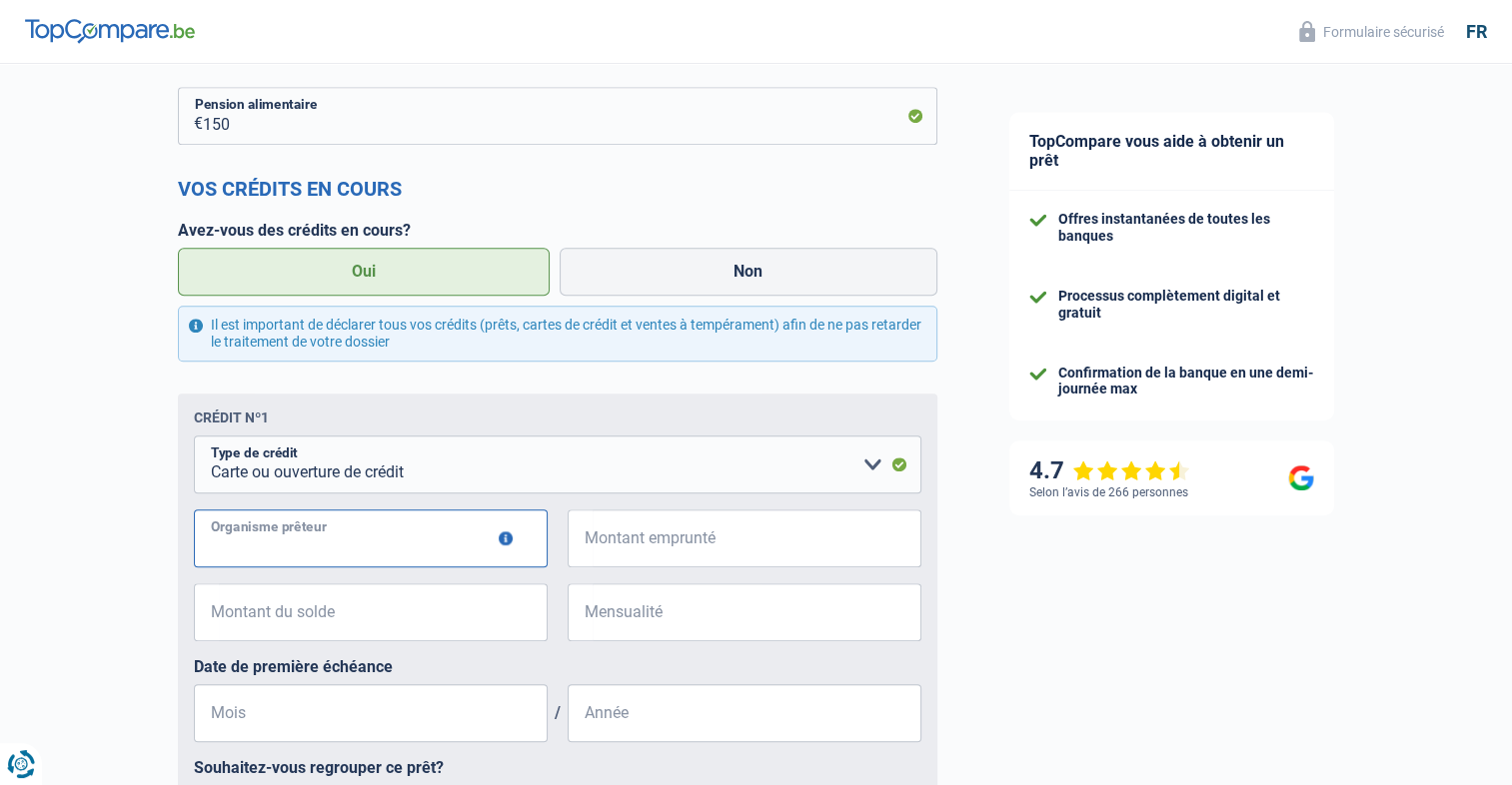 click on "Organisme prêteur" at bounding box center [371, 538] 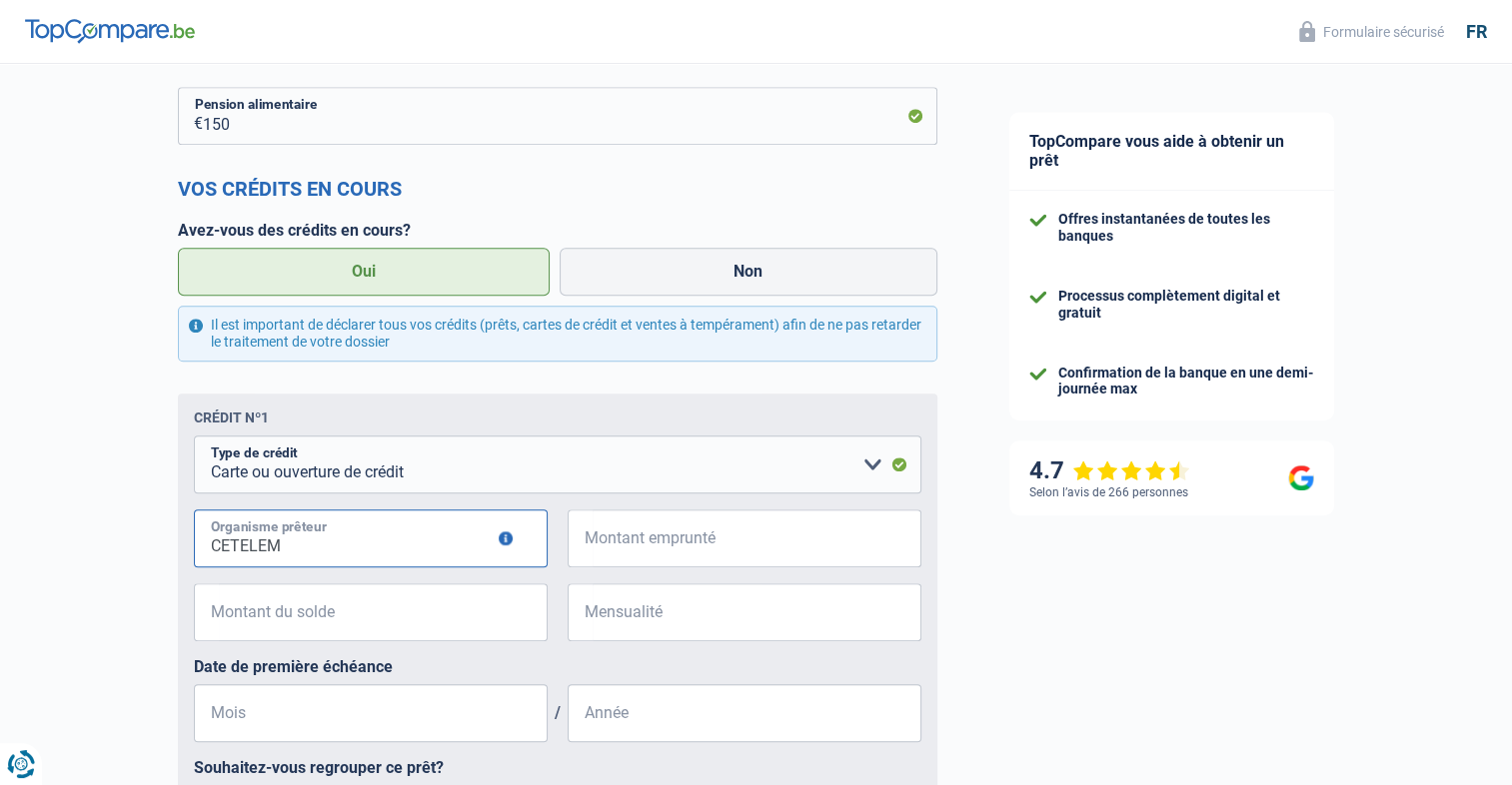 type on "CETELEM" 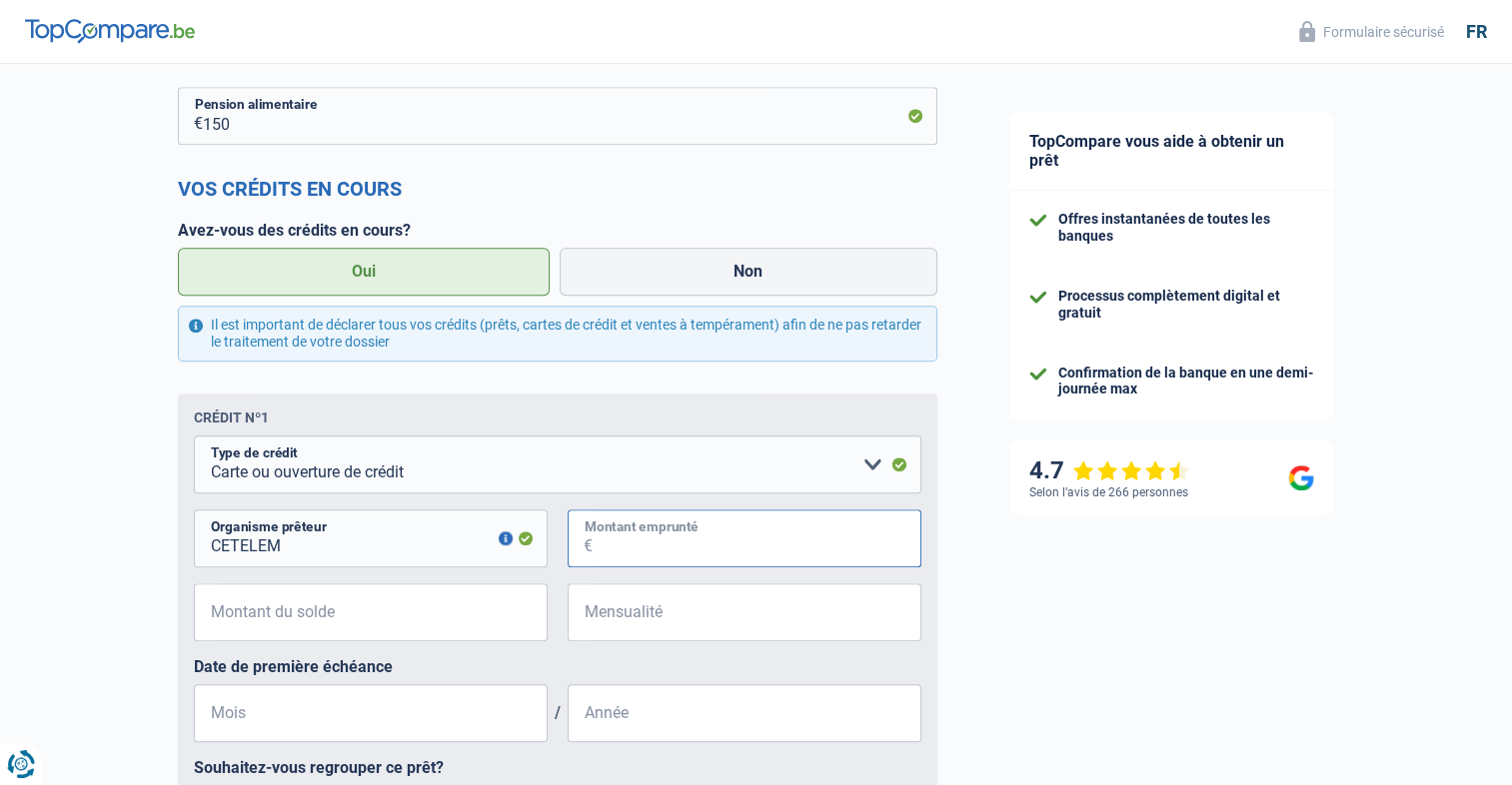 click on "Montant emprunté" at bounding box center (756, 538) 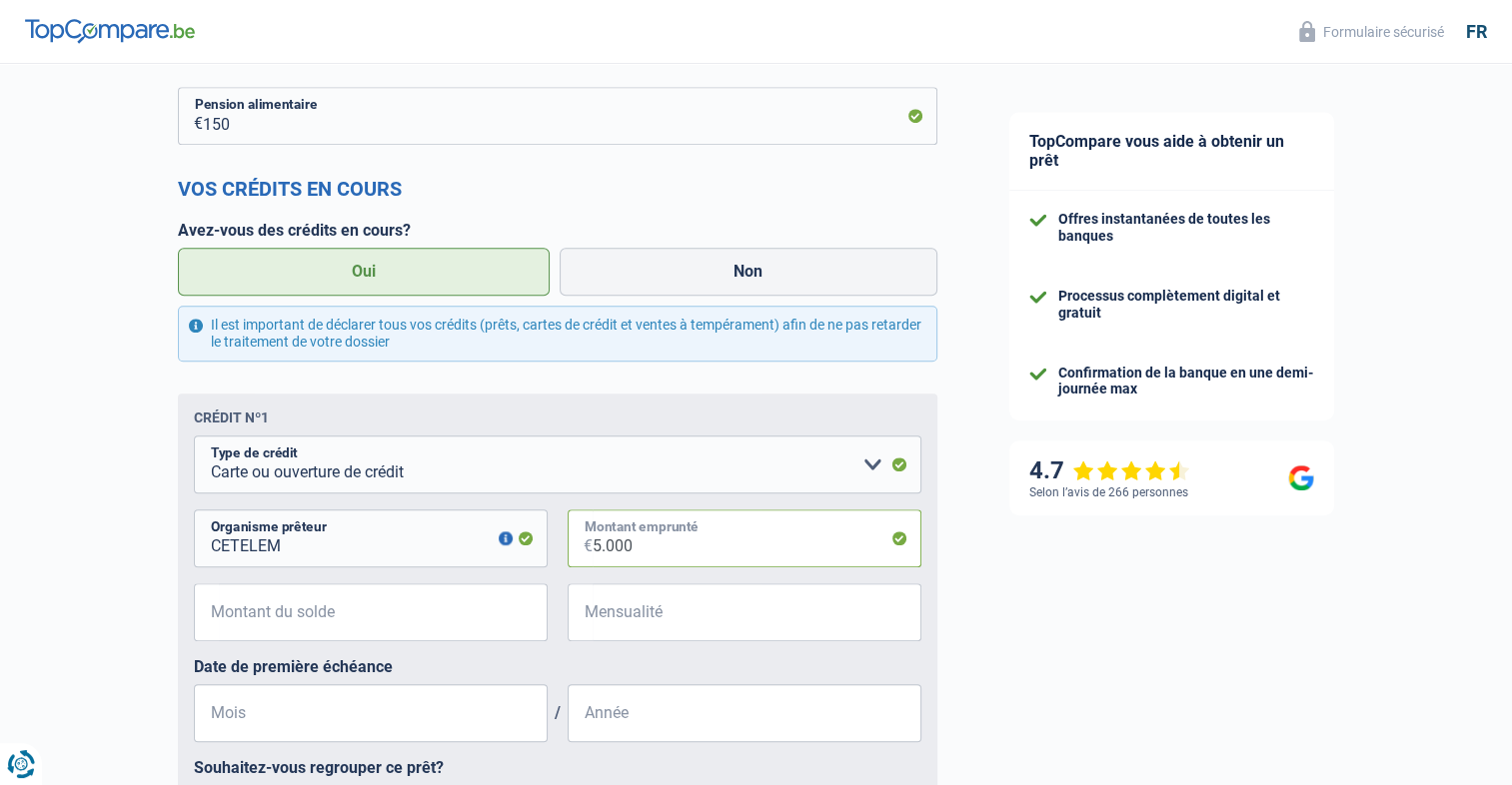 type on "5.000" 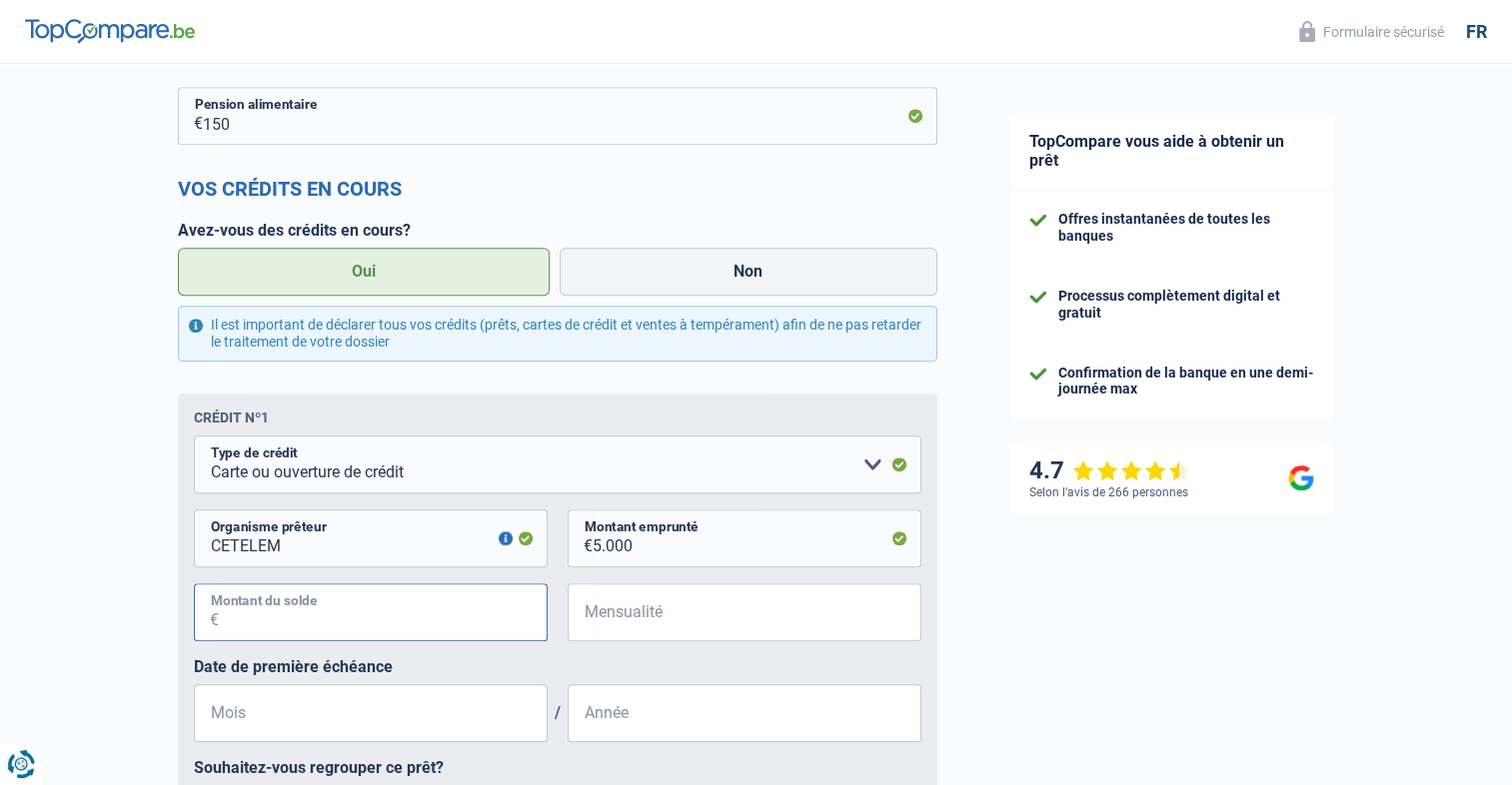 click on "Montant du solde" at bounding box center [383, 612] 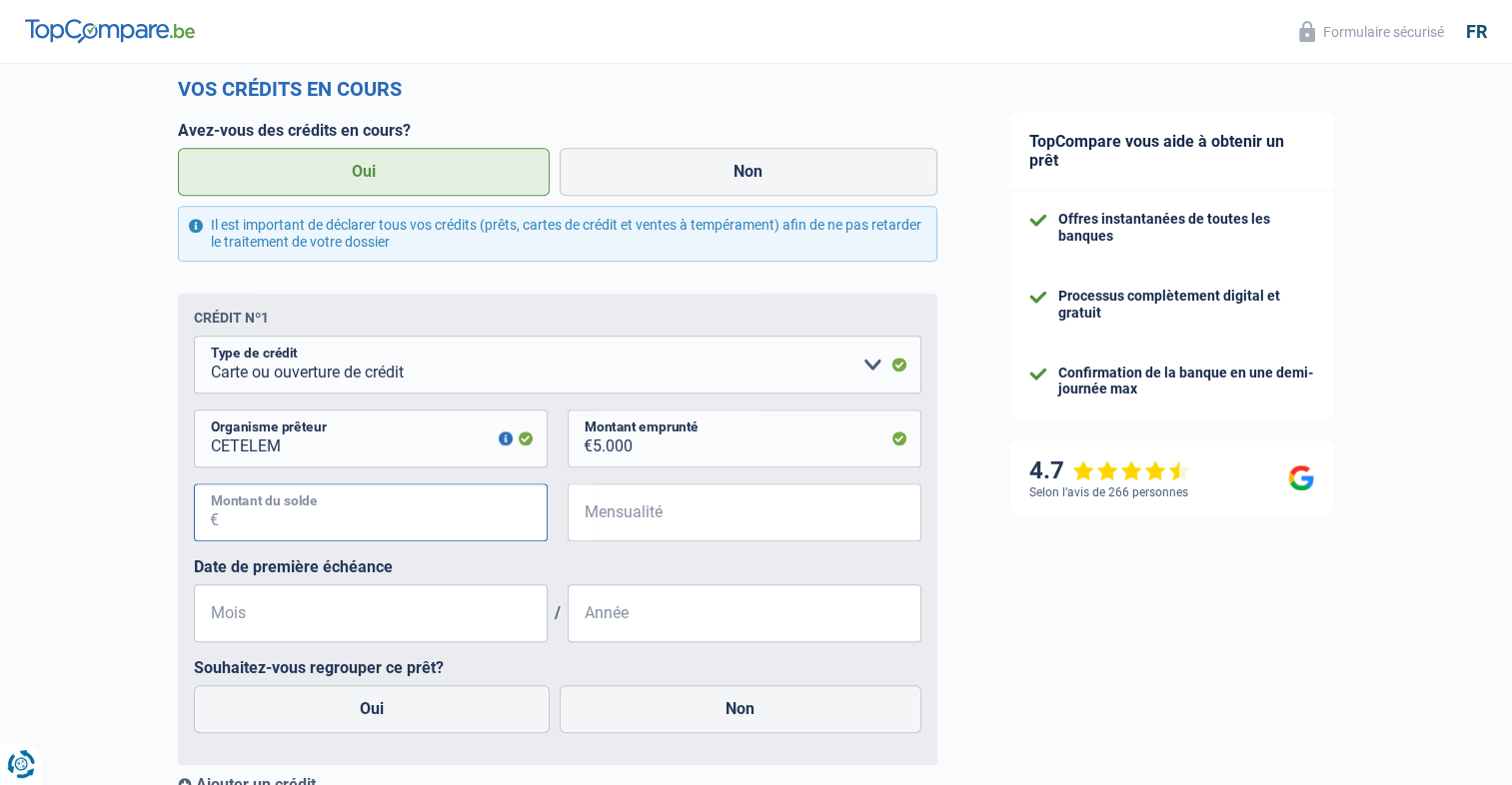 scroll, scrollTop: 1198, scrollLeft: 0, axis: vertical 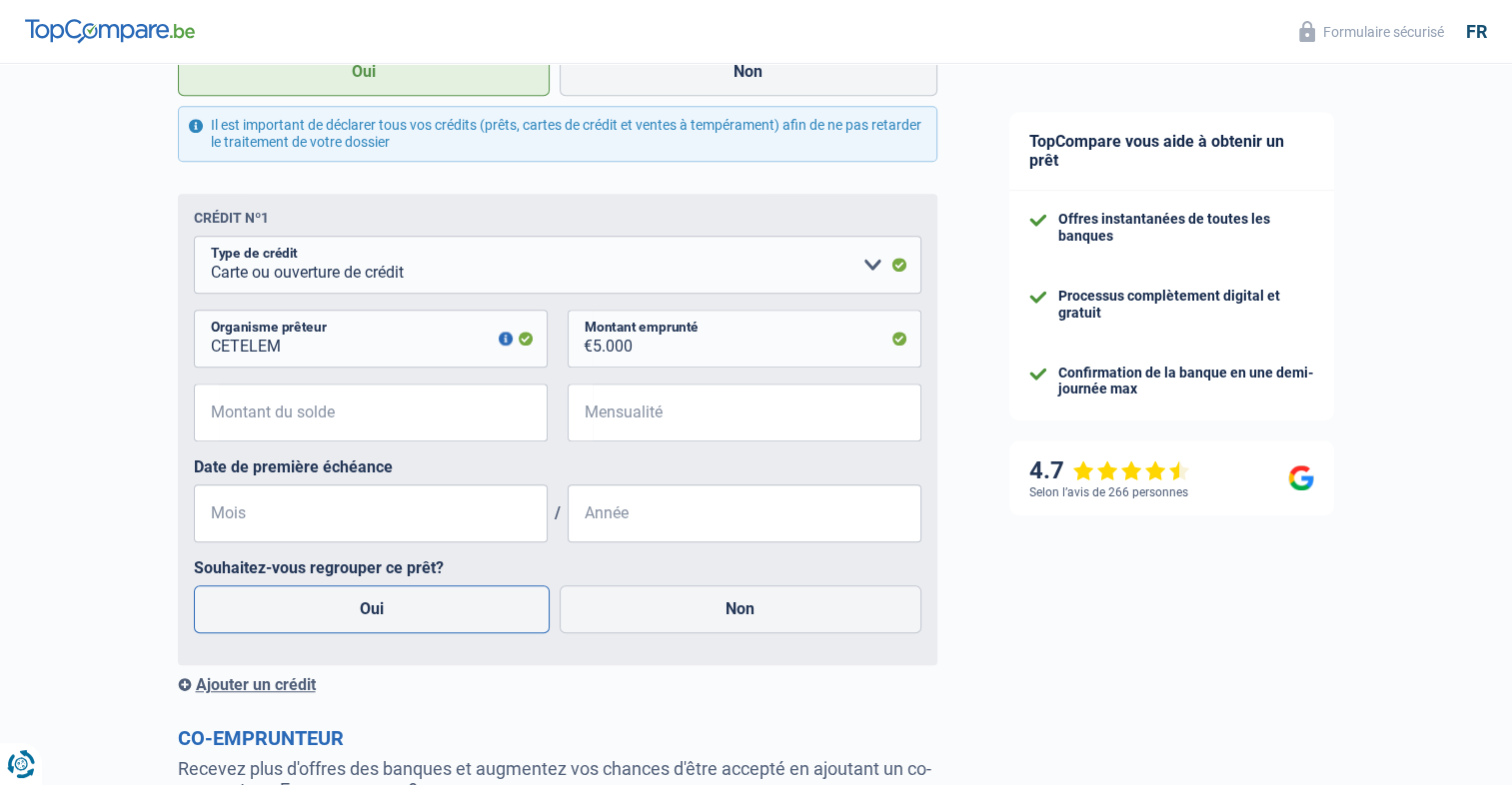 click on "Oui" at bounding box center (372, 609) 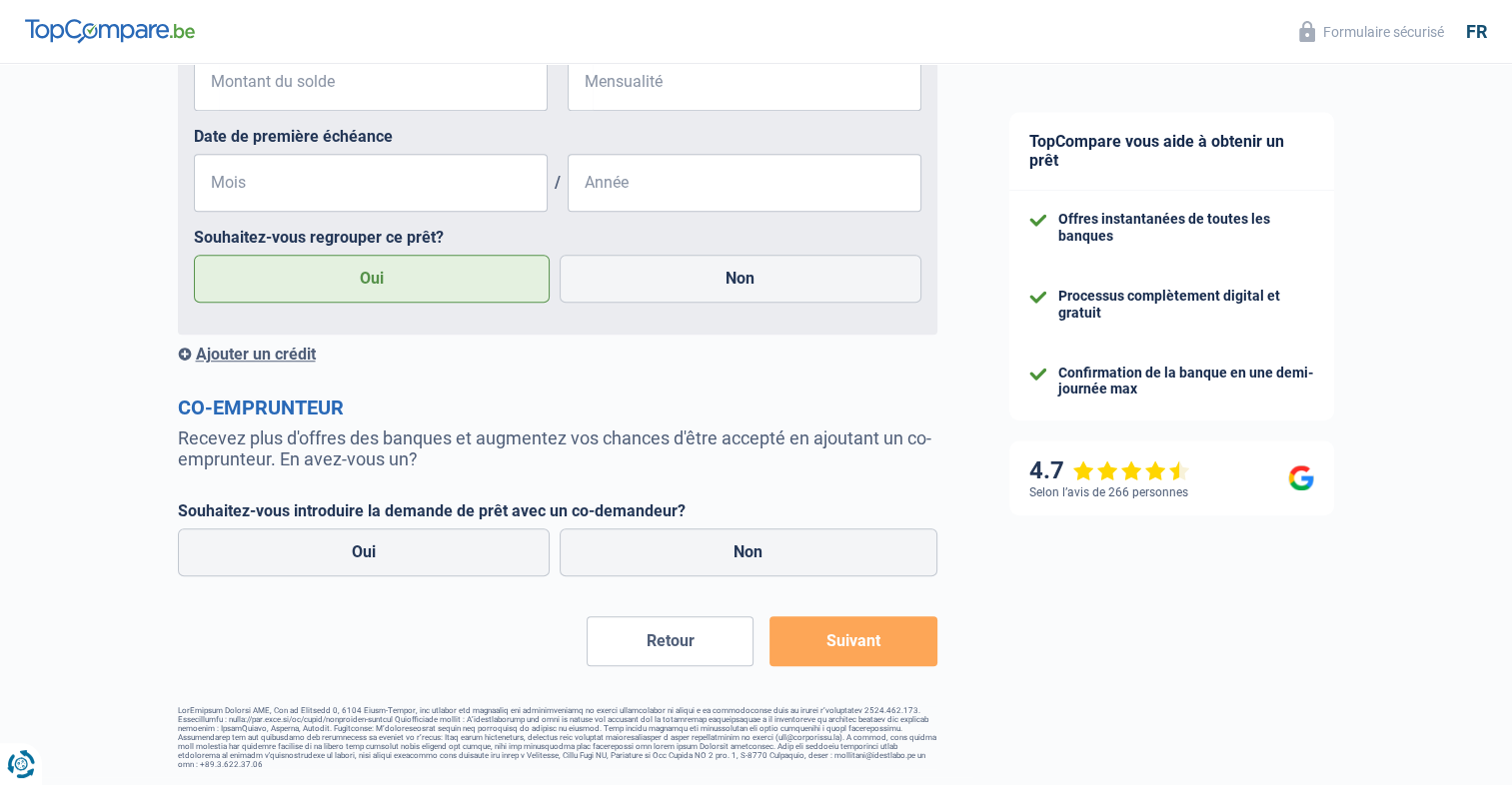 scroll, scrollTop: 1535, scrollLeft: 0, axis: vertical 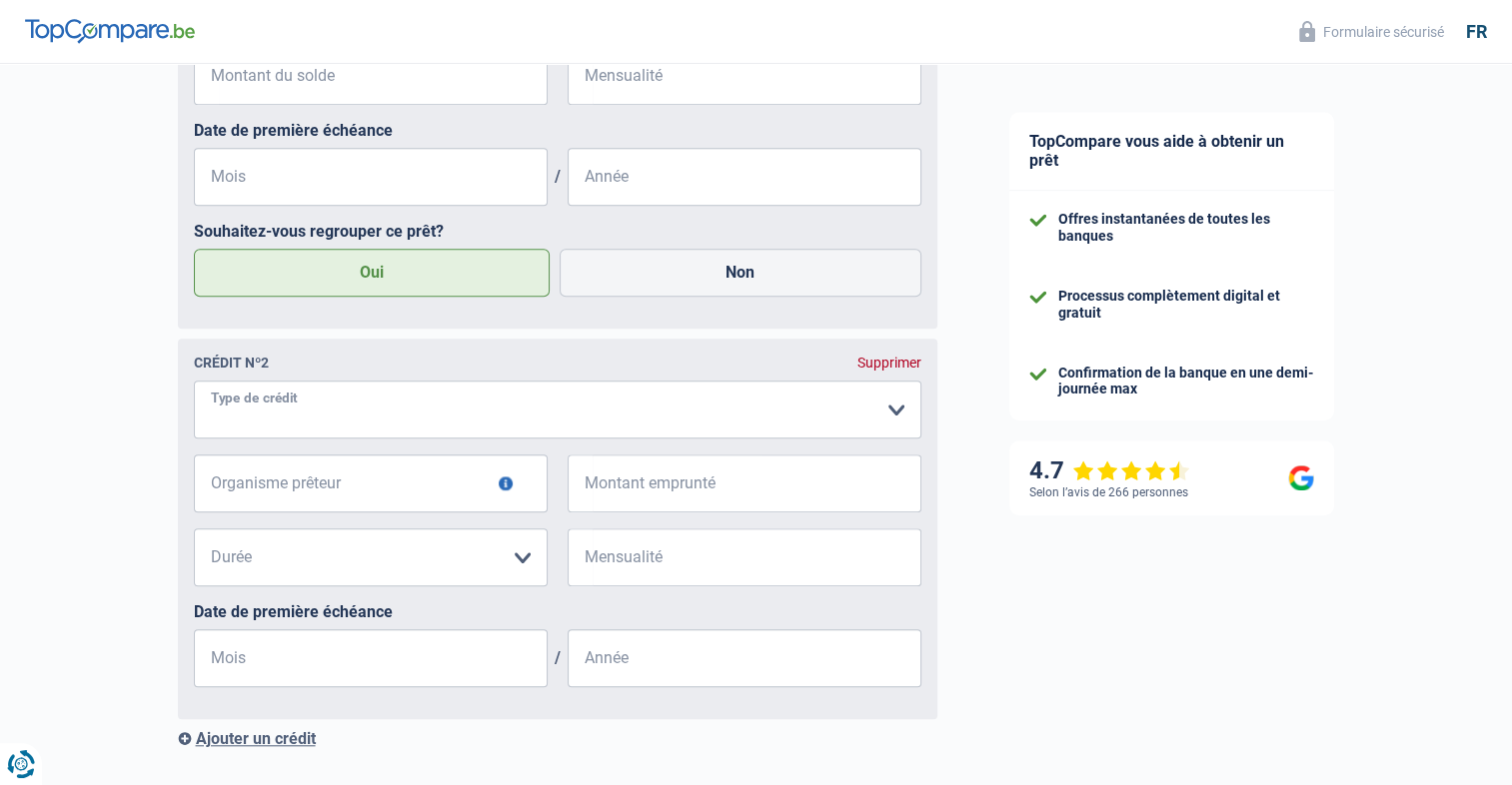 click on "Carte ou ouverture de crédit Prêt hypothécaire Vente à tempérament Prêt à tempérament Prêt rénovation Prêt voiture Regroupement d'un ou plusieurs crédits
Veuillez sélectionner une option" at bounding box center [558, 409] 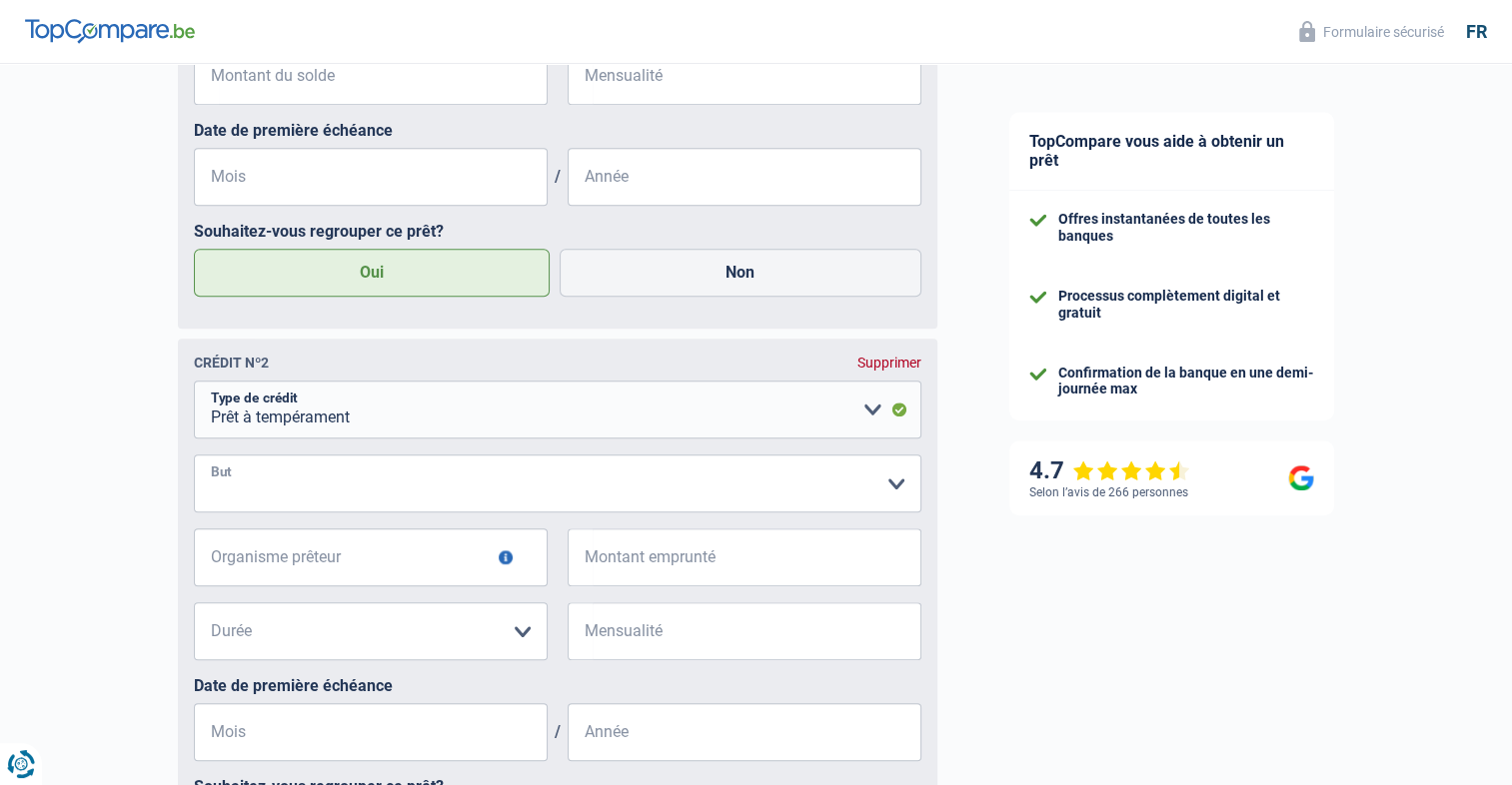 click on "Confort maison: meubles, textile, peinture, électroménager, outillage non-professionnel, Hifi, multimédia, gsm, ordinateur, Frais installation, déménagement Evénement familial: naissance, mariage, divorce, communion, décès Frais médicaux Frais d'études Remboursement prêt Frais permis de conduire Loisirs: voyage, sport, musique Petits travaux maison et jardin Frais divers (max 2.000€) Frais judiciaires Réparation voiture Autre
Veuillez sélectionner une option" at bounding box center (558, 483) 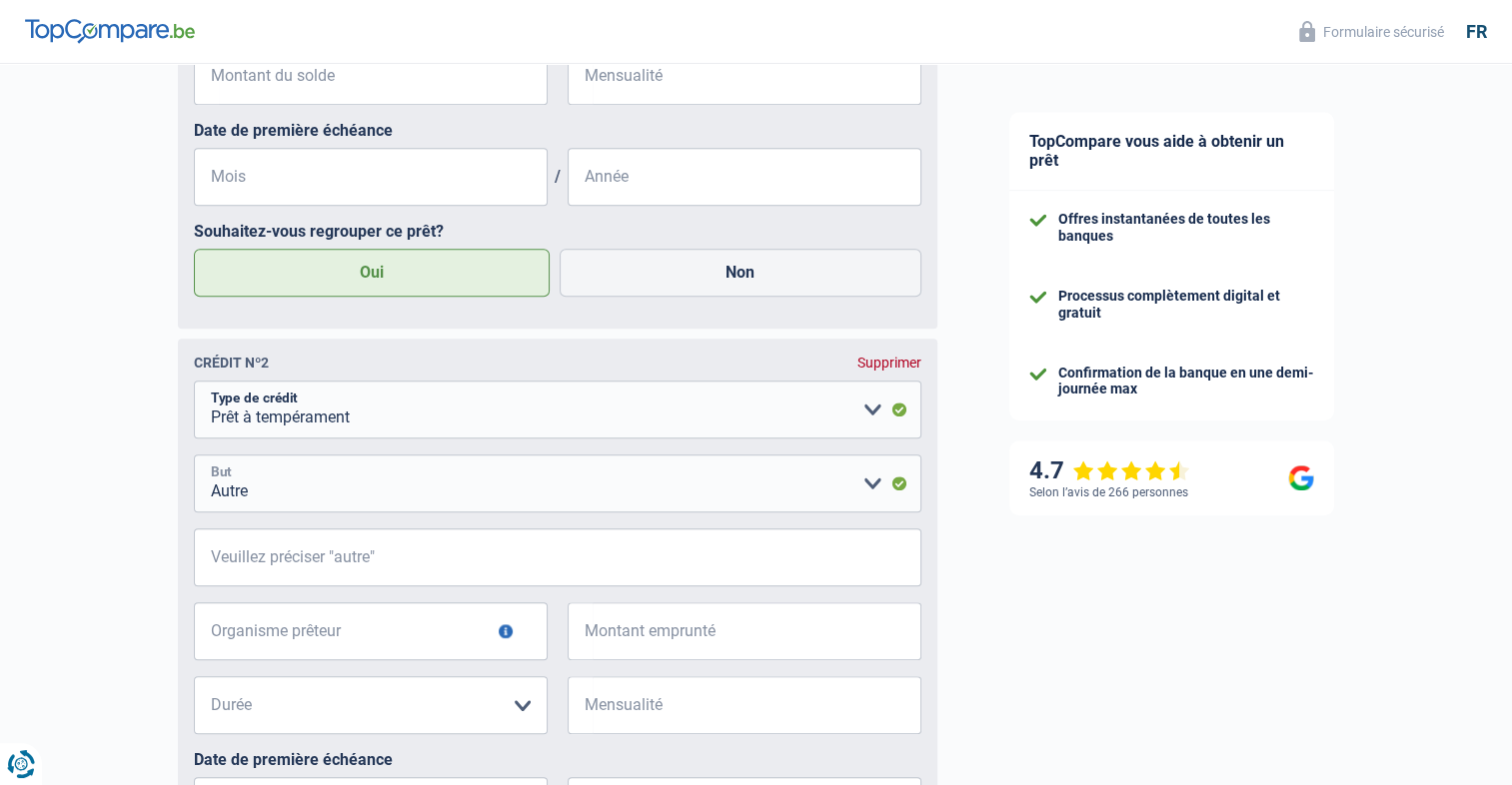 click on "Confort maison: meubles, textile, peinture, électroménager, outillage non-professionnel, Hifi, multimédia, gsm, ordinateur, Frais installation, déménagement Evénement familial: naissance, mariage, divorce, communion, décès Frais médicaux Frais d'études Remboursement prêt Frais permis de conduire Loisirs: voyage, sport, musique Petits travaux maison et jardin Frais divers (max 2.000€) Frais judiciaires Réparation voiture Autre
Veuillez sélectionner une option" at bounding box center [558, 483] 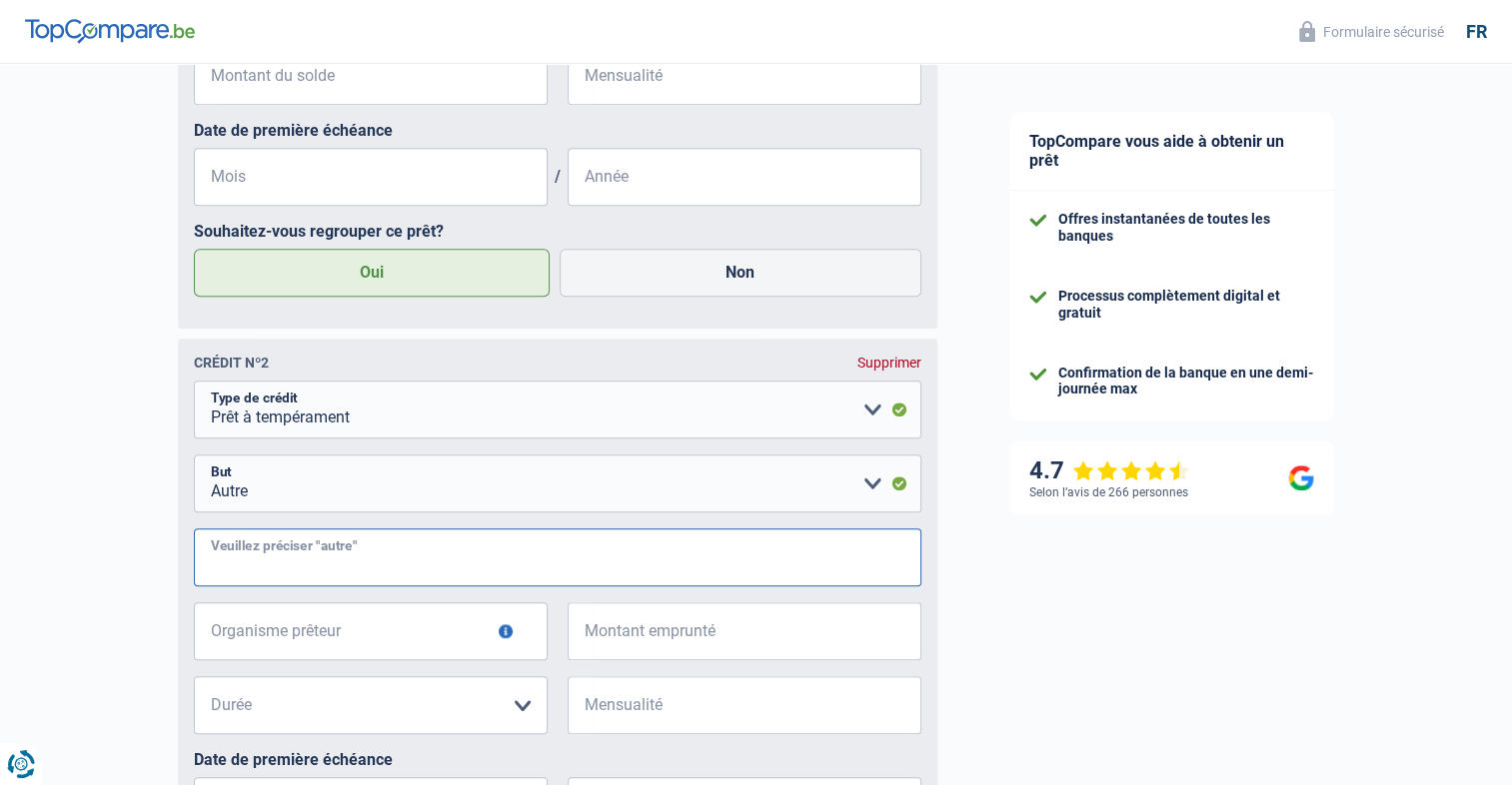 click on "Veuillez préciser "autre"" at bounding box center (558, 557) 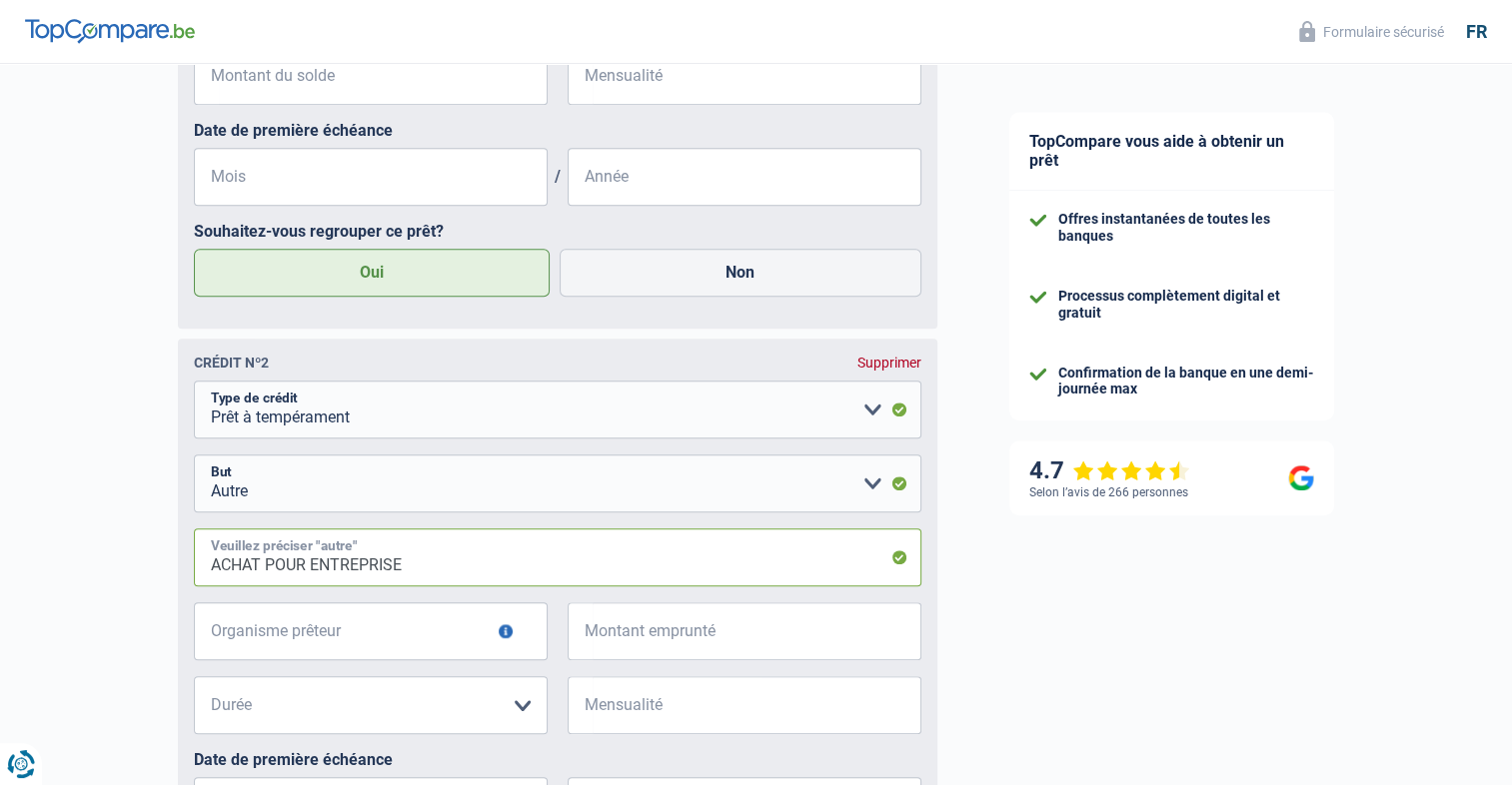 type on "ACHAT POUR ENTREPRISE" 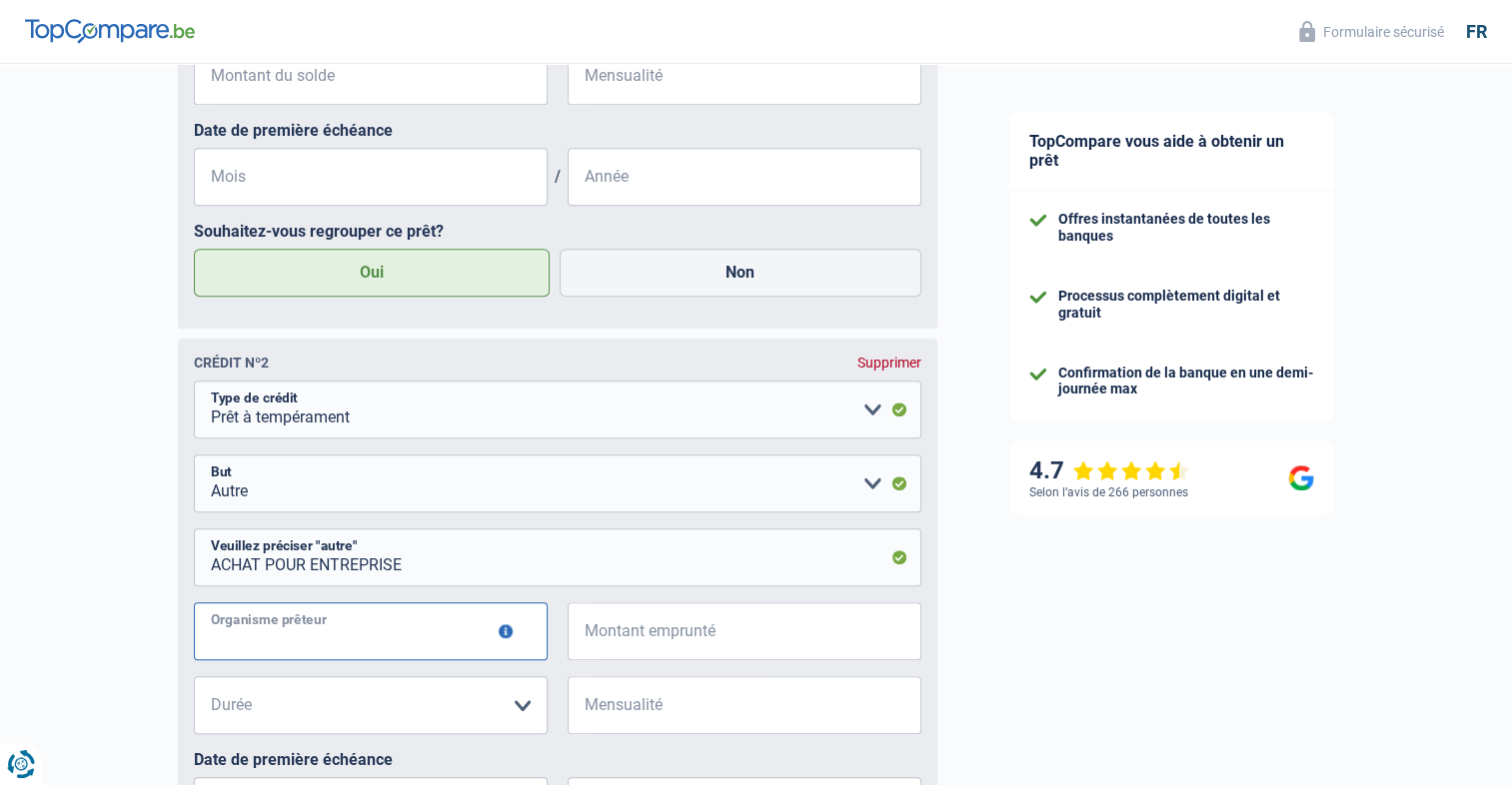 click on "Organisme prêteur" at bounding box center (371, 631) 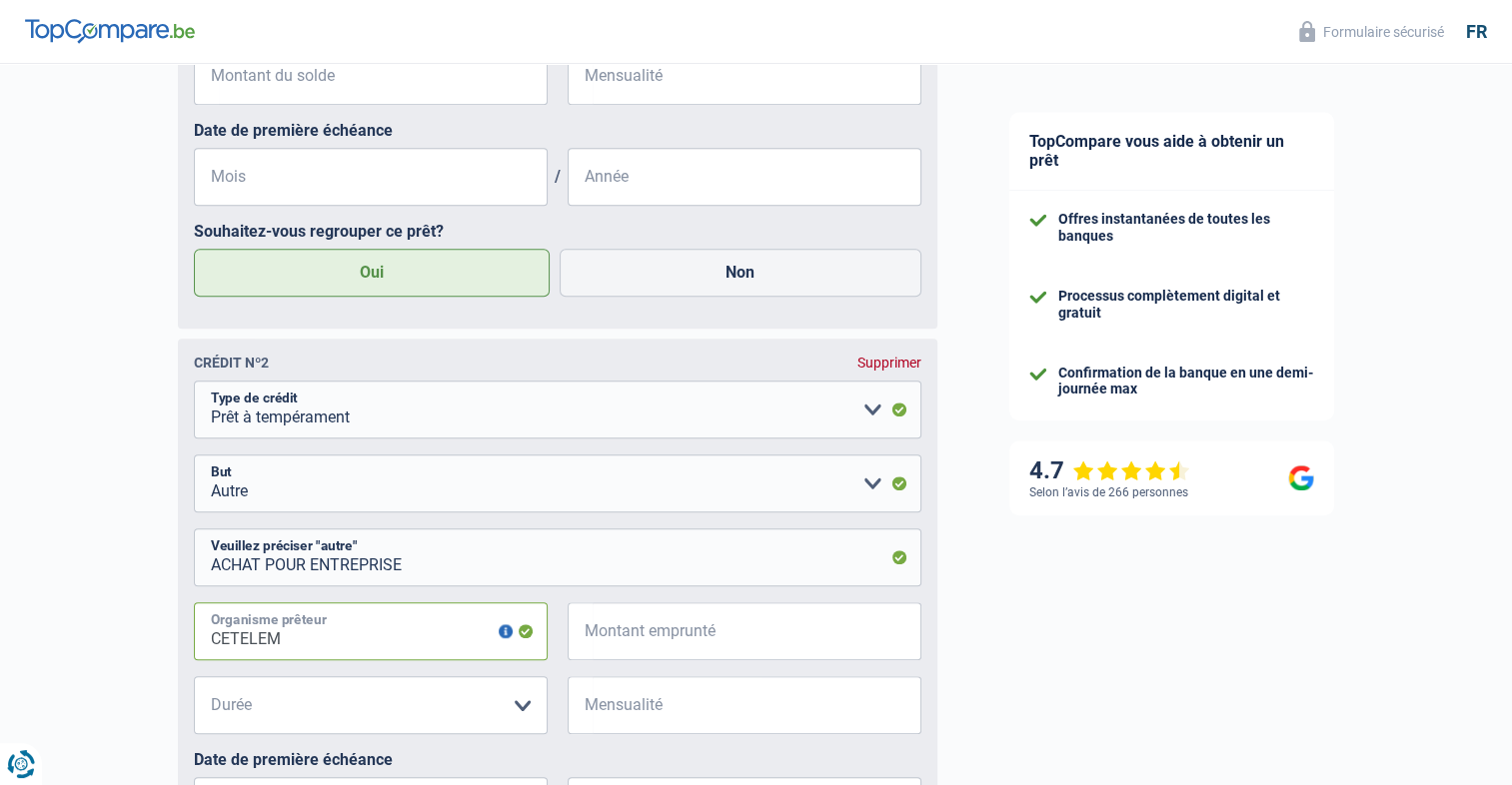 type on "CETELEM" 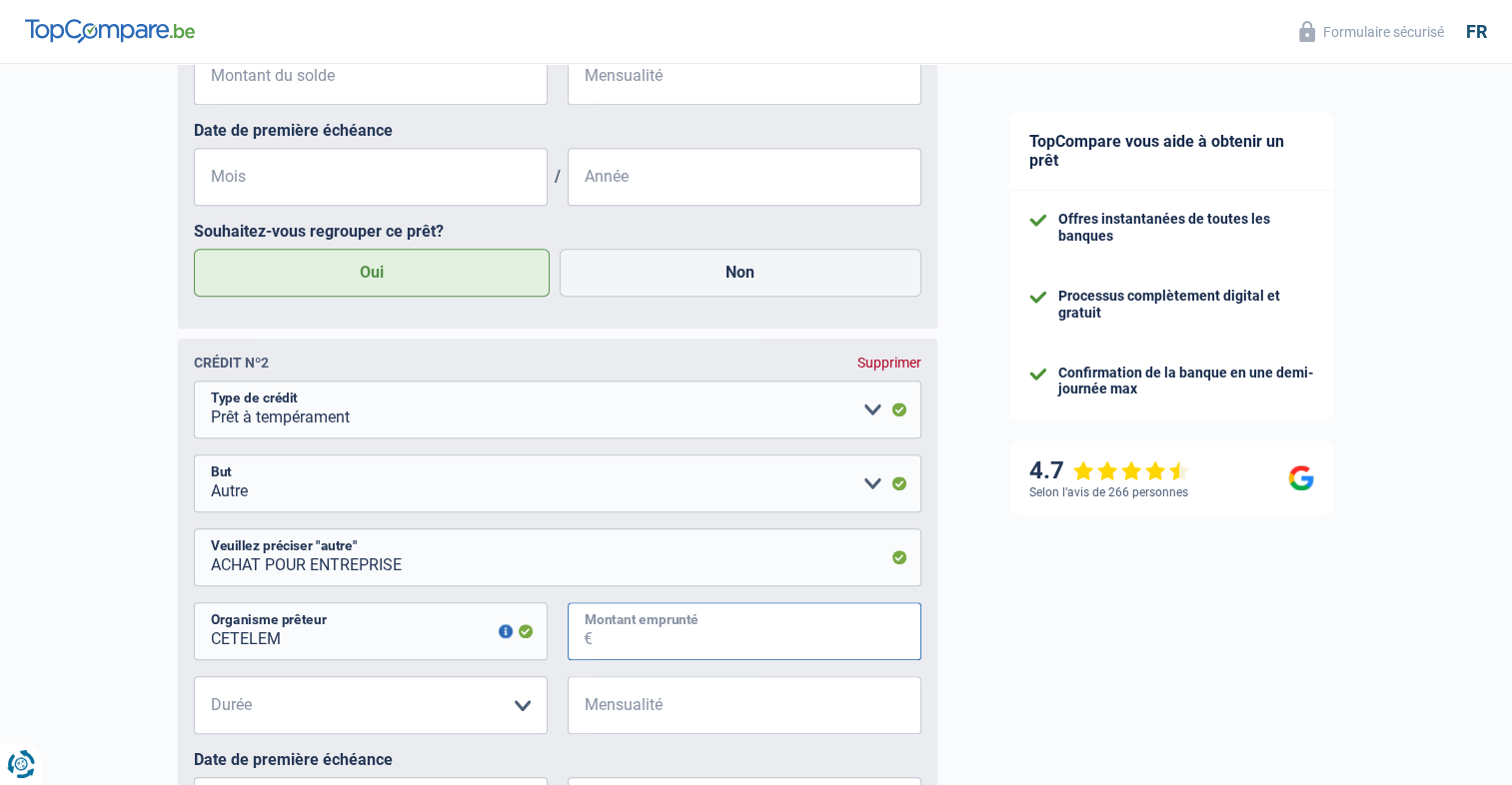 click on "Montant emprunté" at bounding box center [756, 631] 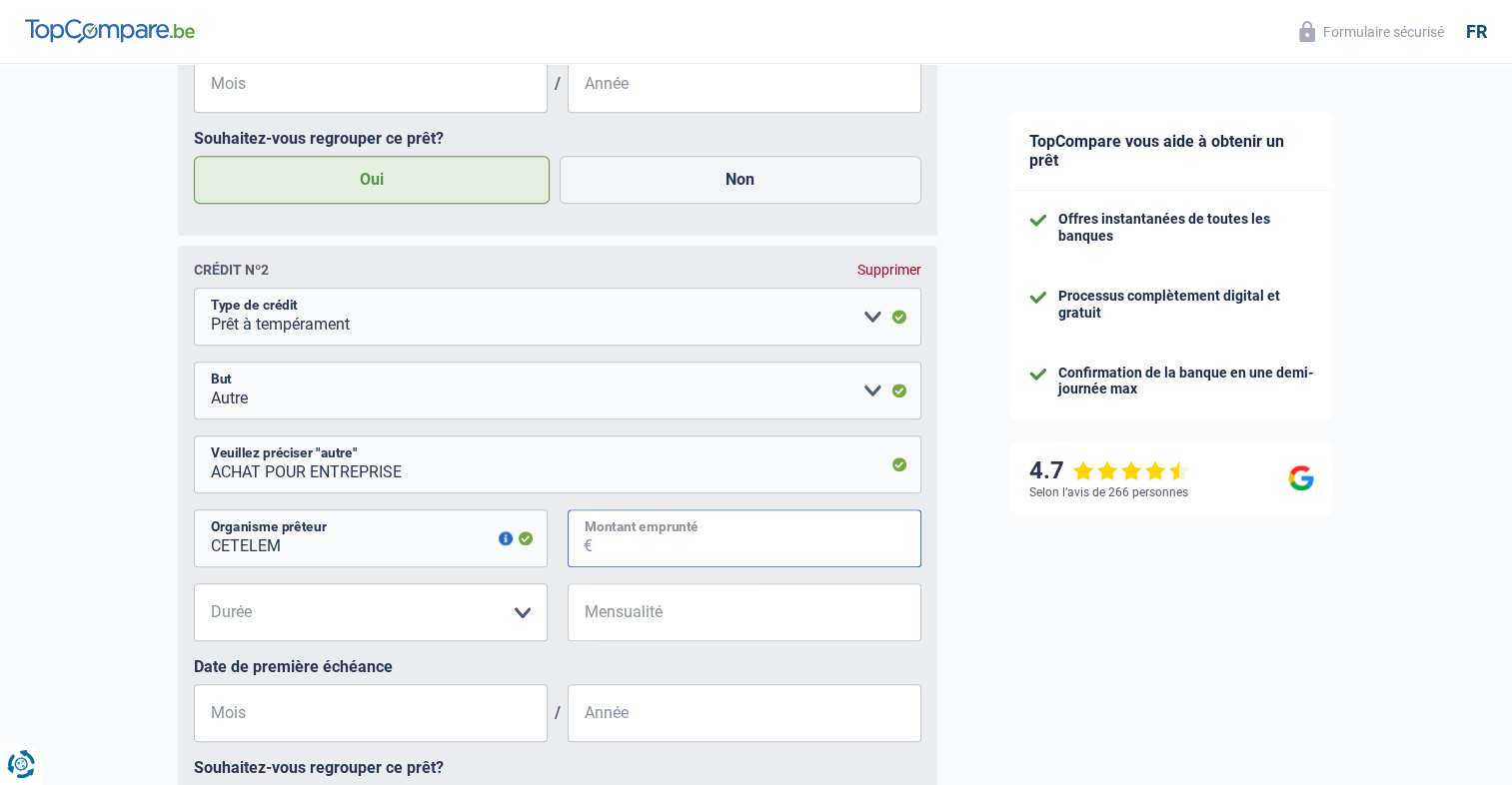 scroll, scrollTop: 1735, scrollLeft: 0, axis: vertical 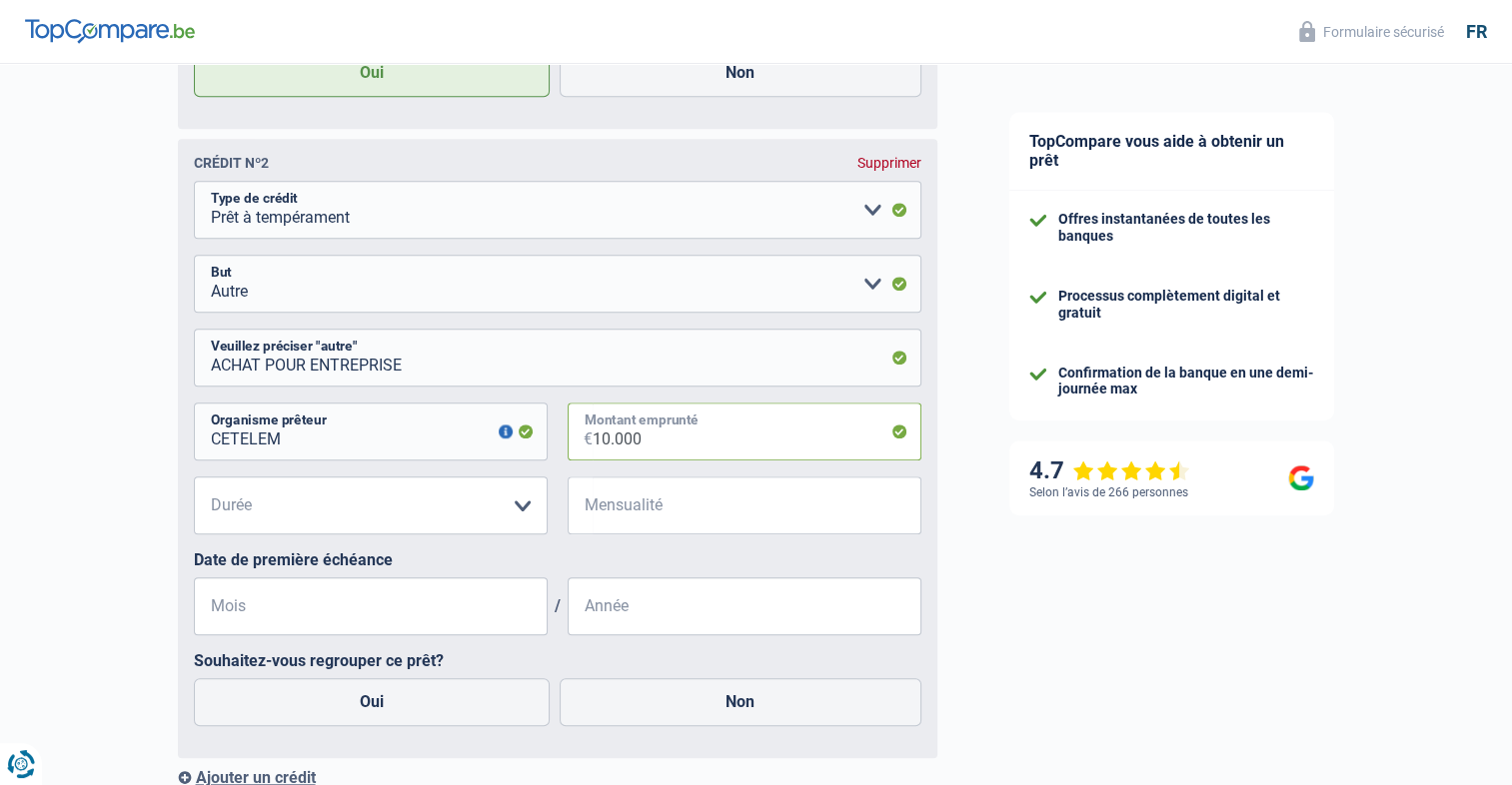 type on "10.000" 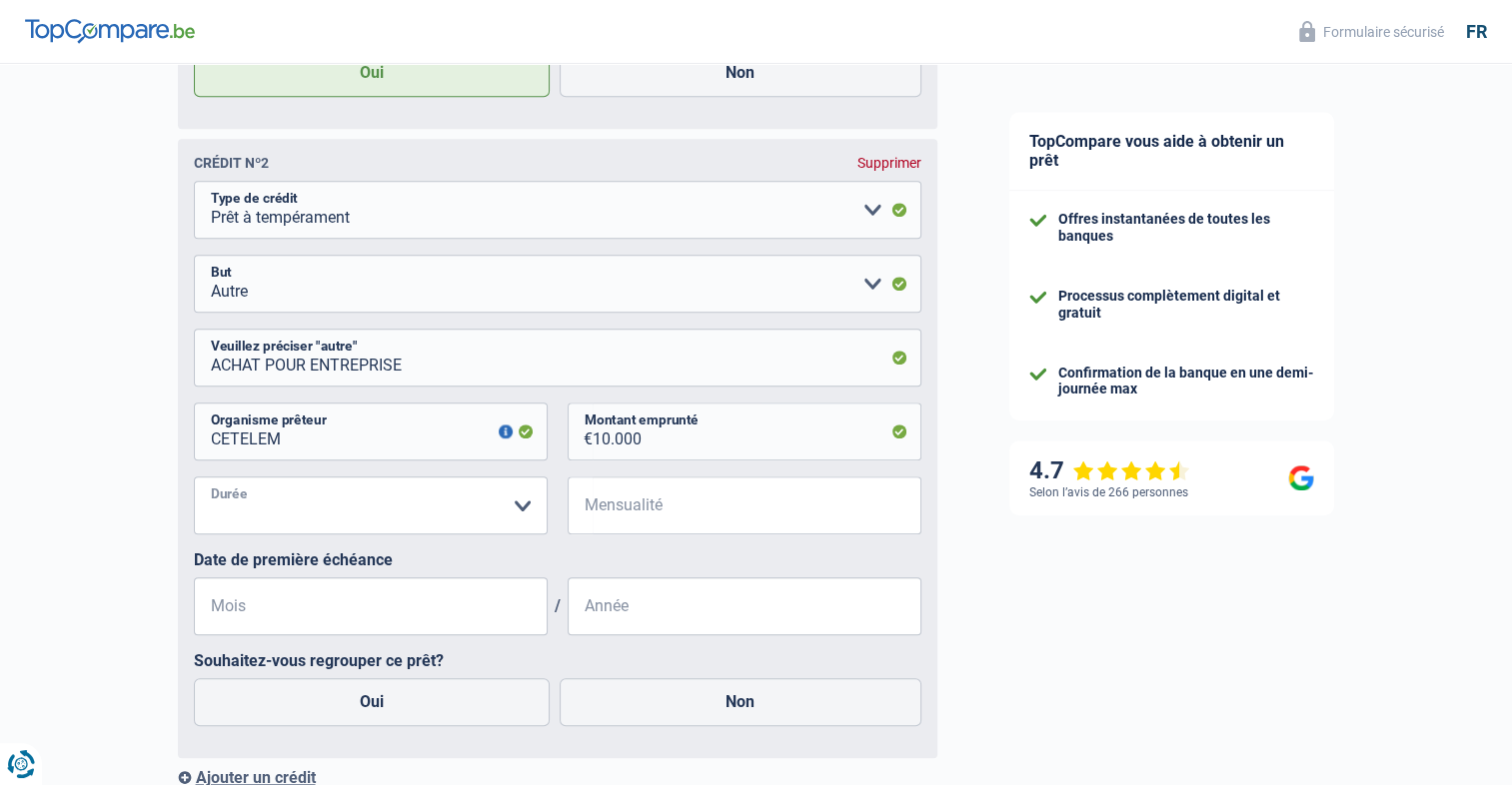 click on "12 mois 18 mois 24 mois 30 mois 36 mois 42 mois 48 mois
Veuillez sélectionner une option" at bounding box center (371, 505) 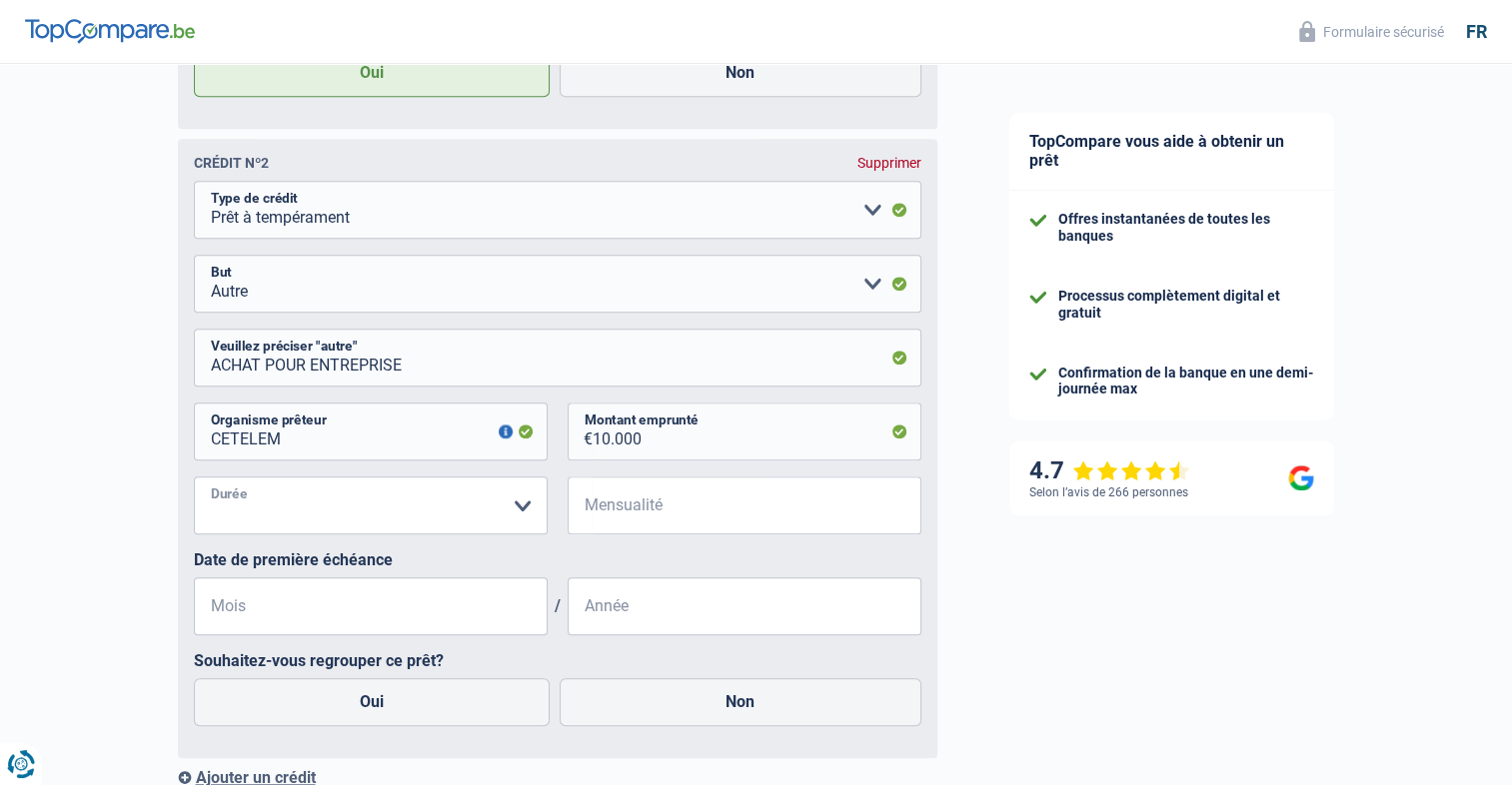 click on "12 mois 18 mois 24 mois 30 mois 36 mois 42 mois 48 mois
Veuillez sélectionner une option" at bounding box center (371, 505) 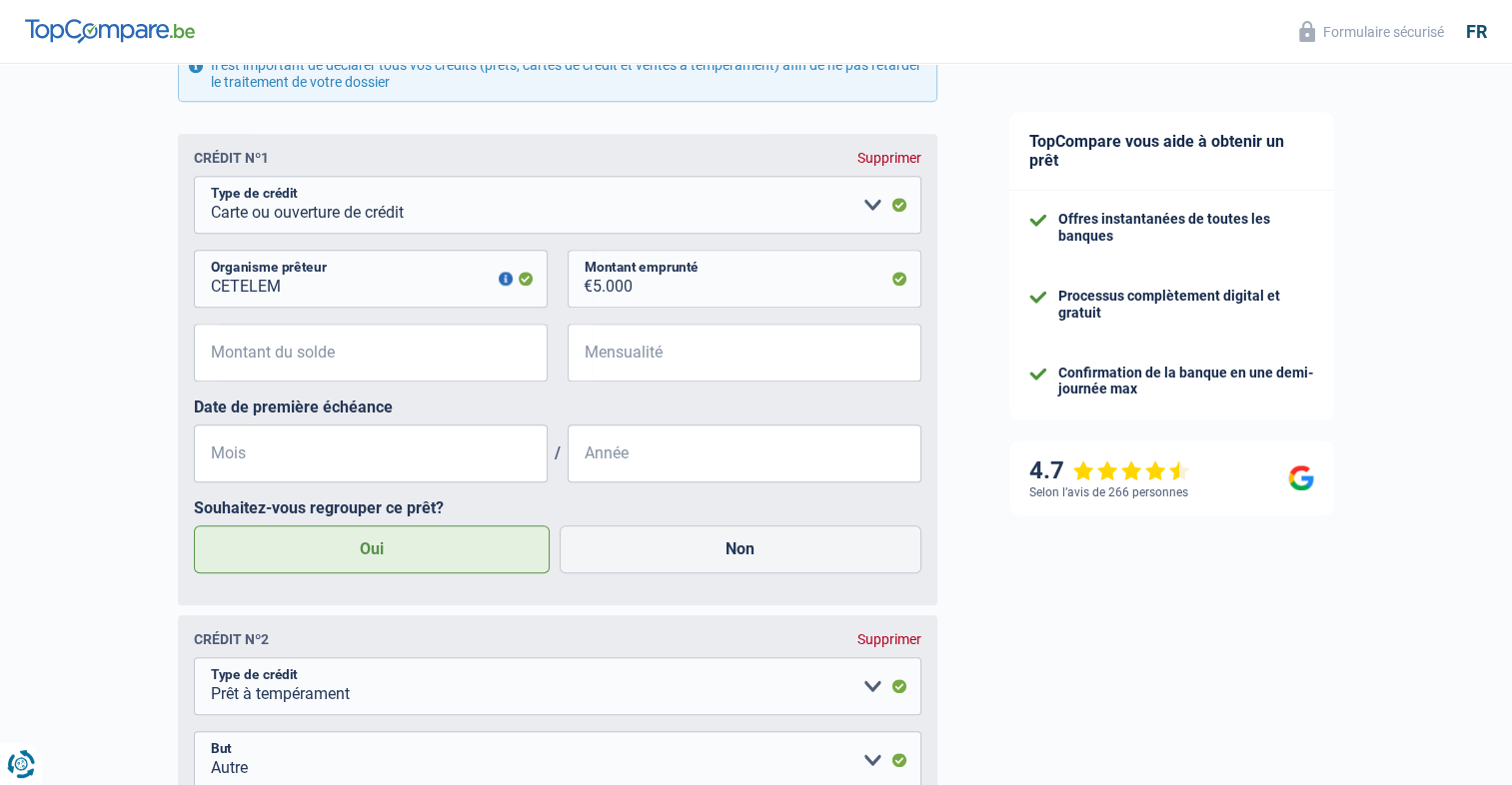 scroll, scrollTop: 1136, scrollLeft: 0, axis: vertical 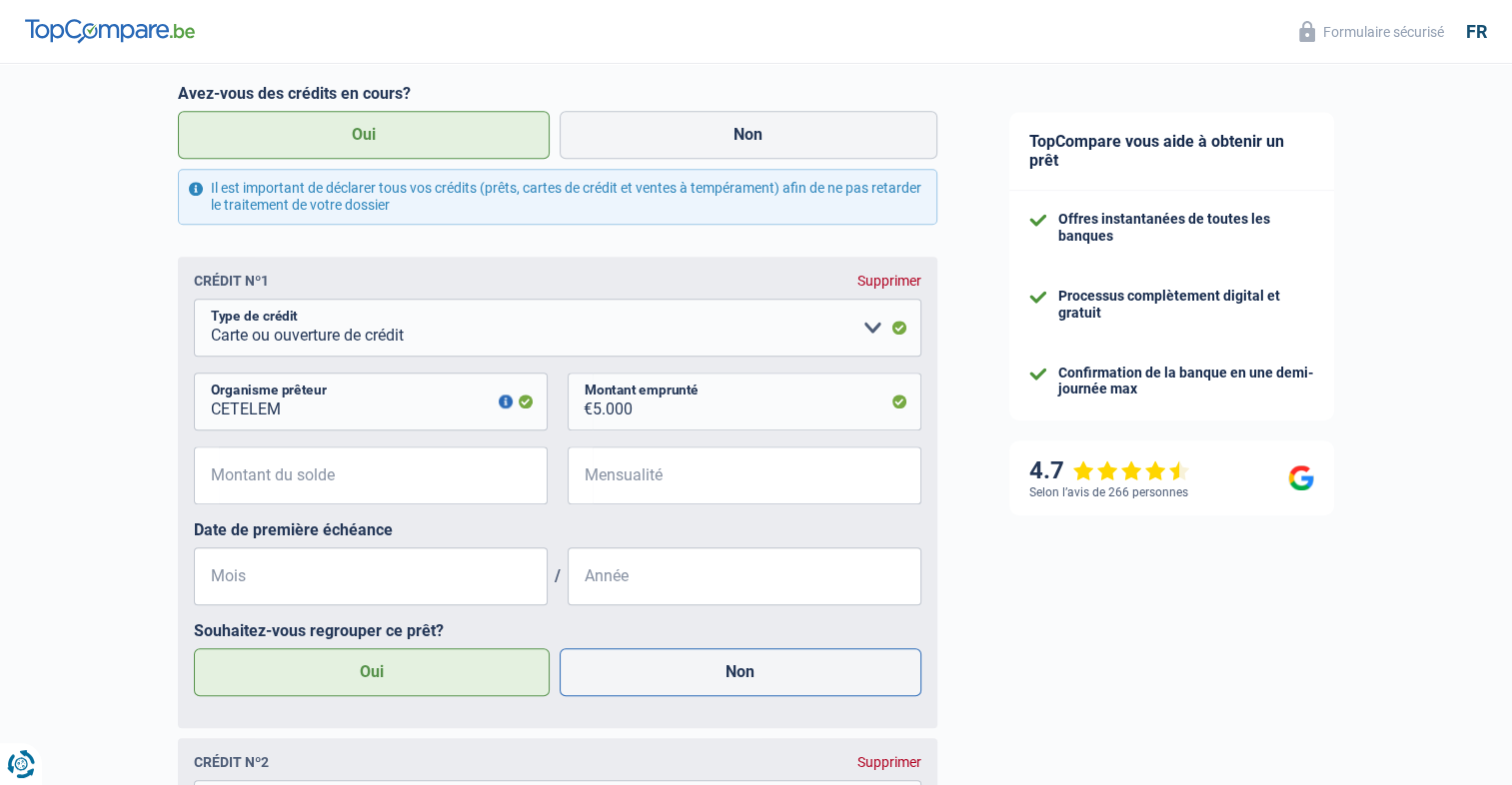 click on "Non" at bounding box center (741, 672) 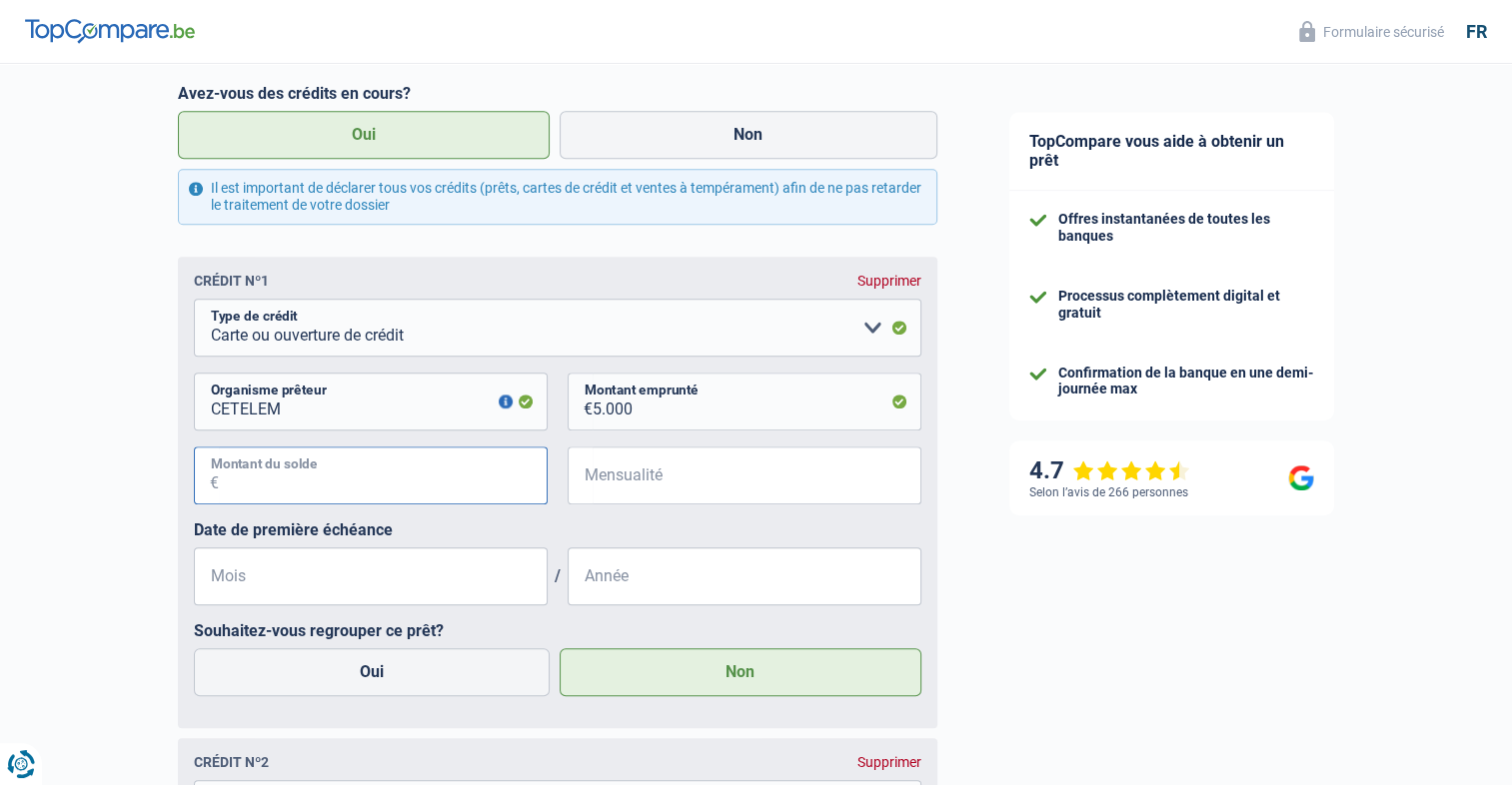 click on "Montant du solde" at bounding box center [383, 475] 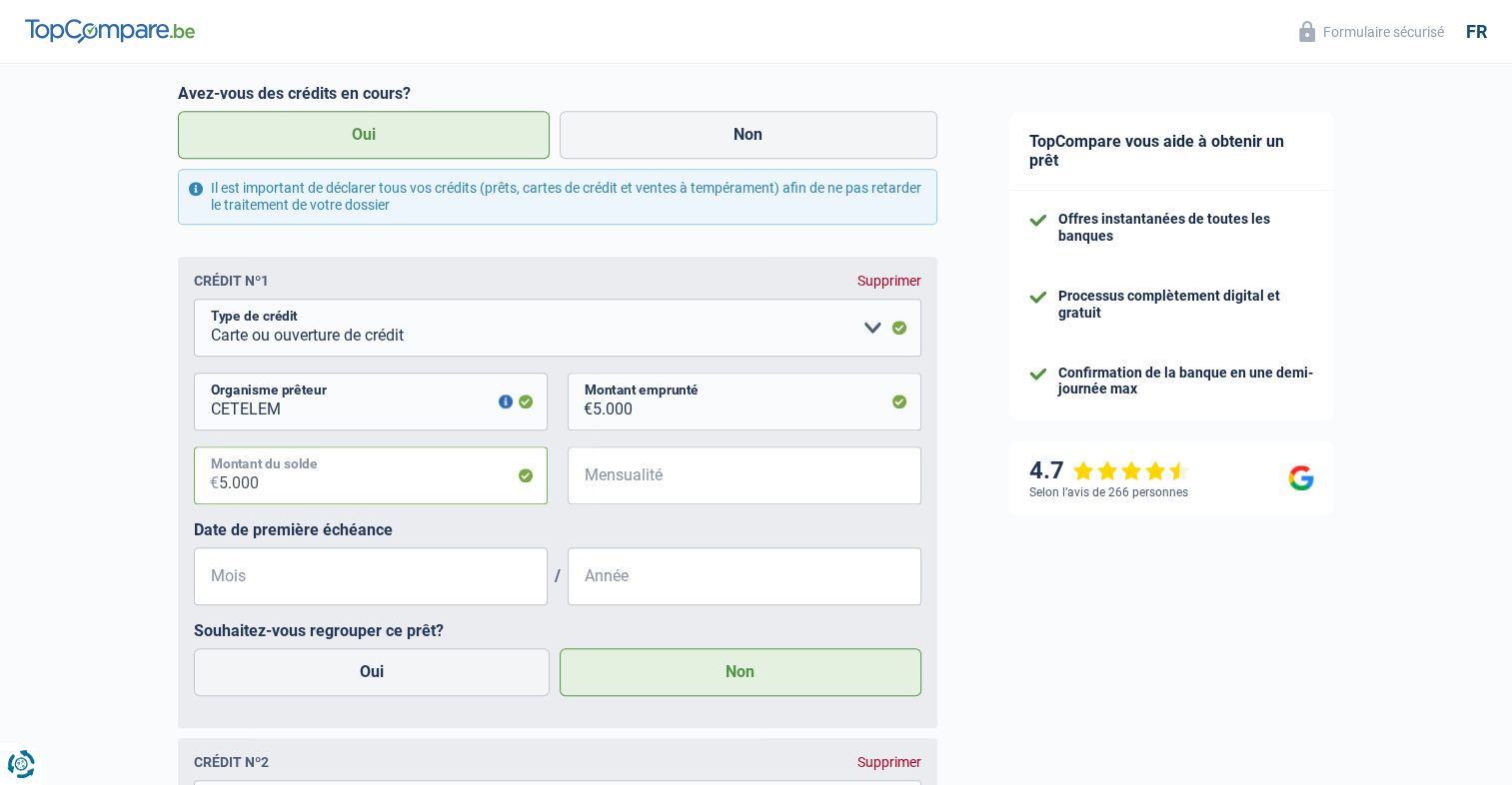 type on "5.000" 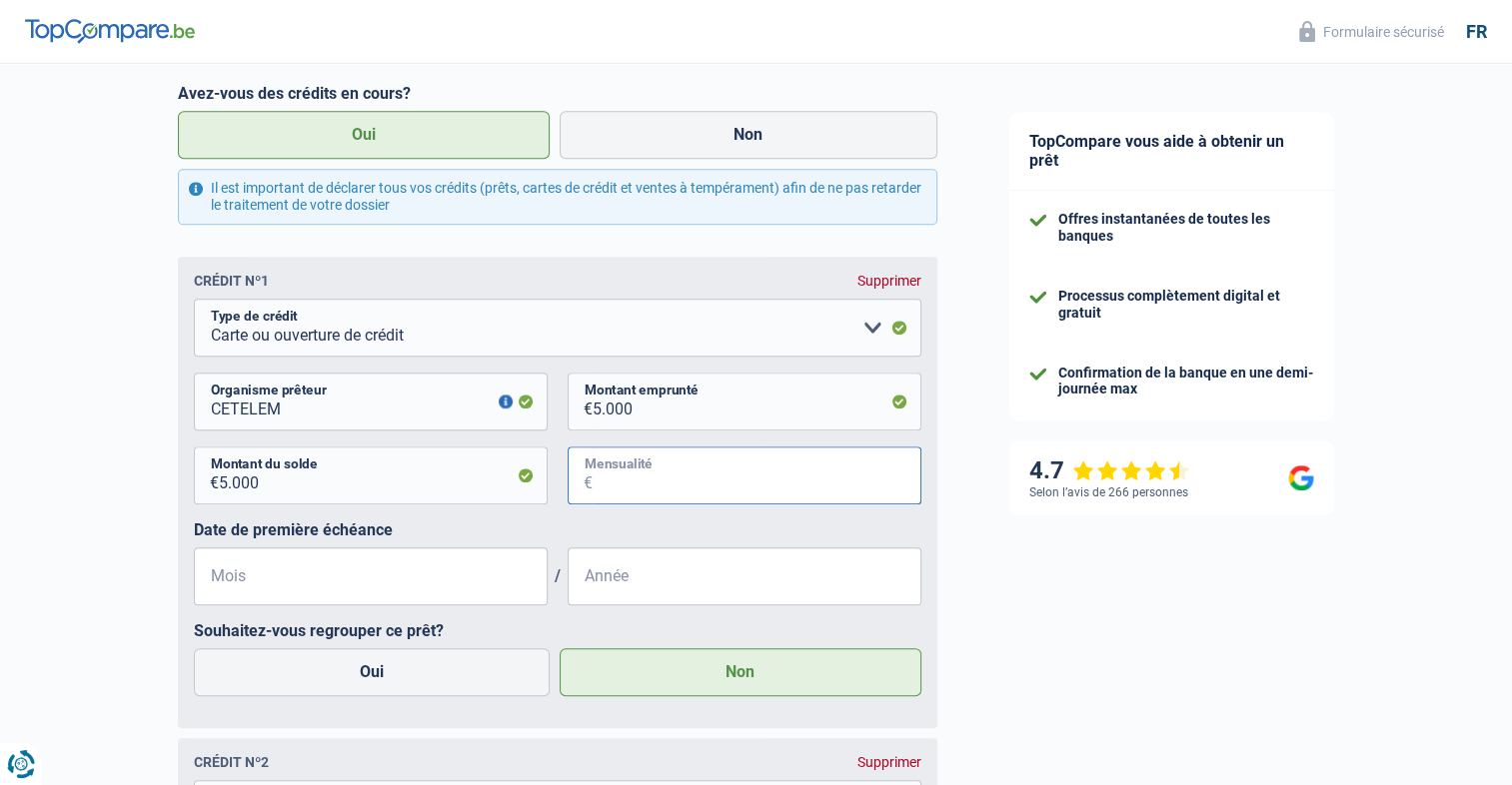 click on "Mensualité" at bounding box center (756, 475) 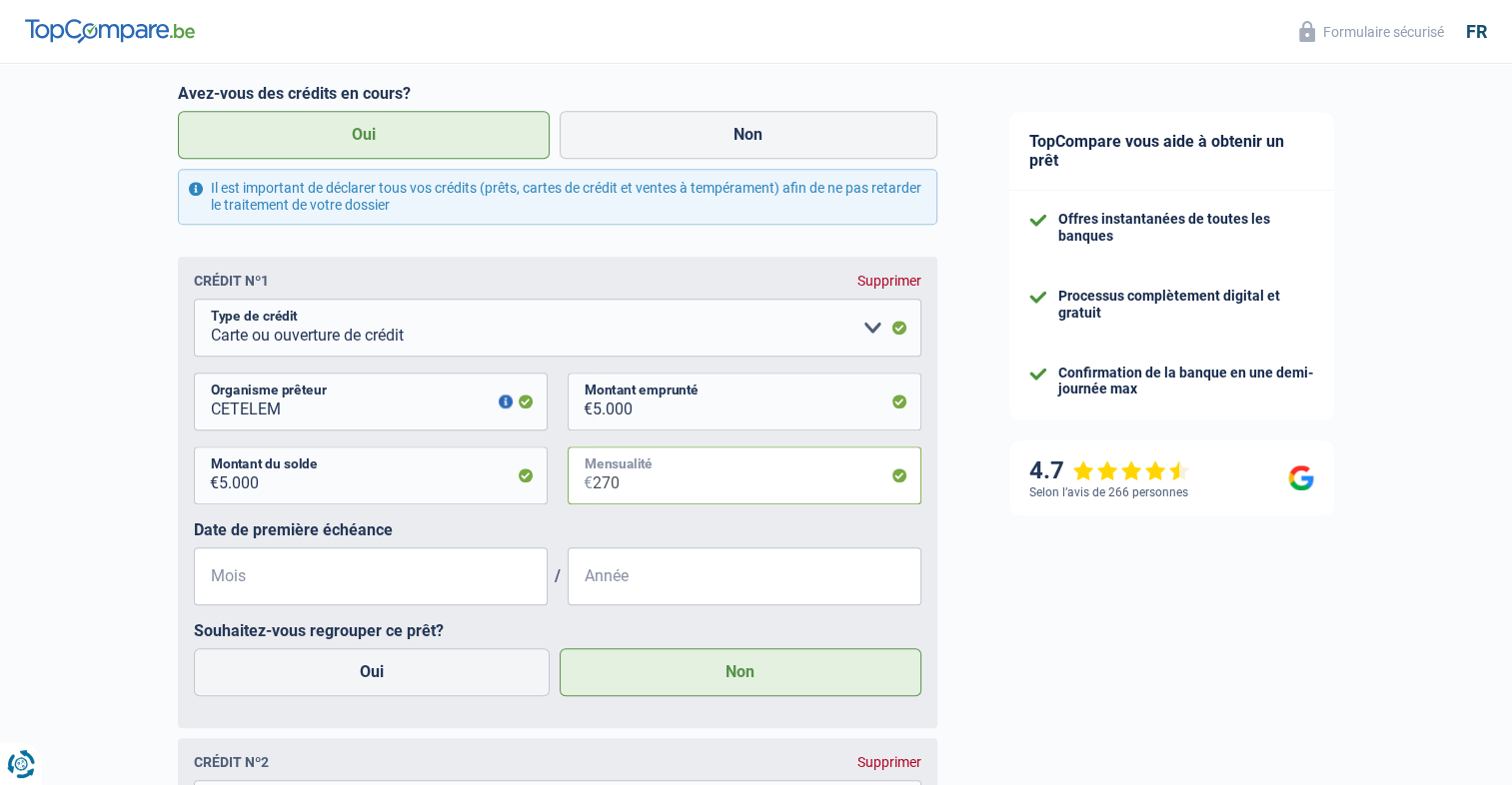 type on "270" 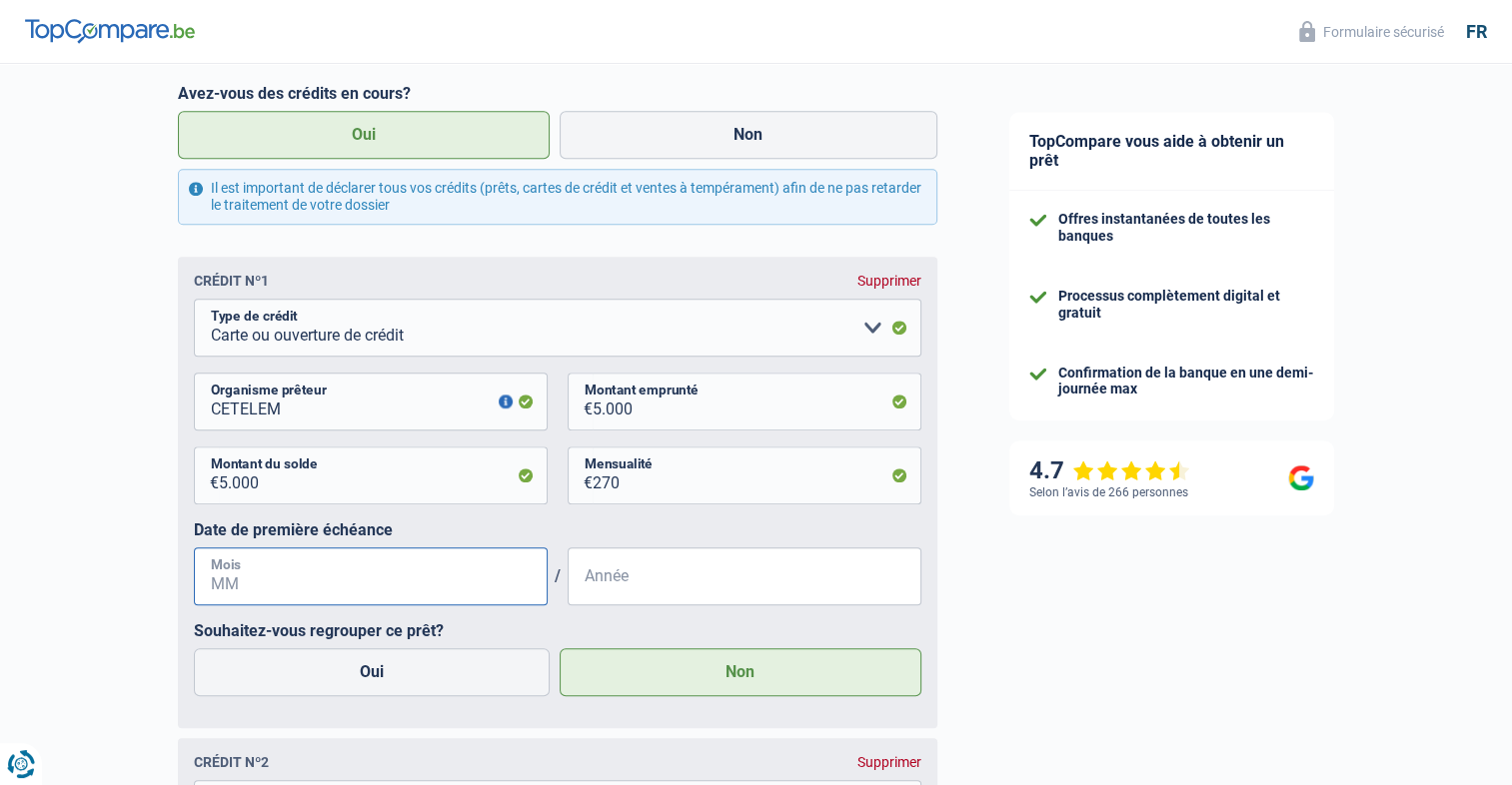 click on "Mois" at bounding box center [371, 576] 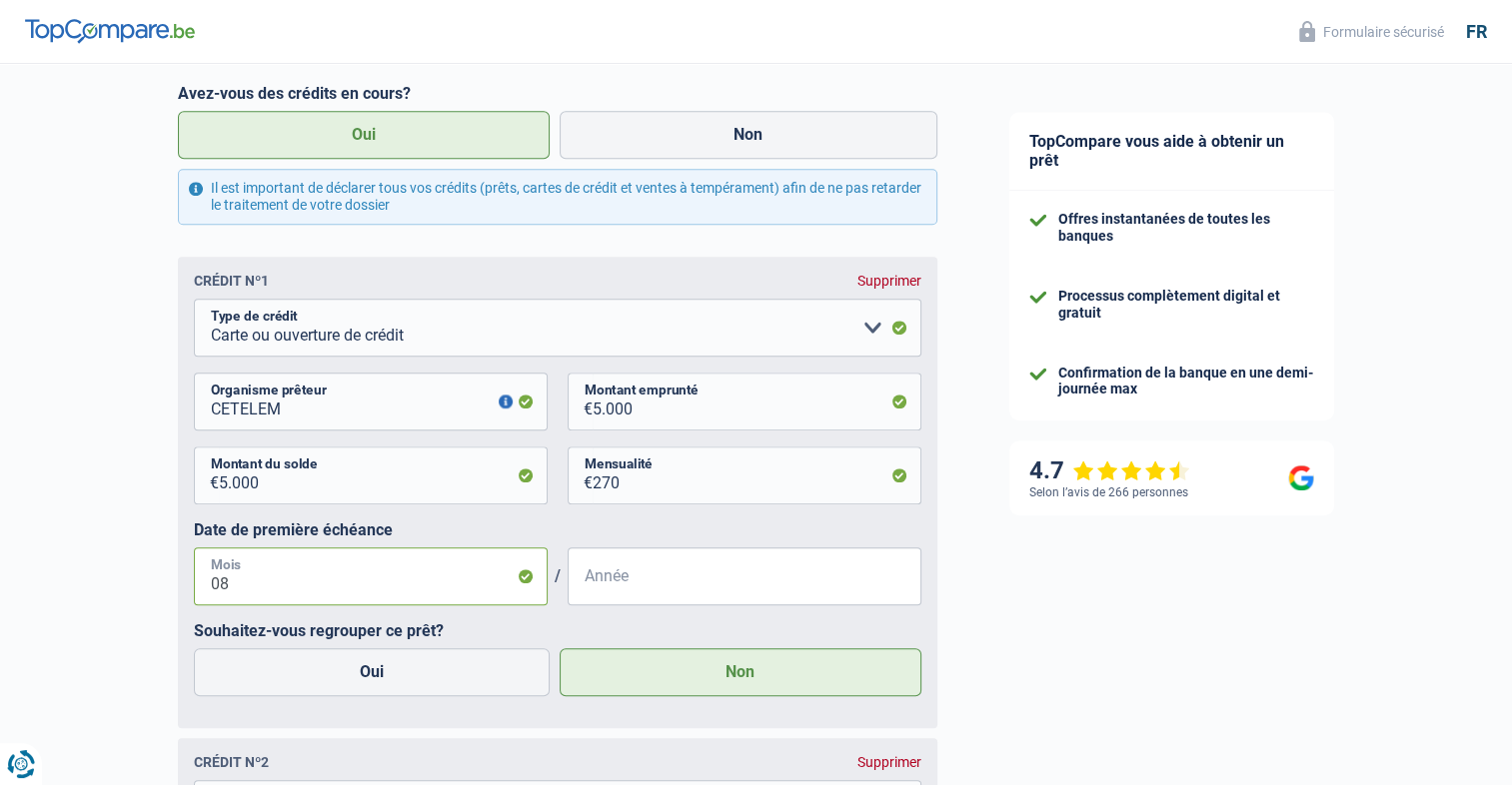 click on "08" at bounding box center (371, 576) 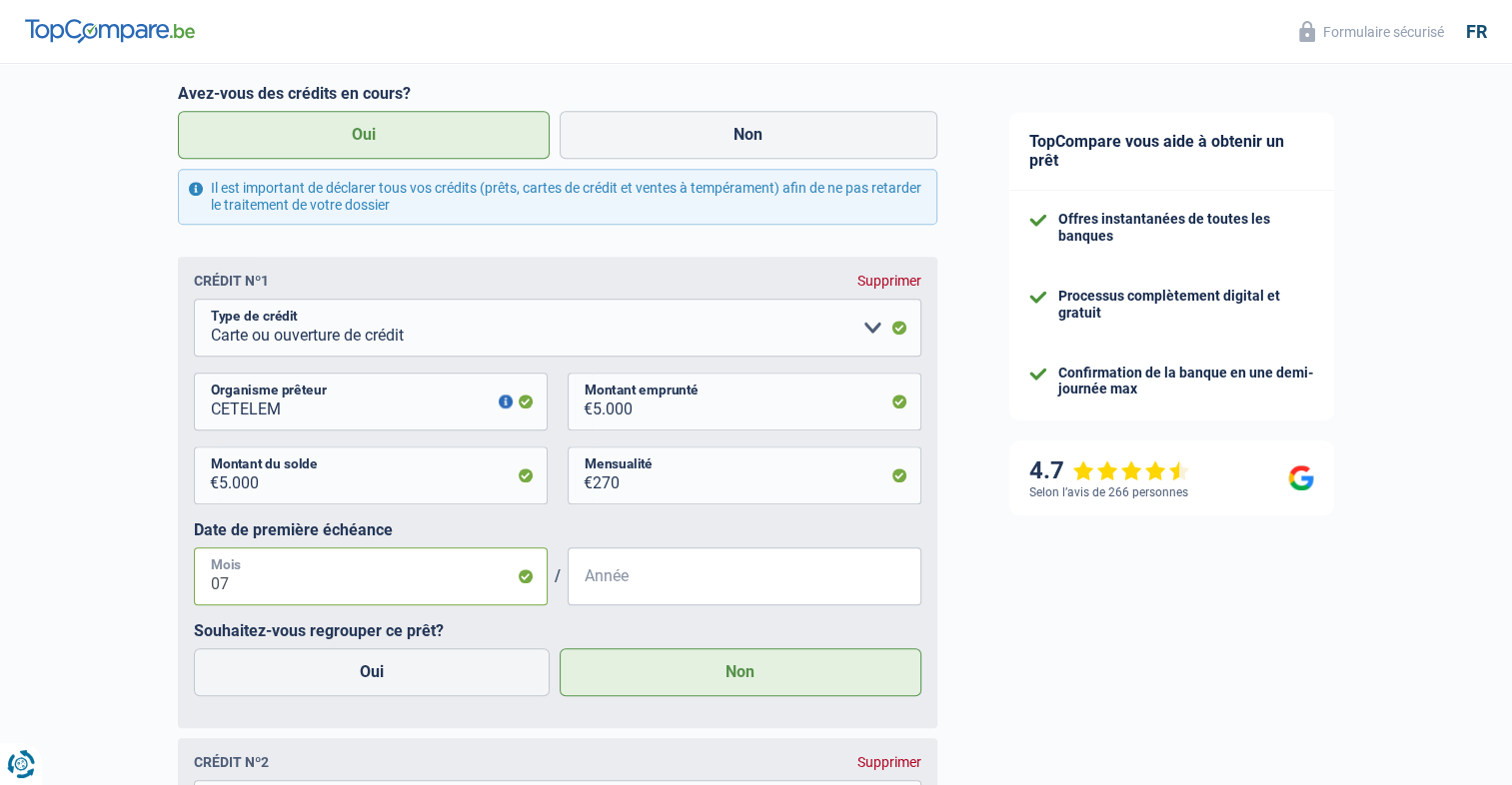 click on "07" at bounding box center (371, 576) 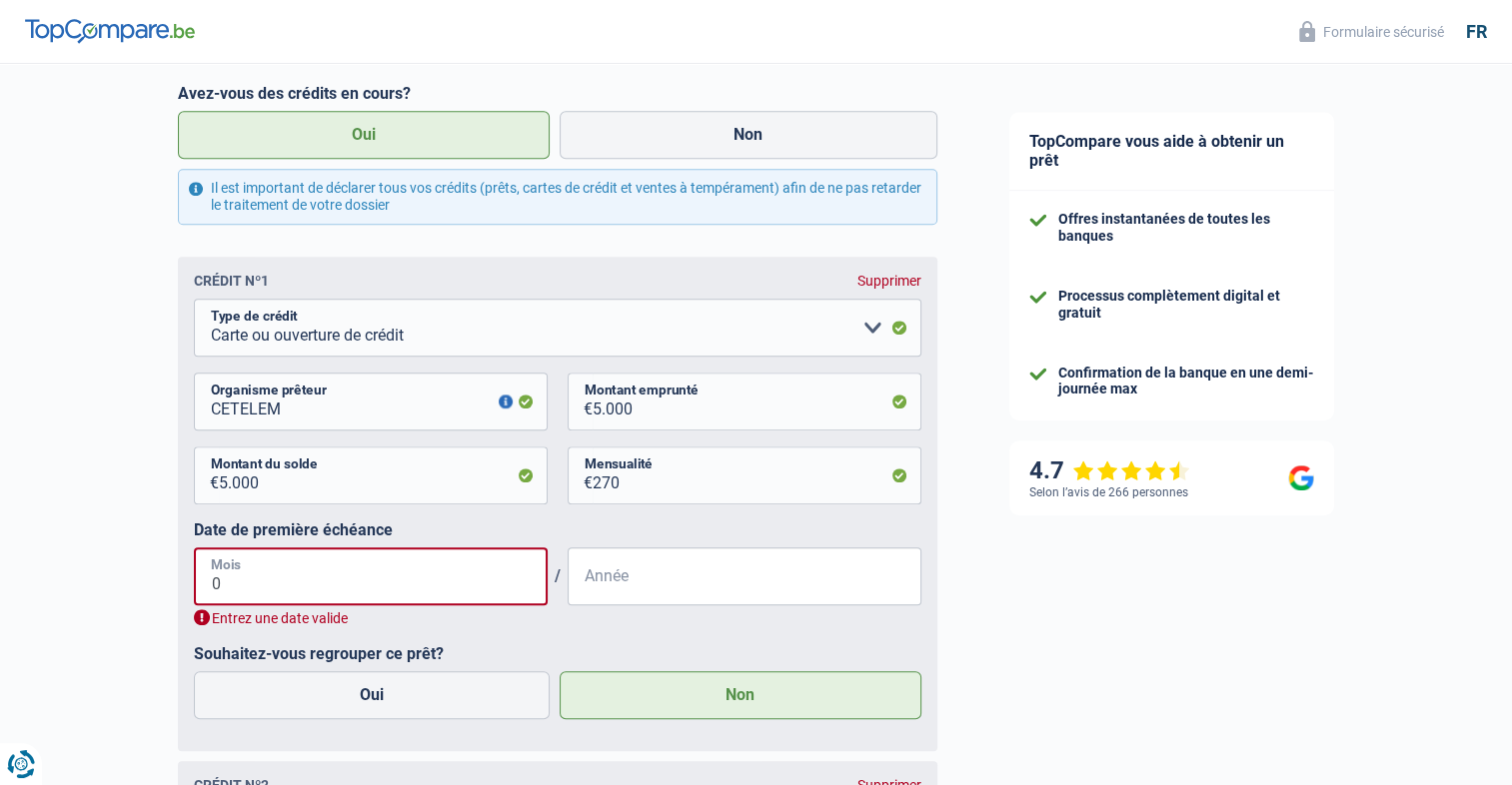 type on "06" 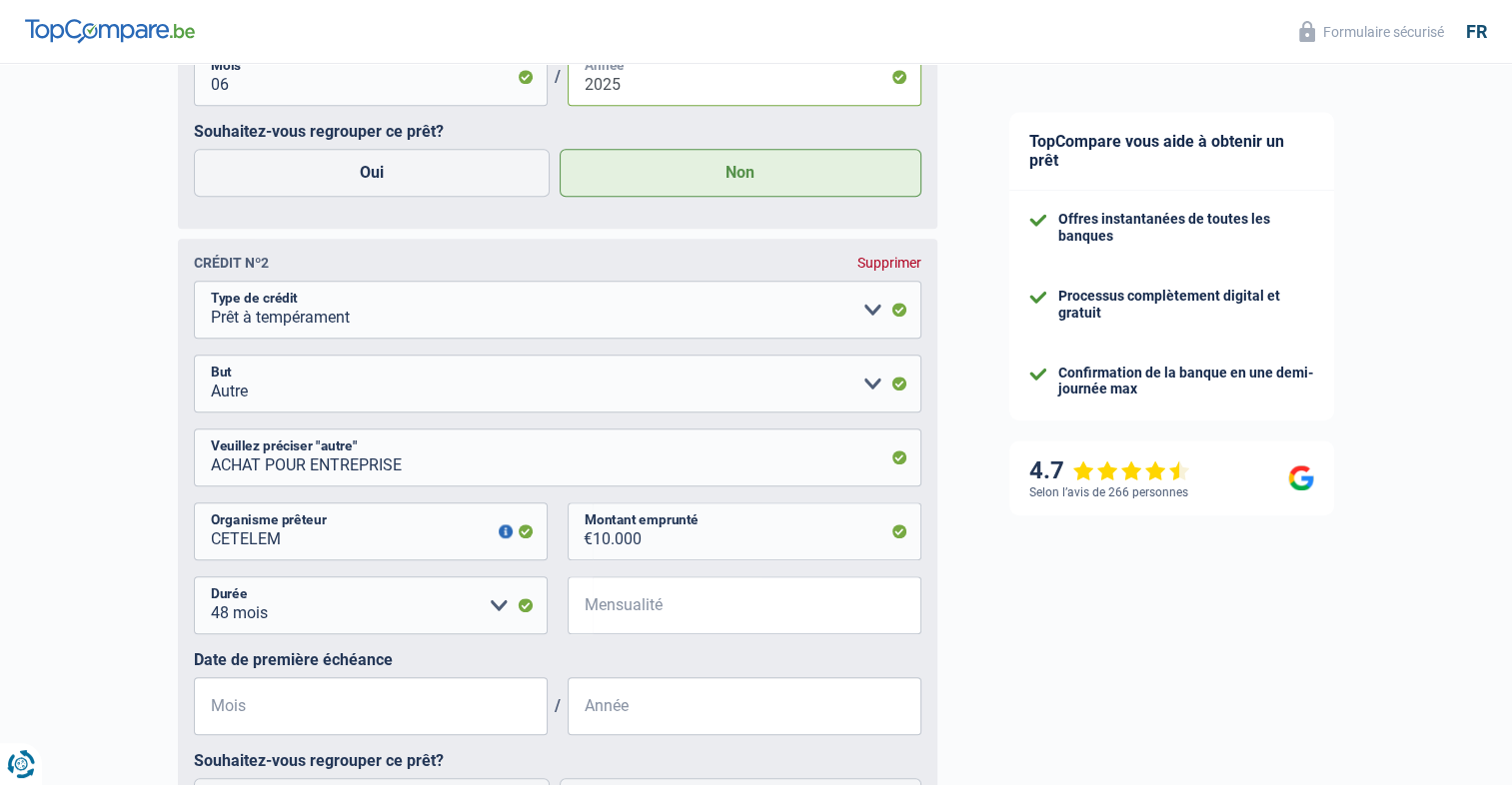 scroll, scrollTop: 1735, scrollLeft: 0, axis: vertical 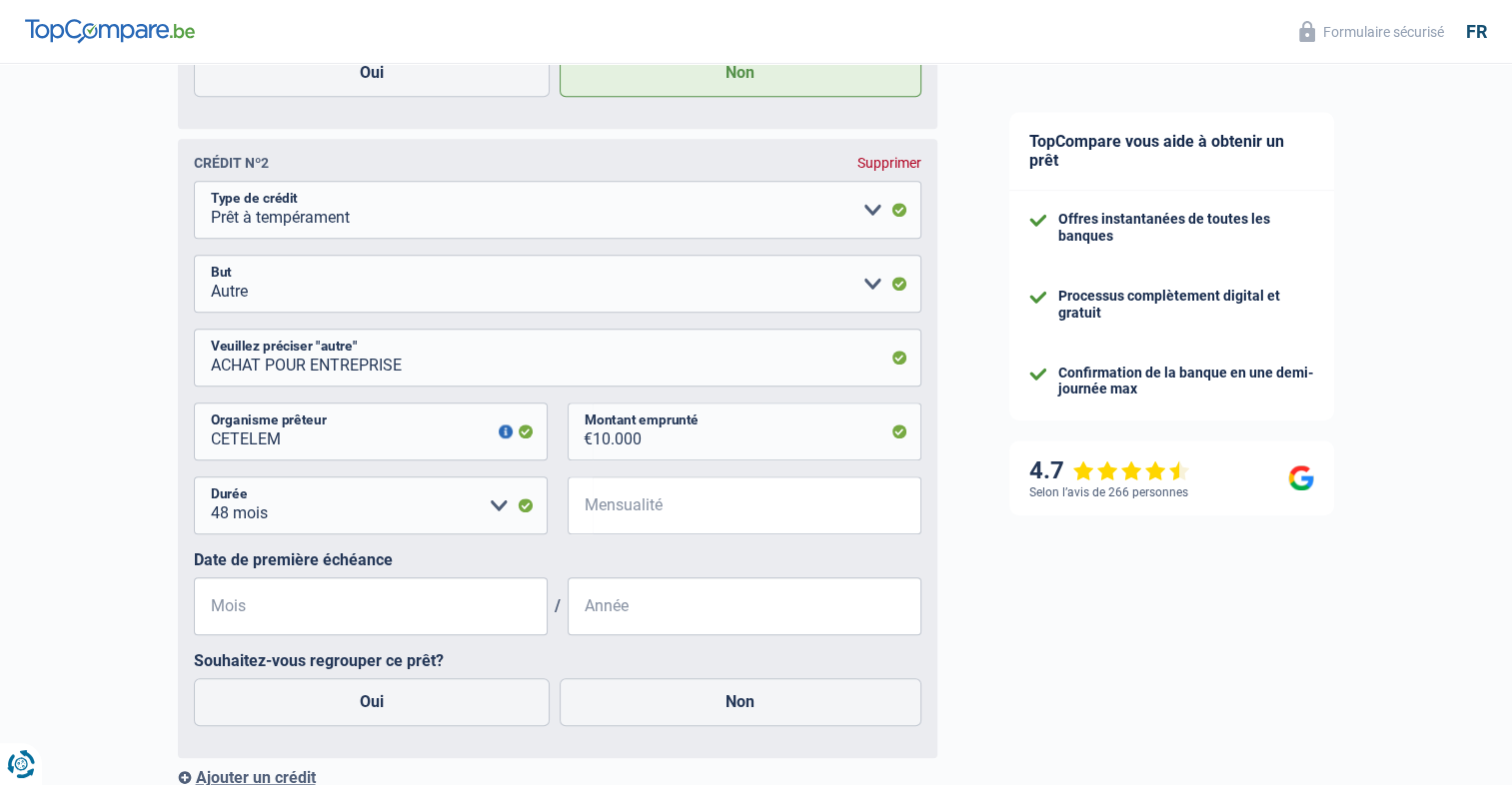 type on "2025" 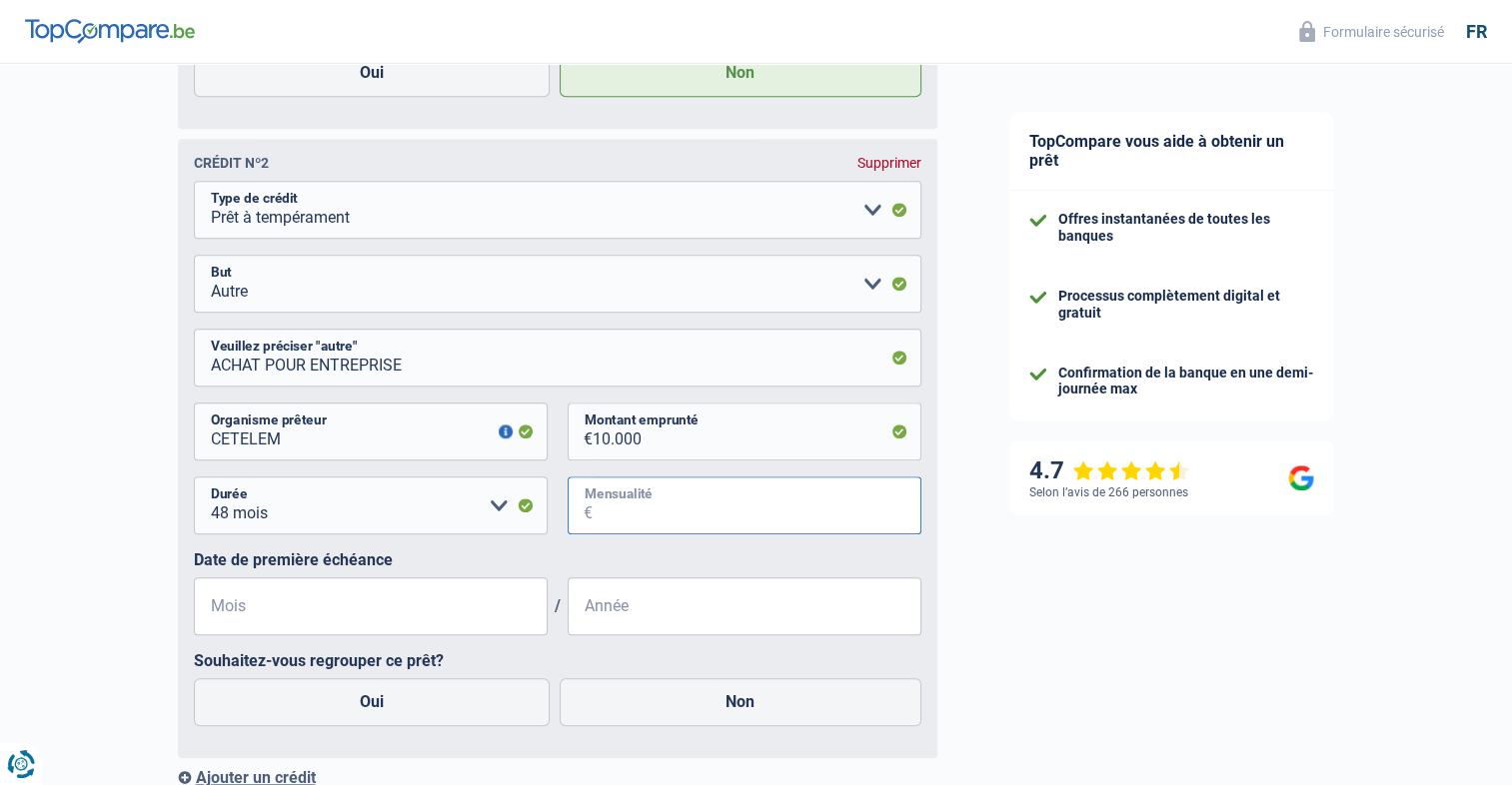 click on "Mensualité" at bounding box center (756, 505) 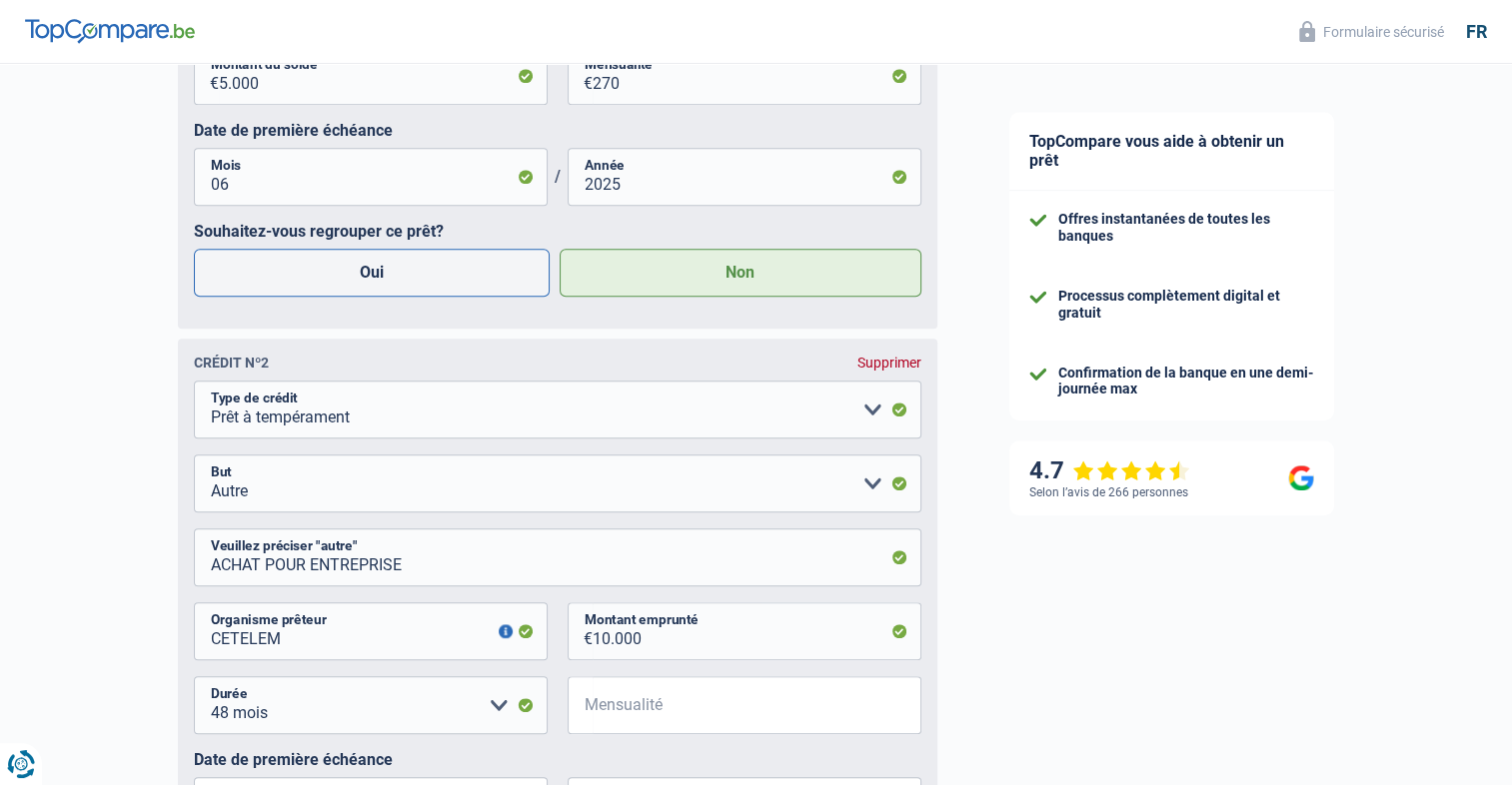 click on "Oui" at bounding box center (372, 273) 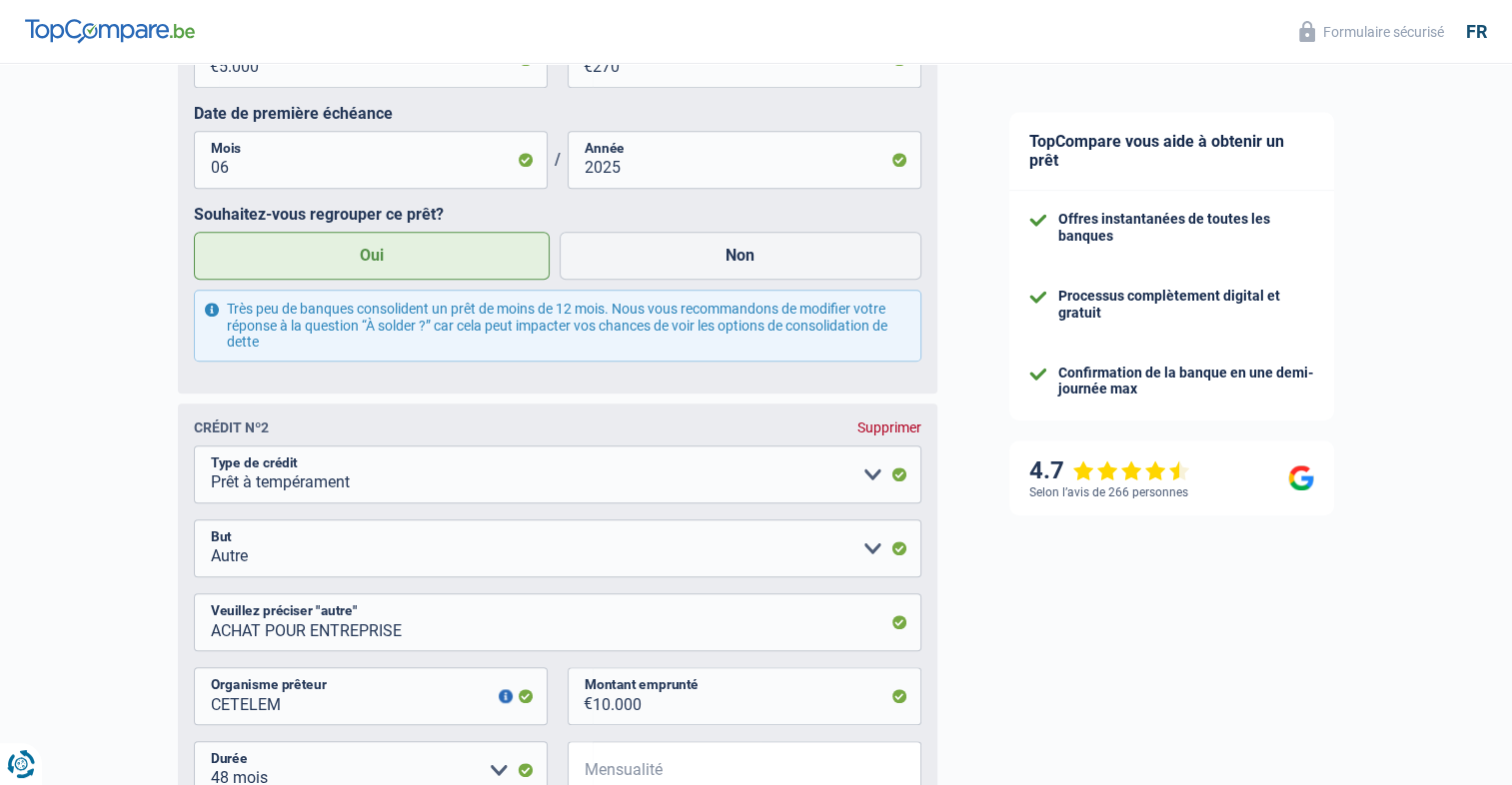 scroll, scrollTop: 1435, scrollLeft: 0, axis: vertical 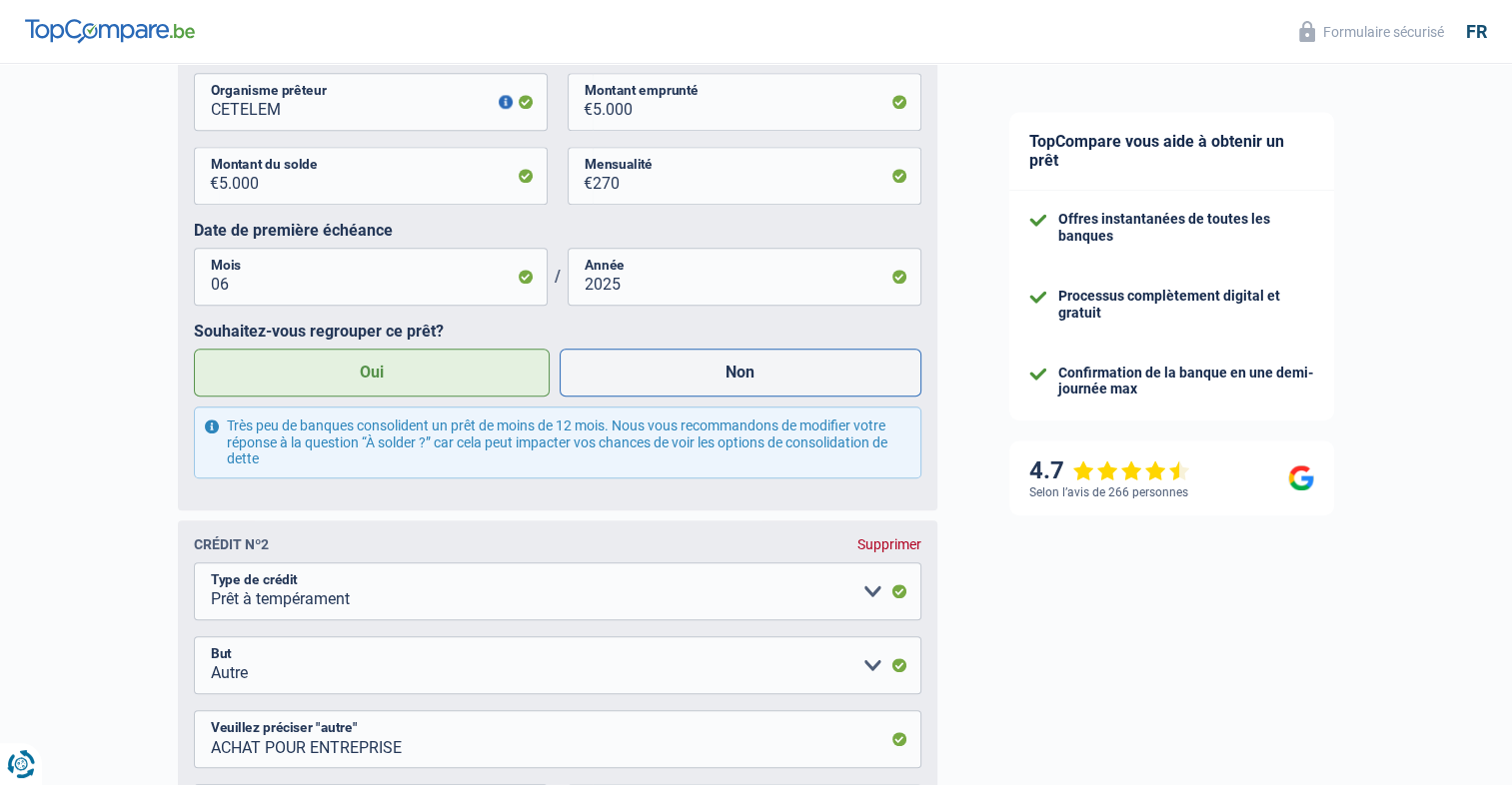 click on "Non" at bounding box center [741, 373] 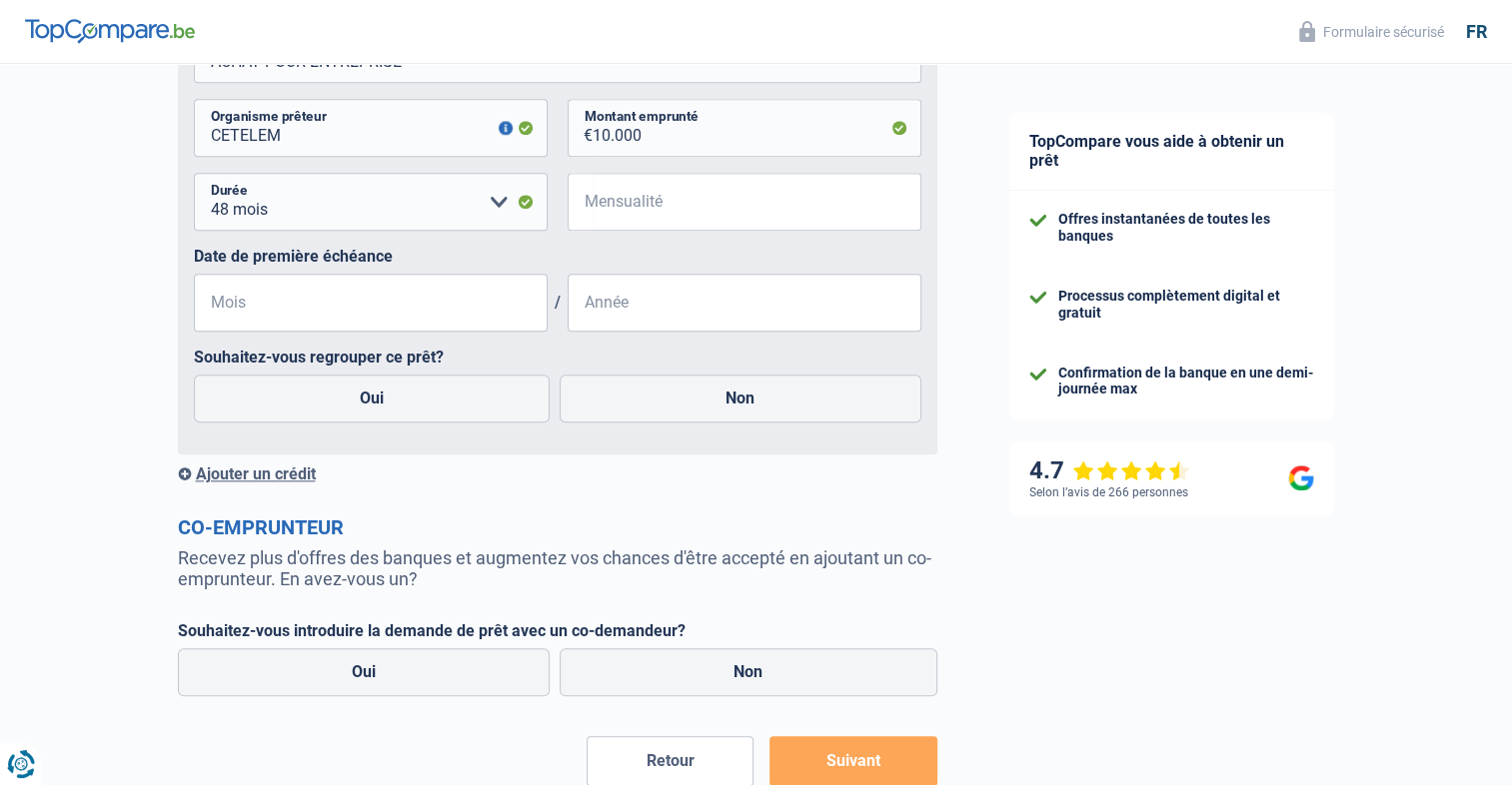 scroll, scrollTop: 1766, scrollLeft: 0, axis: vertical 